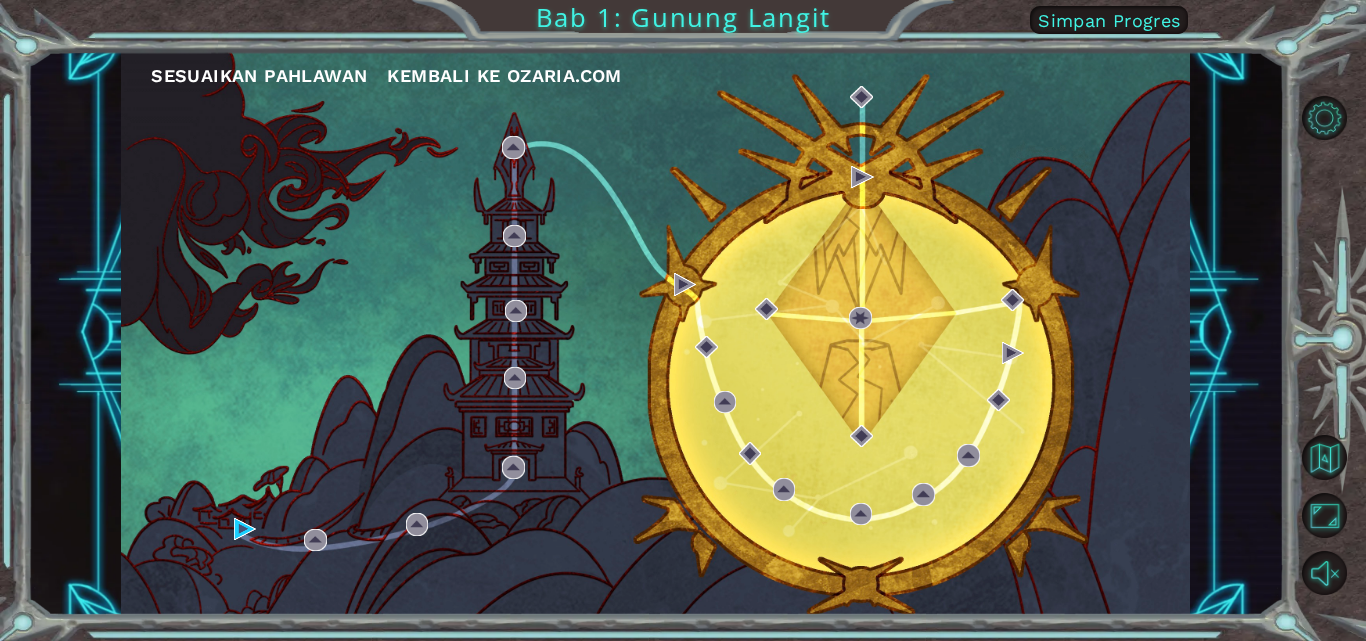 scroll, scrollTop: 0, scrollLeft: 0, axis: both 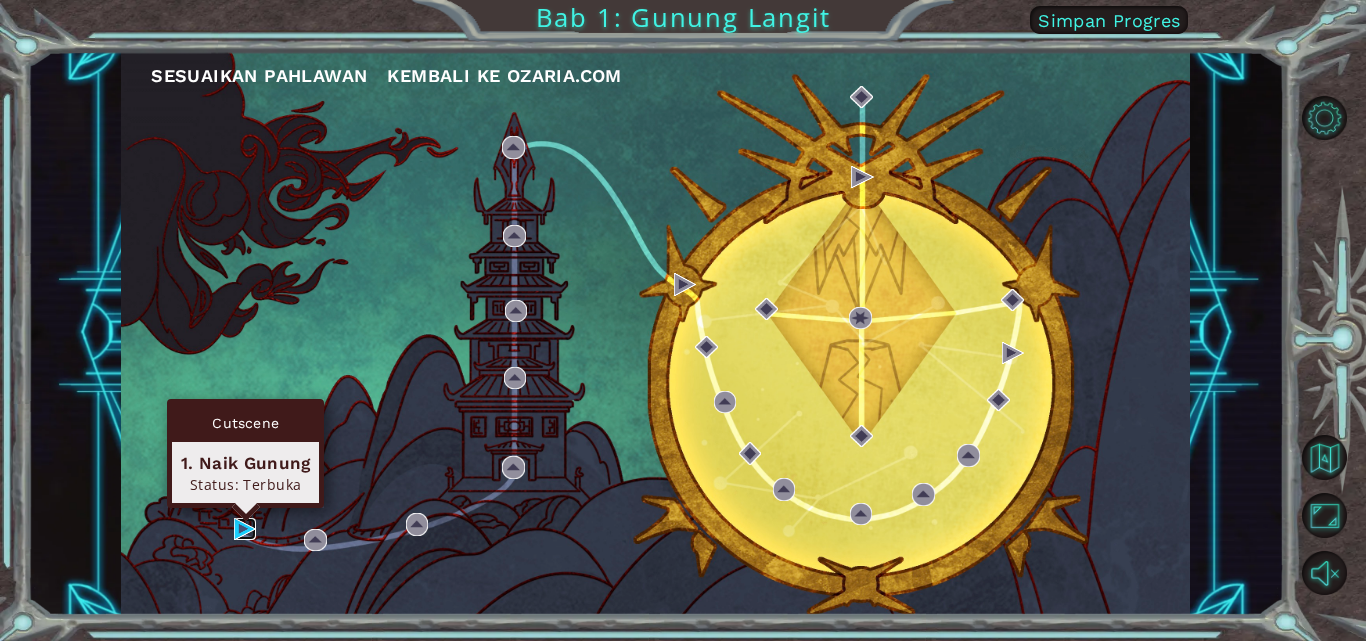click at bounding box center (245, 529) 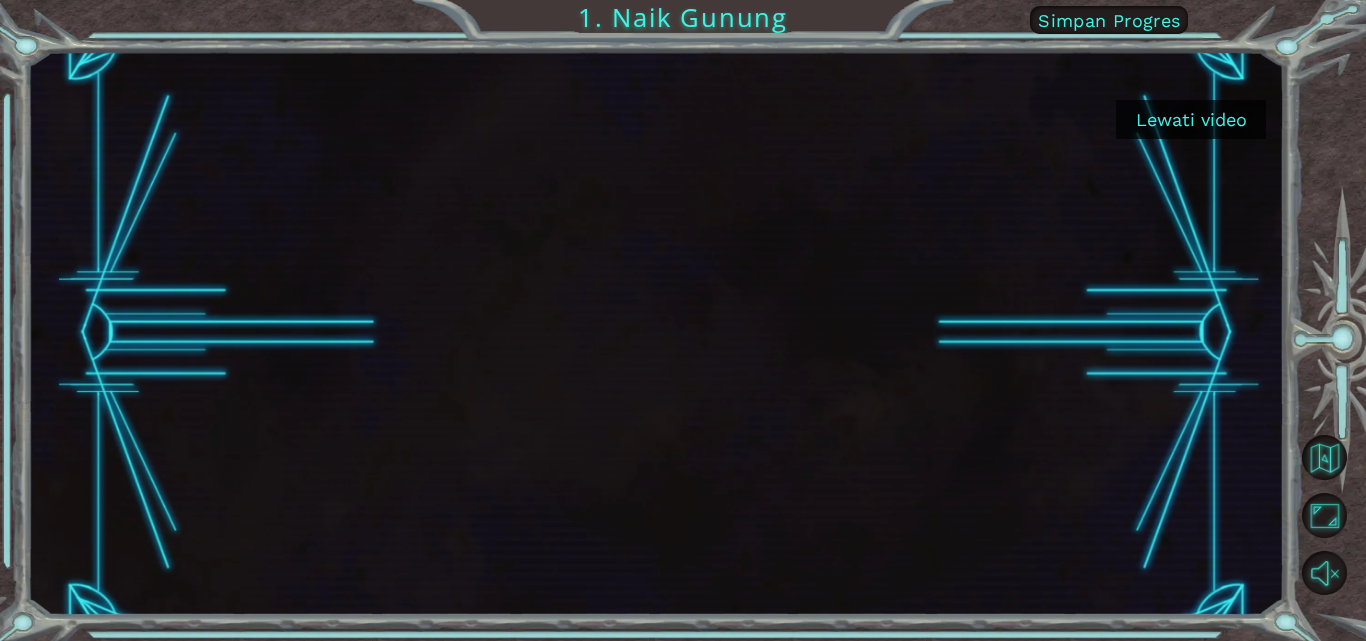 click on "Lewati video" at bounding box center [1191, 119] 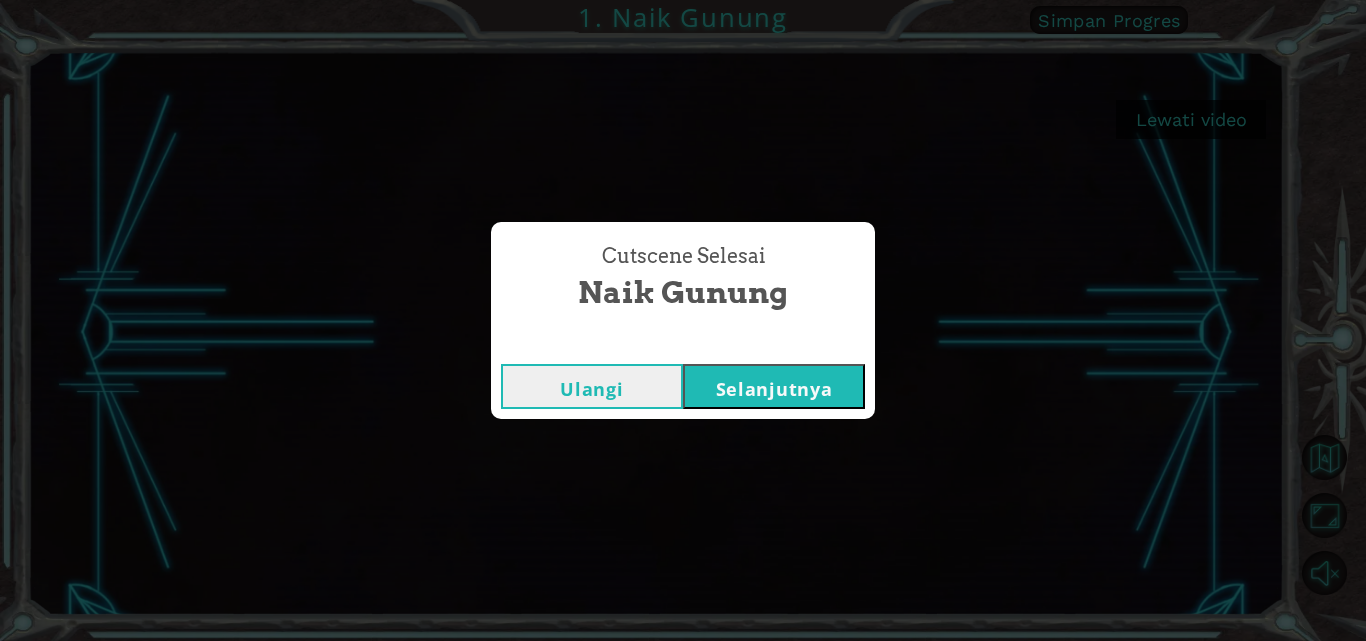 click on "Selanjutnya" at bounding box center (774, 386) 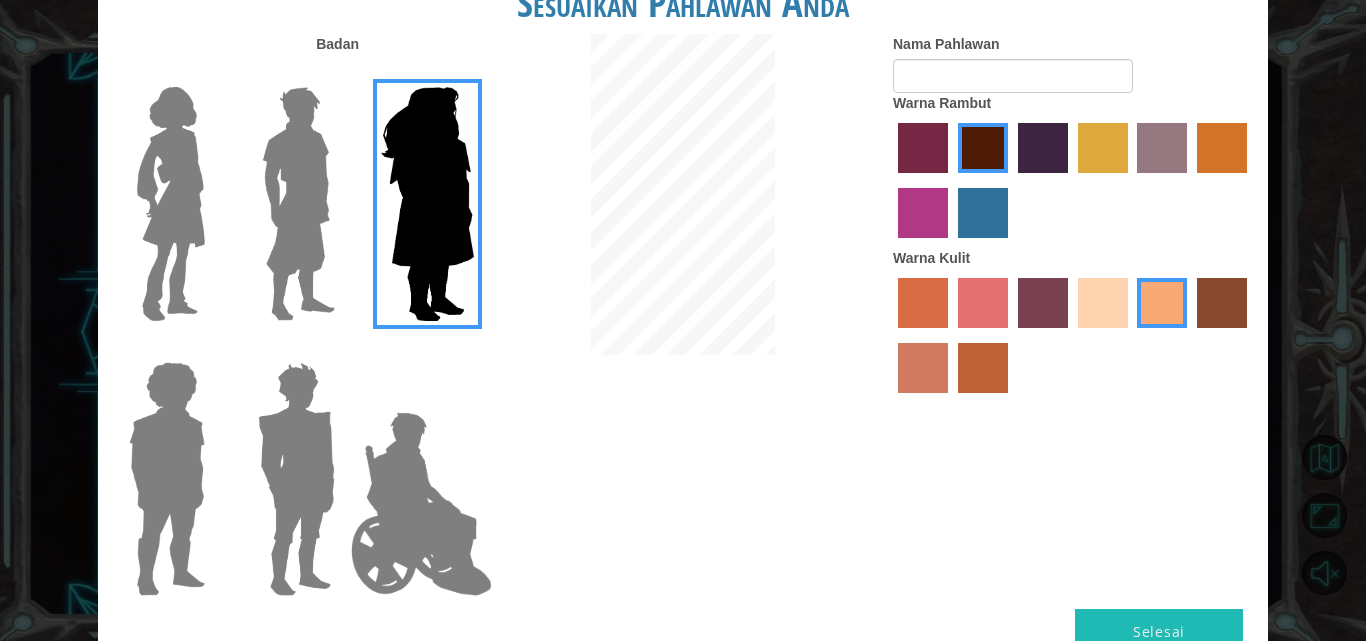 click at bounding box center [298, 204] 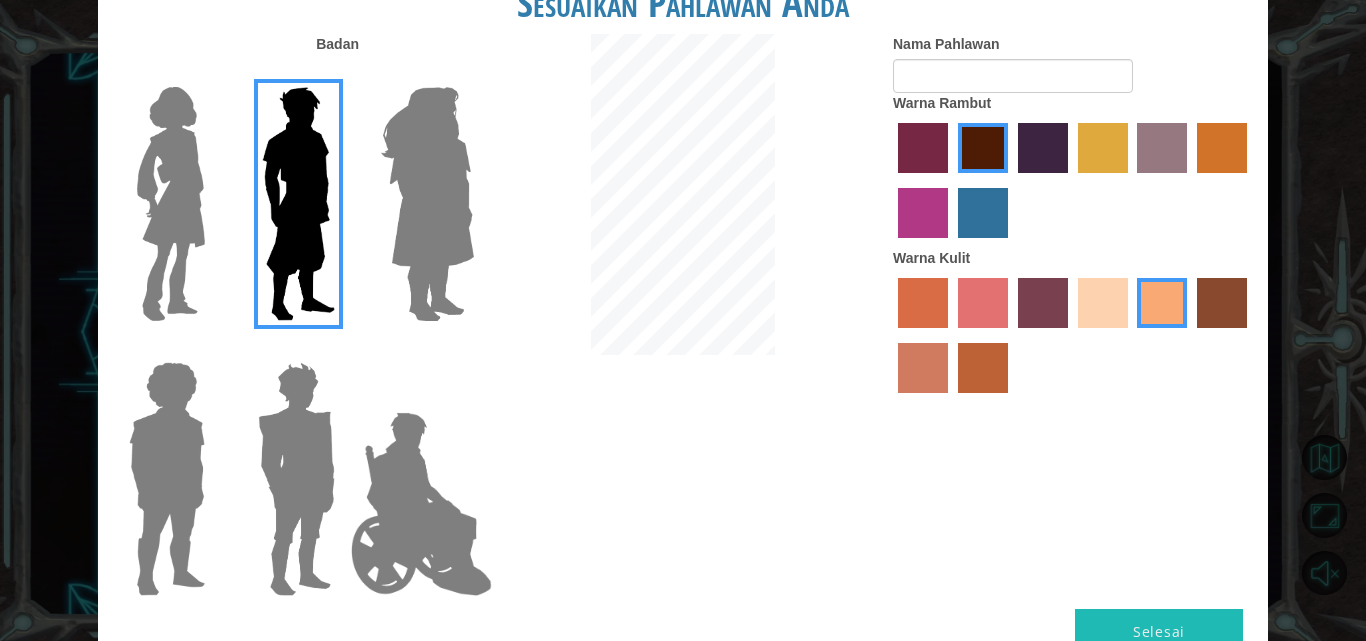 click on "Selesai" at bounding box center [1159, 631] 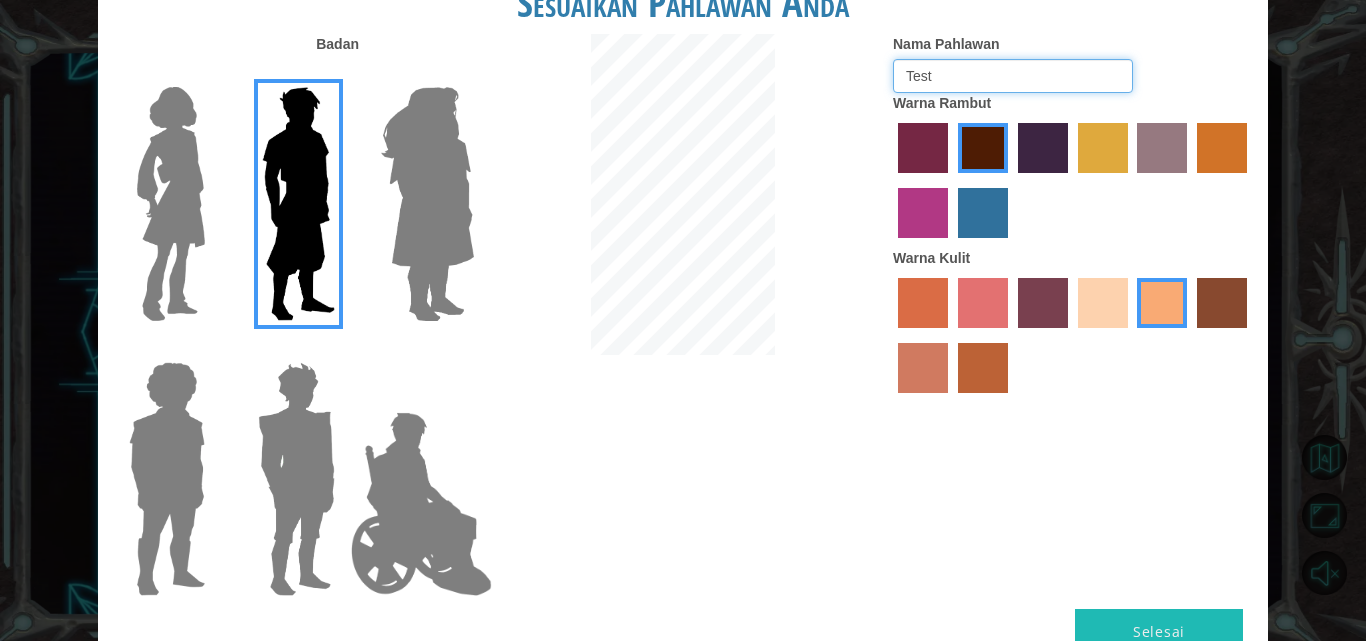 type on "Test" 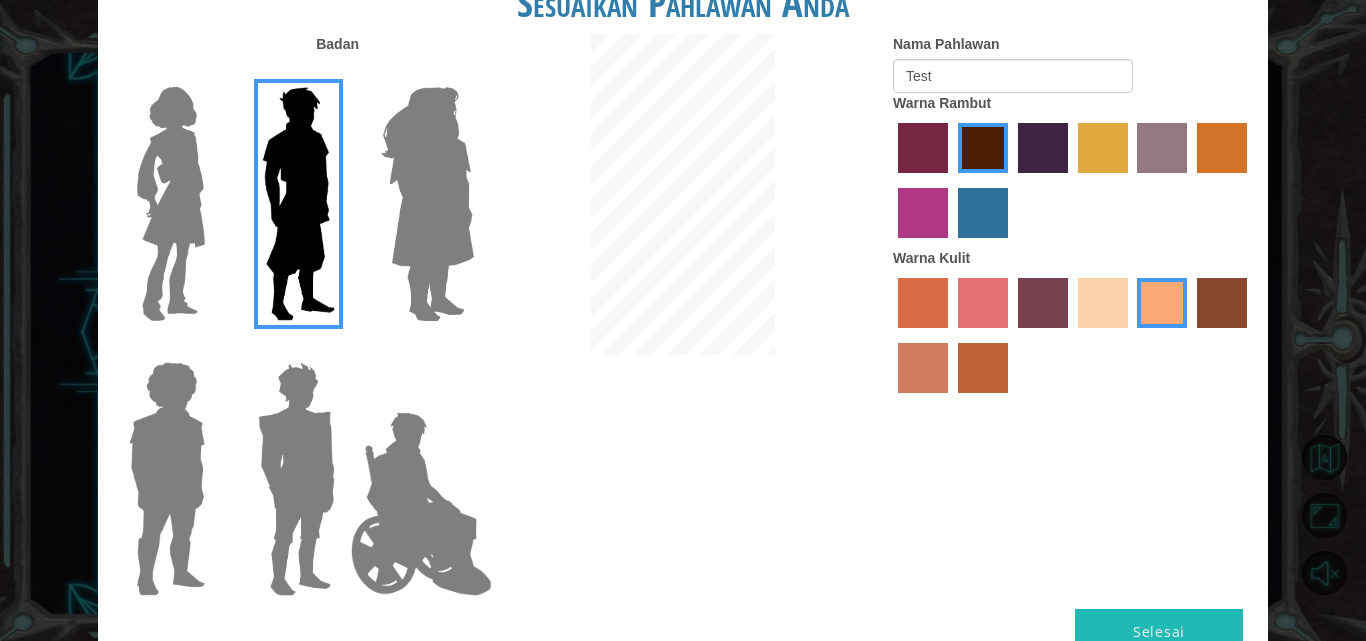 click on "Selesai" at bounding box center [1159, 631] 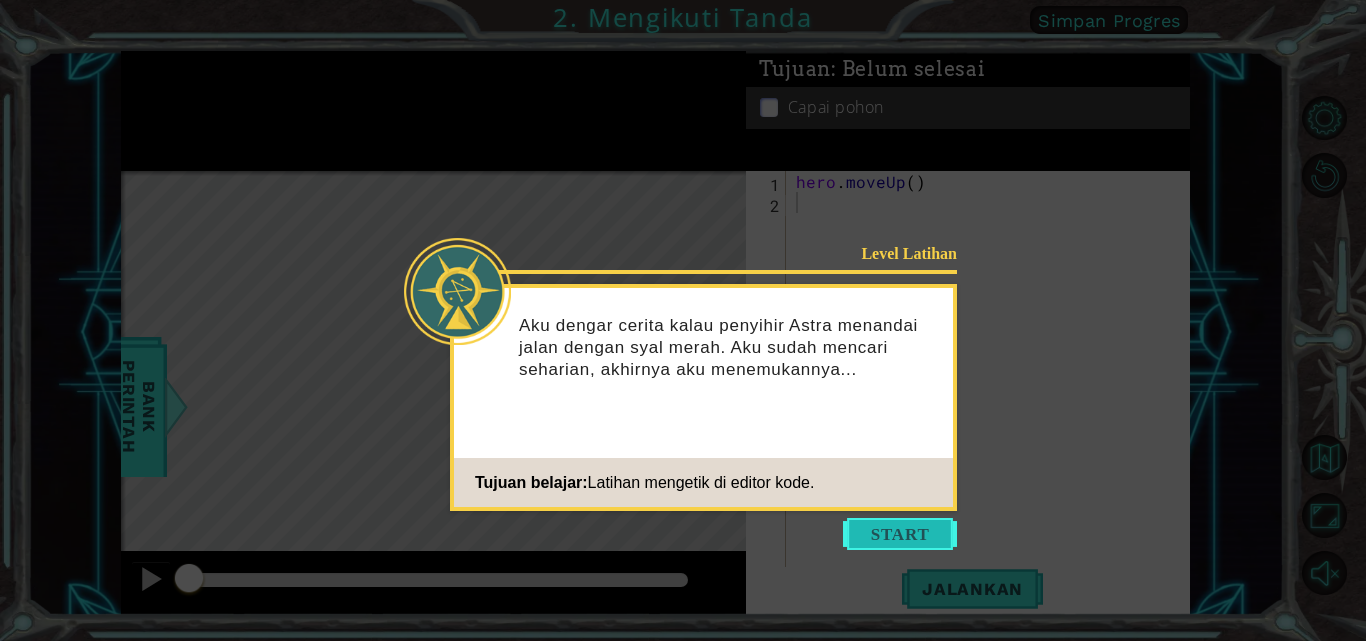 click at bounding box center [900, 534] 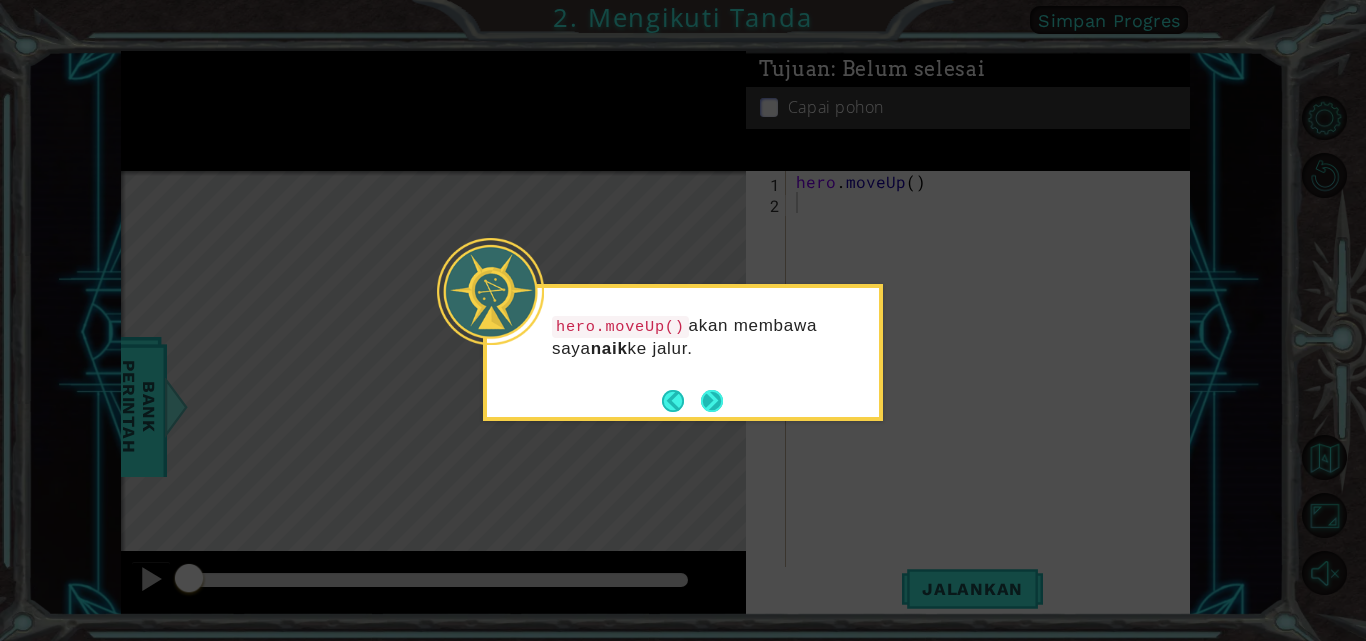click at bounding box center (712, 401) 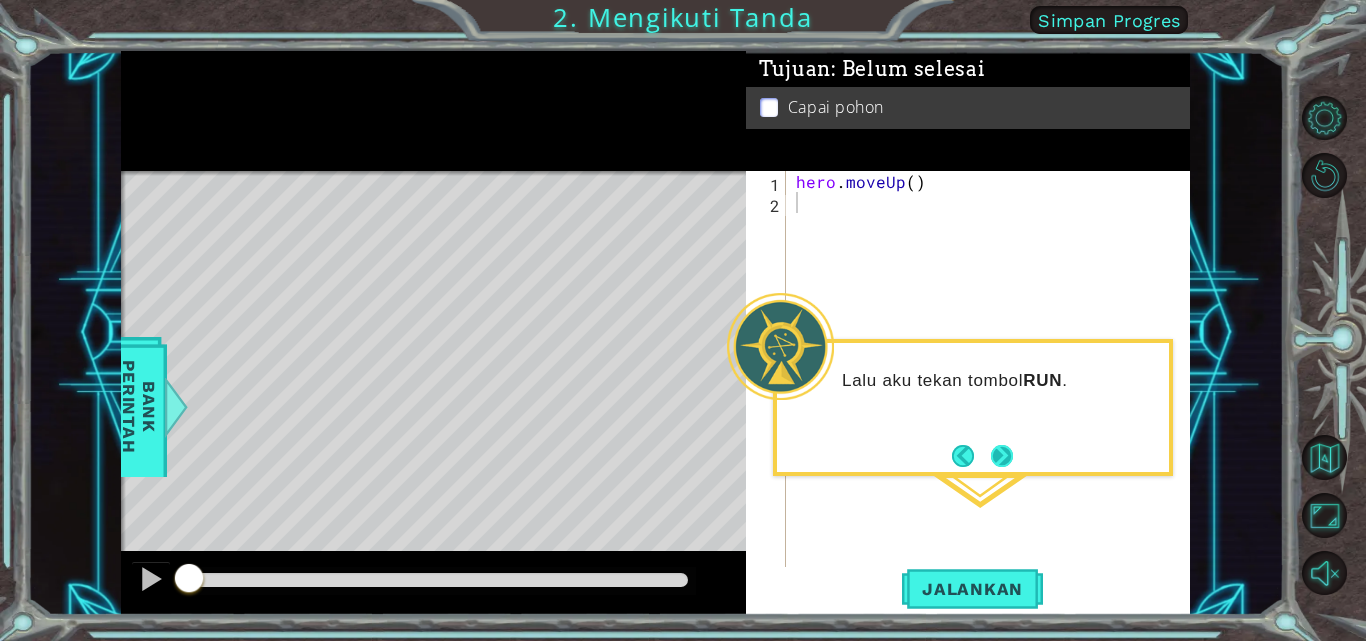 click at bounding box center (1002, 456) 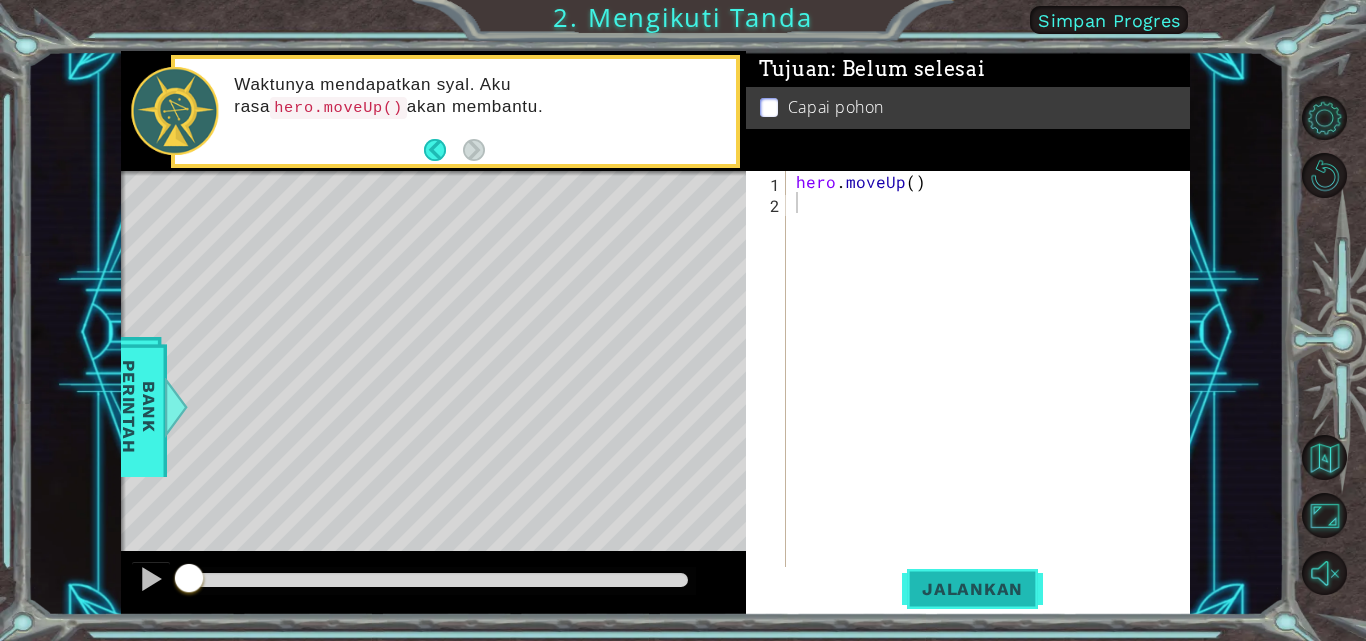 click on "Jalankan" at bounding box center [972, 589] 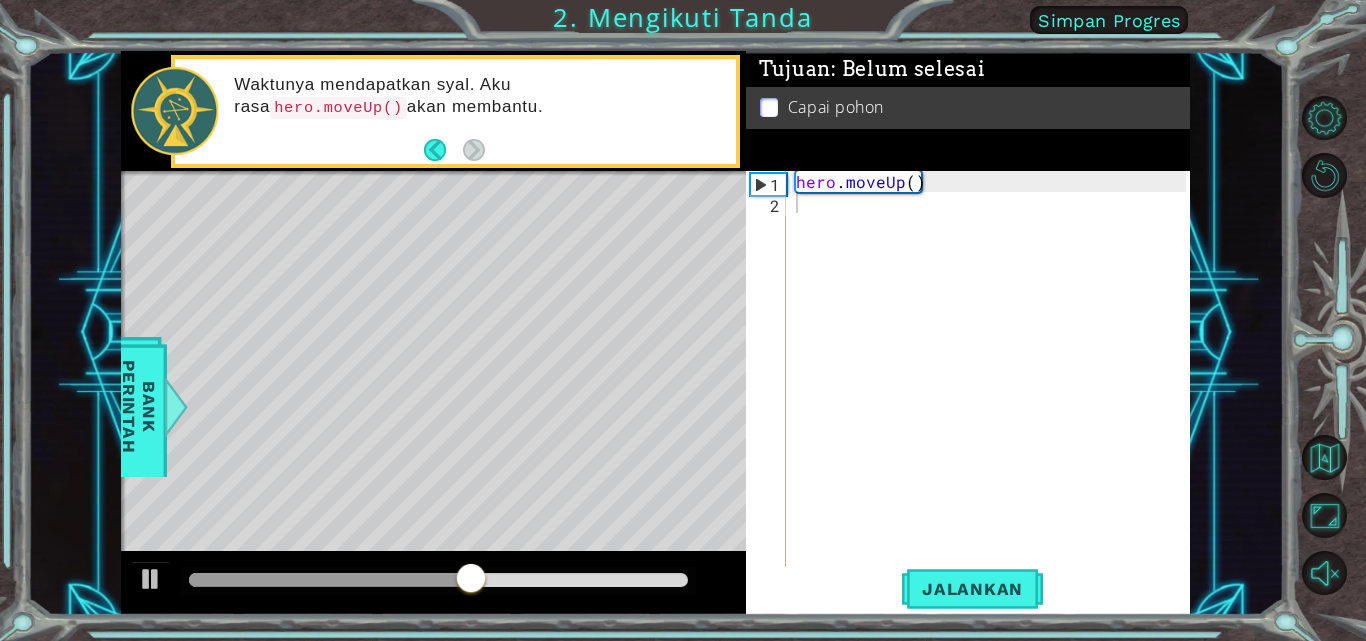 drag, startPoint x: 111, startPoint y: 574, endPoint x: 130, endPoint y: 569, distance: 19.646883 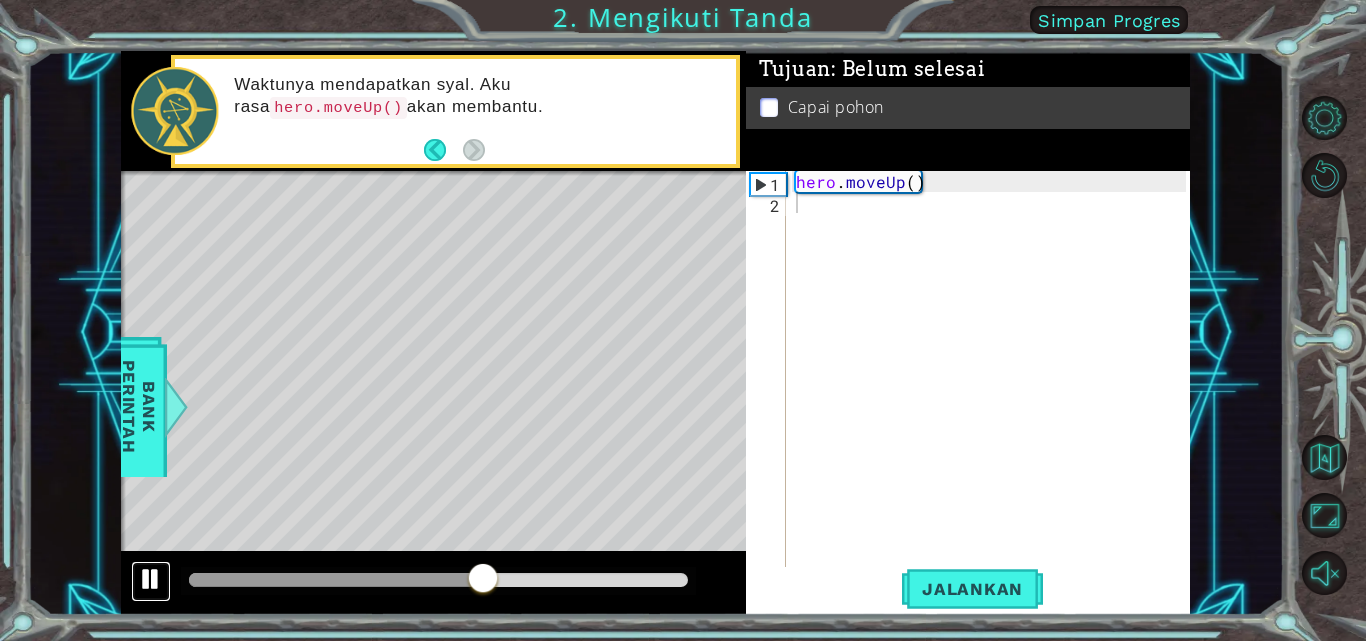 click at bounding box center [151, 579] 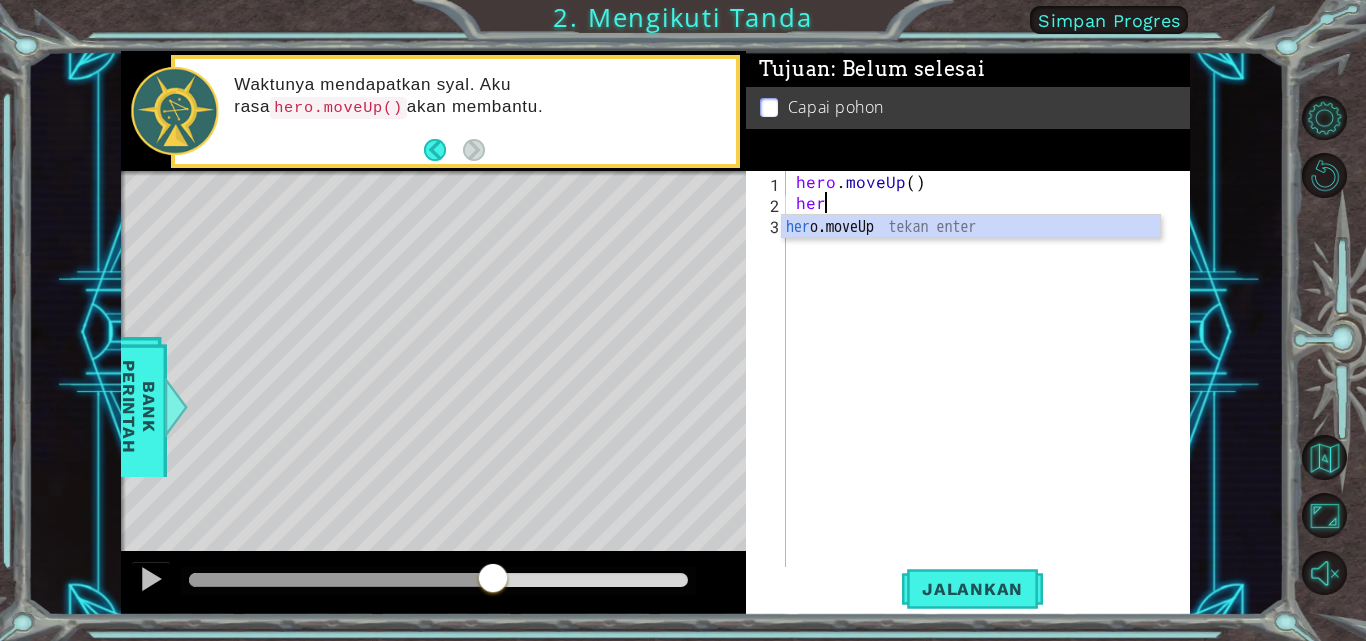 scroll, scrollTop: 0, scrollLeft: 0, axis: both 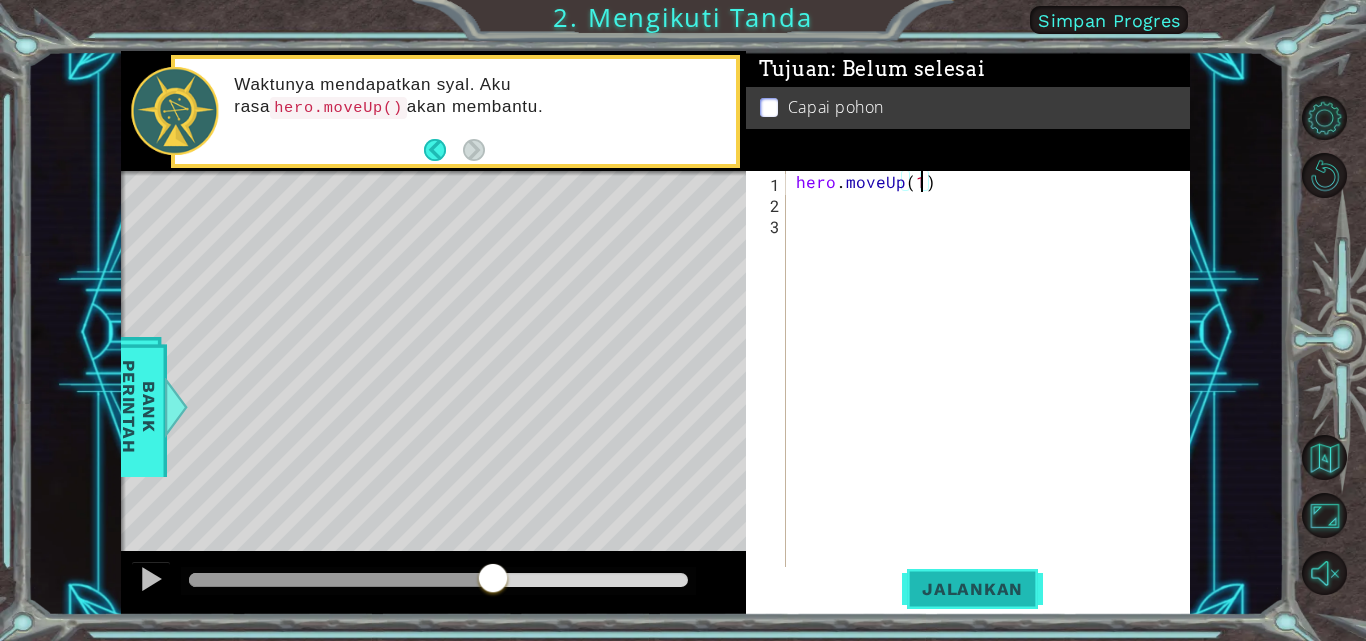 click on "Jalankan" at bounding box center (972, 589) 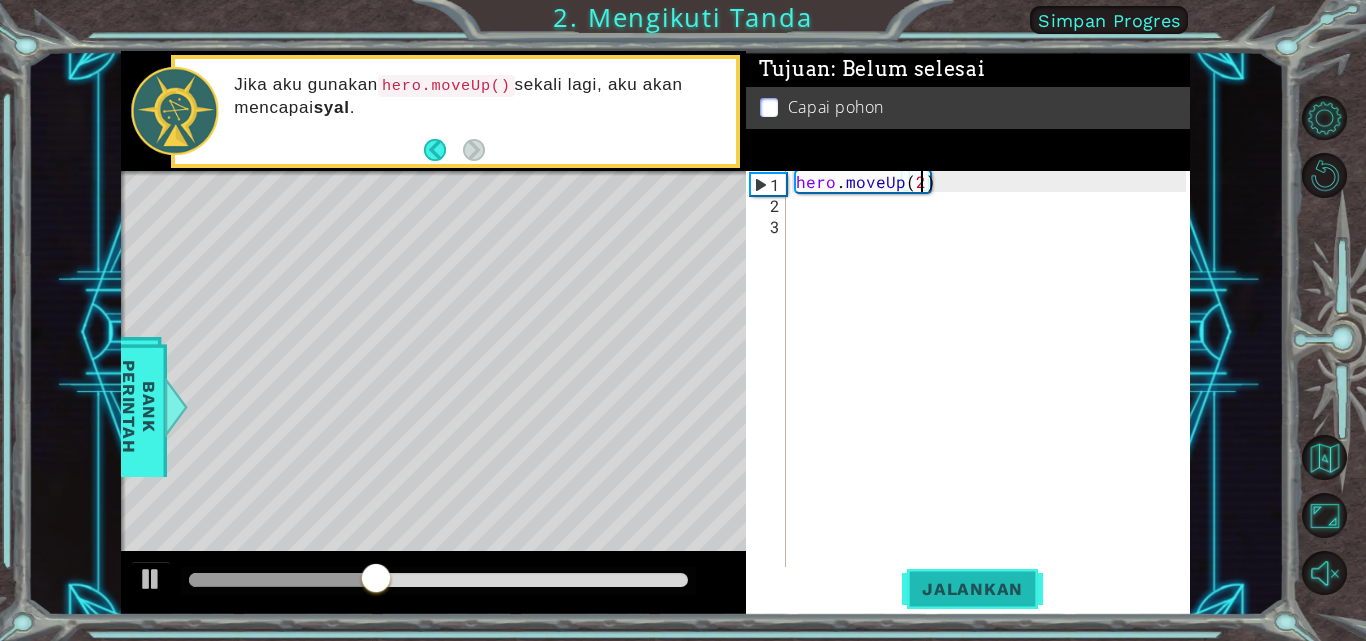 type on "hero.moveUp(2)" 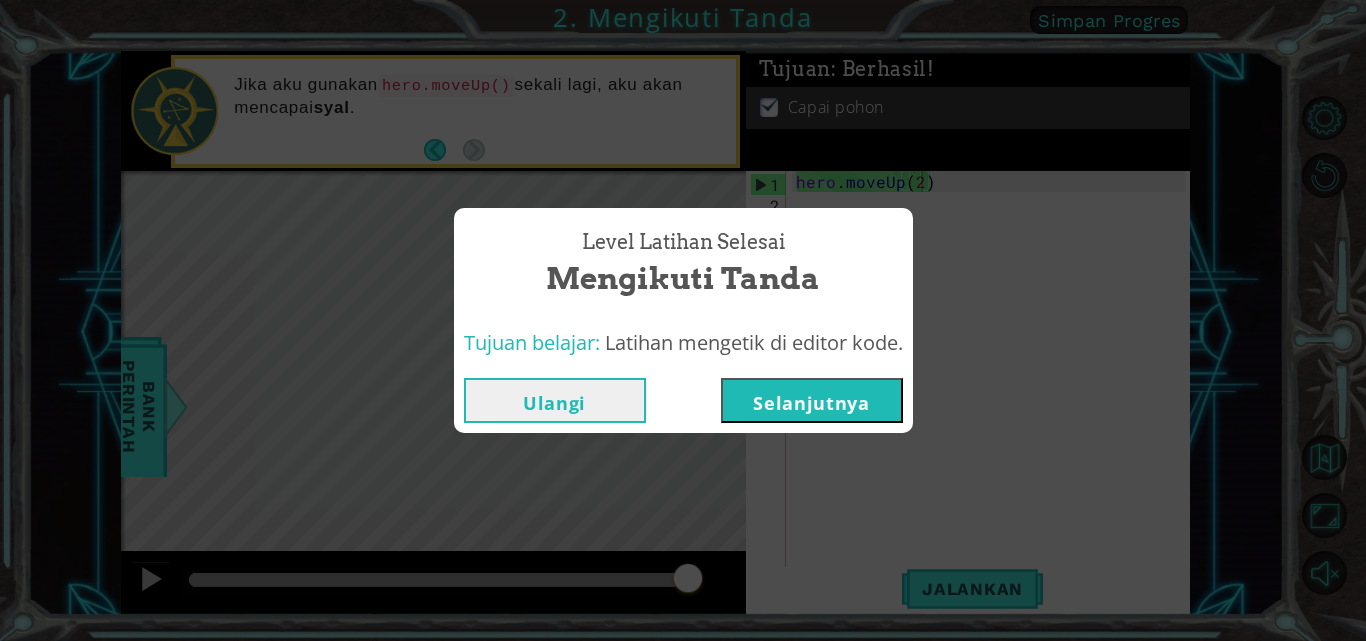 click on "Selanjutnya" at bounding box center [812, 400] 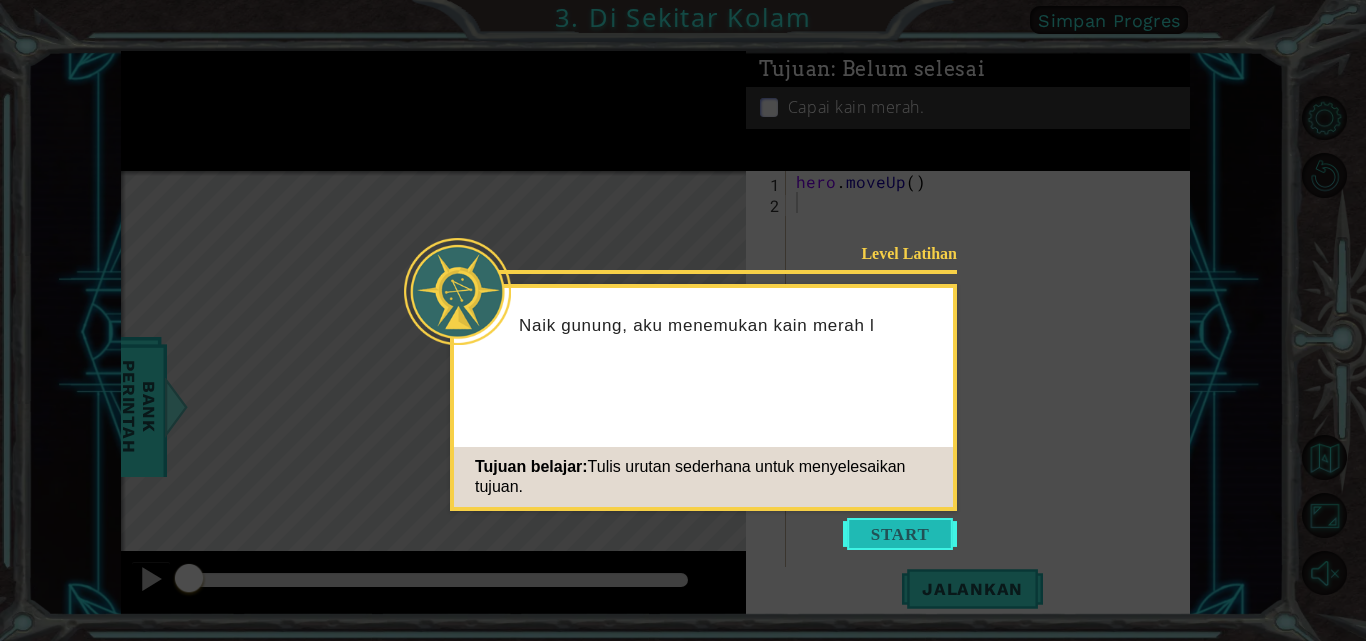click at bounding box center [900, 534] 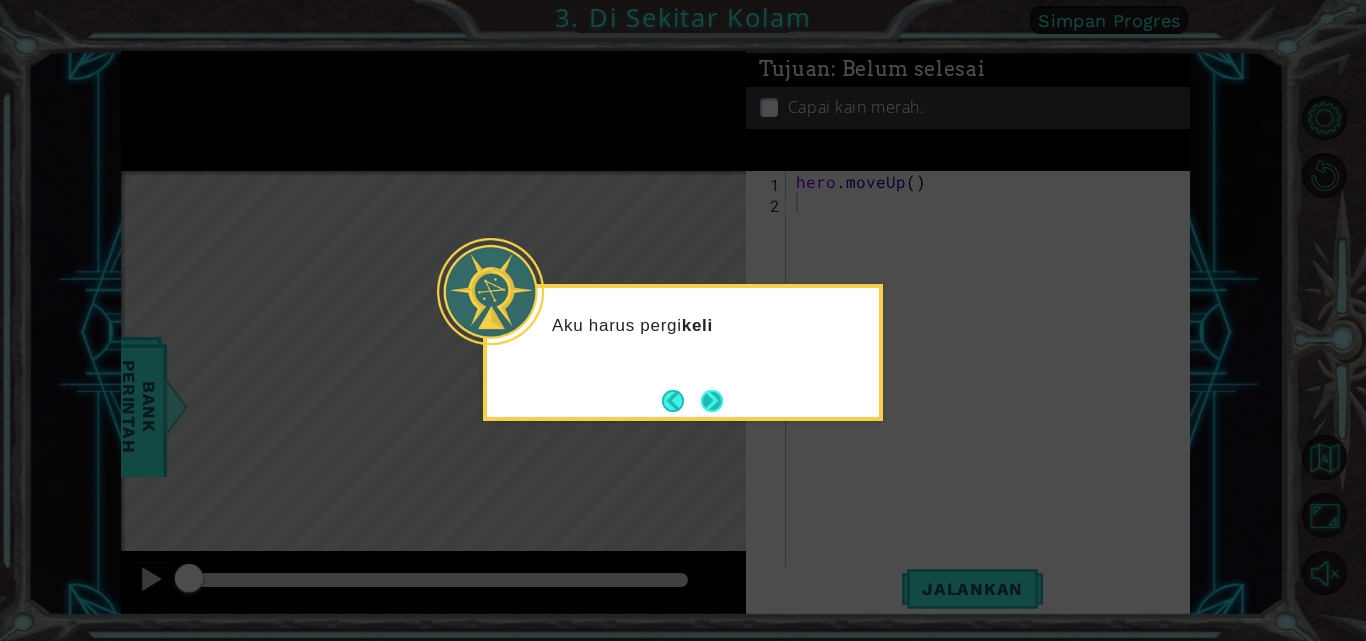 click at bounding box center (712, 401) 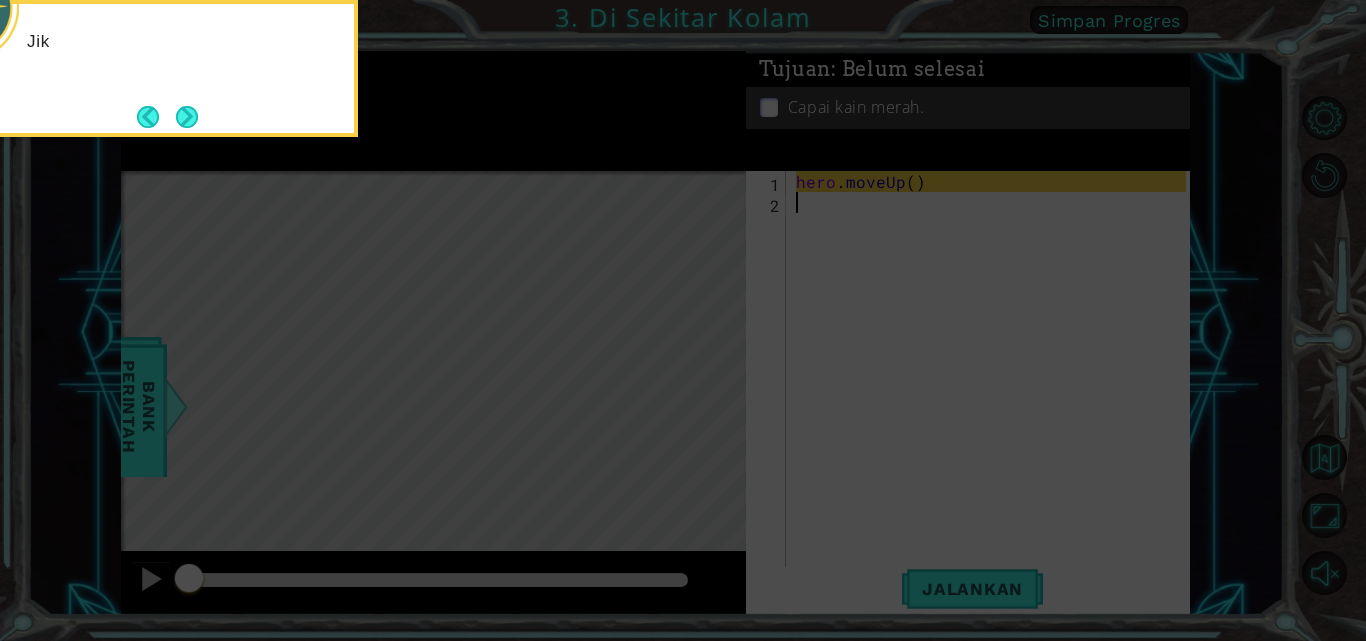 drag, startPoint x: 707, startPoint y: 368, endPoint x: 590, endPoint y: 305, distance: 132.8834 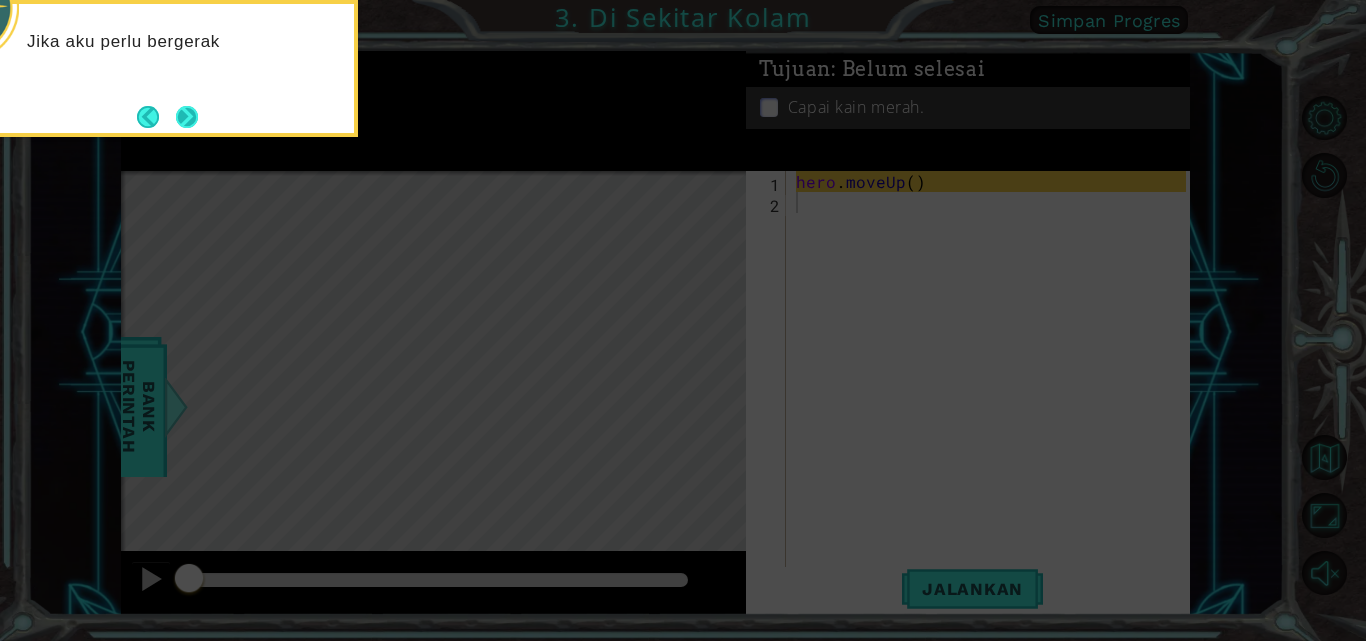 click on "Jika aku perlu bergerak" at bounding box center [158, 68] 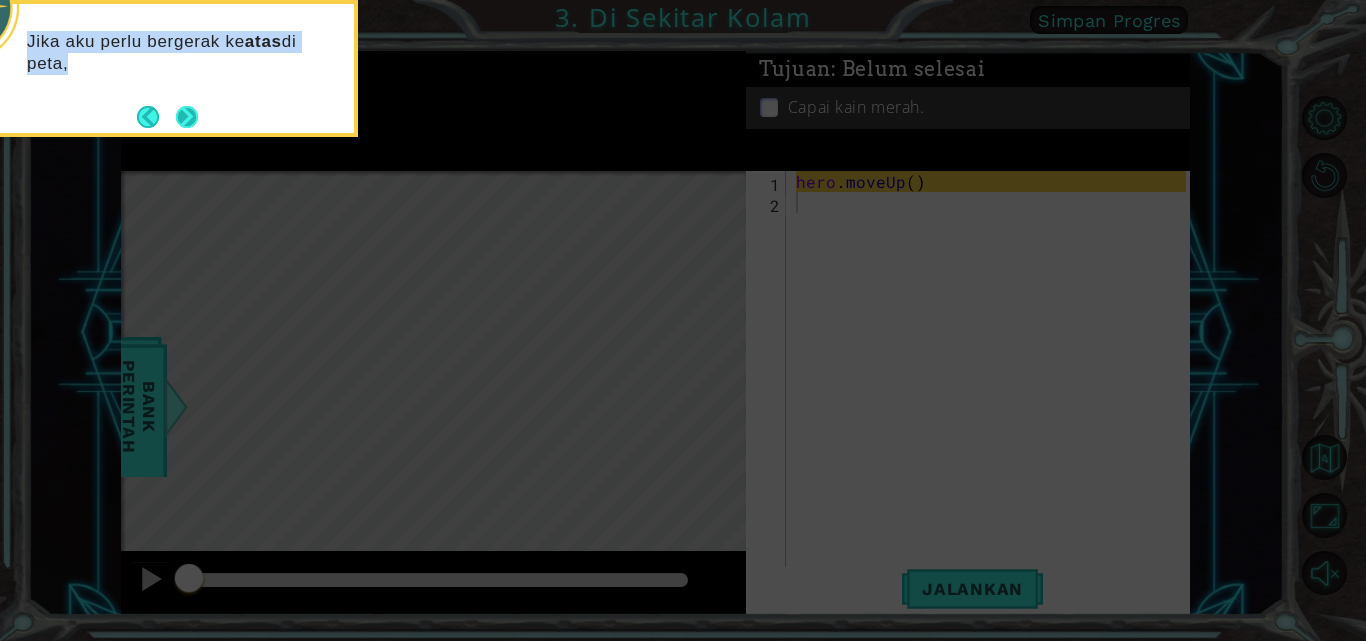 click at bounding box center [187, 117] 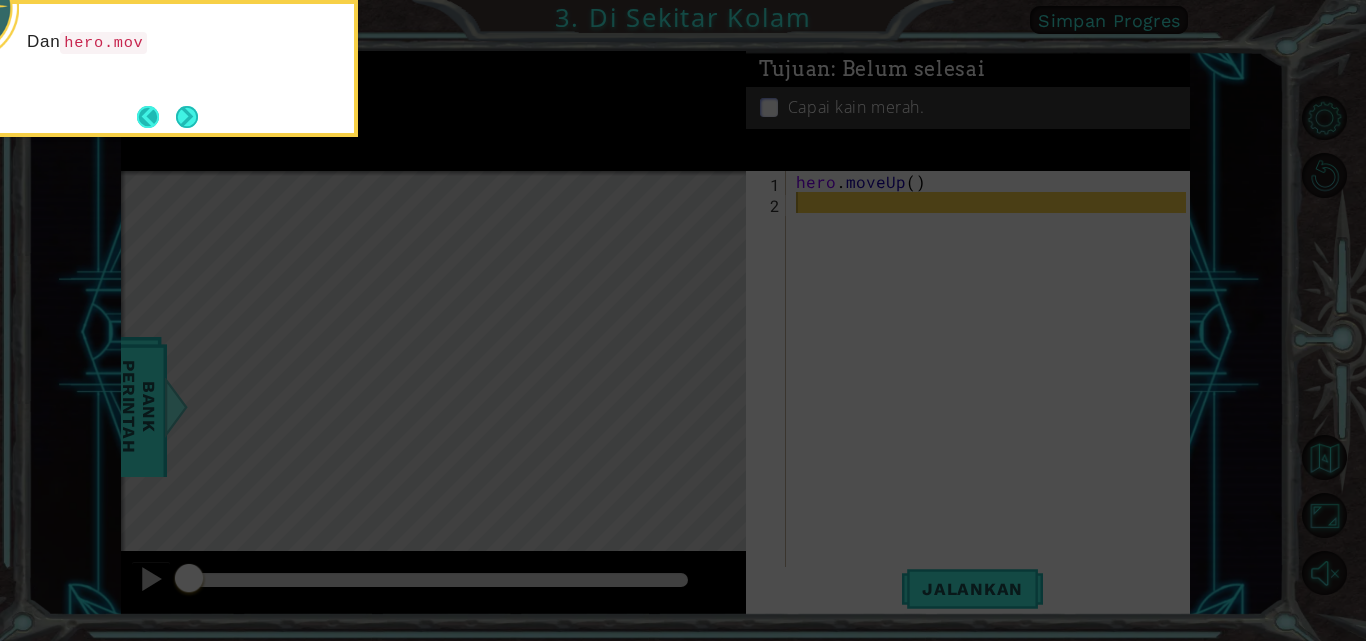 click at bounding box center [156, 117] 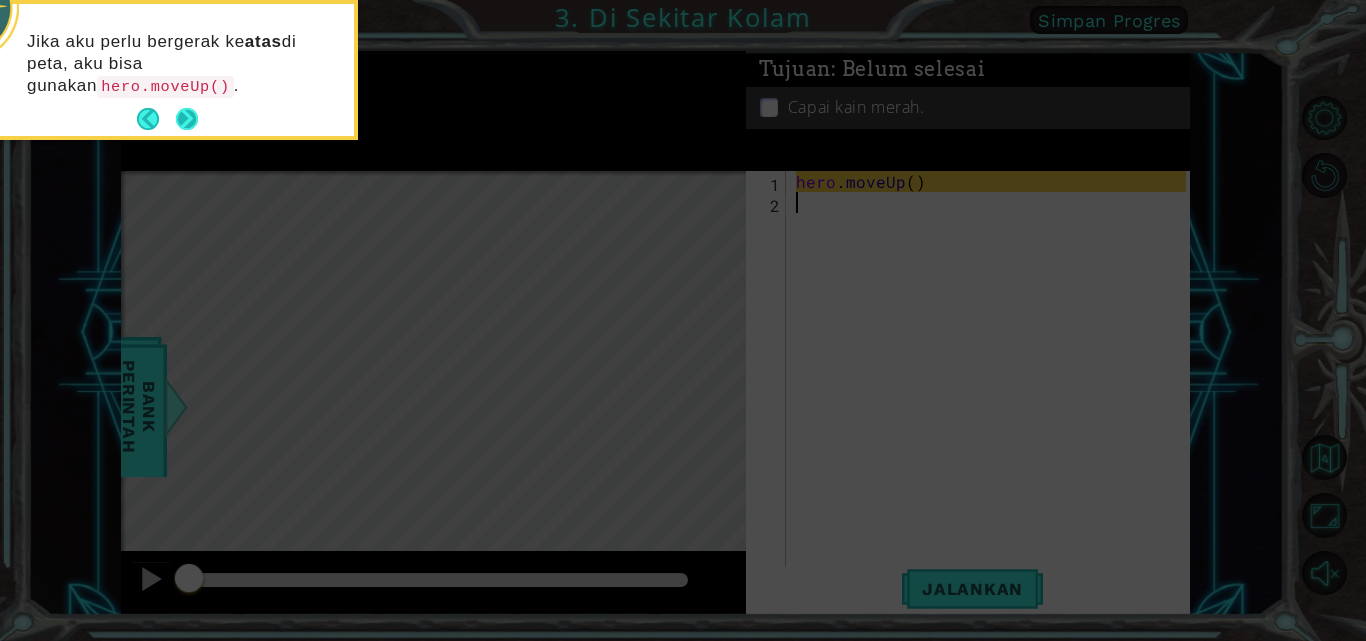 click at bounding box center [187, 119] 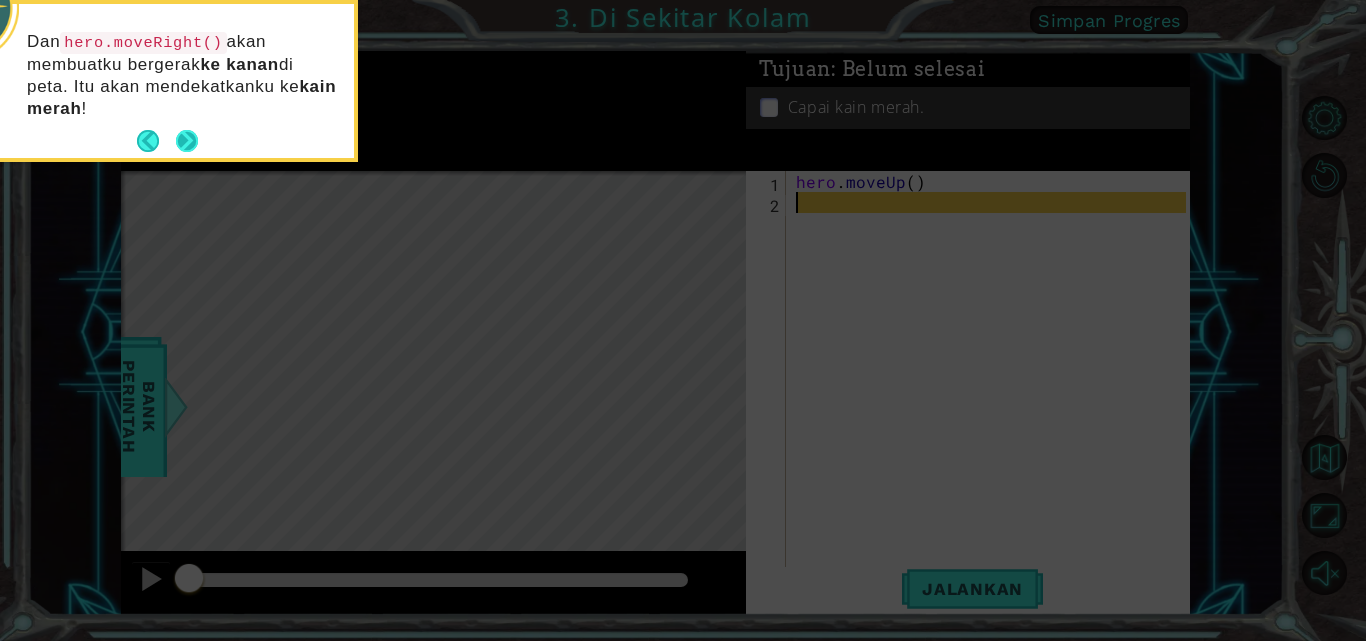 click at bounding box center (187, 141) 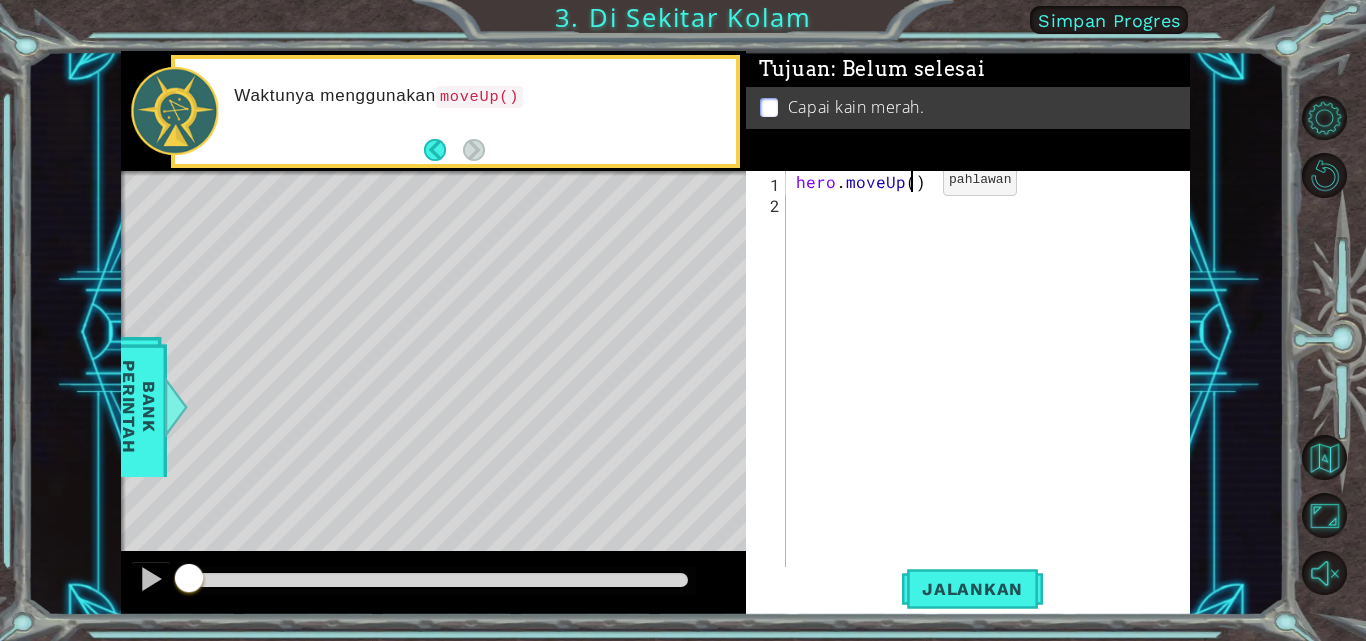 click on "hero . moveUp ( )" at bounding box center (994, 391) 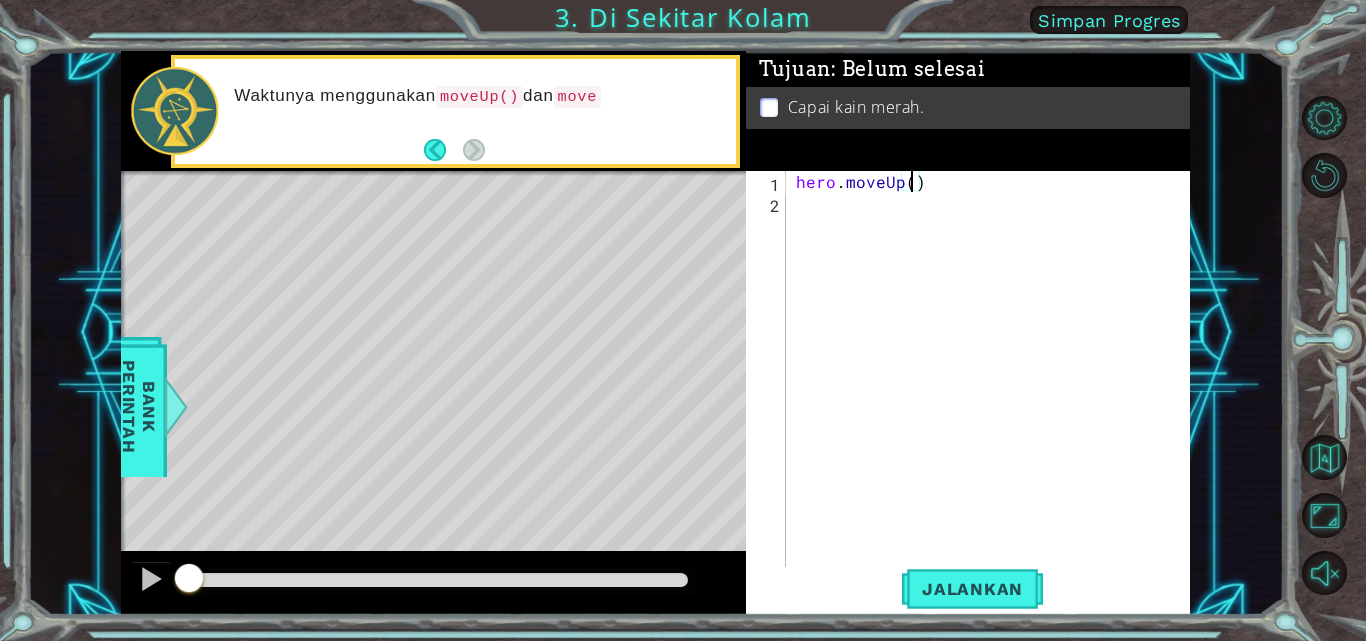 type on "hero.moveUp(2)" 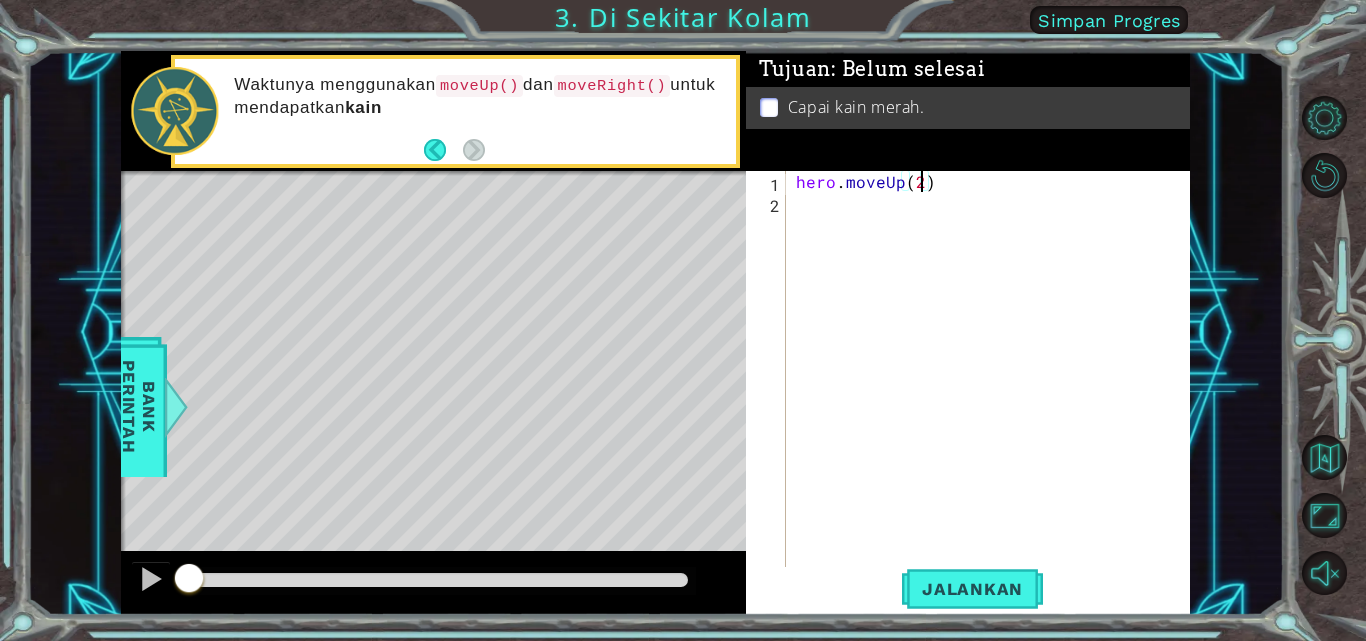 click on "hero . moveUp ( 2 )" at bounding box center (994, 391) 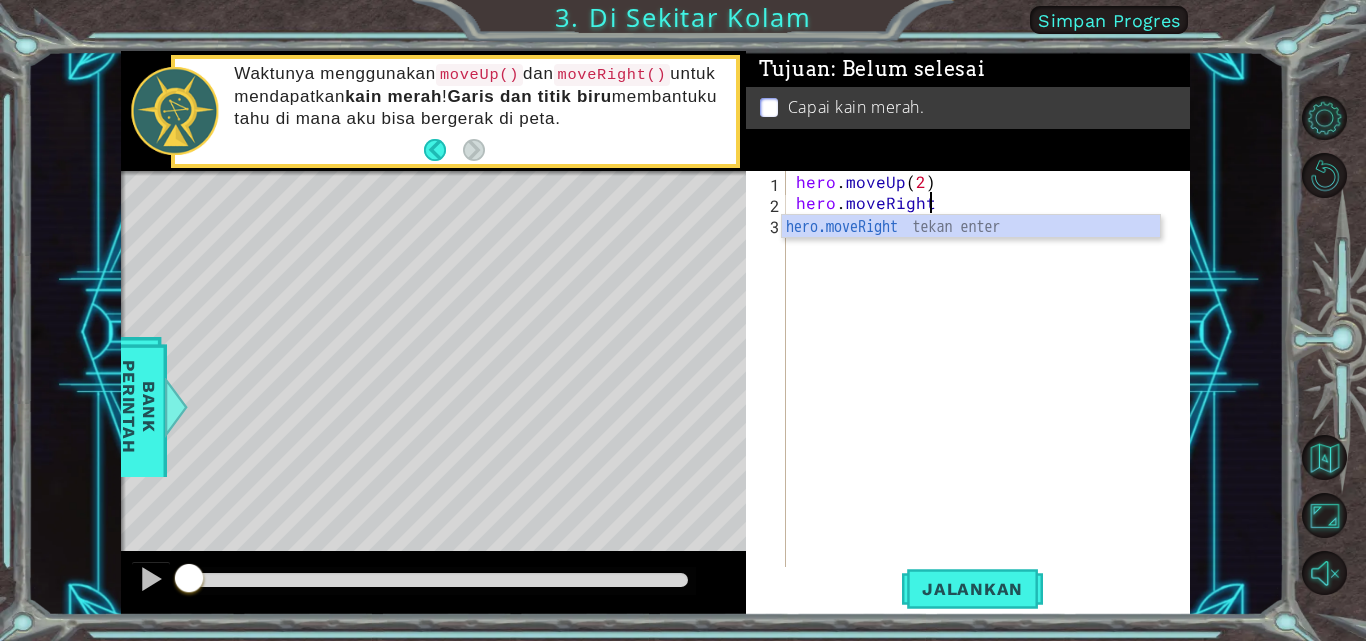 scroll, scrollTop: 0, scrollLeft: 8, axis: horizontal 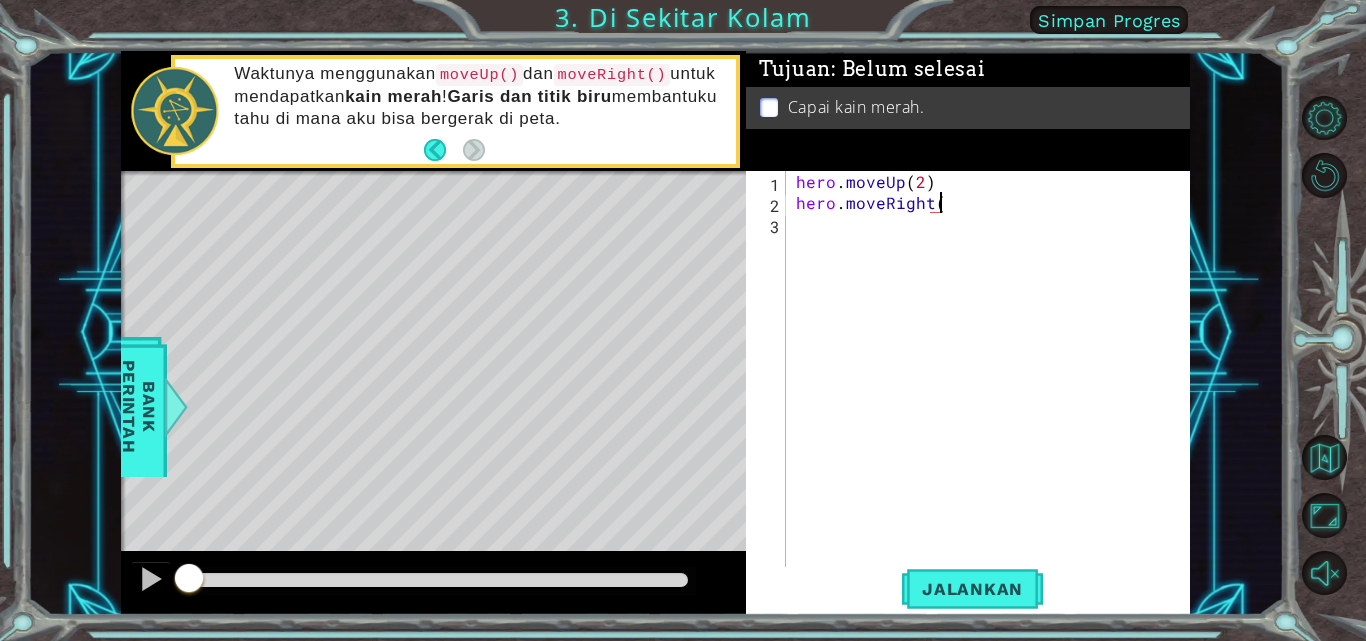 type on "hero.moveRight()" 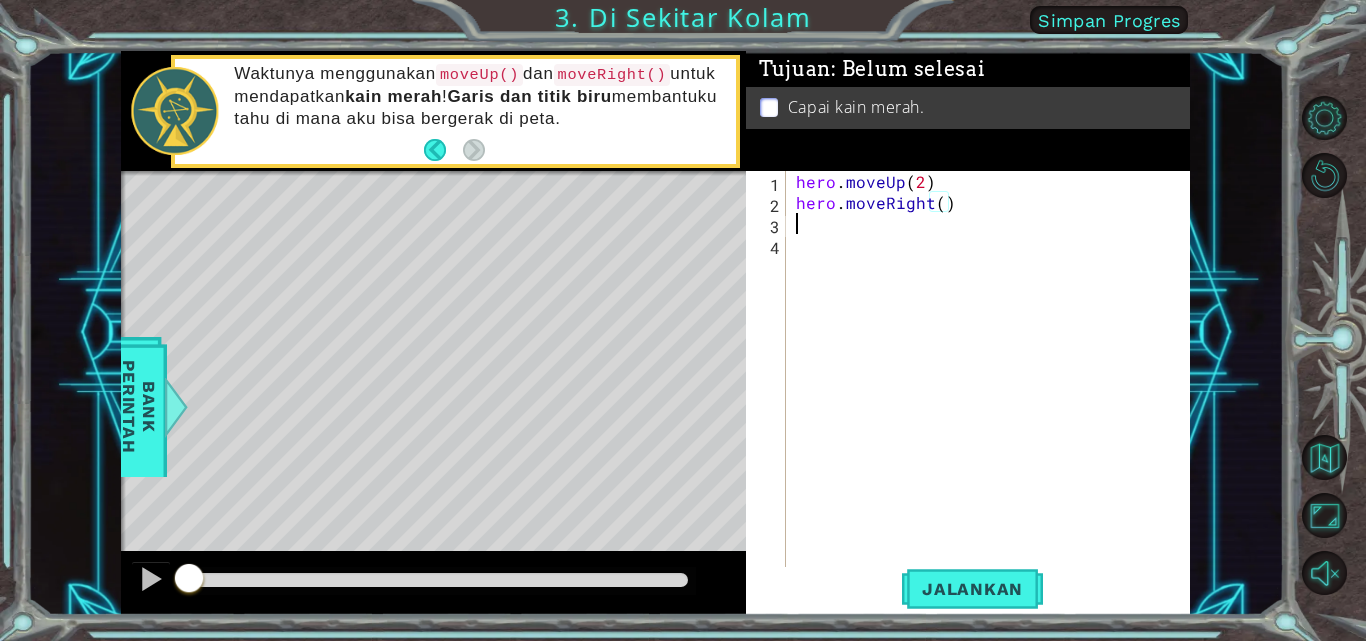 scroll, scrollTop: 0, scrollLeft: 0, axis: both 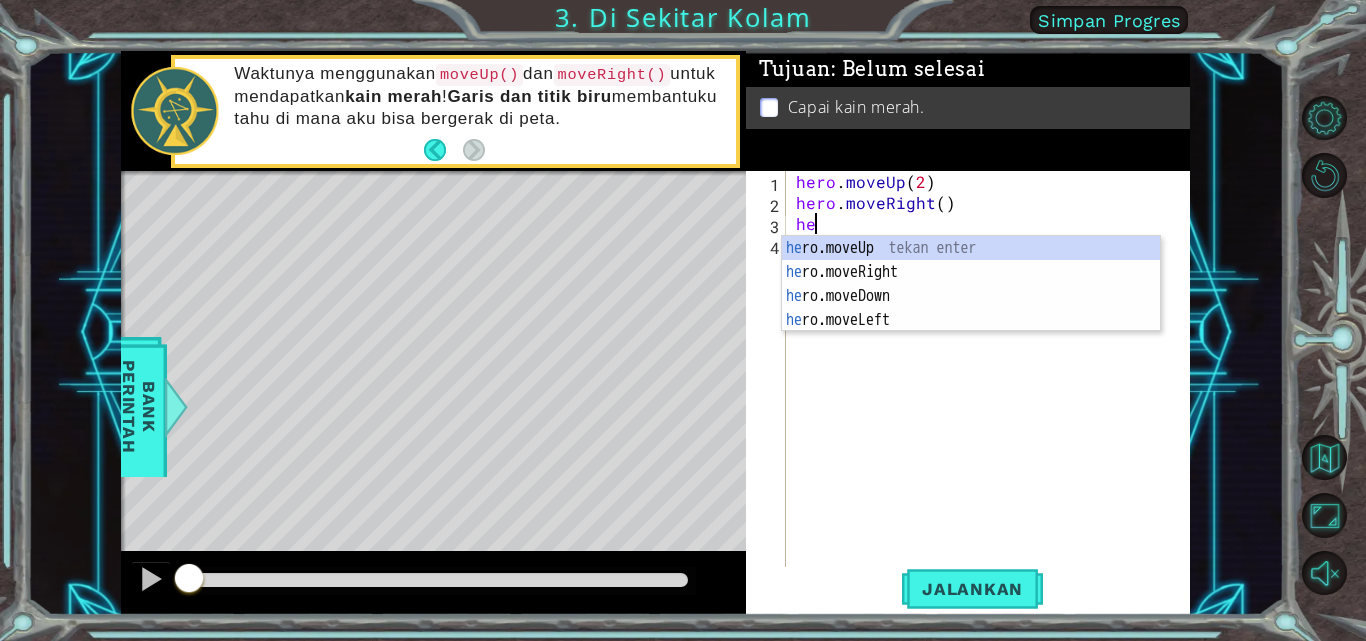 type on "hero" 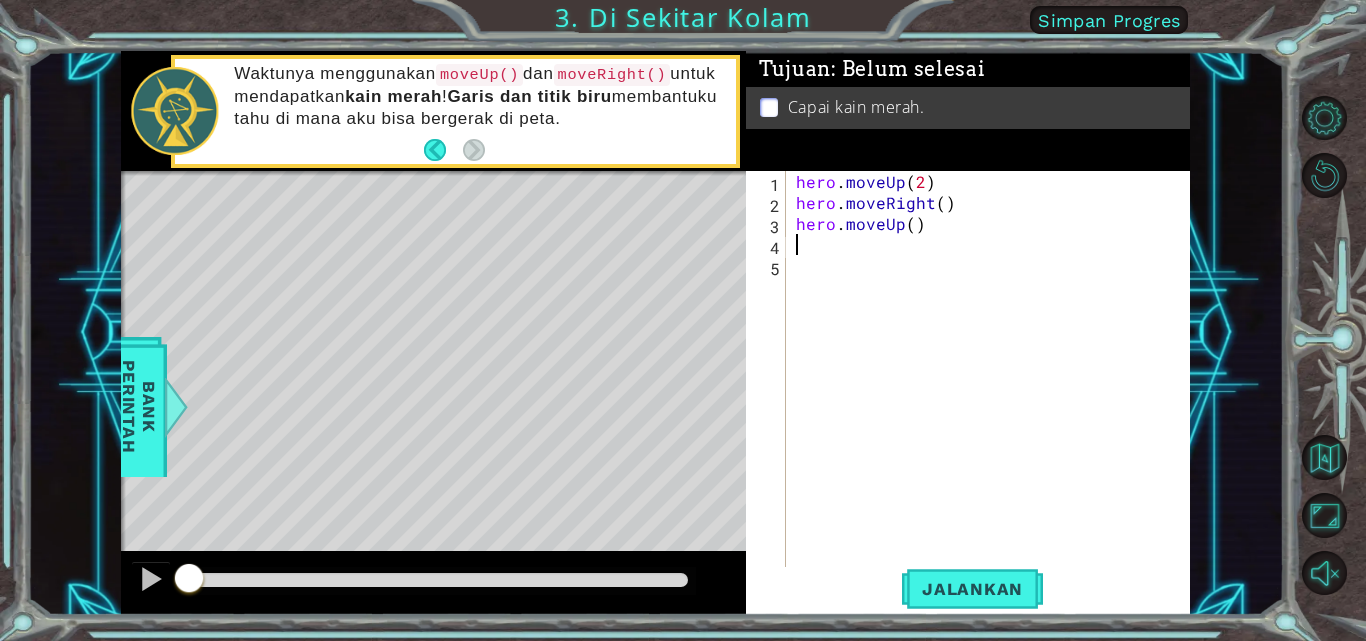 scroll, scrollTop: 0, scrollLeft: 0, axis: both 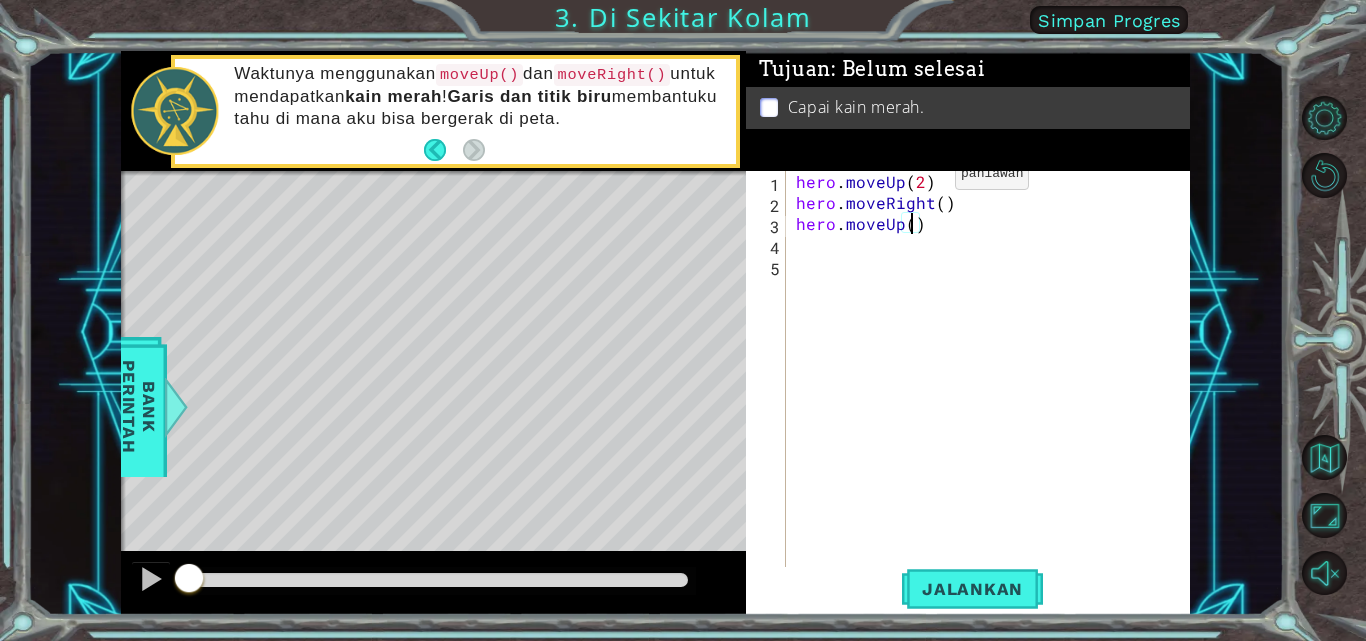 click on "hero . moveUp ( 2 ) hero . moveRight ( ) hero . moveUp ( )" at bounding box center (994, 391) 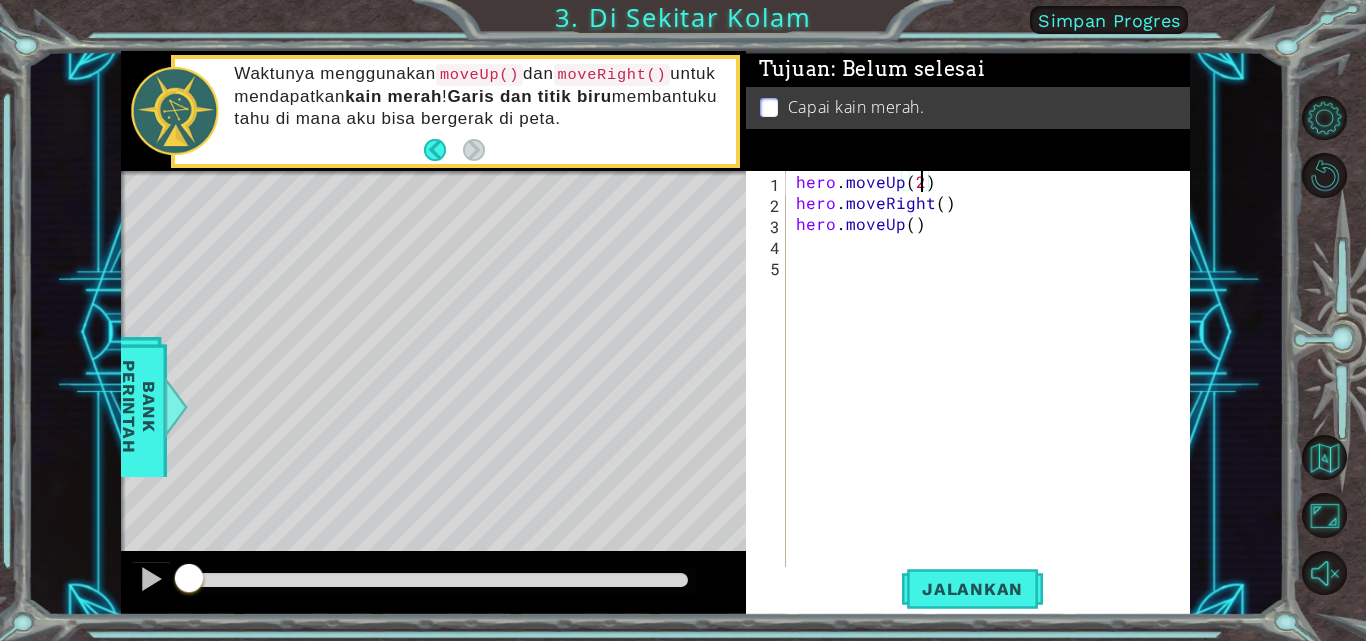 type on "hero.moveUp()" 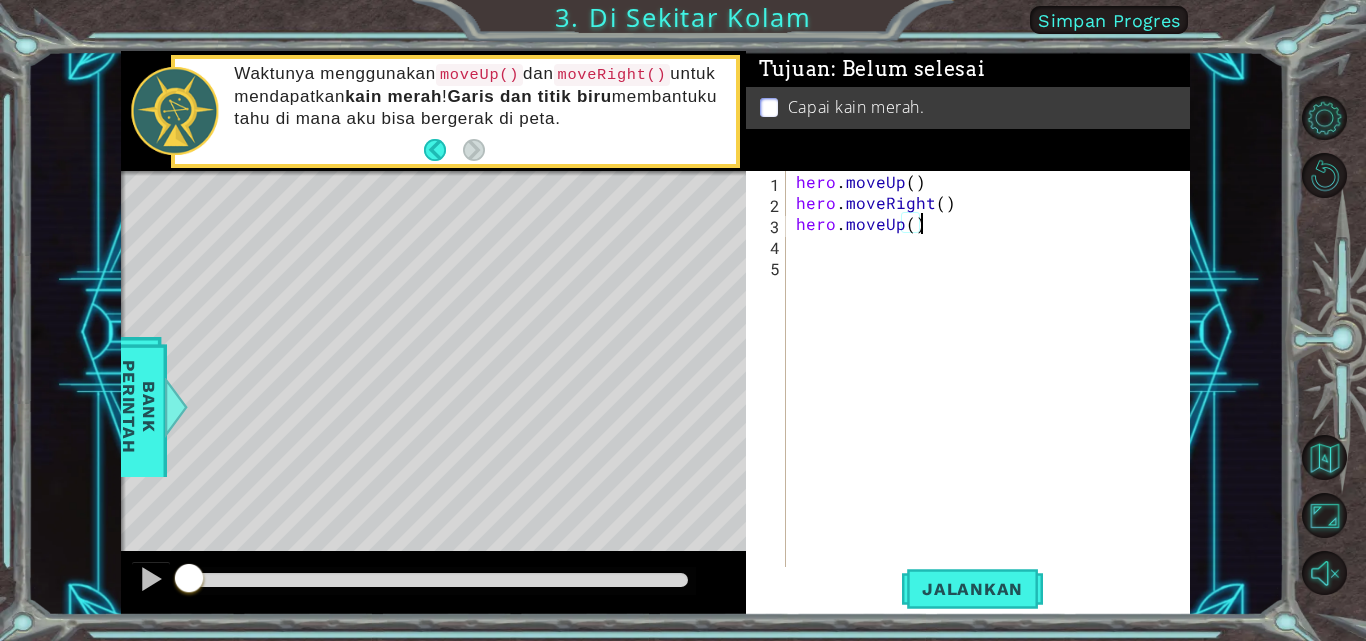 click on "hero . moveUp ( ) hero . moveRight ( ) hero . moveUp ( )" at bounding box center [994, 391] 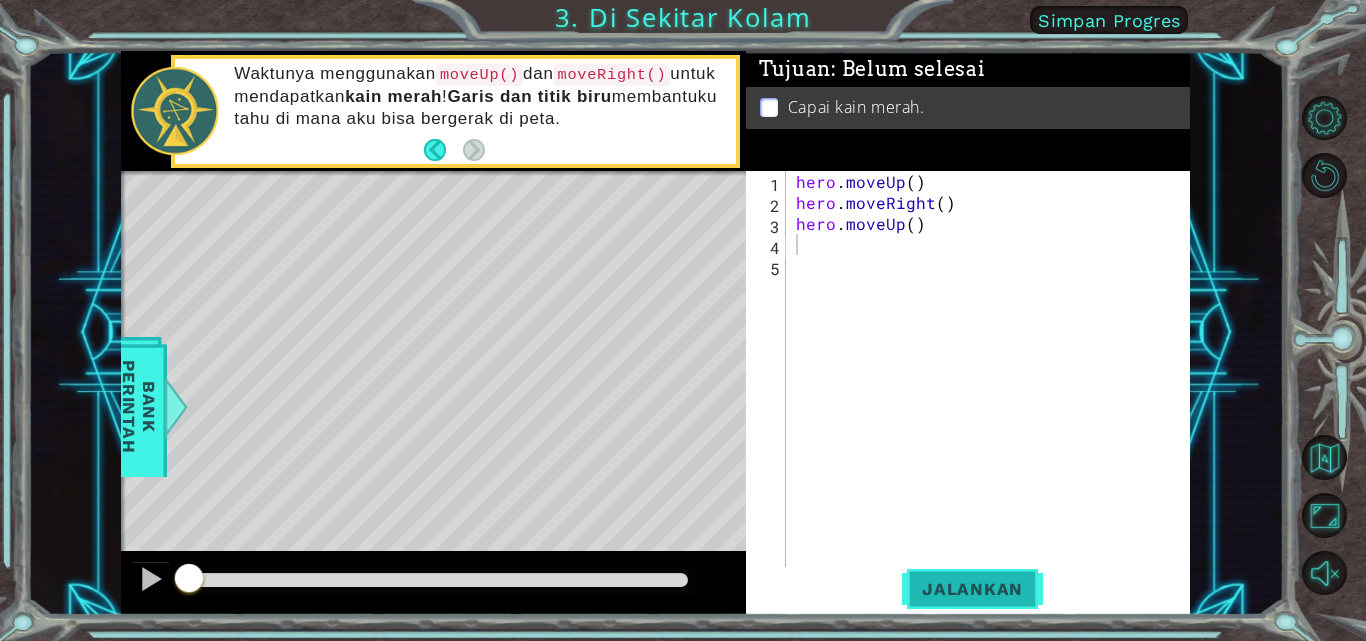 click on "Jalankan" at bounding box center (972, 589) 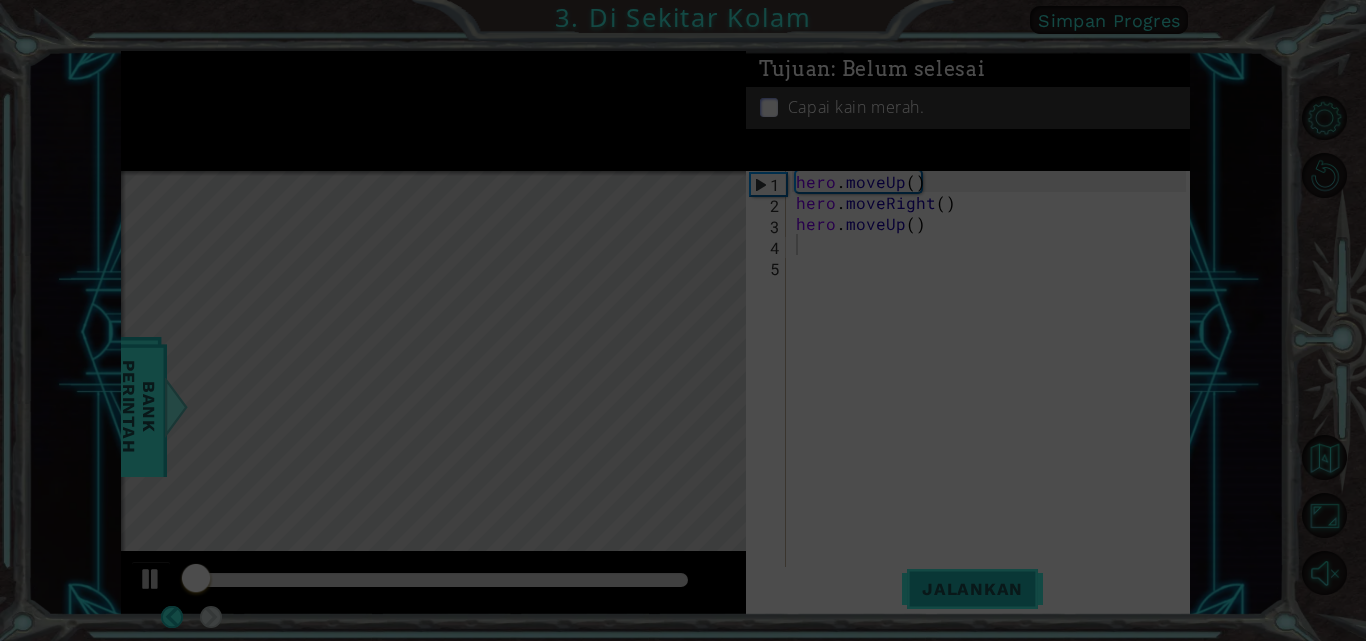 click on "Jalankan" at bounding box center (972, 589) 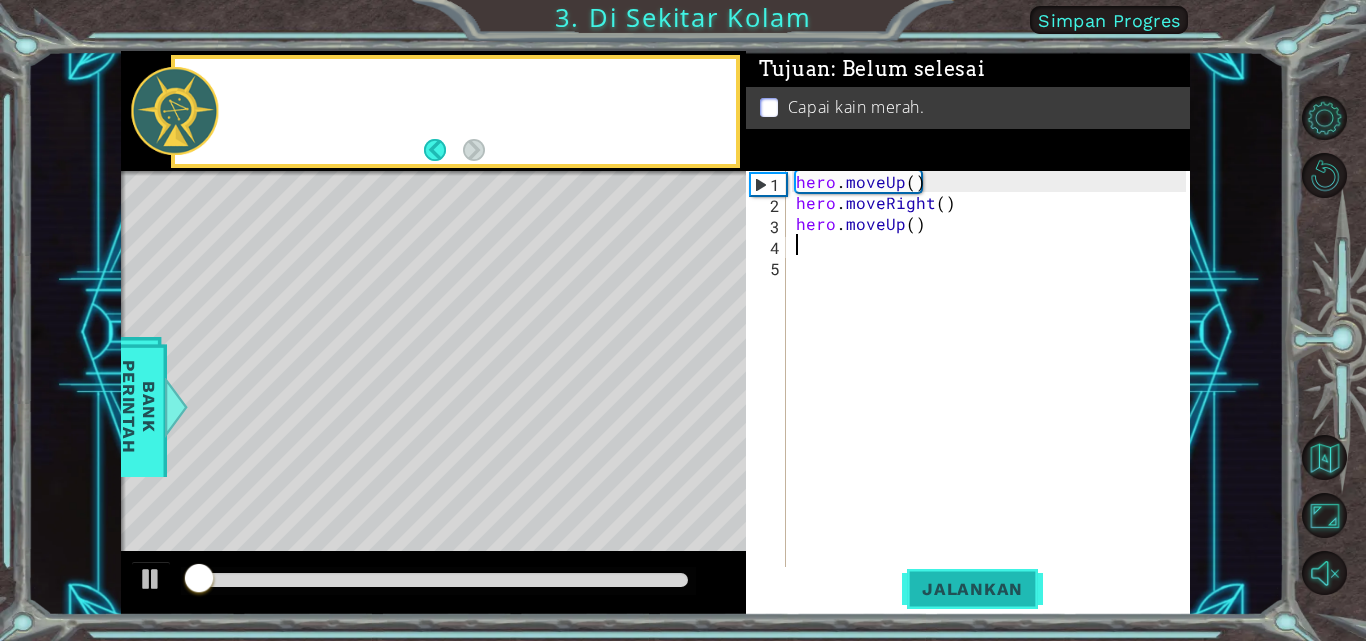 click on "Jalankan" at bounding box center [972, 589] 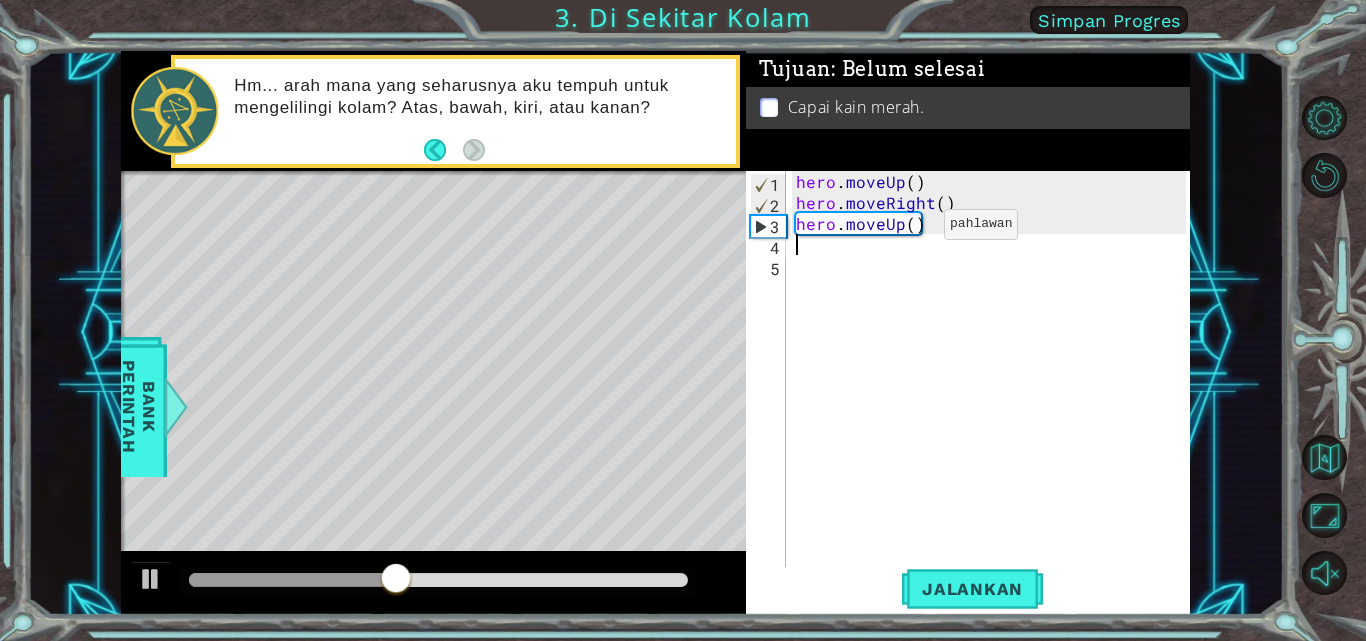click on "hero . moveUp ( ) hero . moveRight ( ) hero . moveUp ( )" at bounding box center [994, 391] 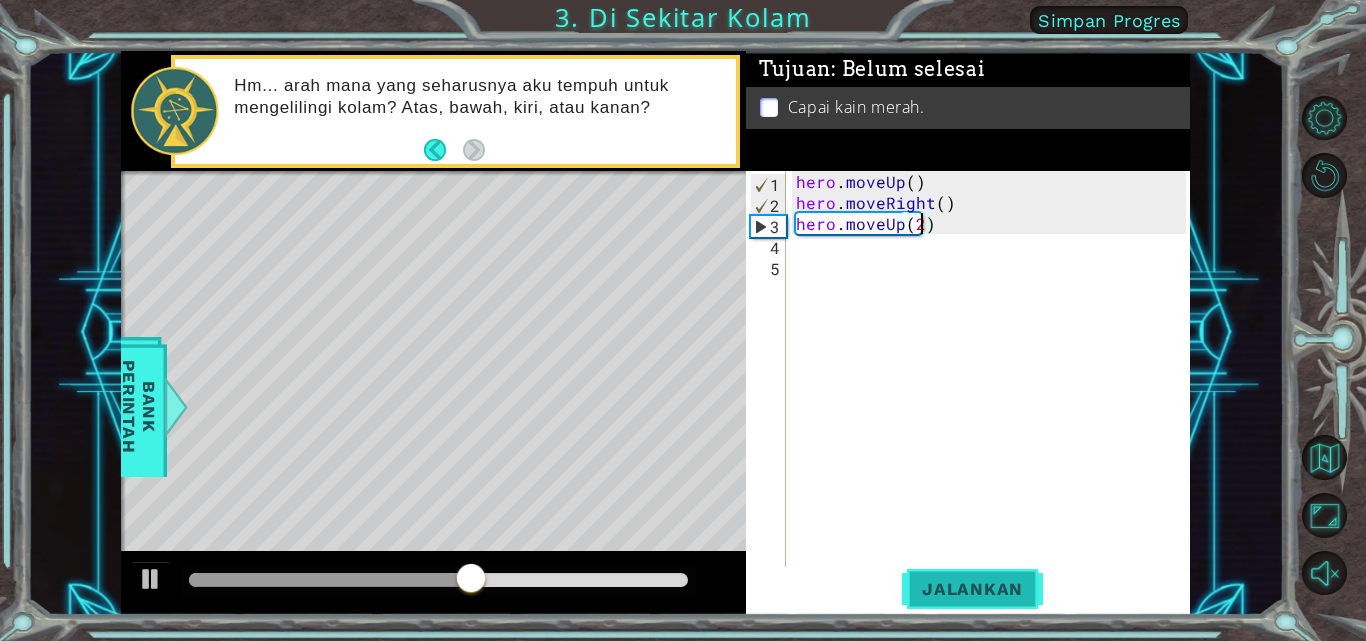 scroll, scrollTop: 0, scrollLeft: 7, axis: horizontal 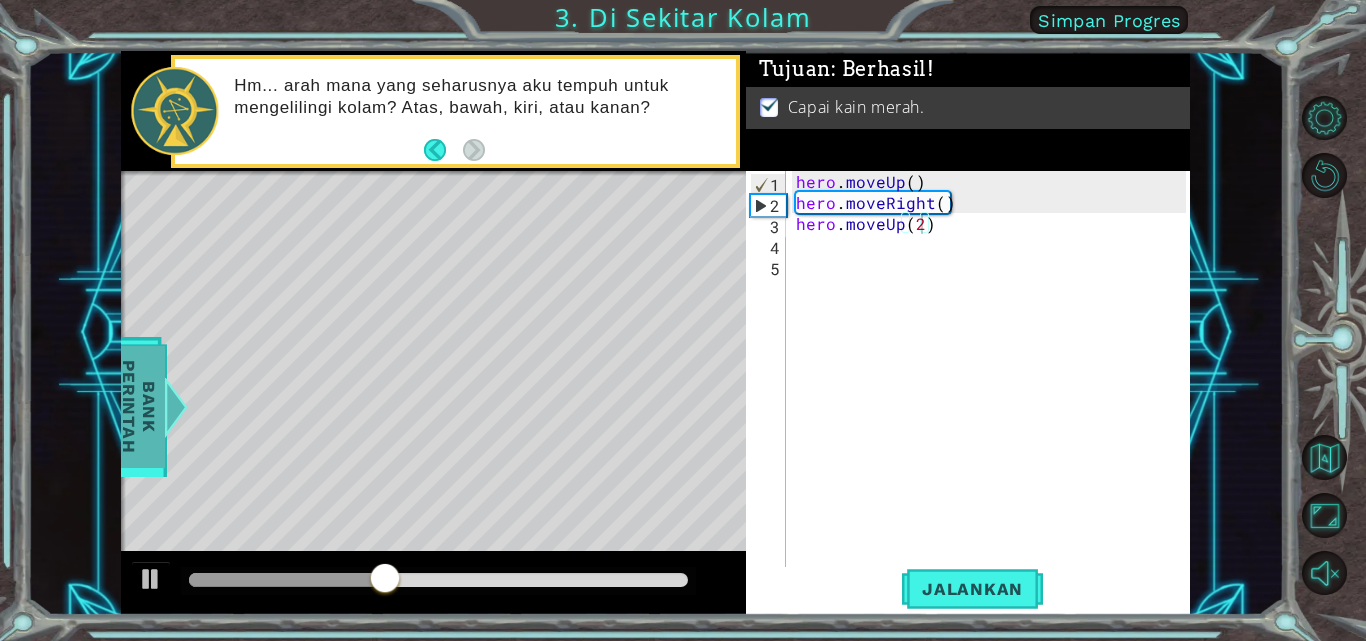 click on "Bank Perintah" at bounding box center (139, 407) 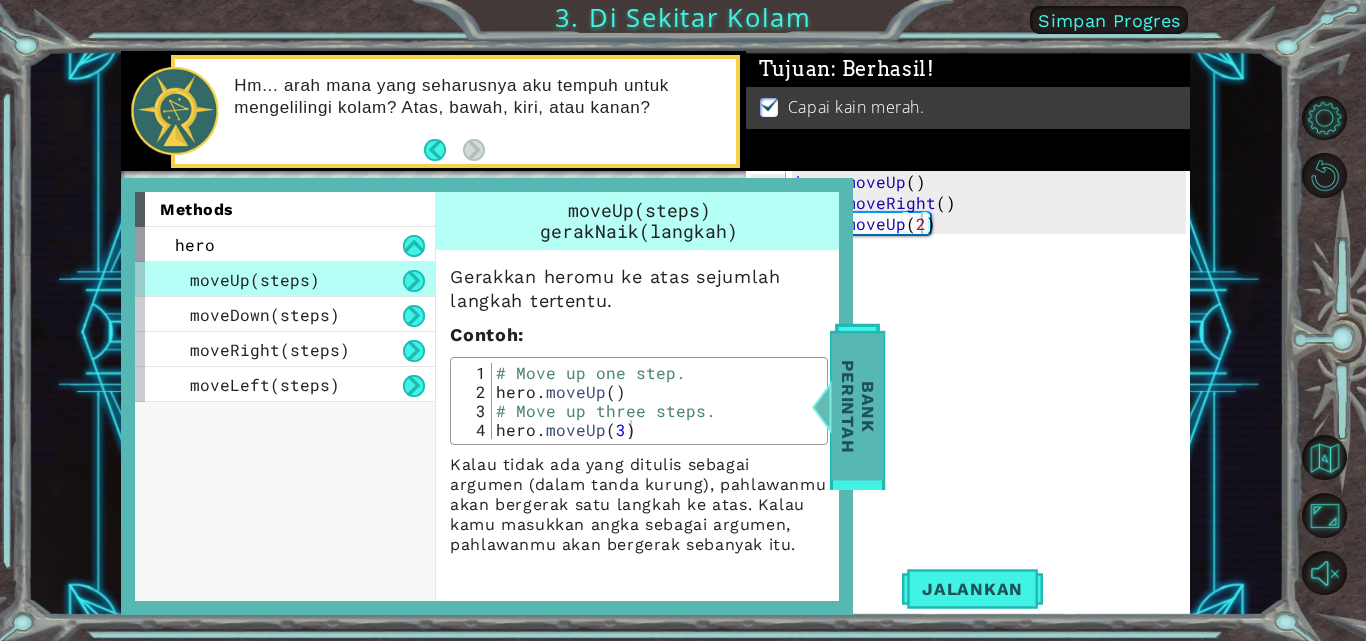 click on "Bank Perintah" at bounding box center (858, 406) 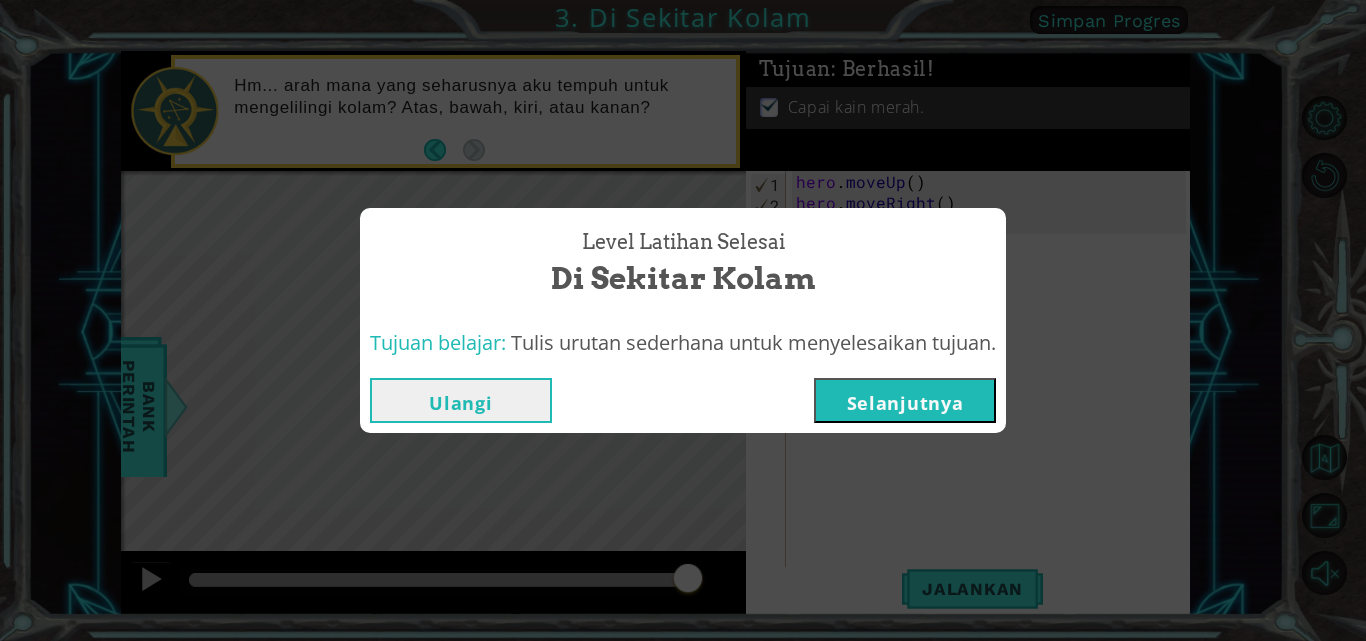 click on "Selanjutnya" at bounding box center [905, 400] 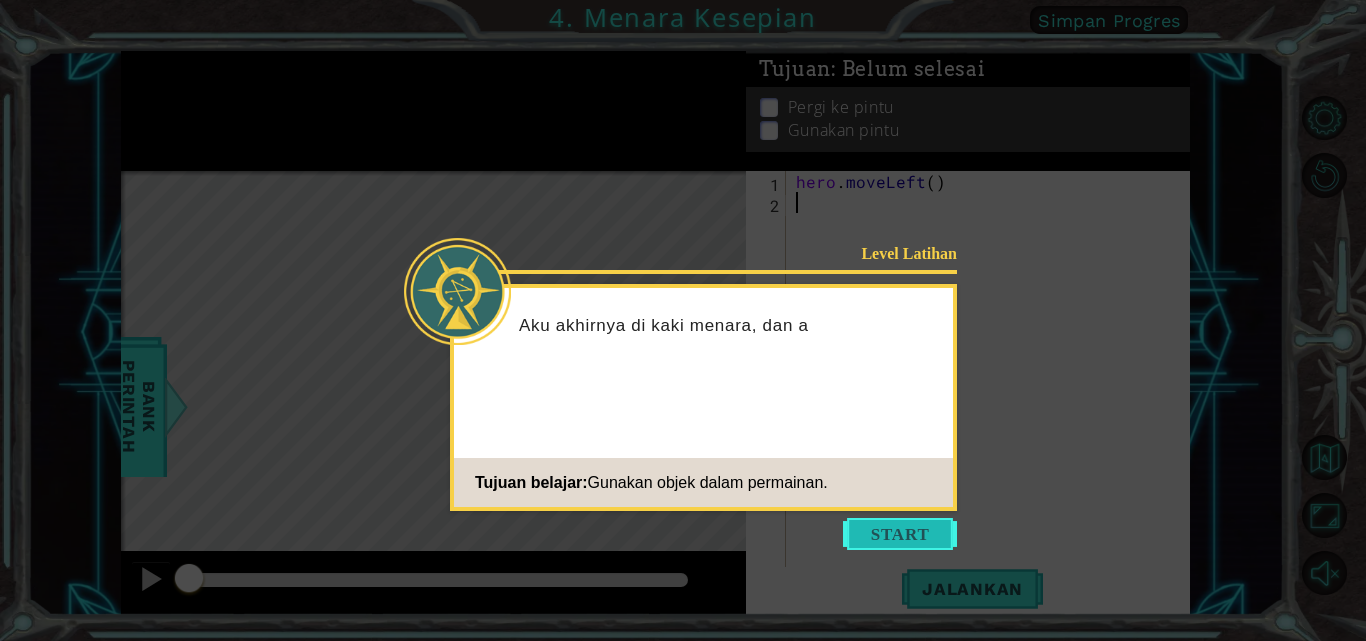 click at bounding box center [900, 534] 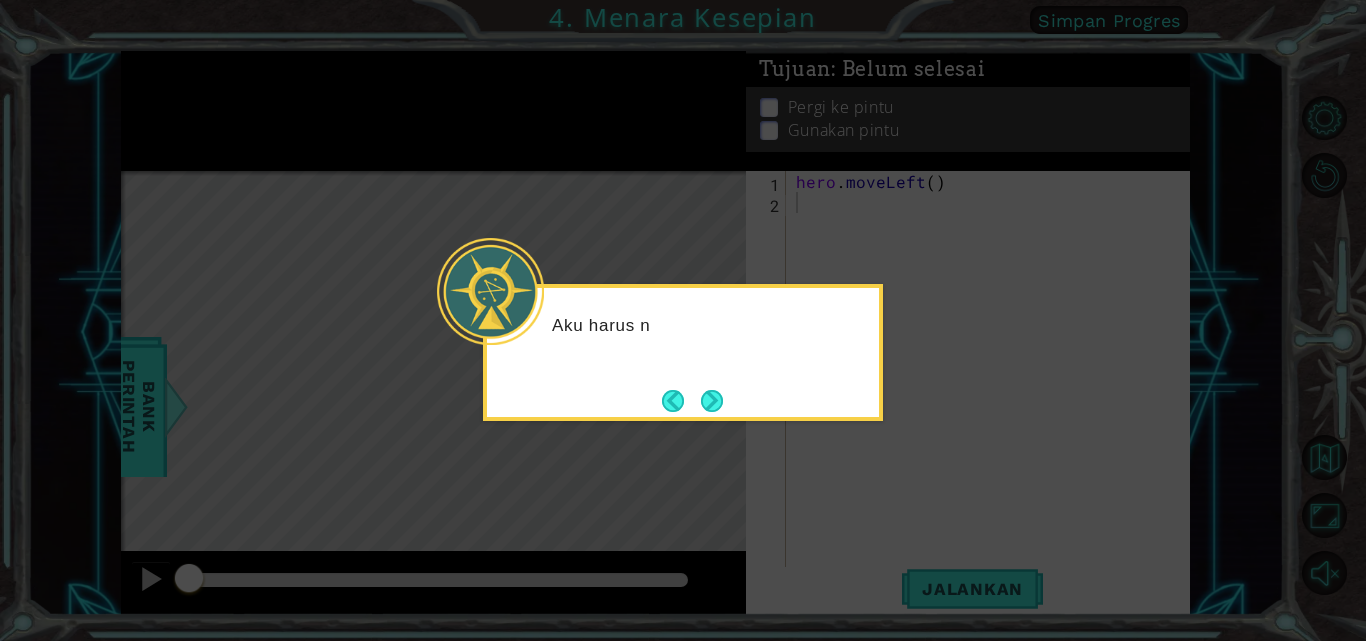 click at bounding box center (712, 401) 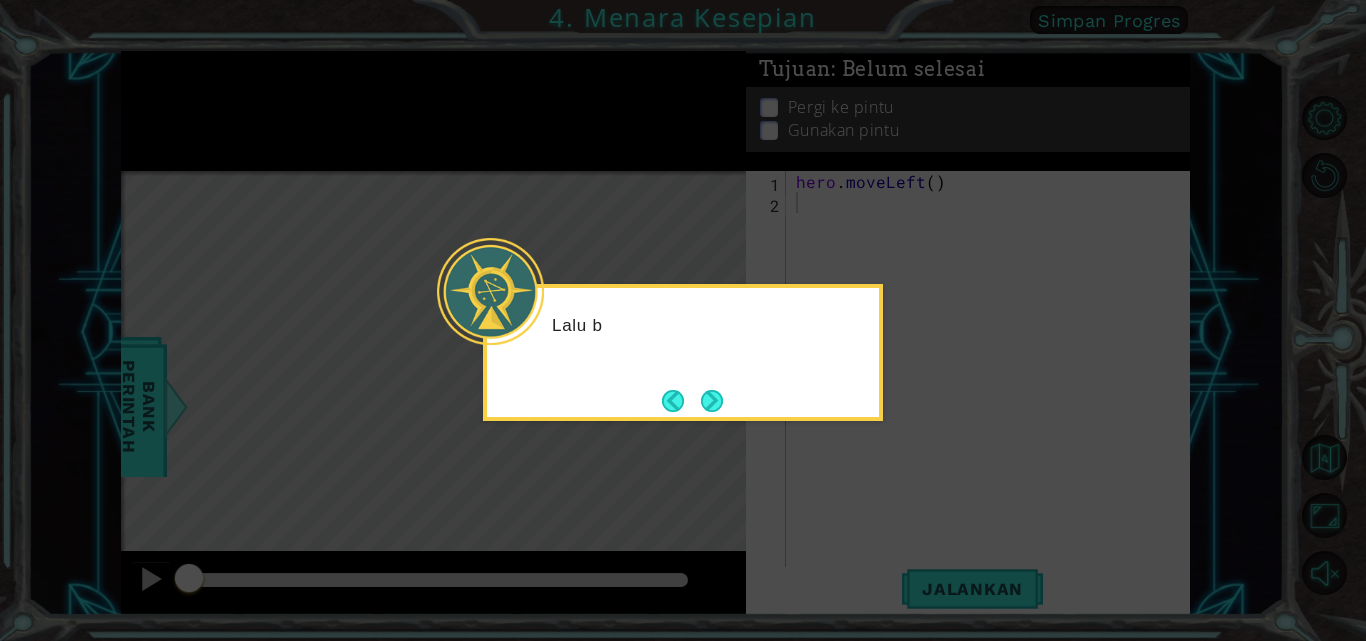 click at bounding box center (712, 400) 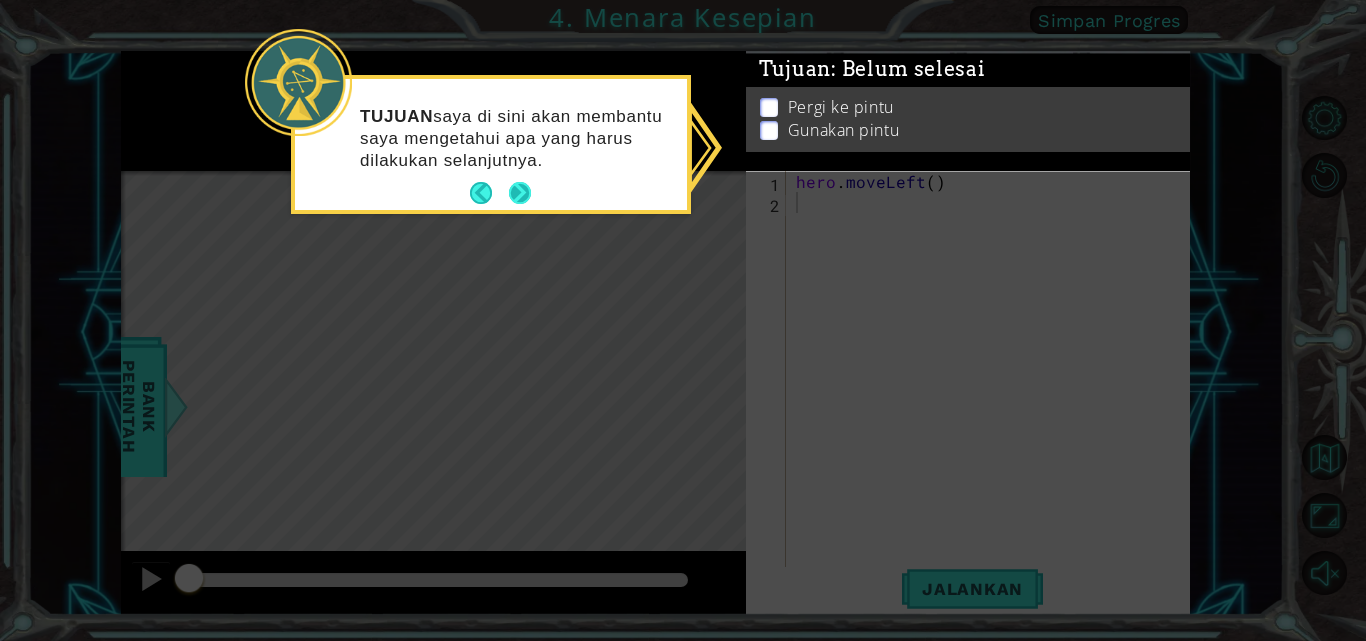 click at bounding box center (520, 193) 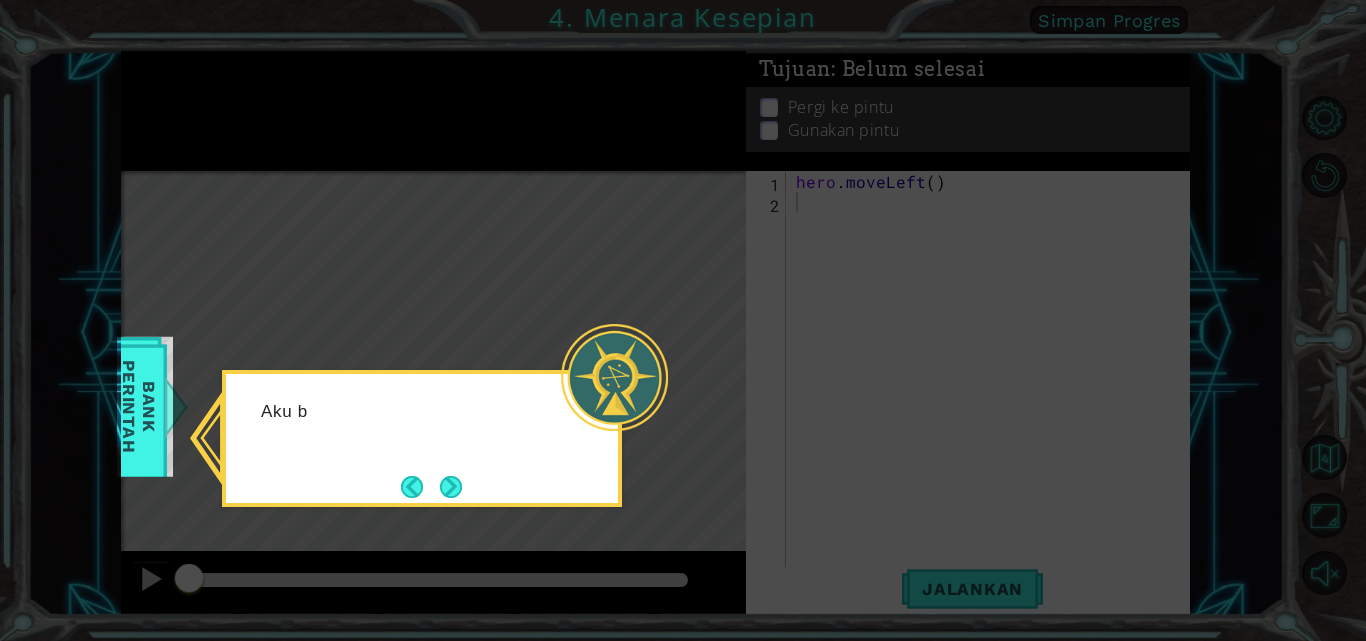 click on "Aku b" at bounding box center [410, 412] 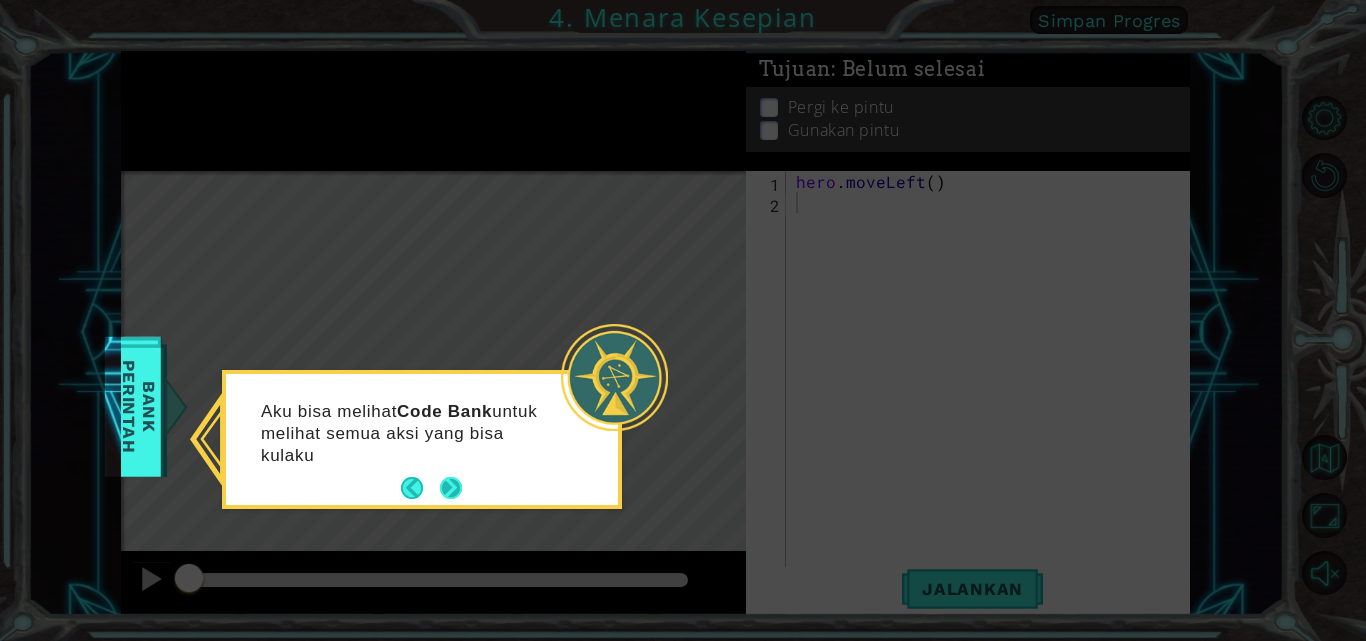 click on "Aku bisa melihat  Code Bank  untuk melihat semua aksi yang bisa kulaku" at bounding box center [422, 443] 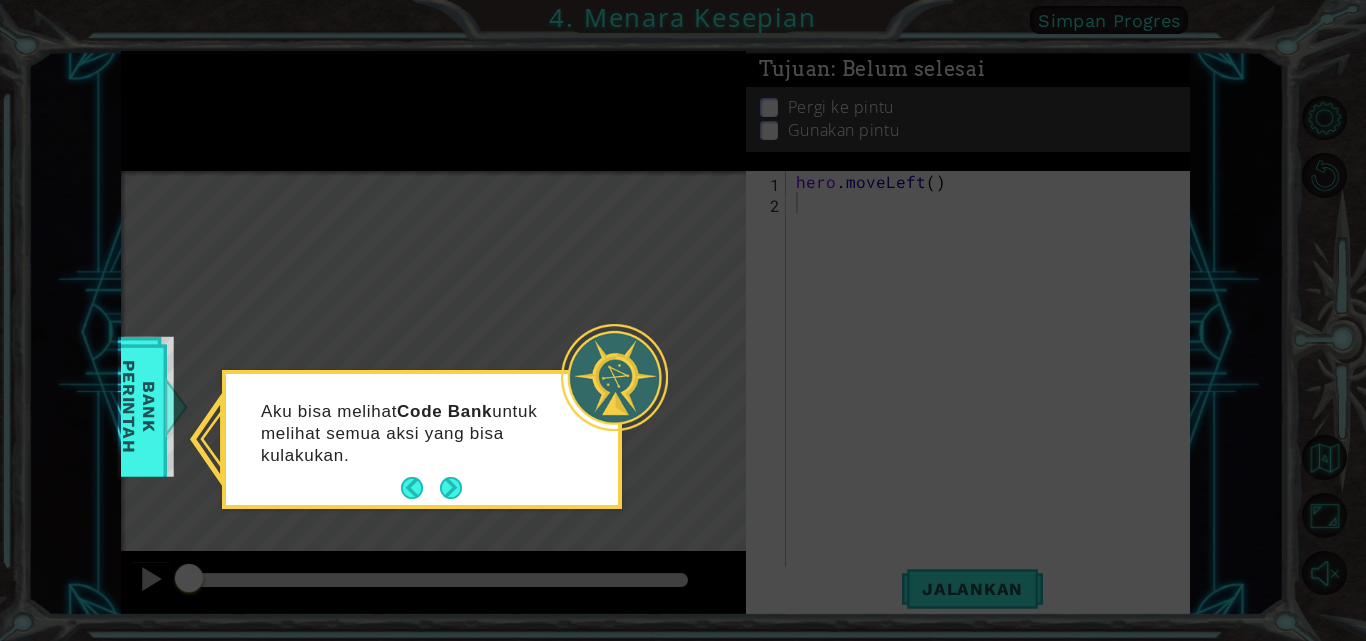 click at bounding box center [451, 488] 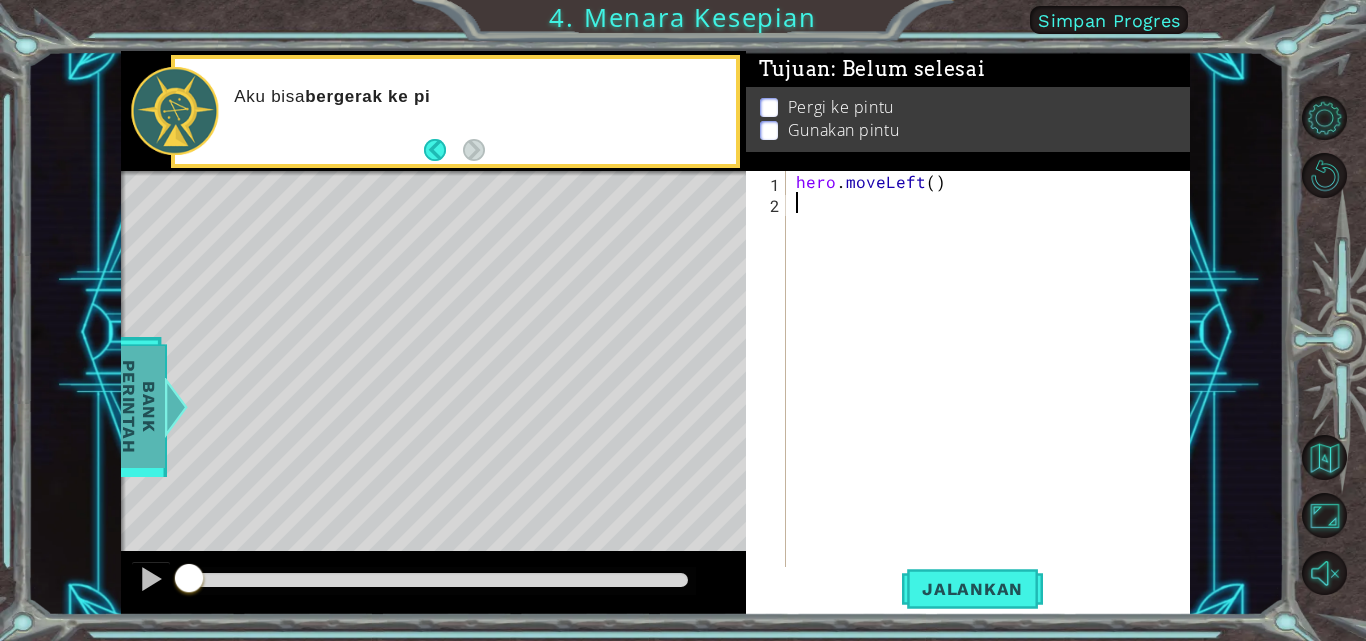 click on "Bank Perintah" at bounding box center (133, 407) 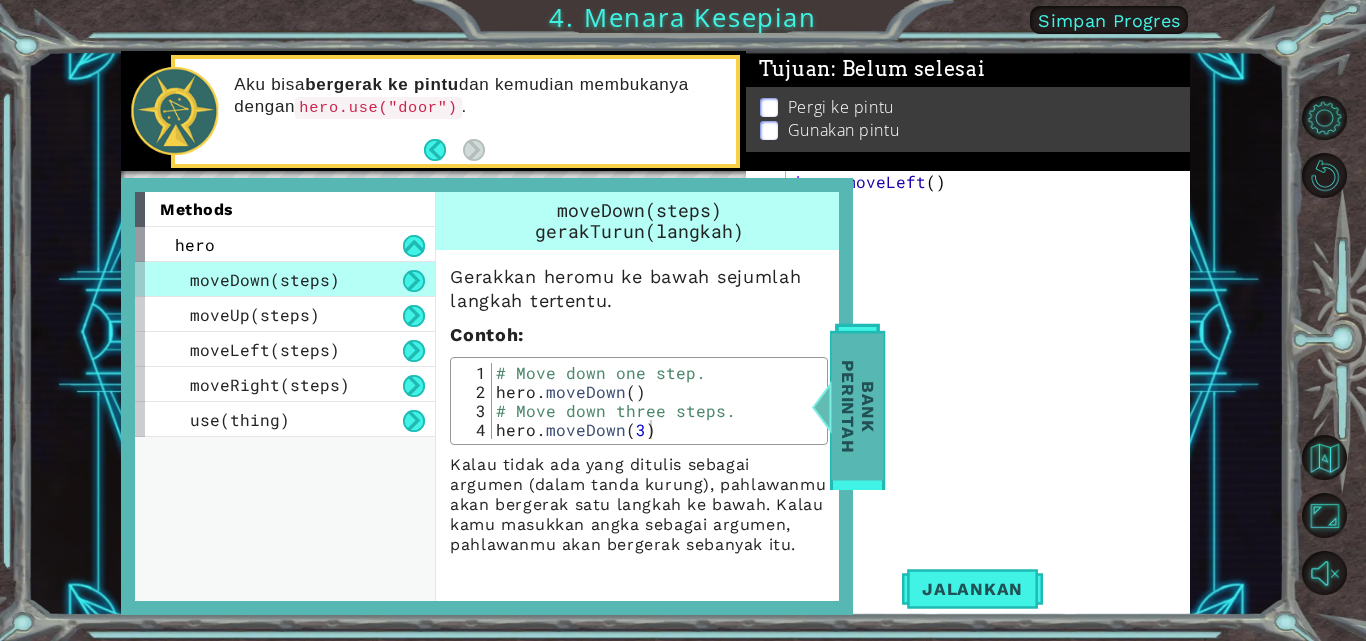 click on "Bank Perintah" at bounding box center [858, 406] 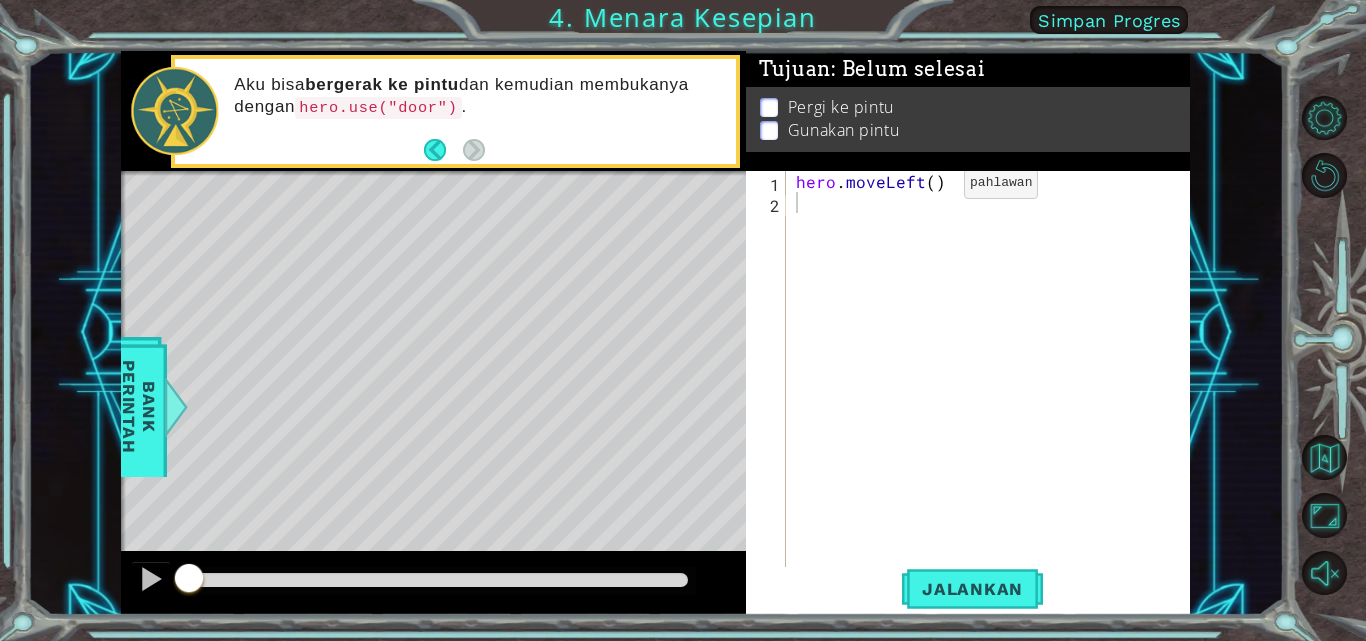 click on "hero . moveLeft ( )" at bounding box center (994, 391) 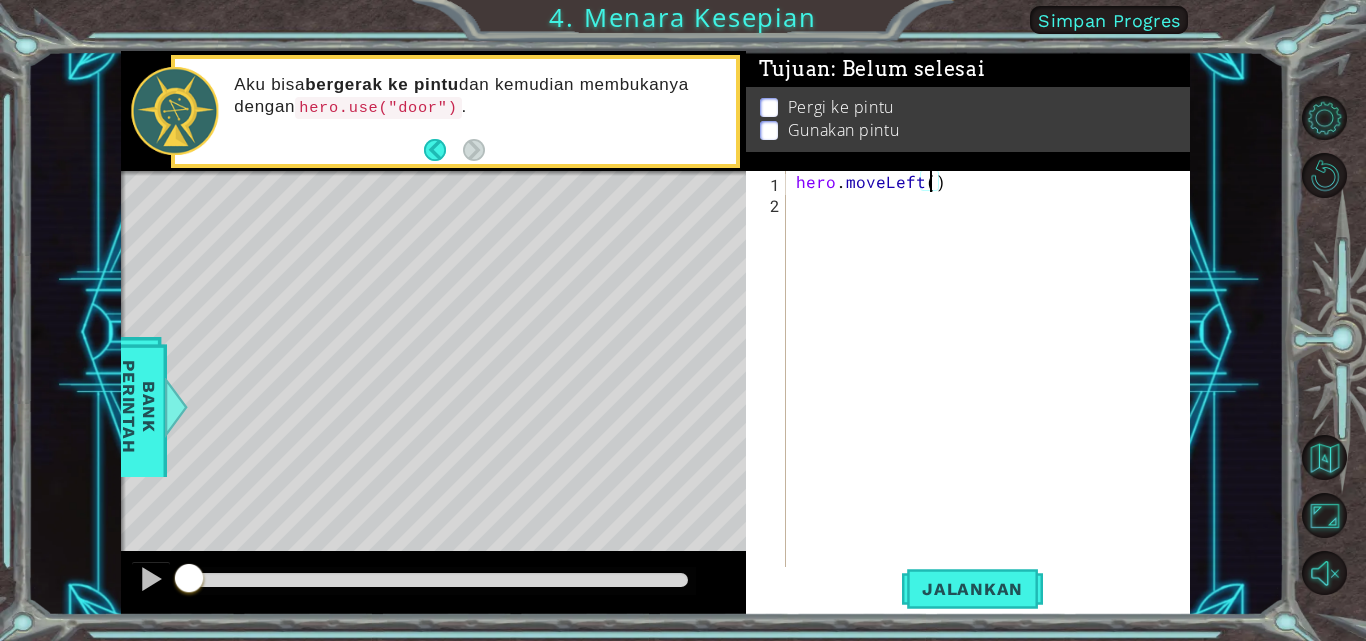 type on "hero.moveLeft(2)" 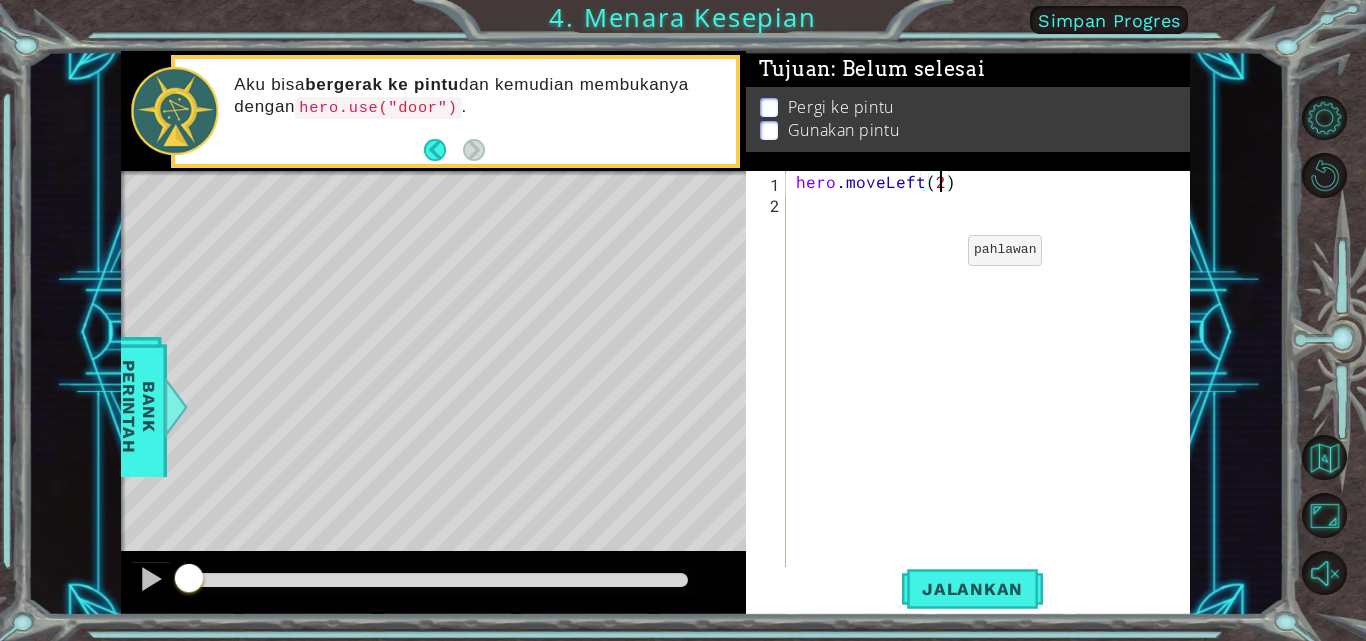 scroll, scrollTop: 0, scrollLeft: 9, axis: horizontal 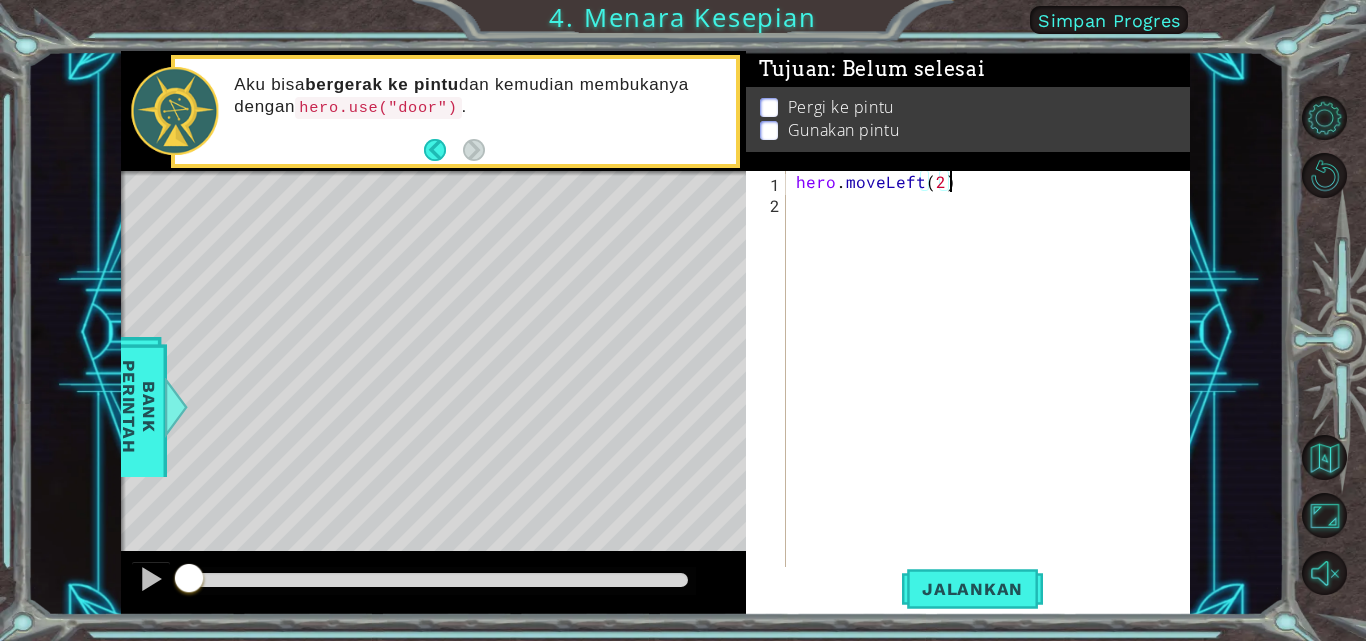 click on "hero . moveLeft ( 2 )" at bounding box center (994, 391) 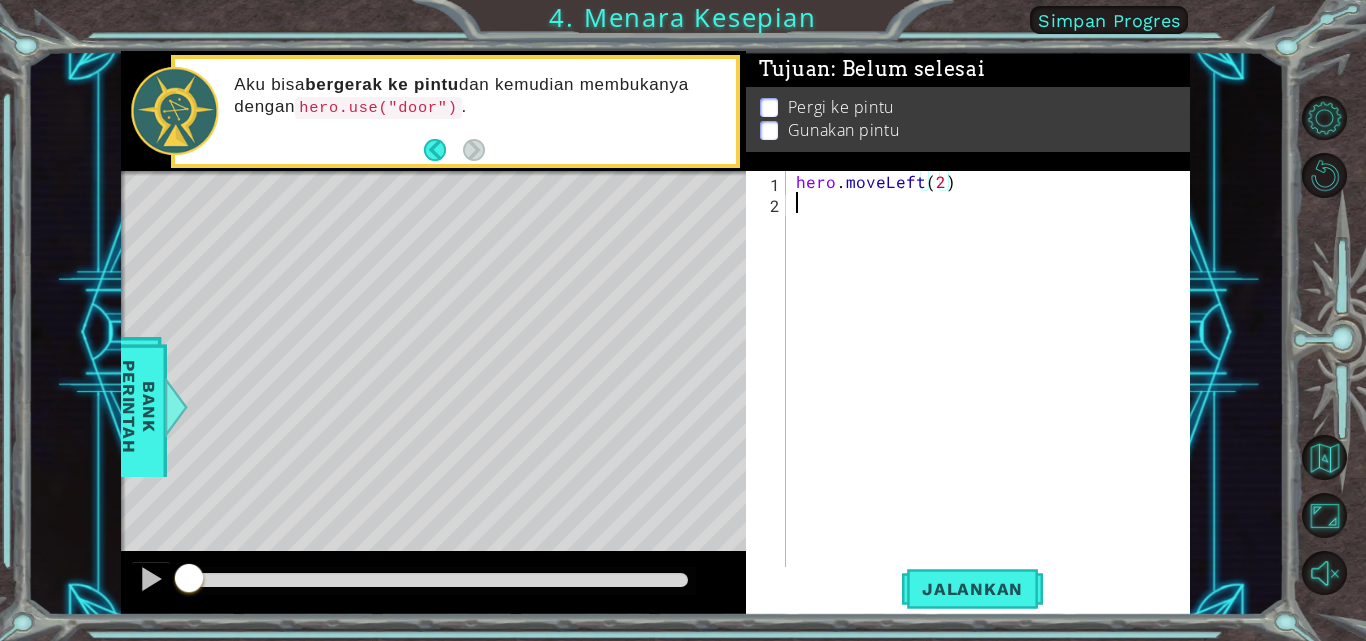 click on "hero . moveLeft ( 2 )" at bounding box center (994, 391) 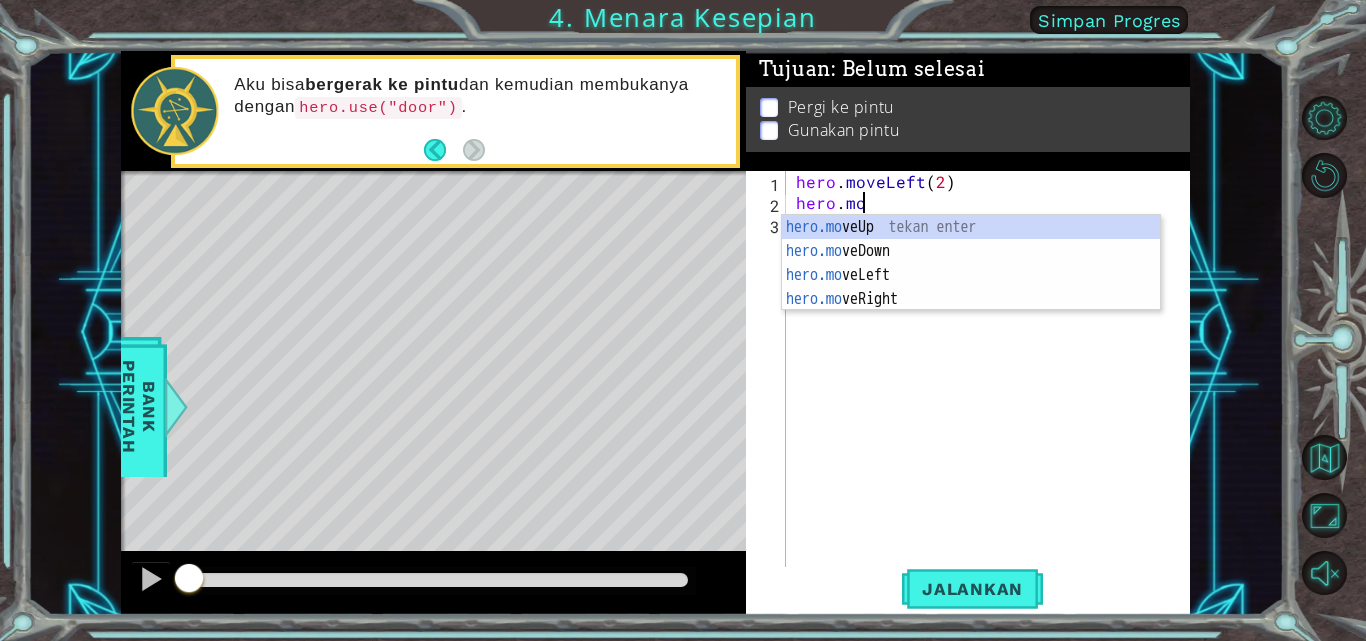 type on "hero.move" 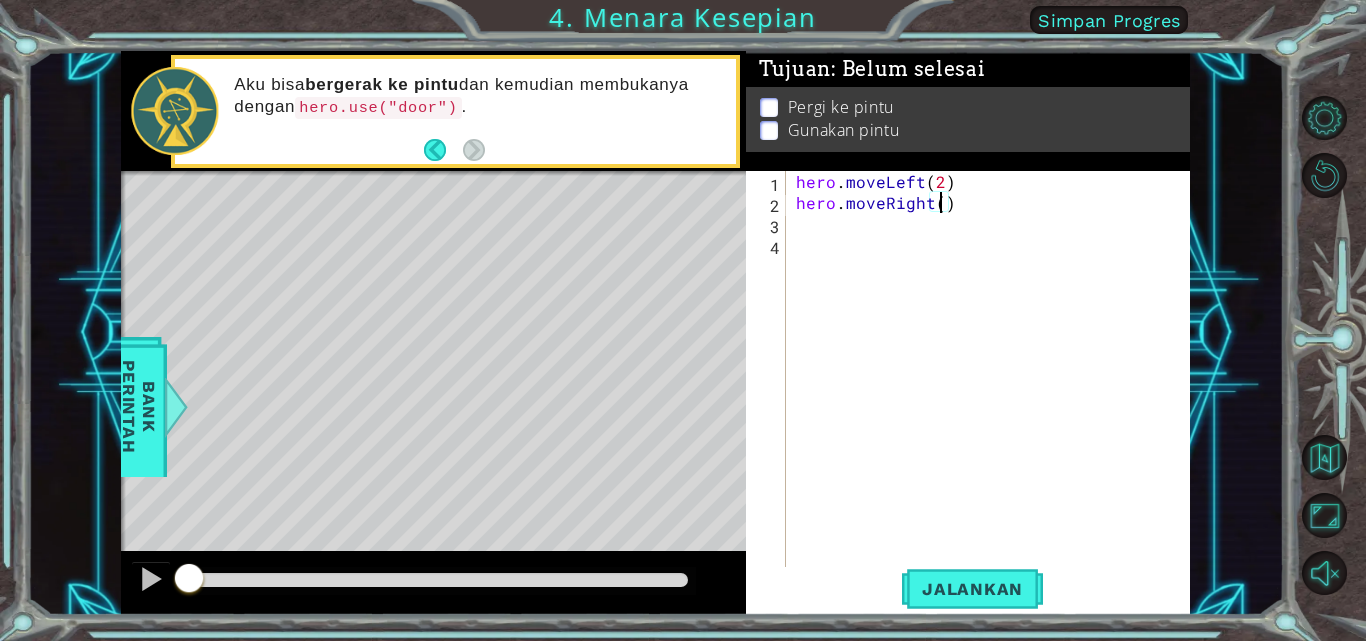 scroll, scrollTop: 0, scrollLeft: 9, axis: horizontal 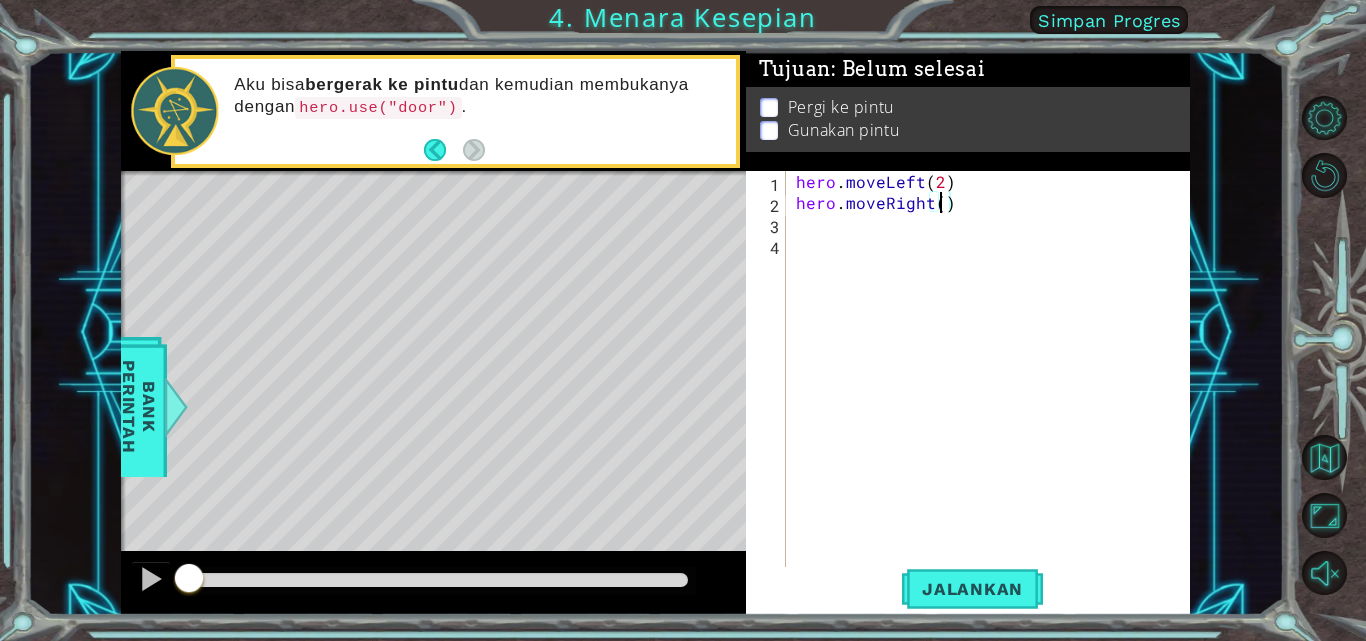 type on "hero.moveRight()" 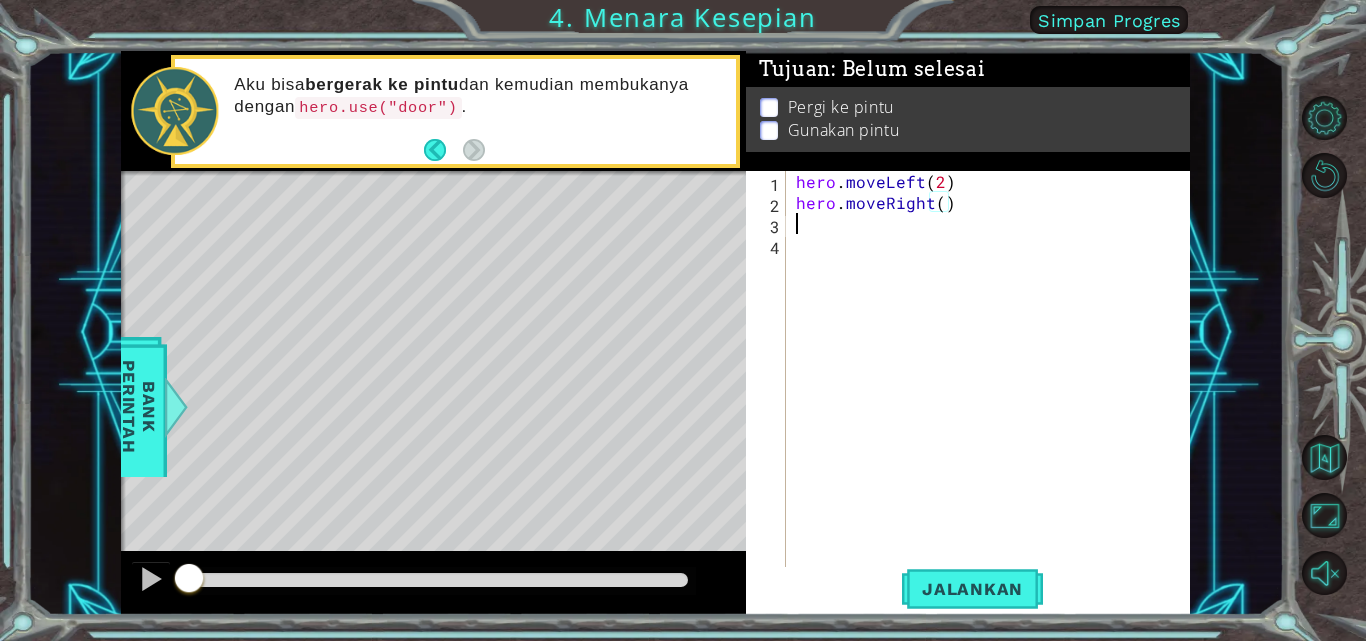 click on "hero . moveLeft ( 2 ) hero . moveRight ( )" at bounding box center (994, 391) 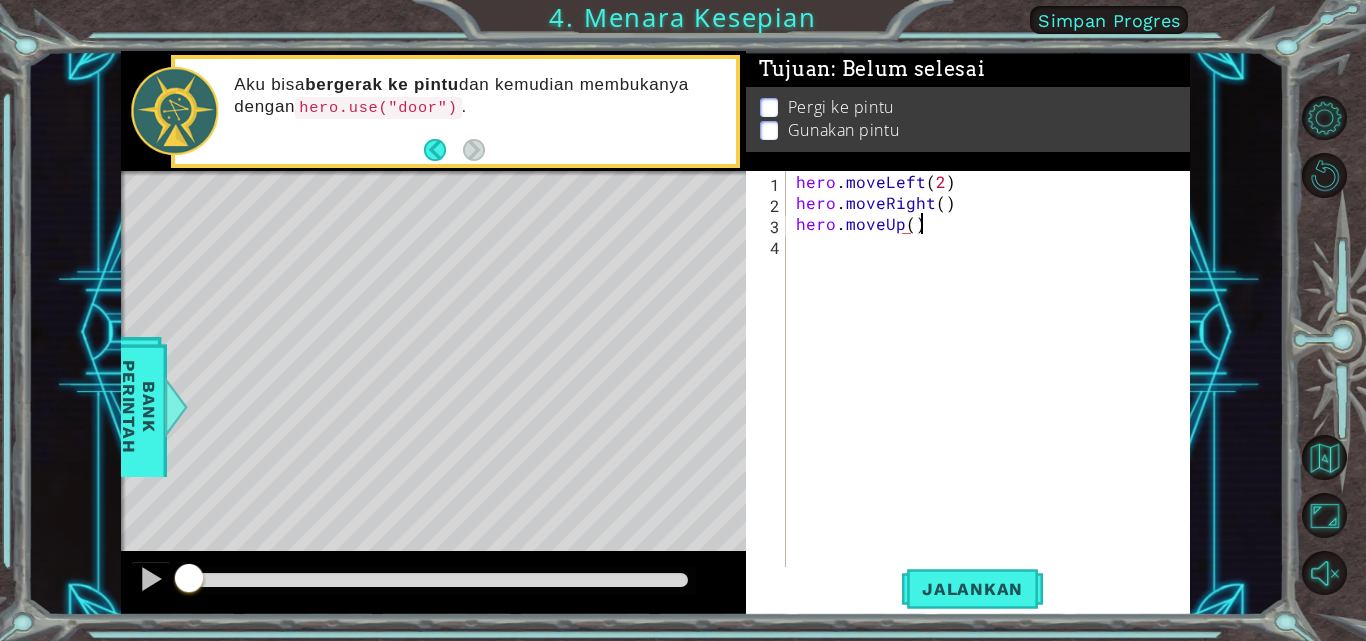 scroll, scrollTop: 0, scrollLeft: 7, axis: horizontal 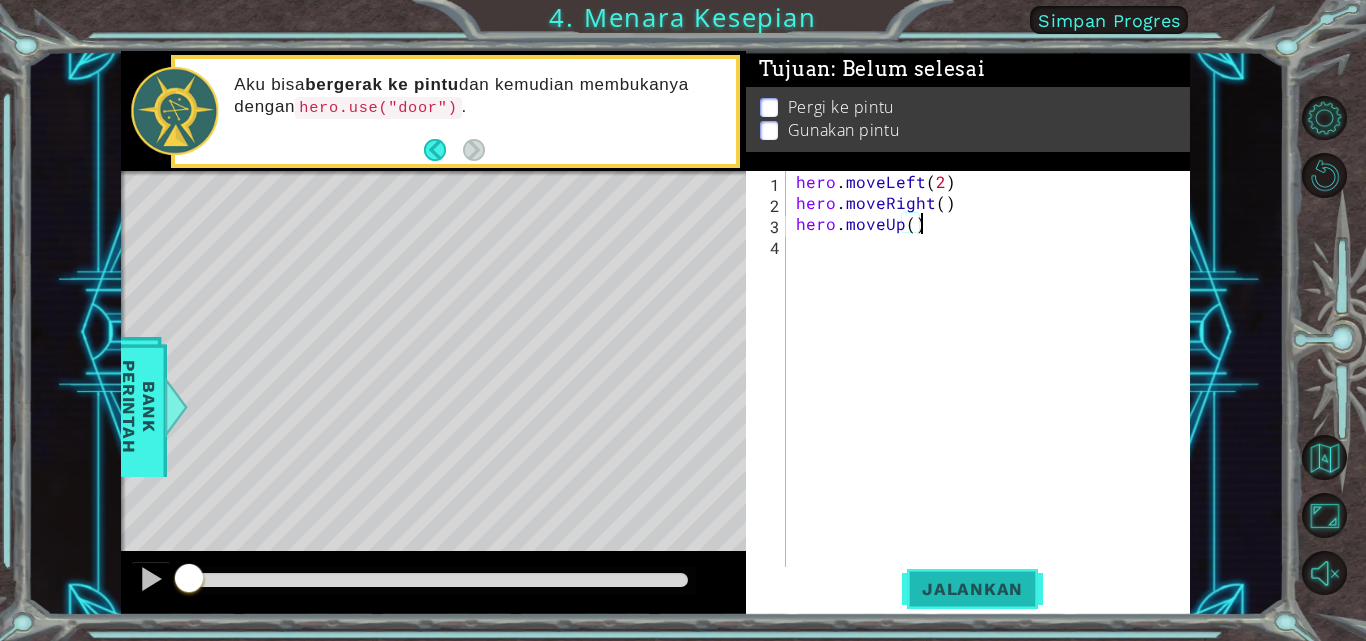 click on "Jalankan" at bounding box center (972, 589) 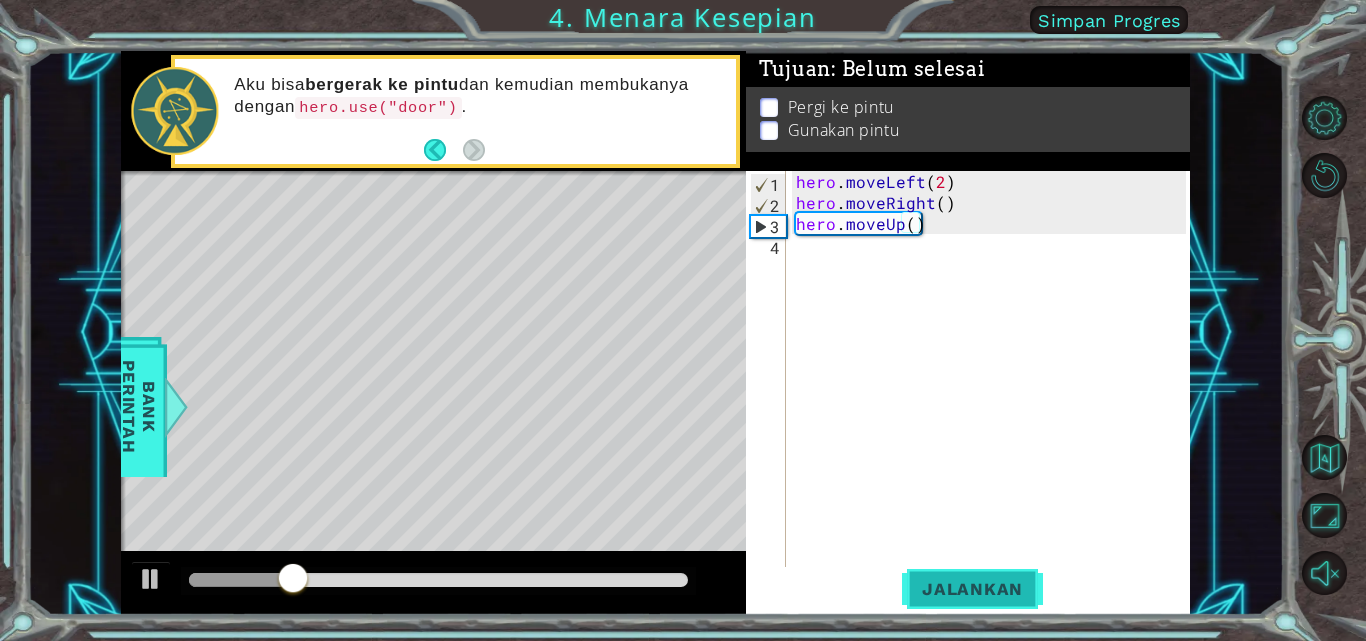 click on "Jalankan" at bounding box center (972, 589) 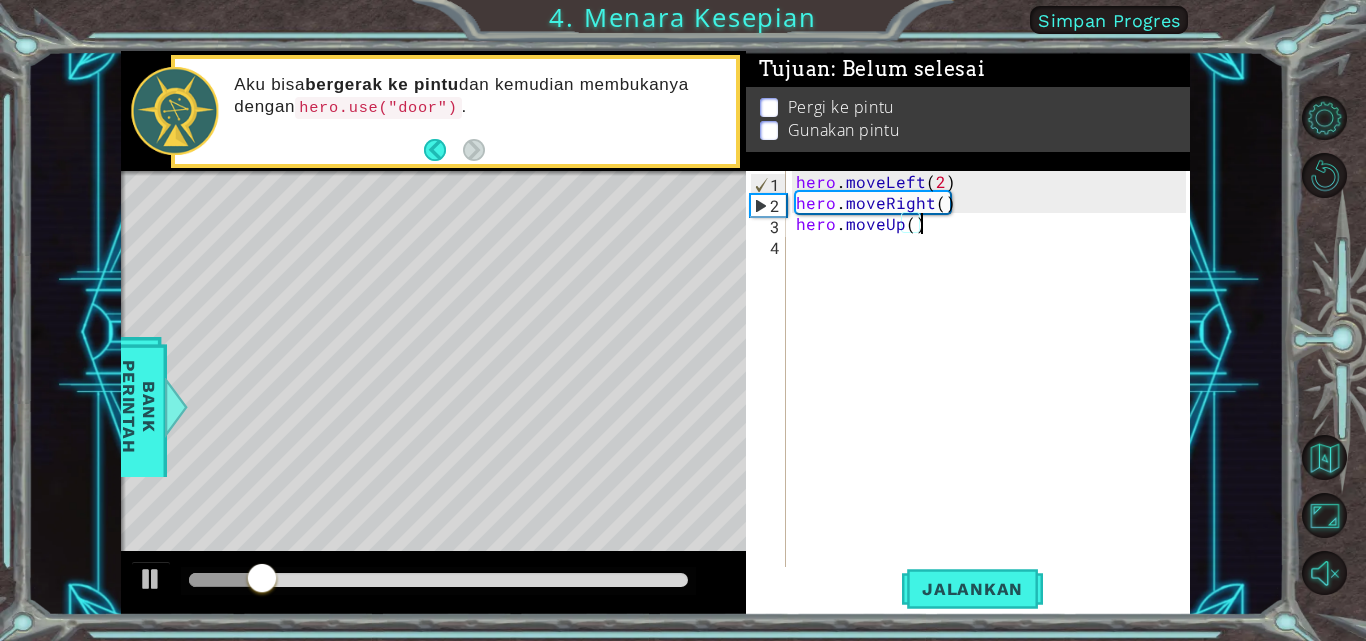 click on "hero . moveLeft ( 2 ) hero . moveRight ( ) hero . moveUp ( )" at bounding box center (994, 391) 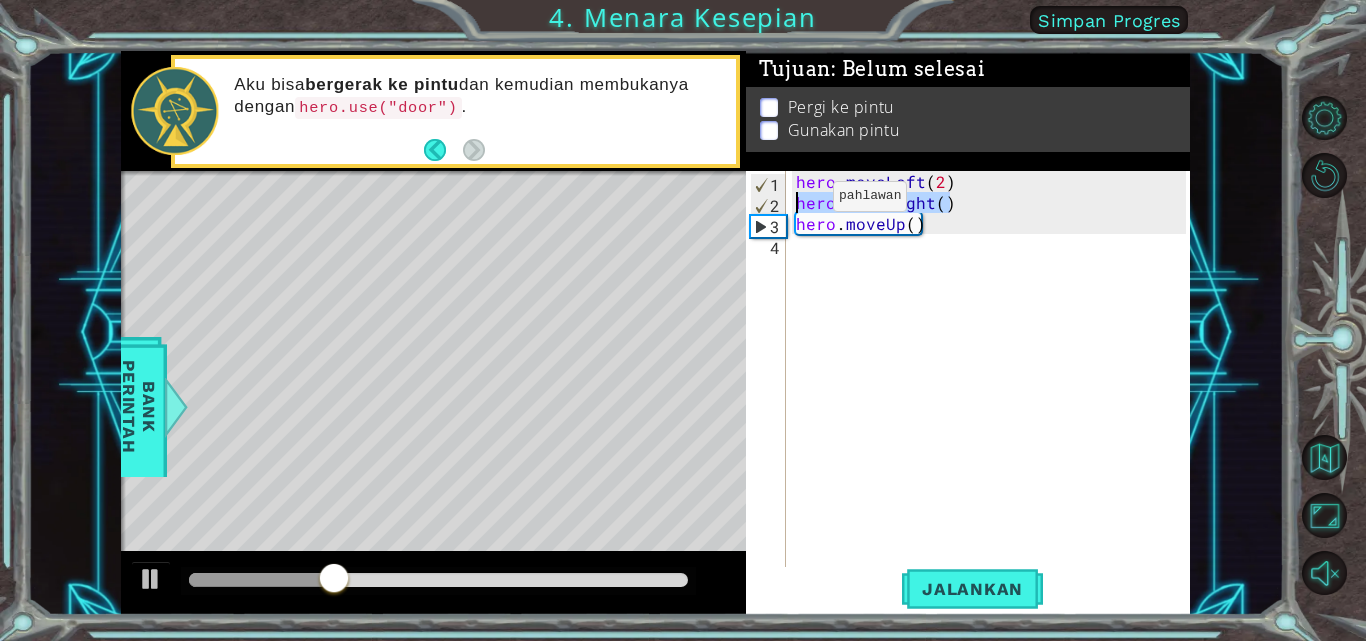drag, startPoint x: 963, startPoint y: 198, endPoint x: 799, endPoint y: 203, distance: 164.0762 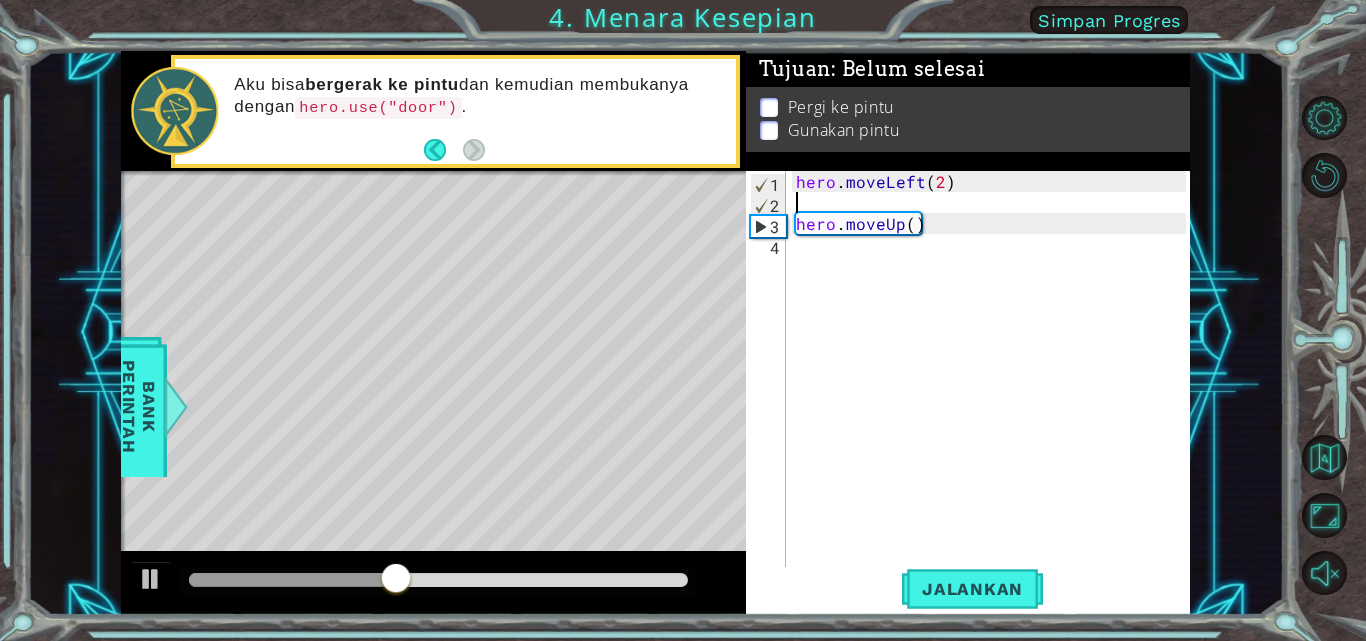 scroll, scrollTop: 0, scrollLeft: 0, axis: both 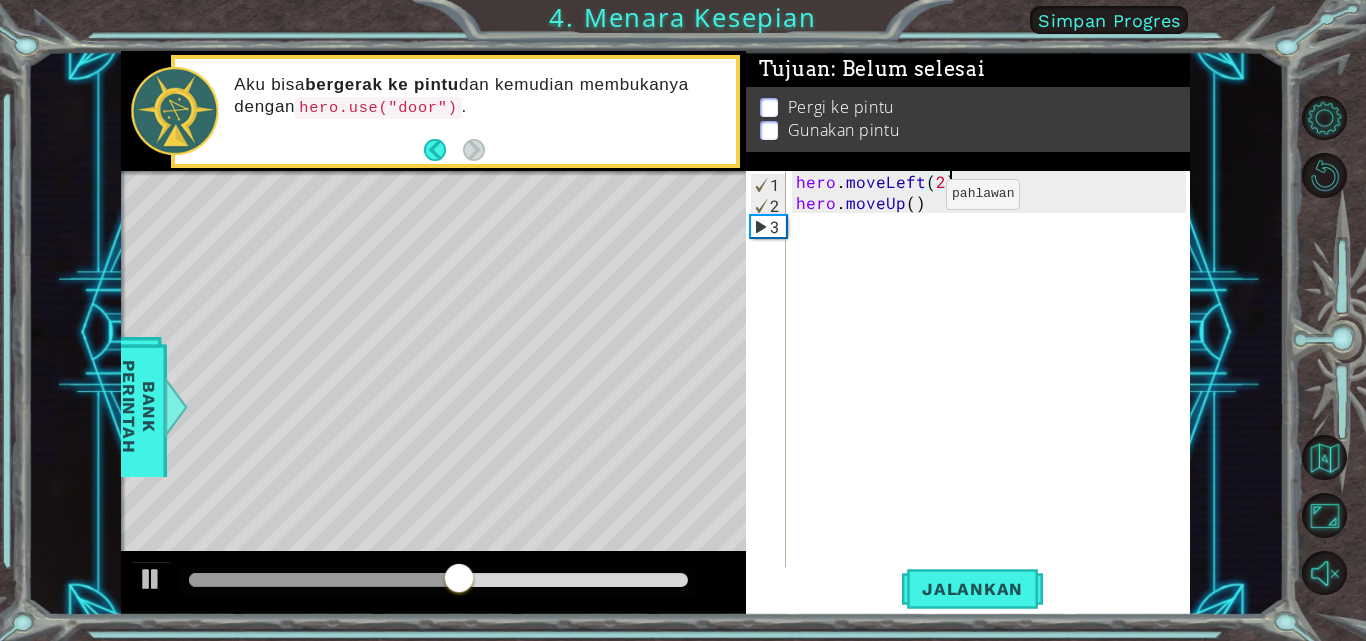 click on "hero . moveLeft ( 2 ) hero . moveUp ( )" at bounding box center (994, 391) 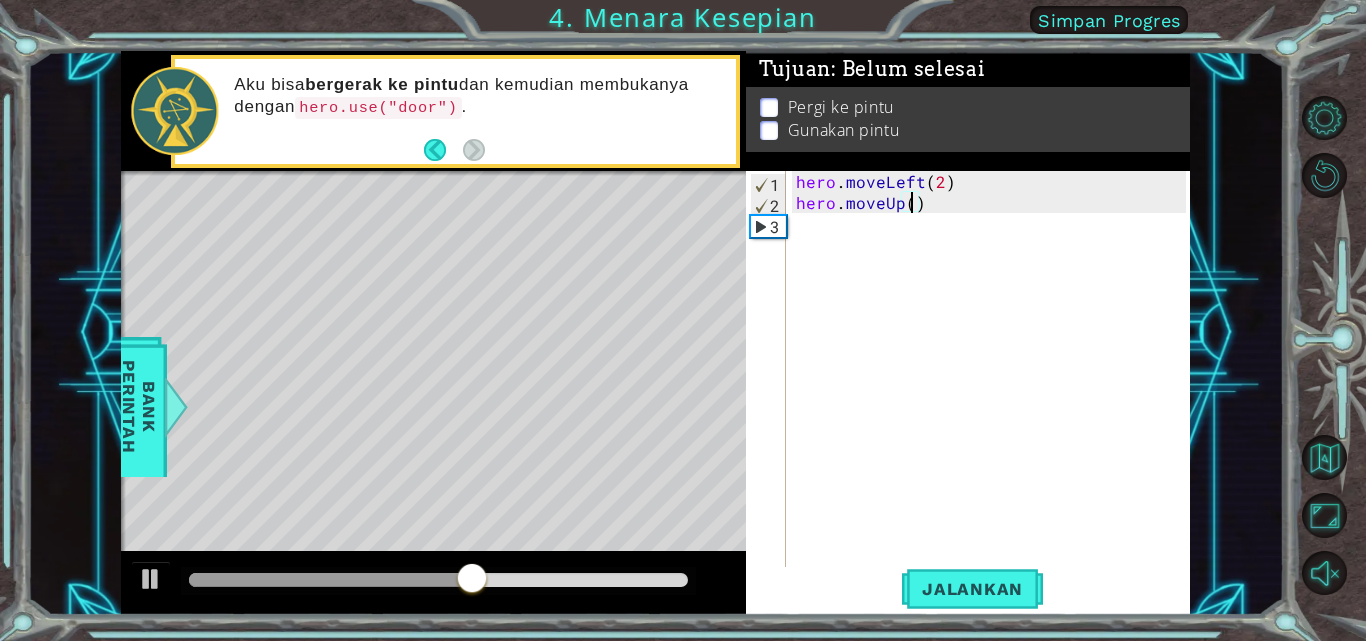 type on "hero.moveUp(2)" 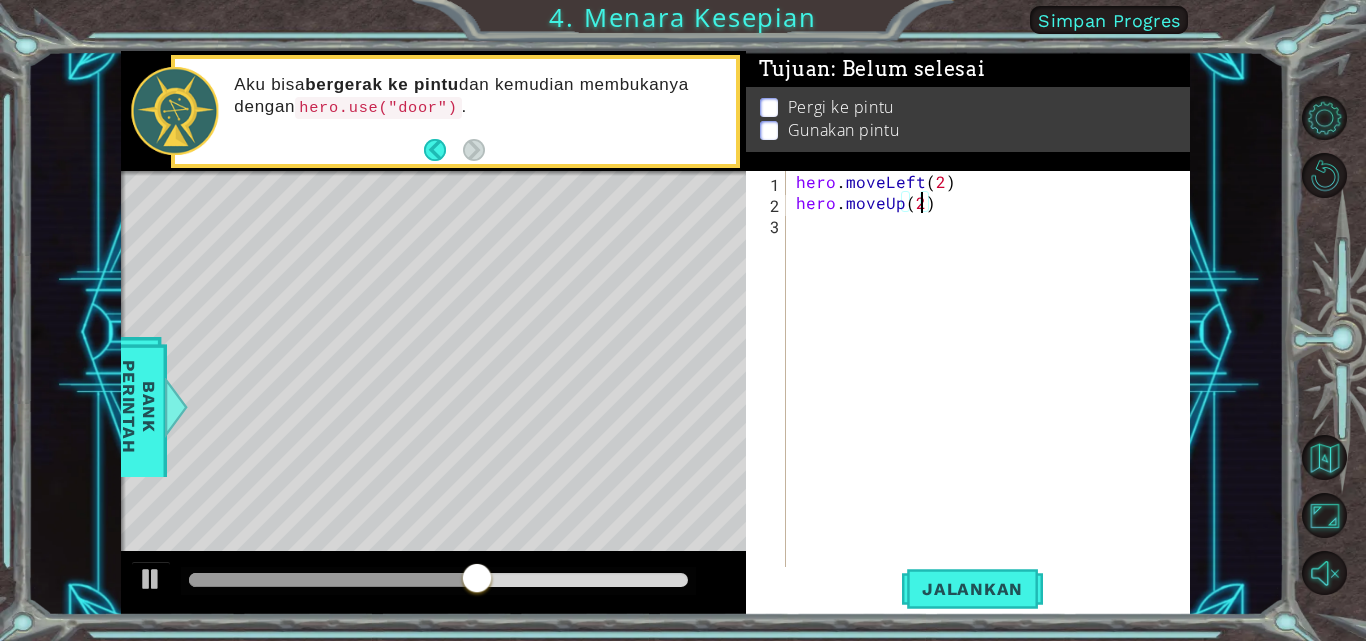 click on "hero . moveLeft ( 2 ) hero . moveUp ( 2 )" at bounding box center (994, 391) 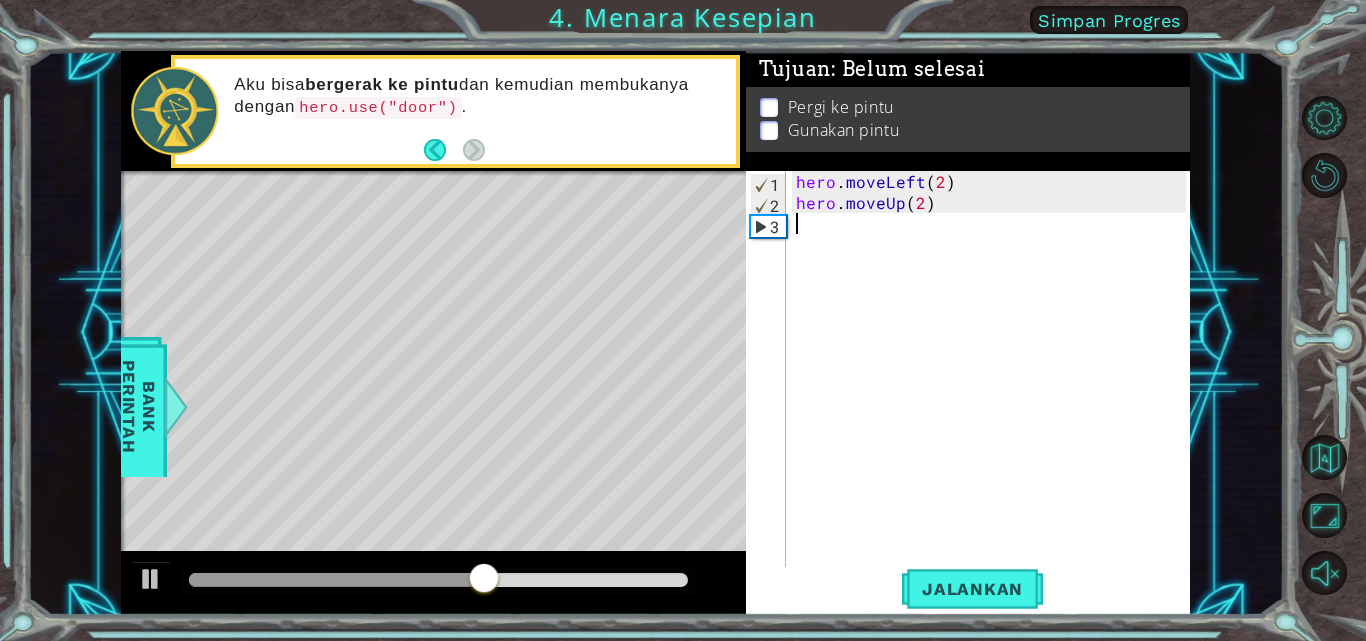 scroll, scrollTop: 0, scrollLeft: 0, axis: both 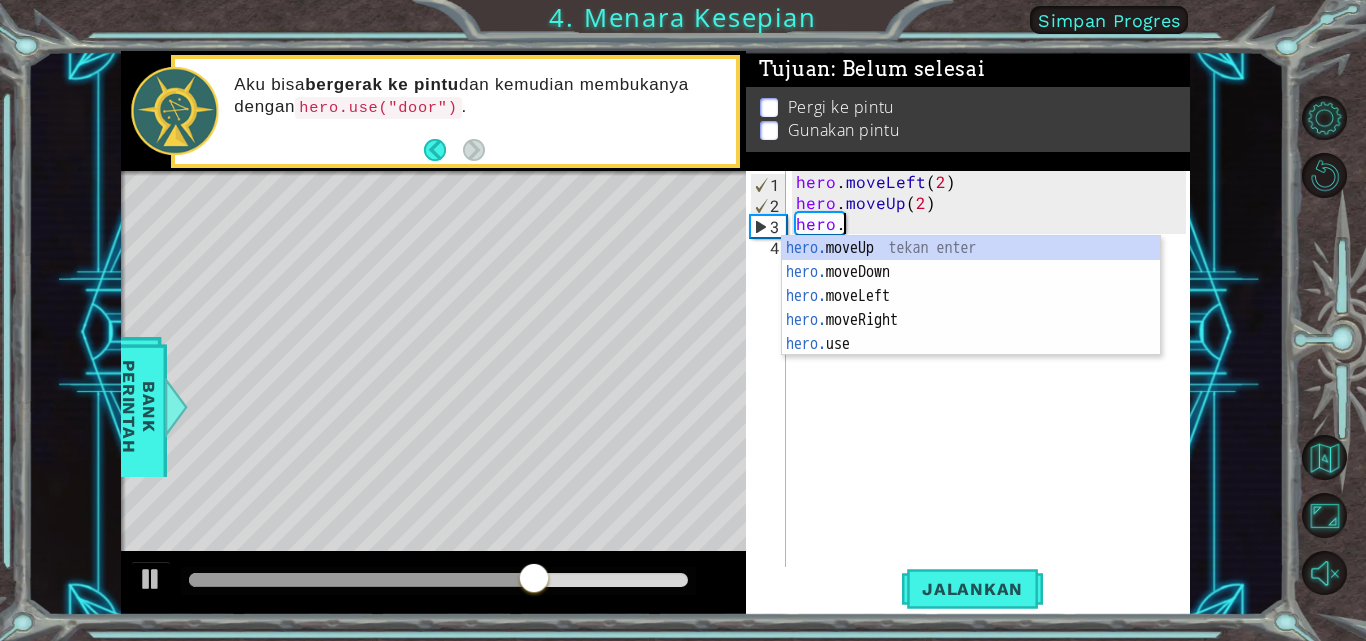 type on "hero.mo" 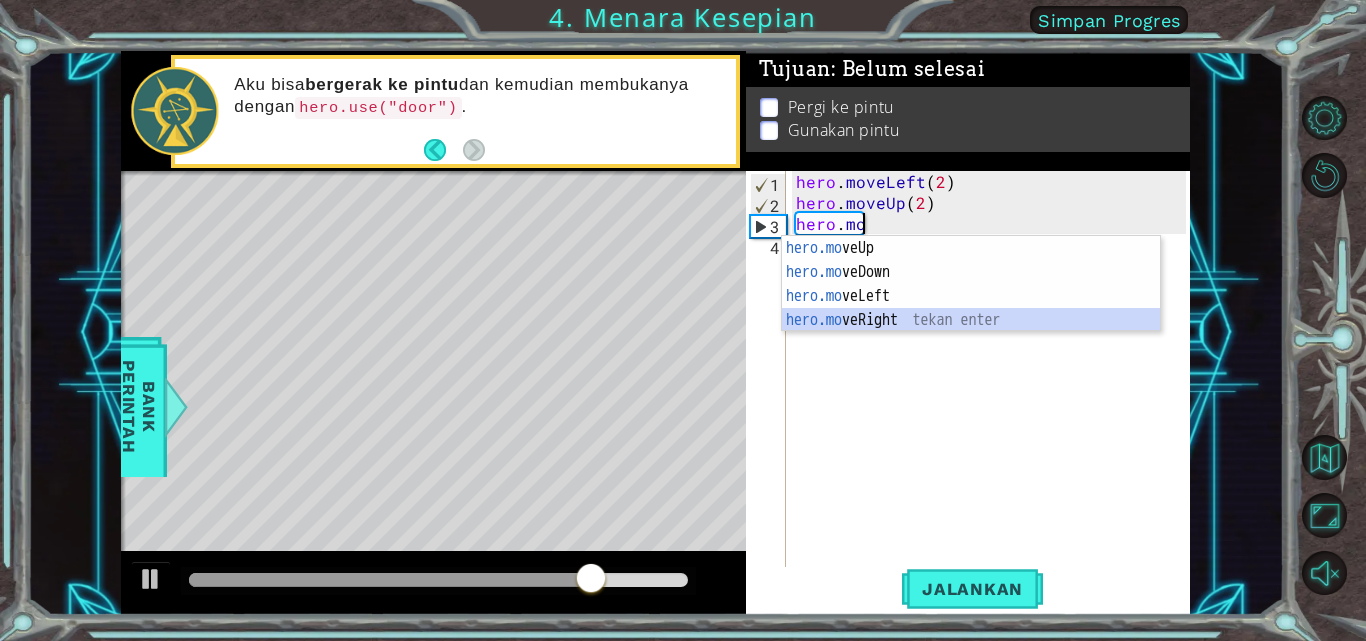 scroll, scrollTop: 0, scrollLeft: 0, axis: both 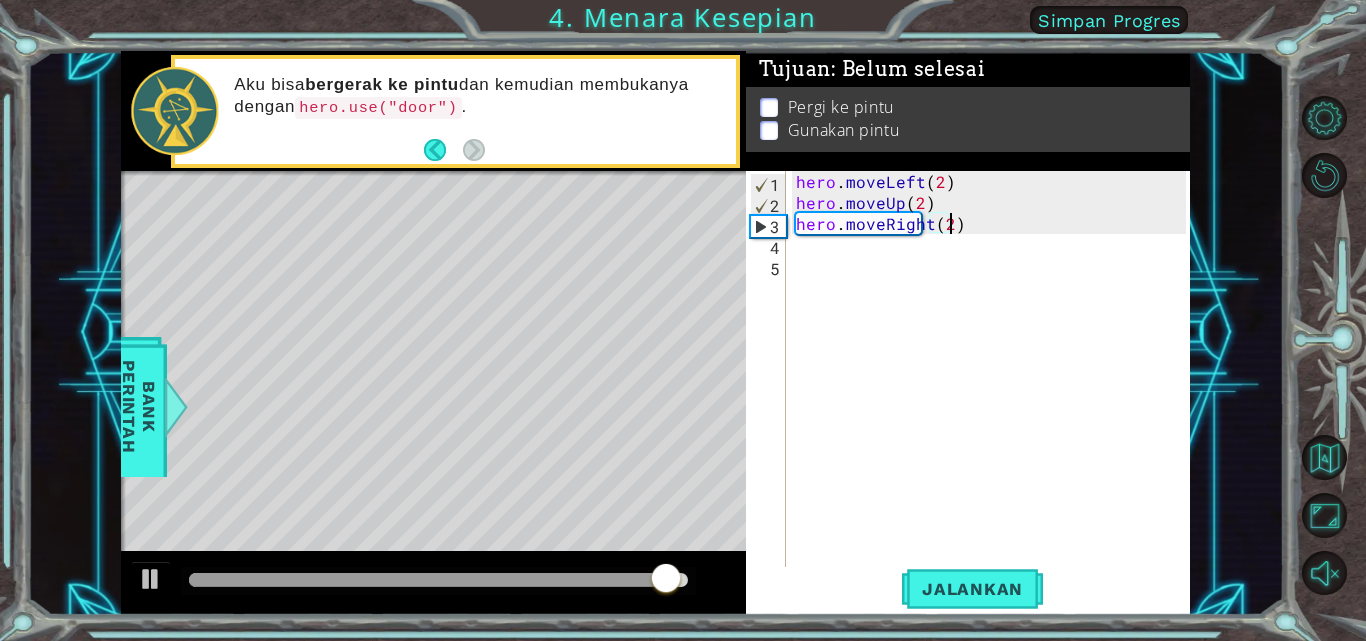 type on "hero.moveRight(2)" 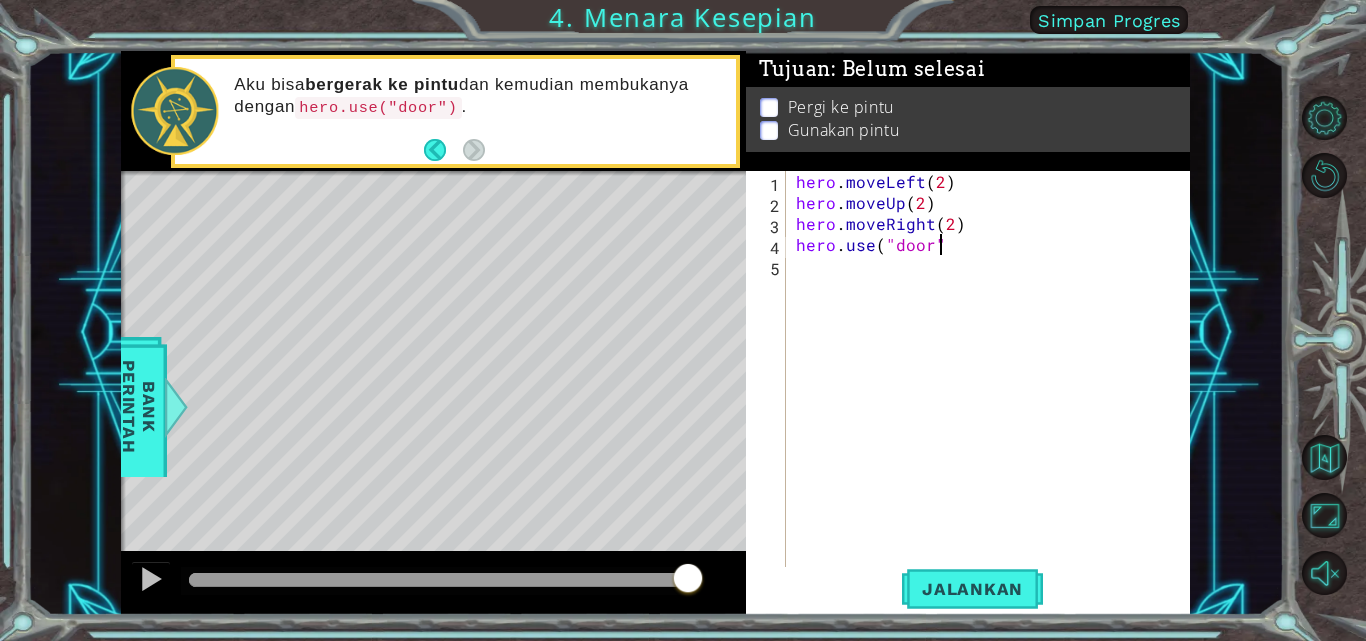 scroll, scrollTop: 0, scrollLeft: 9, axis: horizontal 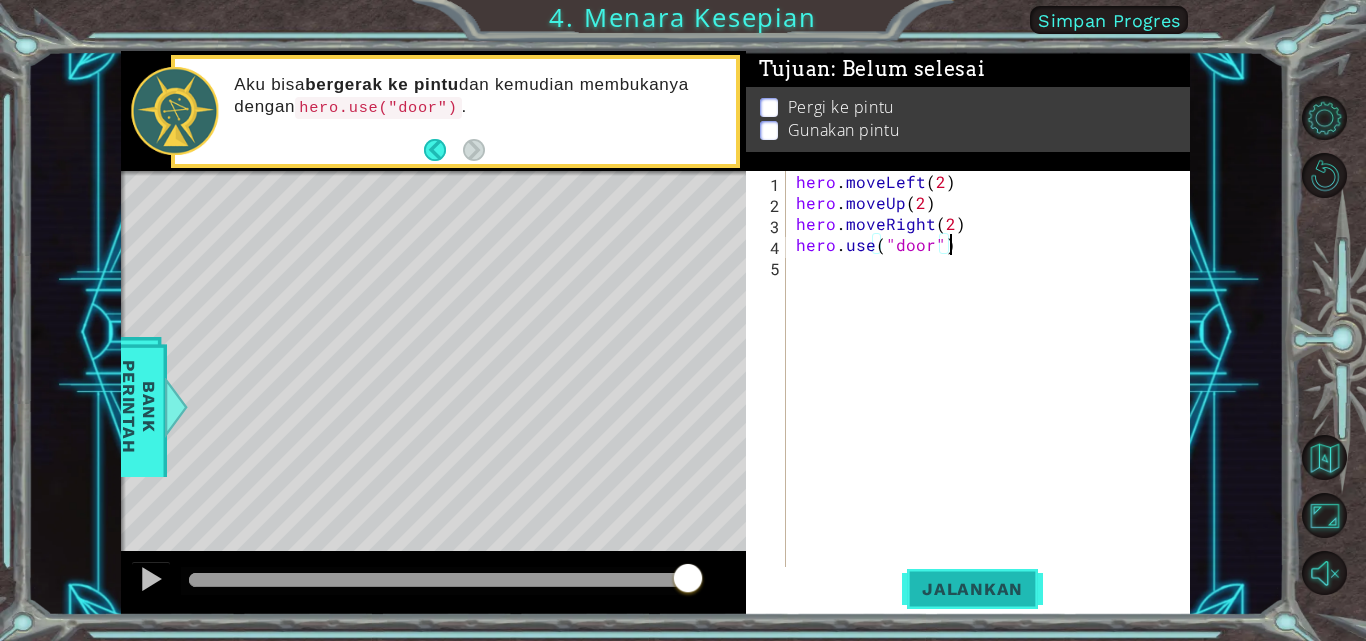 click on "Jalankan" at bounding box center [972, 589] 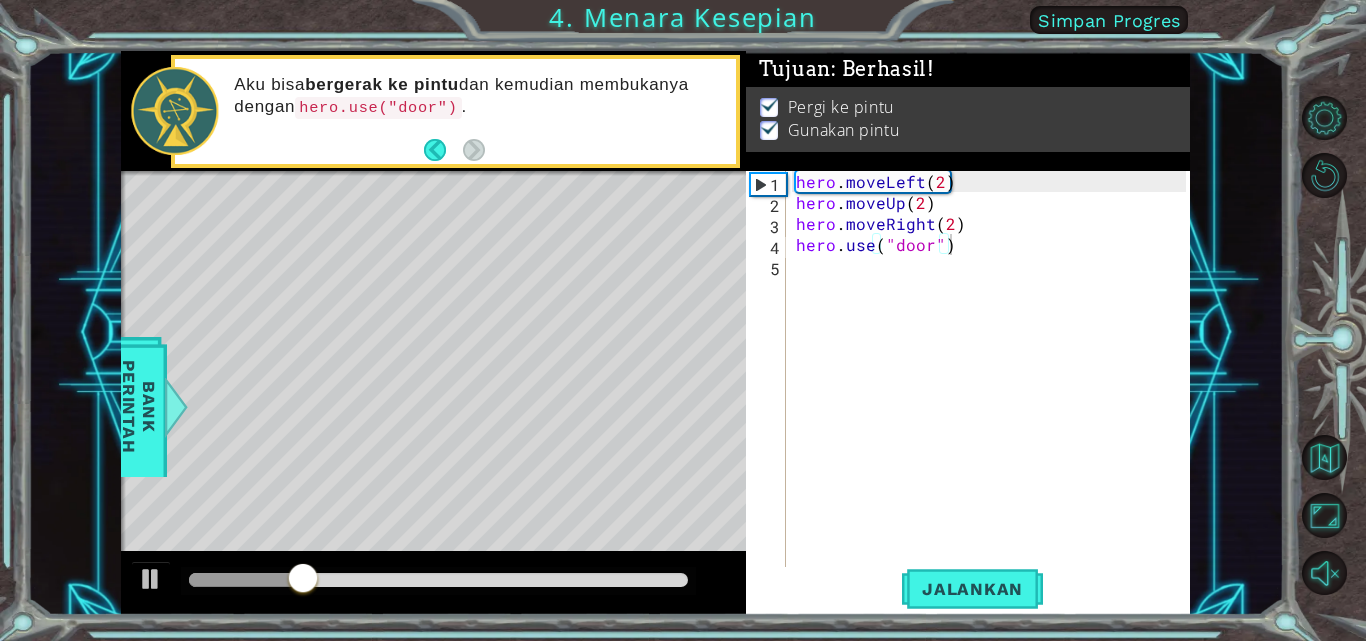 click at bounding box center (438, 581) 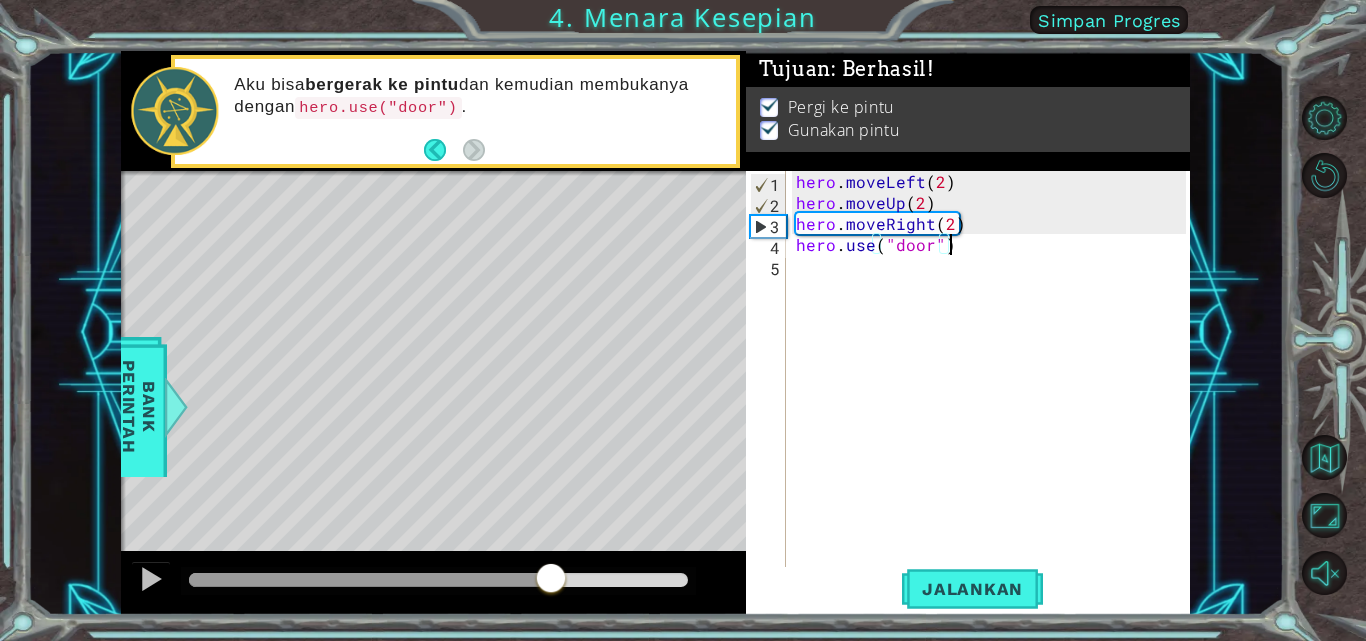 click at bounding box center [438, 580] 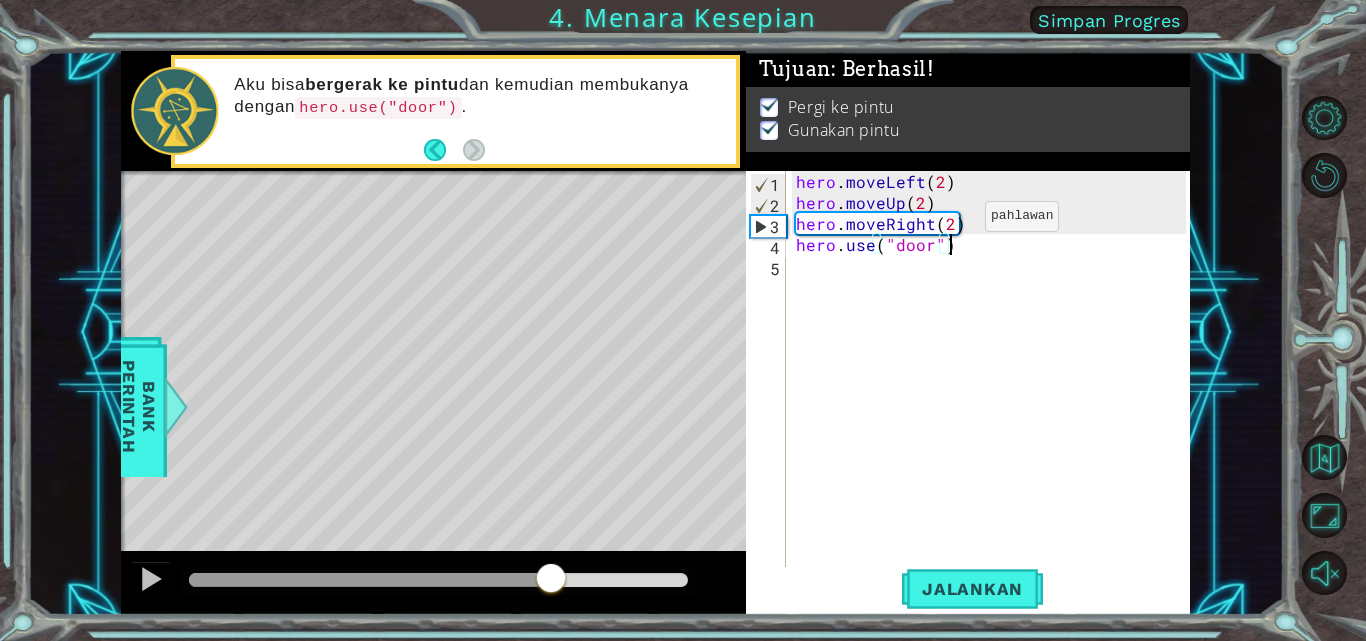 click on "hero . moveLeft ( 2 ) hero . moveUp ( 2 ) hero . moveRight ( 2 ) hero . use ( "door" )" at bounding box center [994, 391] 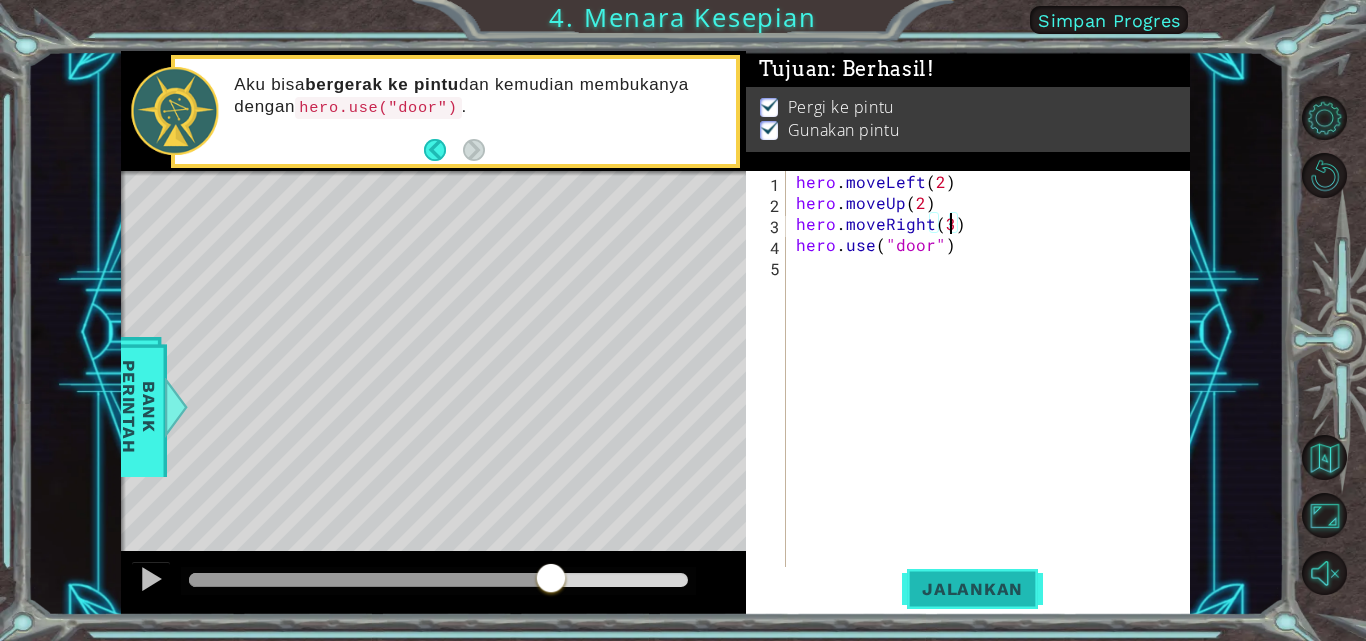 type on "hero.moveRight(3)" 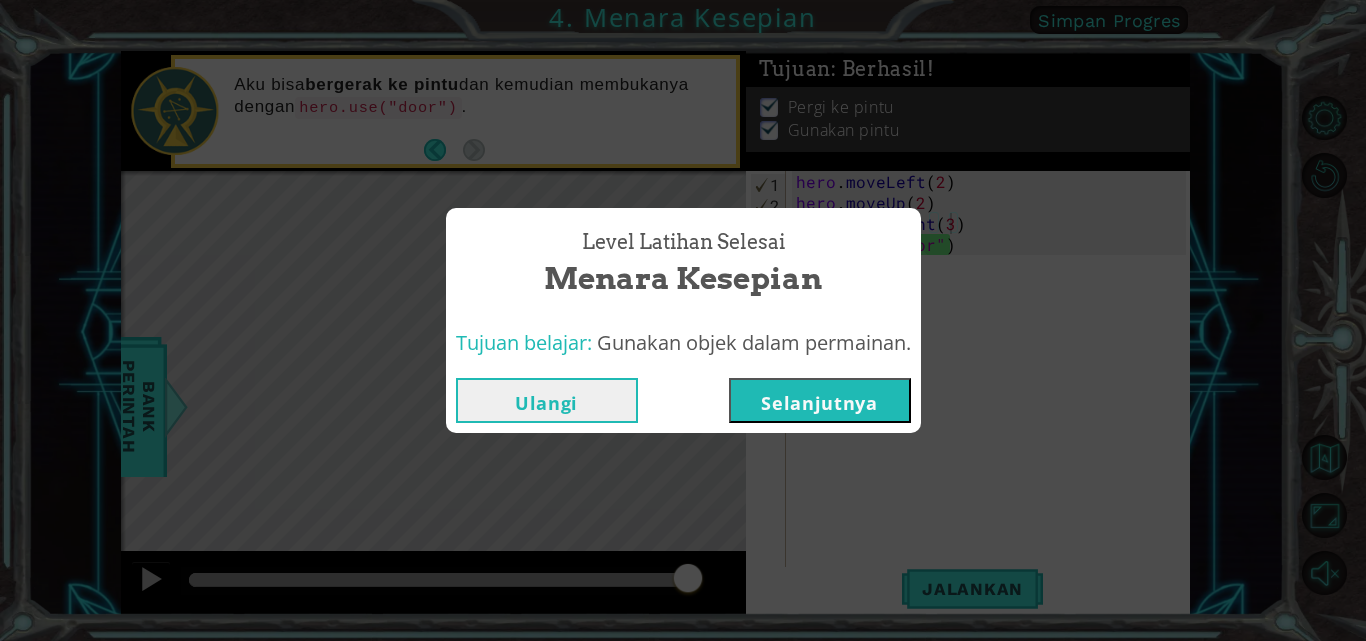 click on "Selanjutnya" at bounding box center (820, 400) 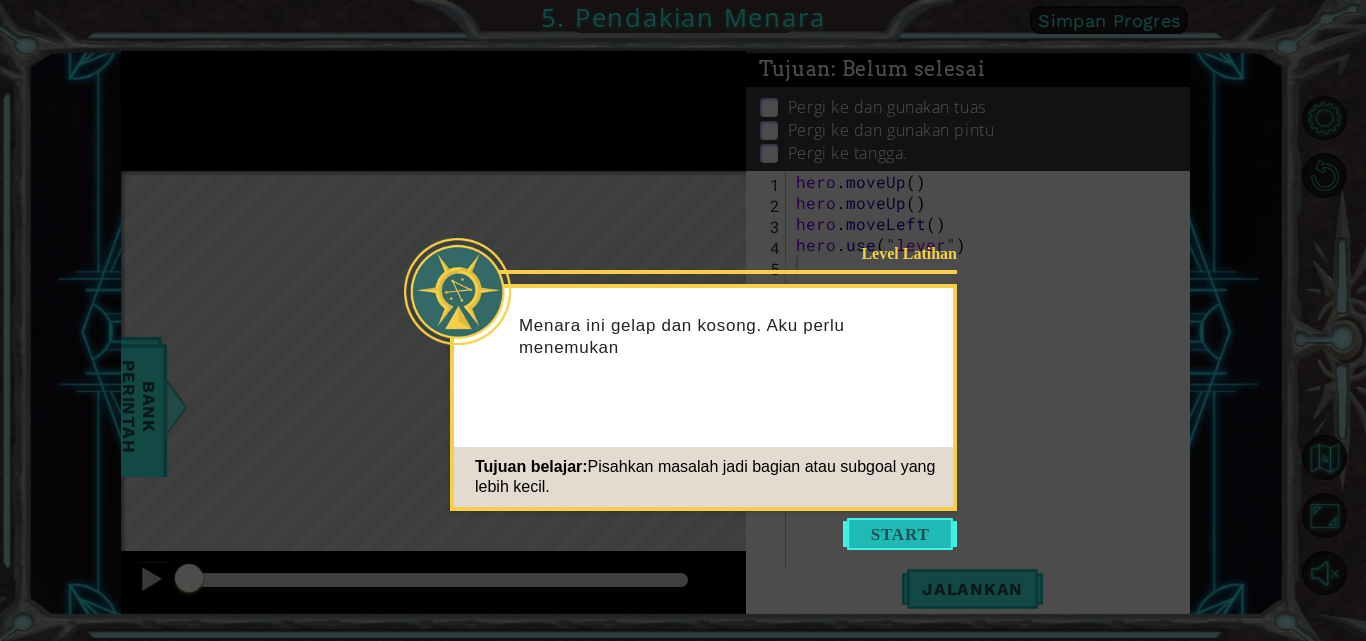 click at bounding box center (900, 534) 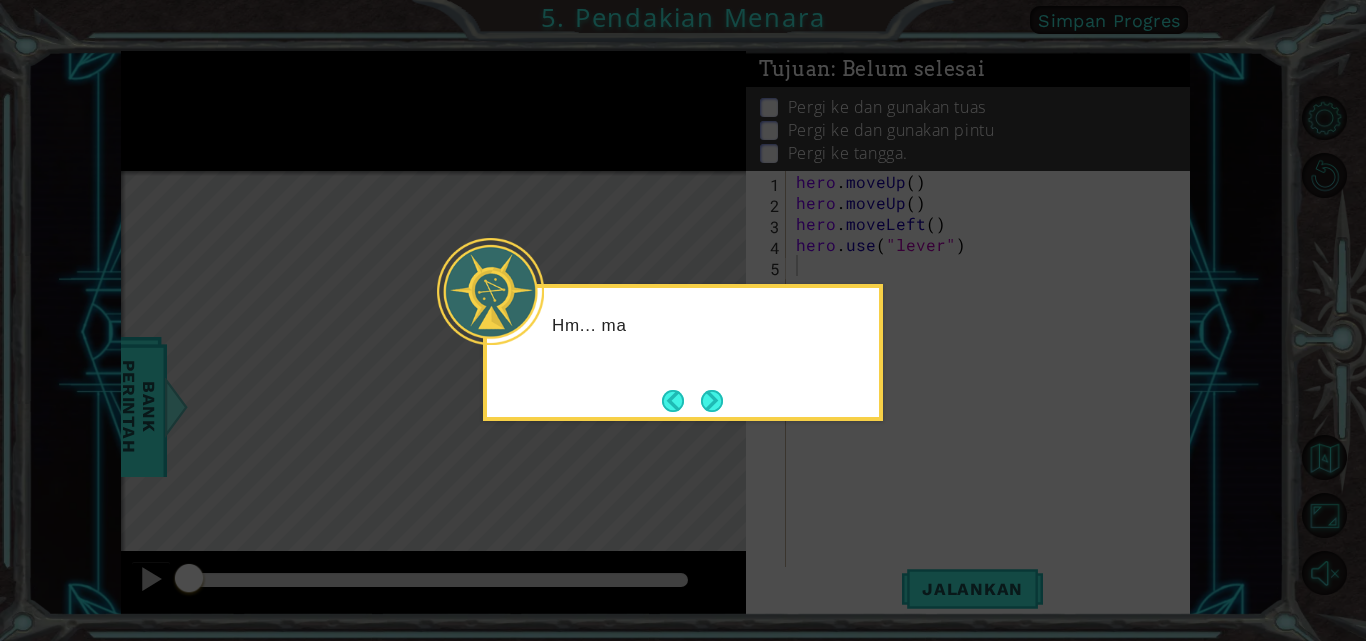 click at bounding box center (712, 401) 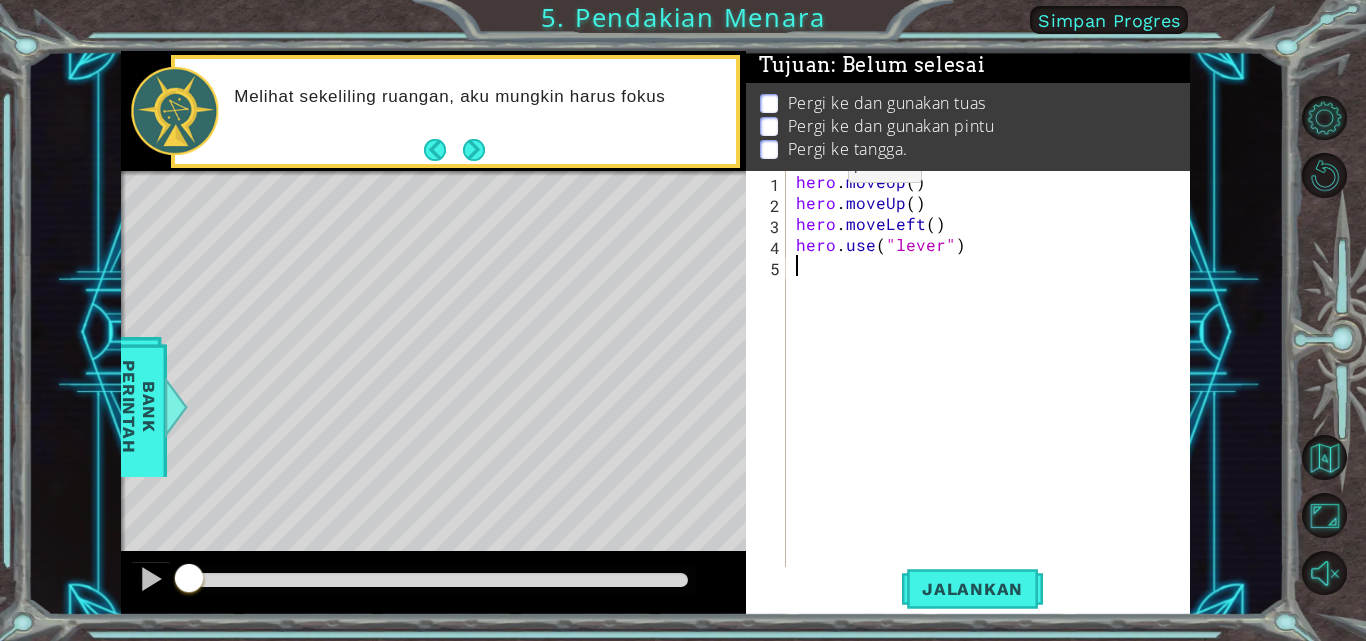 scroll, scrollTop: 29, scrollLeft: 0, axis: vertical 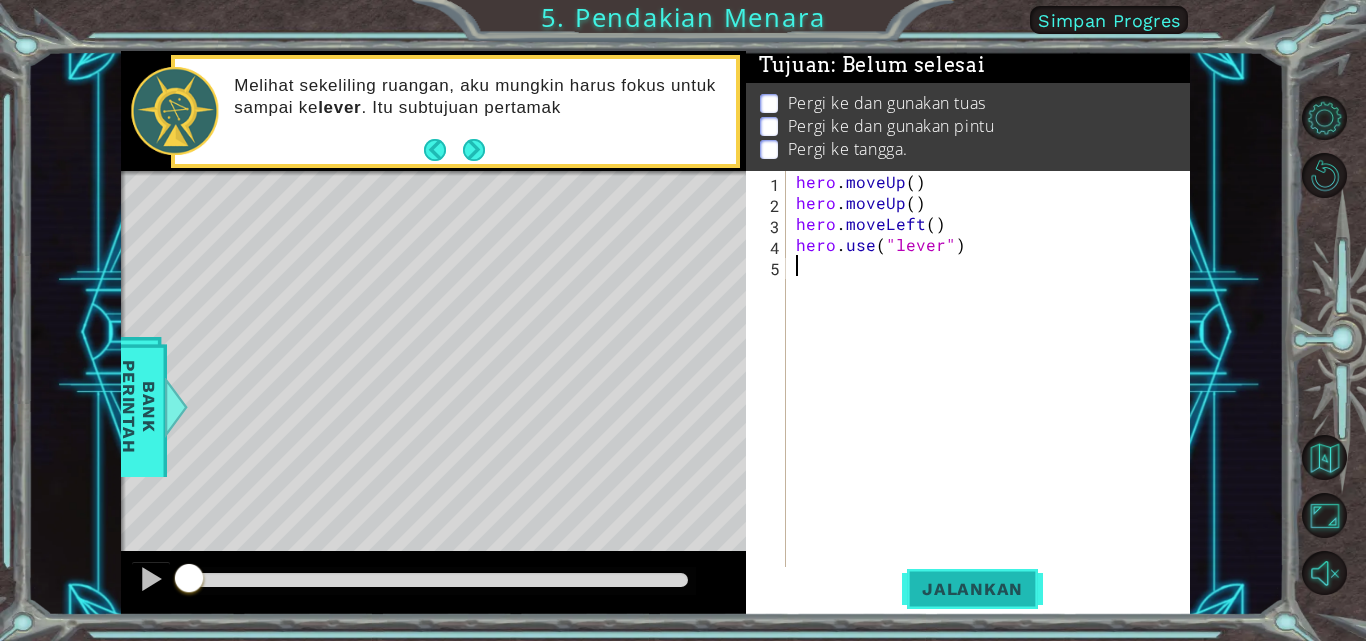 click on "Jalankan" at bounding box center (972, 589) 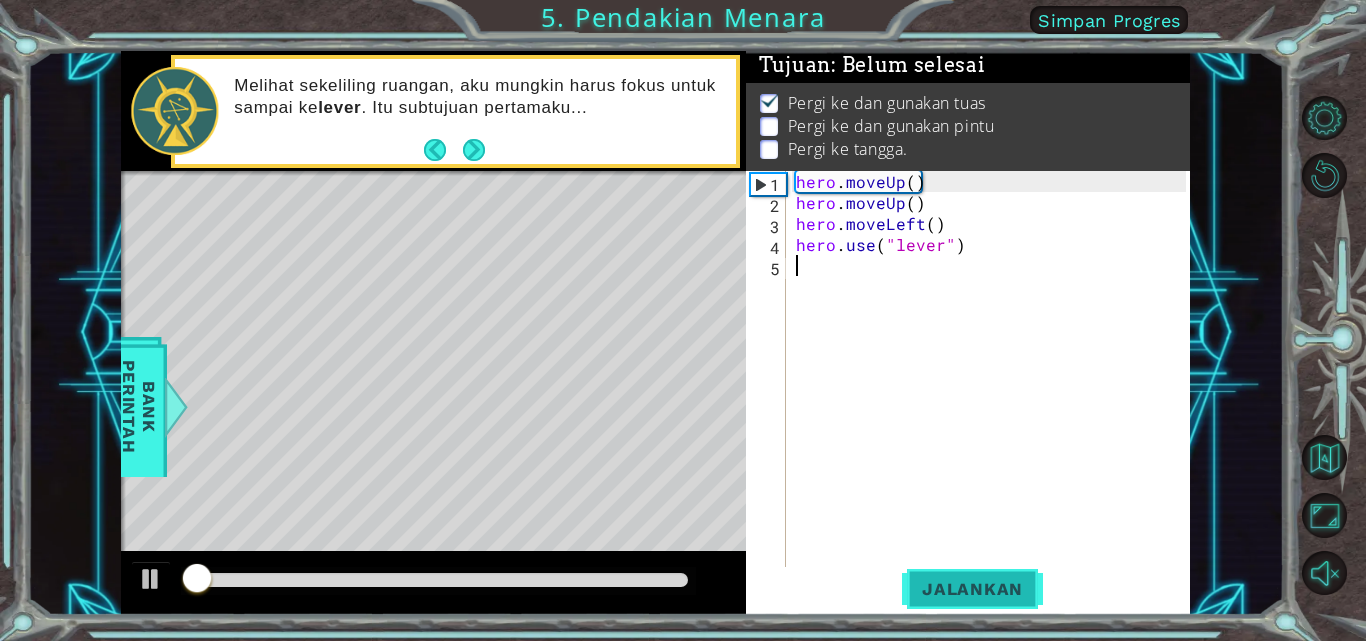 scroll, scrollTop: 15, scrollLeft: 0, axis: vertical 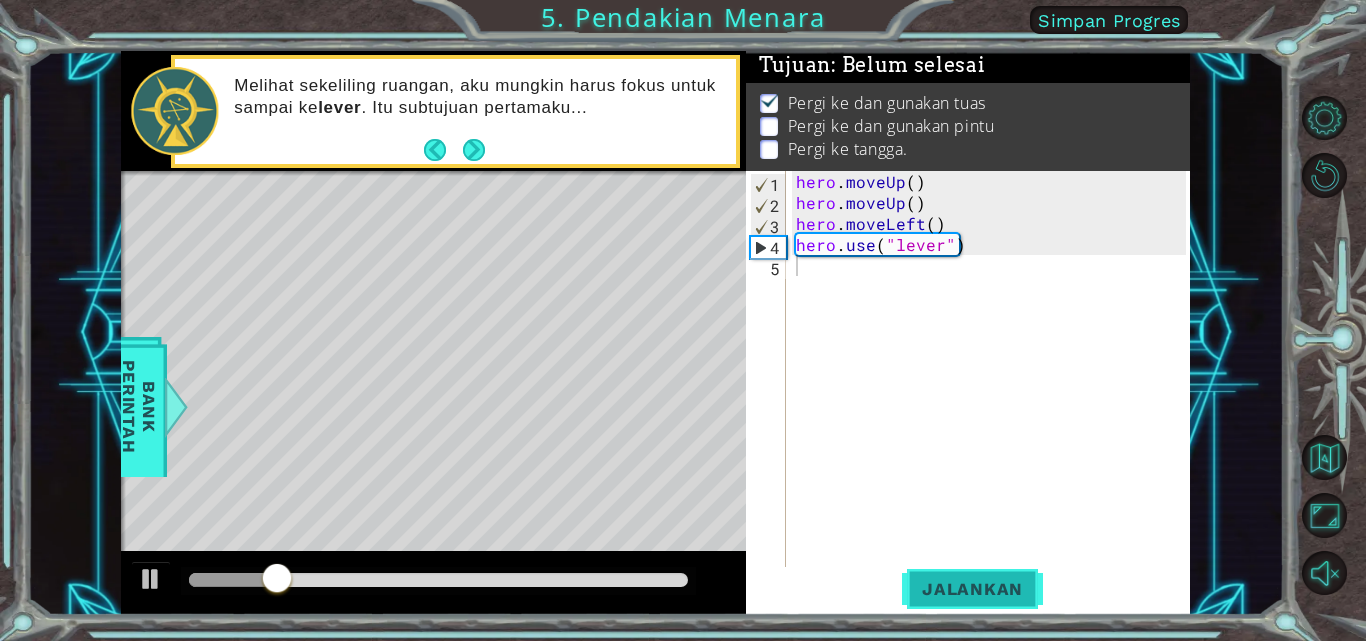 click on "Jalankan" at bounding box center (972, 589) 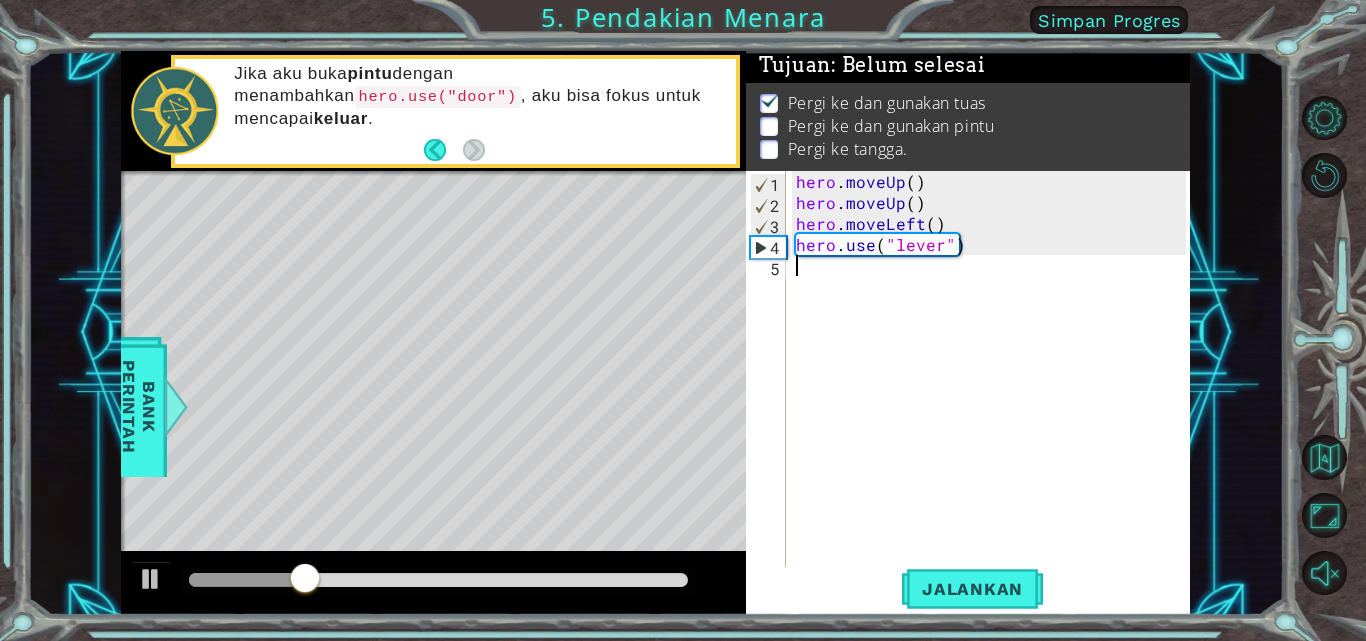 click on "hero . moveUp ( ) hero . moveUp ( ) hero . moveLeft ( ) hero . use ( "lever" ) hero . moveLeft ( ) hero . use ( "door" ) hero . moveUp ( )" at bounding box center (994, 391) 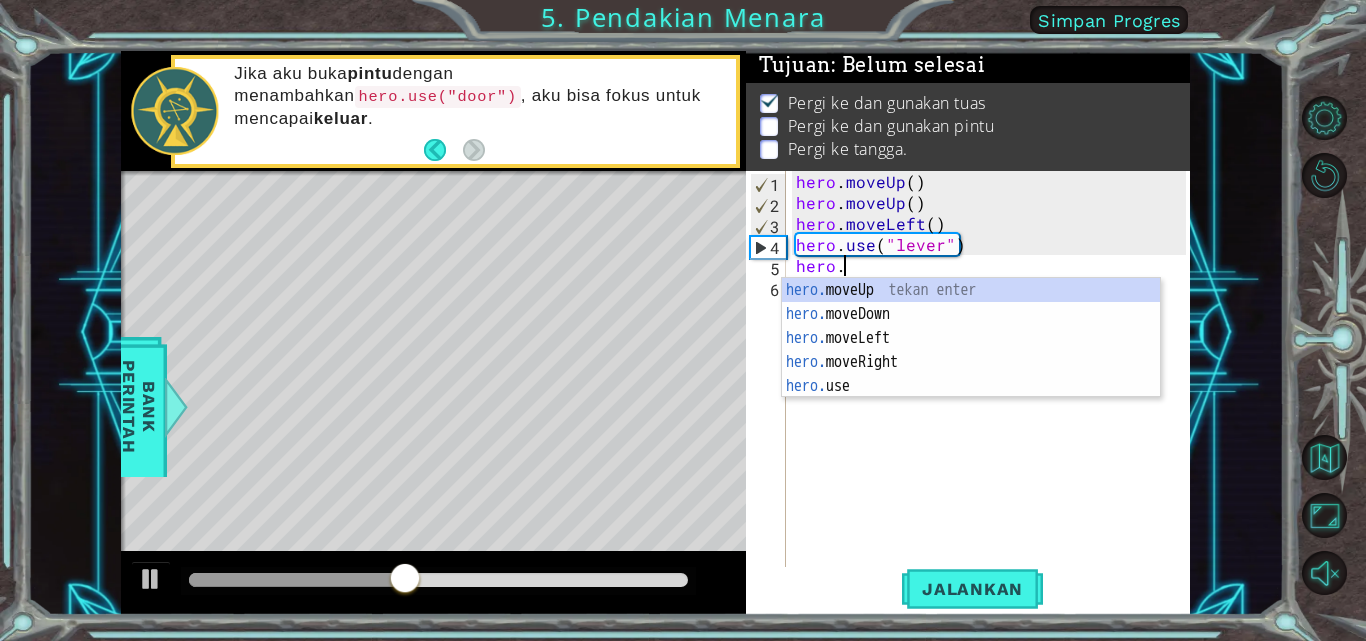 type on "hero.mo" 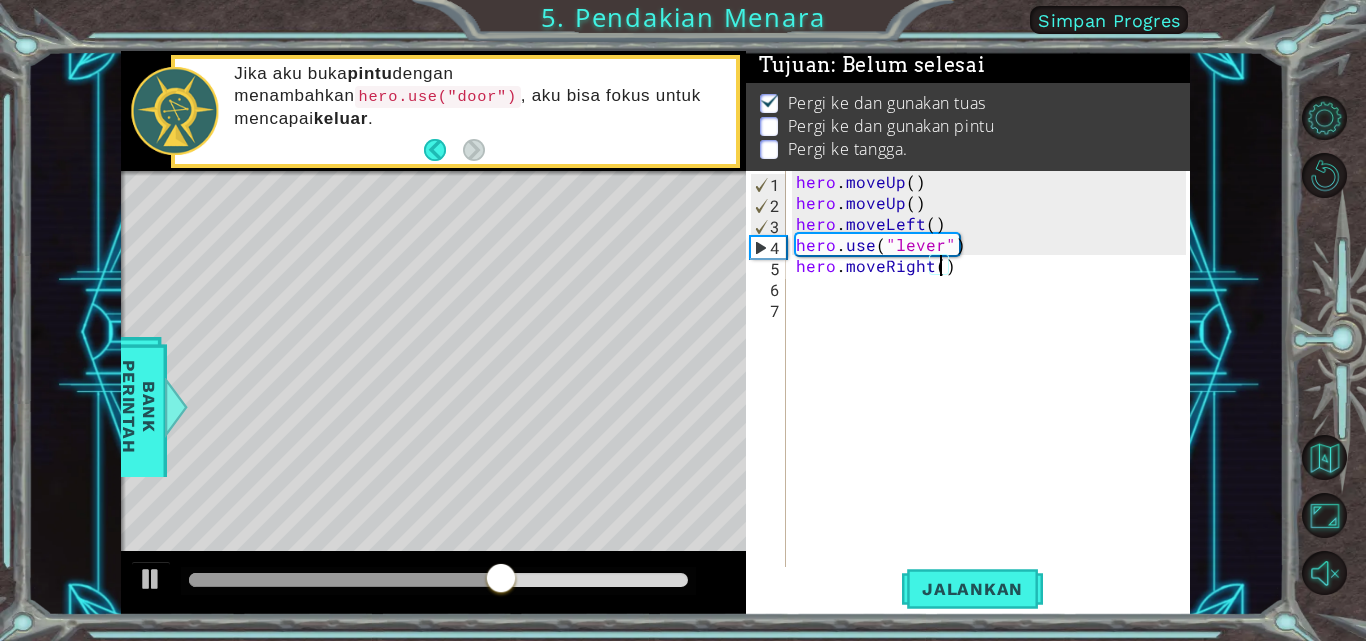 scroll, scrollTop: 0, scrollLeft: 9, axis: horizontal 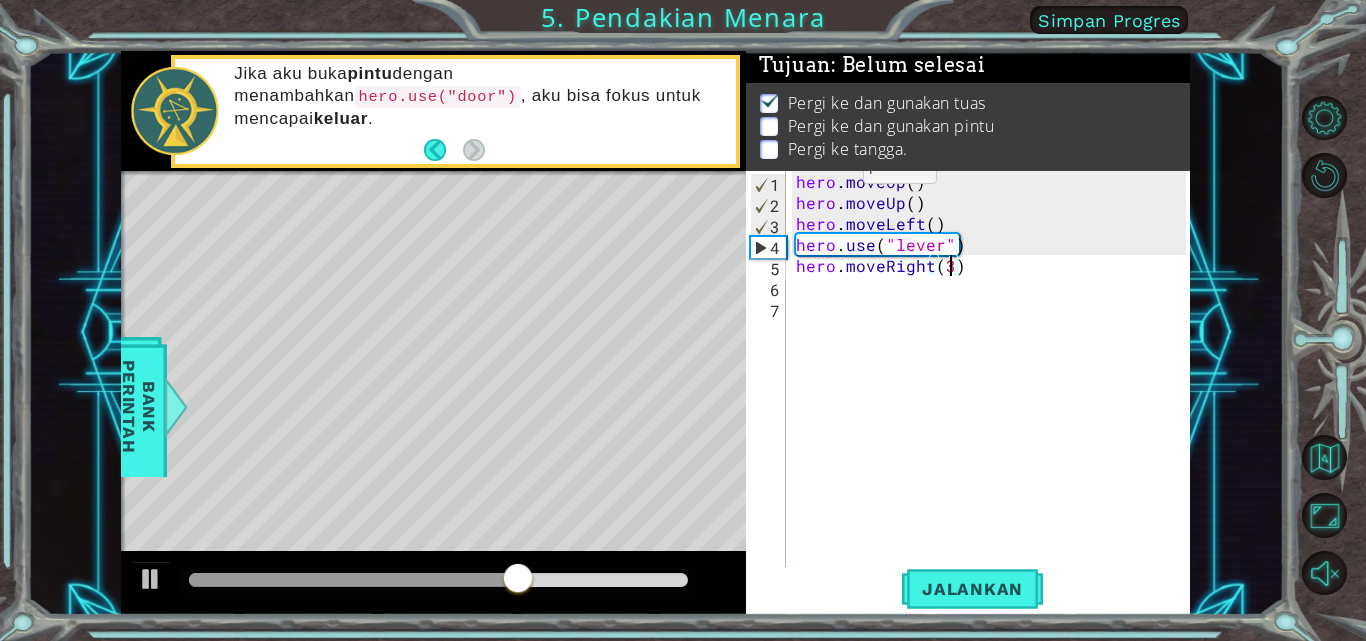 type on "hero.moveRight(3)" 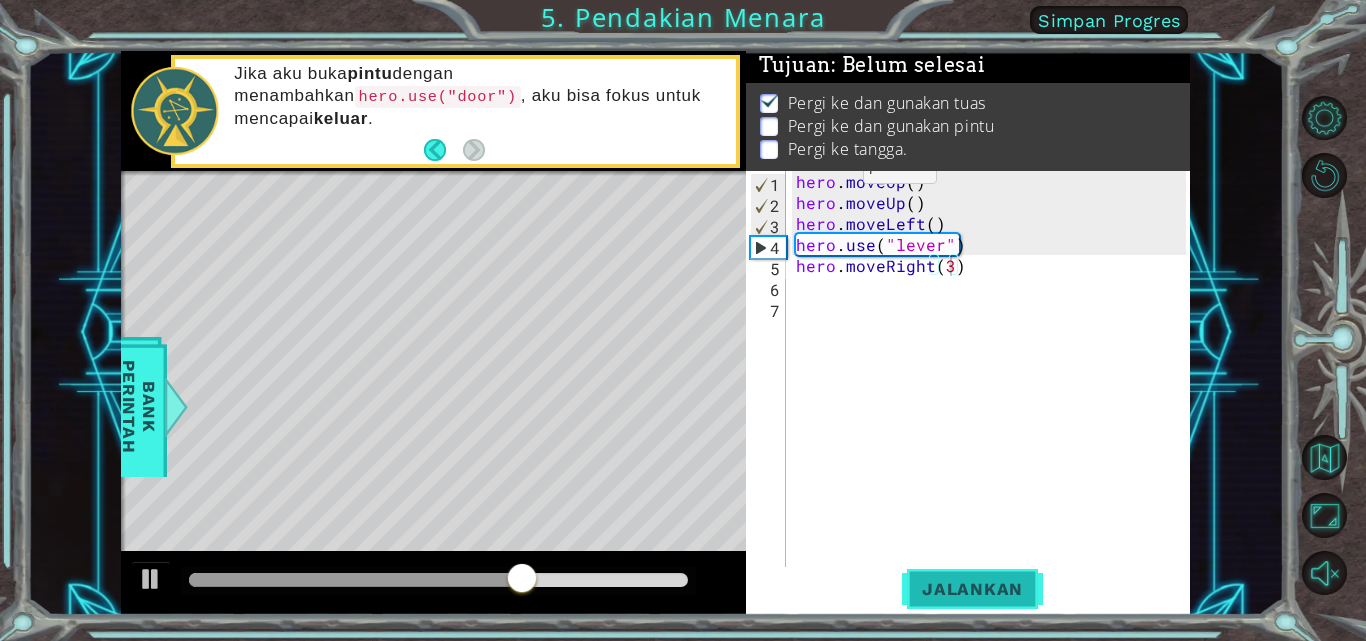 drag, startPoint x: 1032, startPoint y: 613, endPoint x: 996, endPoint y: 590, distance: 42.72002 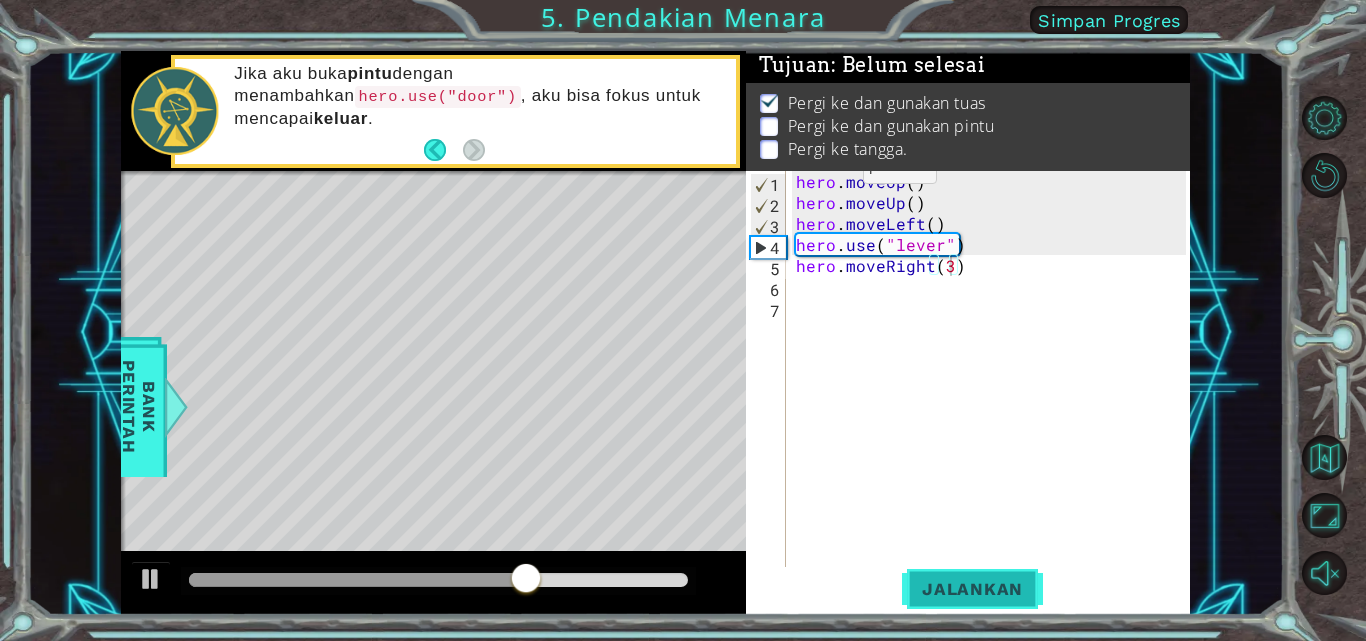 click on "Jalankan" at bounding box center (972, 589) 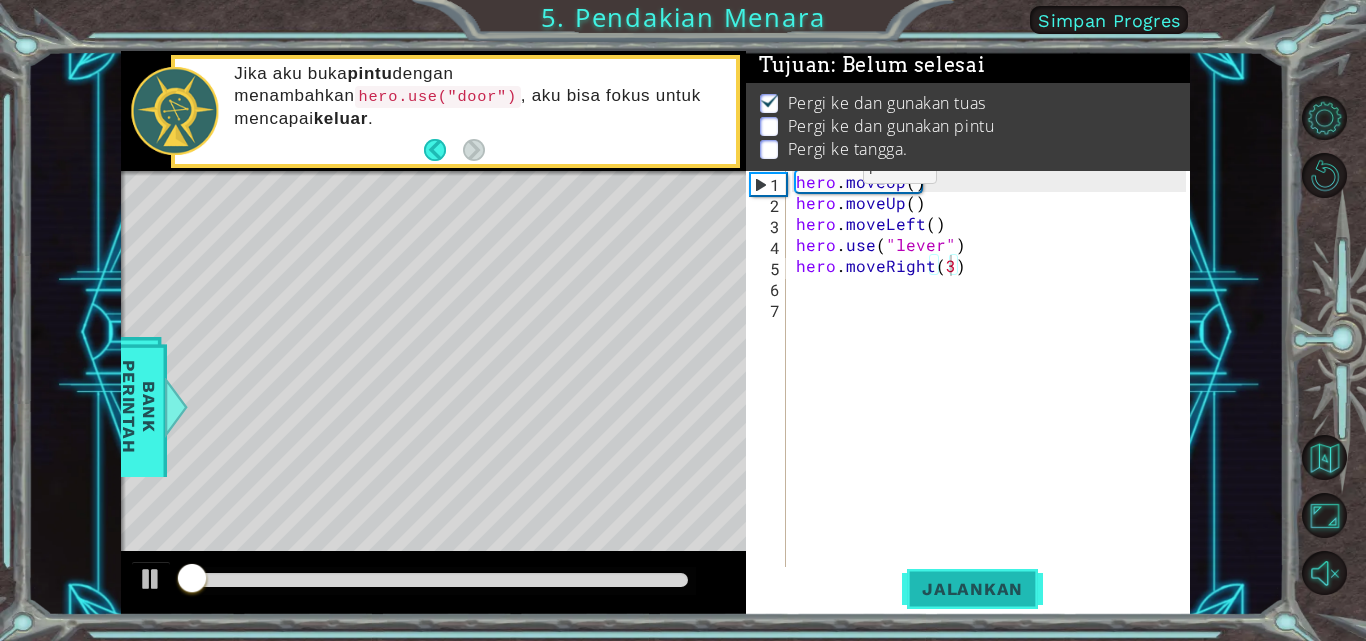 click on "Jalankan" at bounding box center [972, 589] 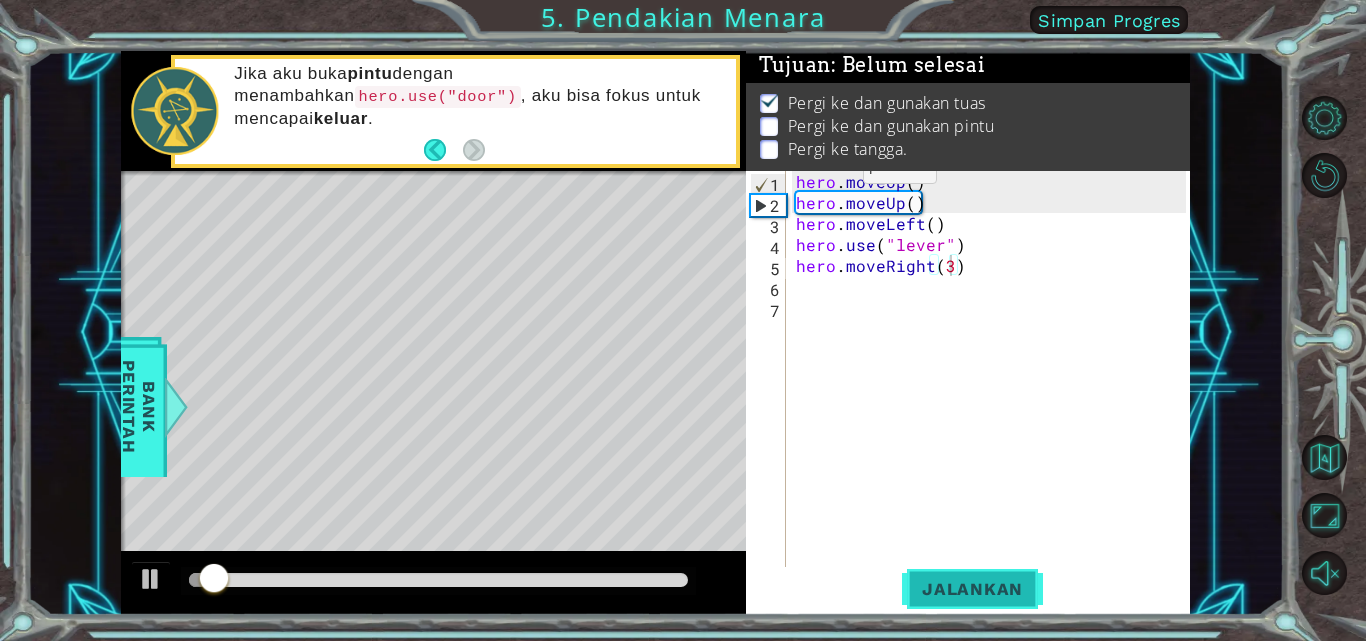 click on "Jalankan" at bounding box center [972, 589] 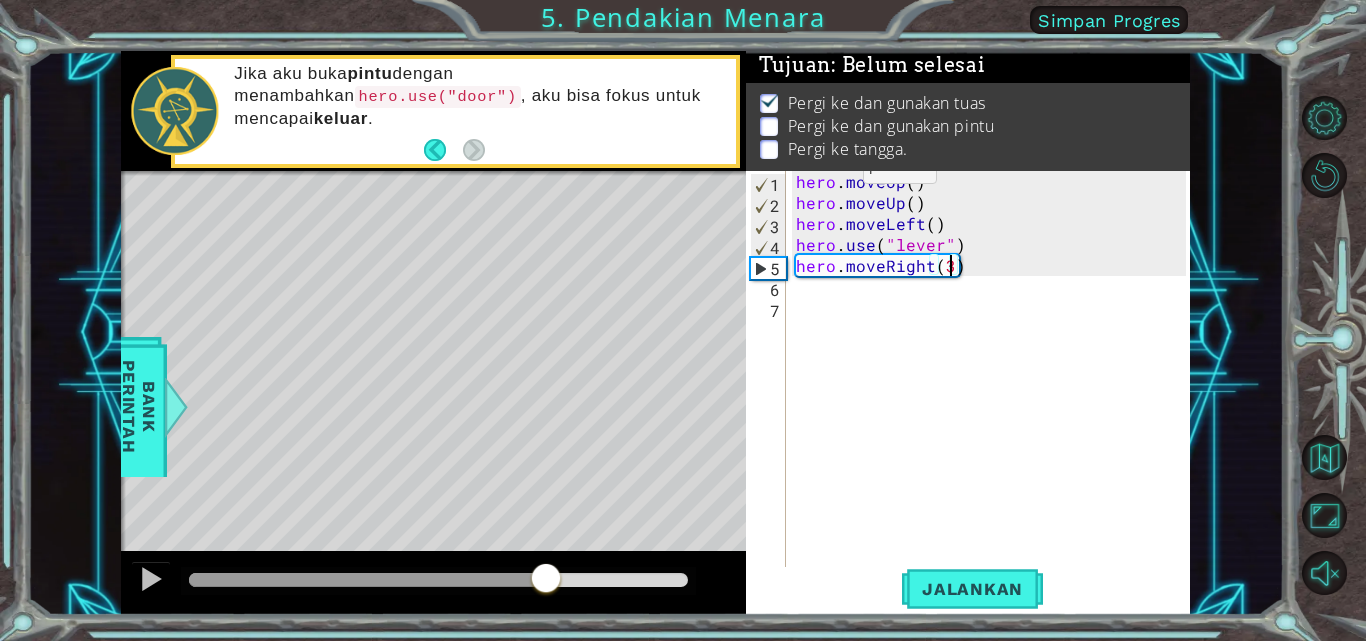 click at bounding box center (438, 580) 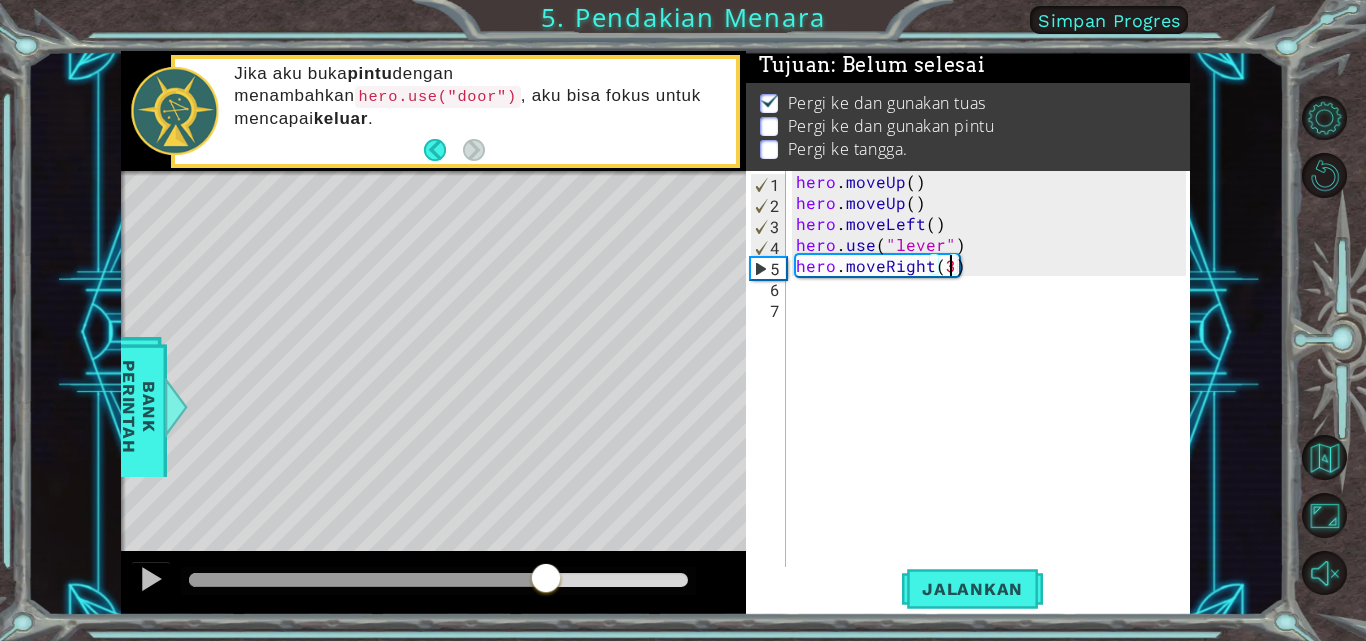 click on "hero . moveUp ( ) hero . moveUp ( ) hero . moveLeft ( ) hero . use ( "lever" ) hero . moveRight ( 3 )" at bounding box center [994, 391] 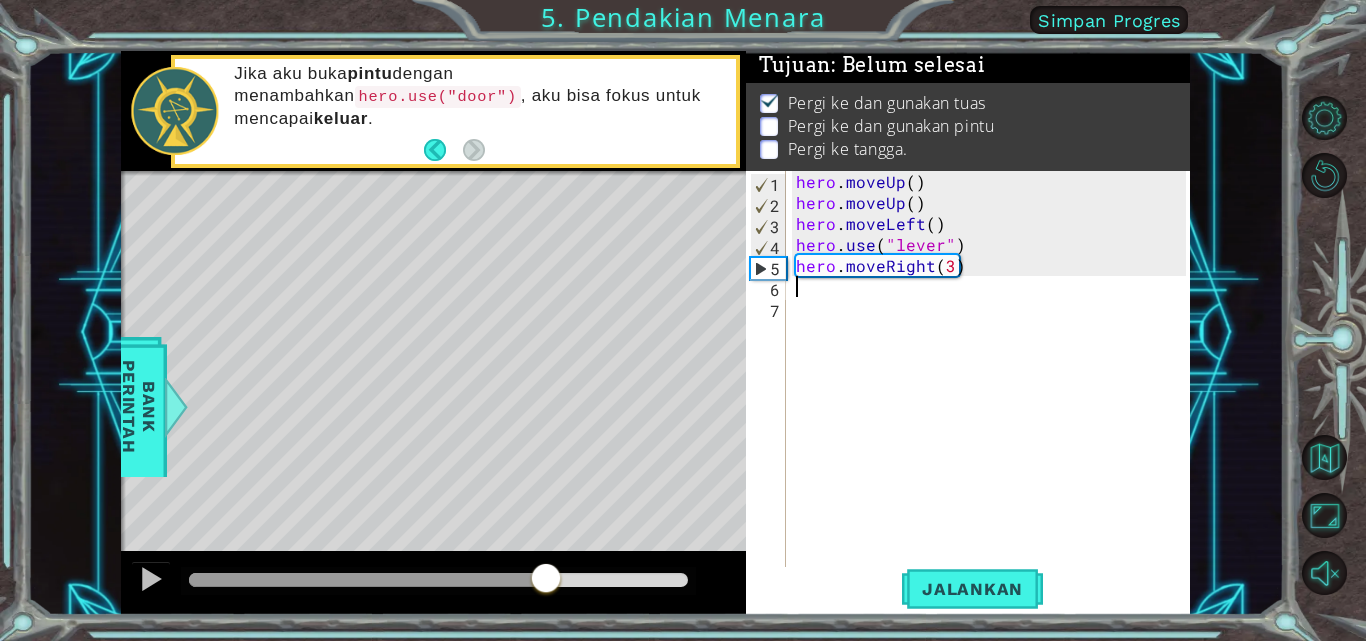 click on "hero . moveUp ( ) hero . moveUp ( ) hero . moveLeft ( ) hero . use ( "lever" ) hero . moveRight ( 3 )" at bounding box center [994, 391] 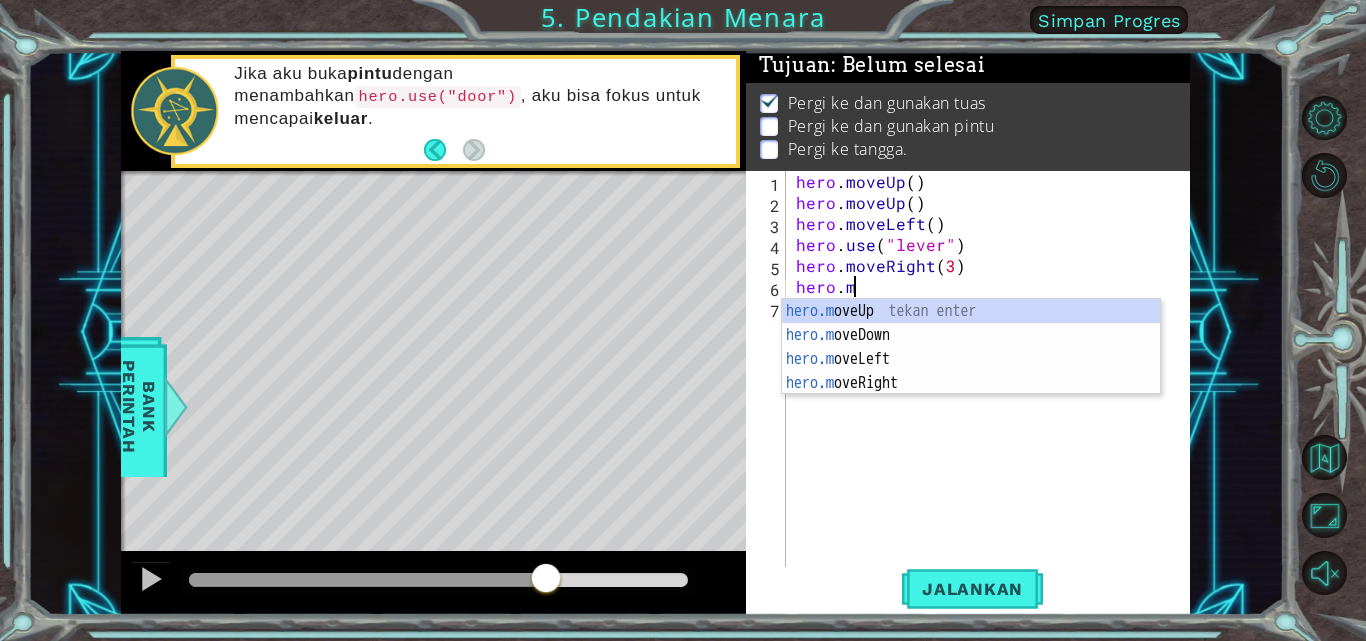 scroll, scrollTop: 0, scrollLeft: 2, axis: horizontal 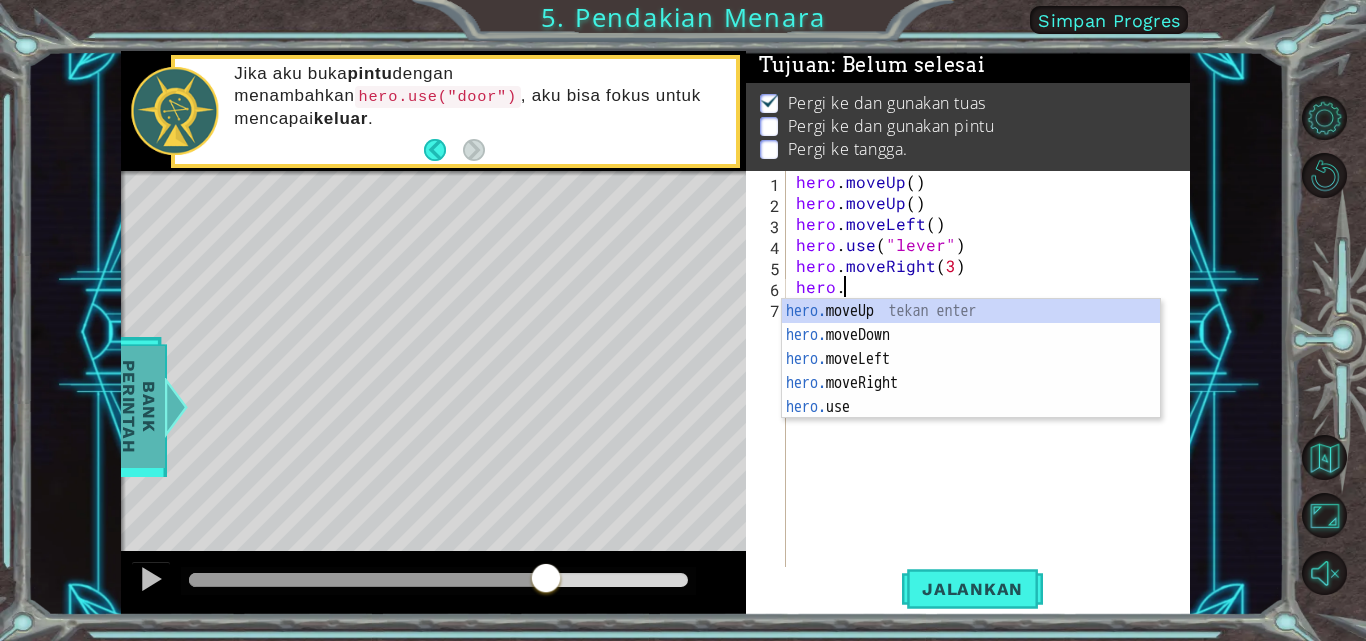 type on "hero." 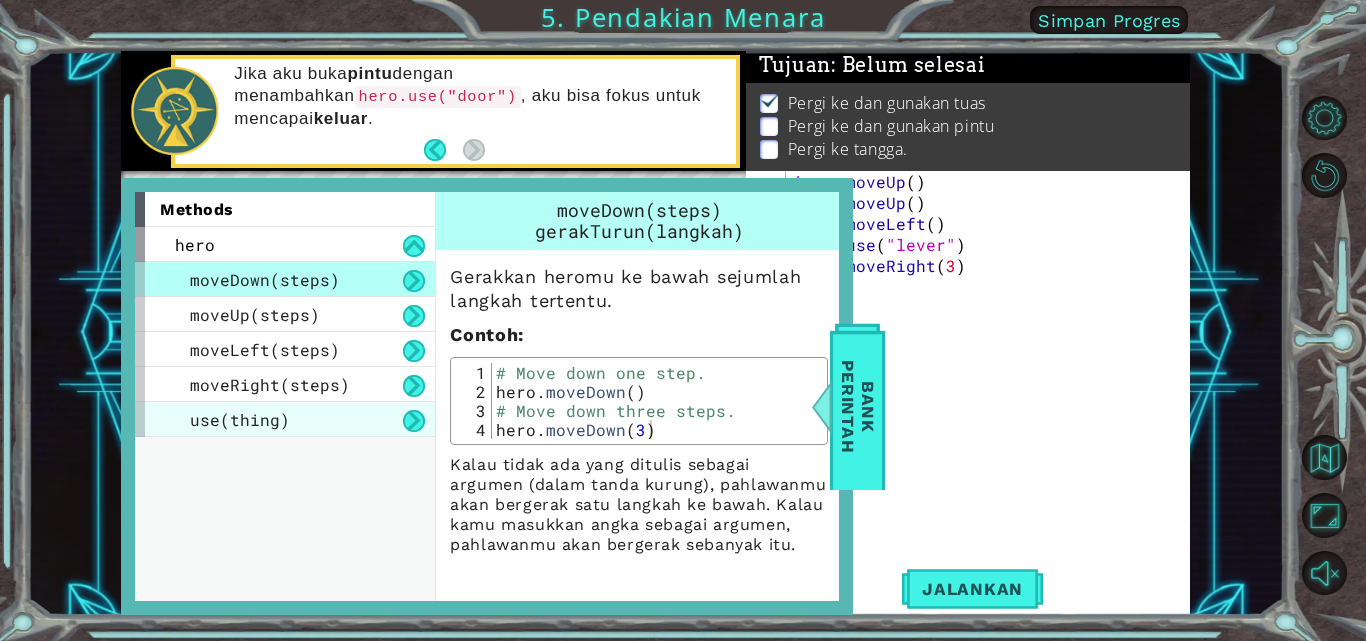 click on "use(thing)" at bounding box center (285, 419) 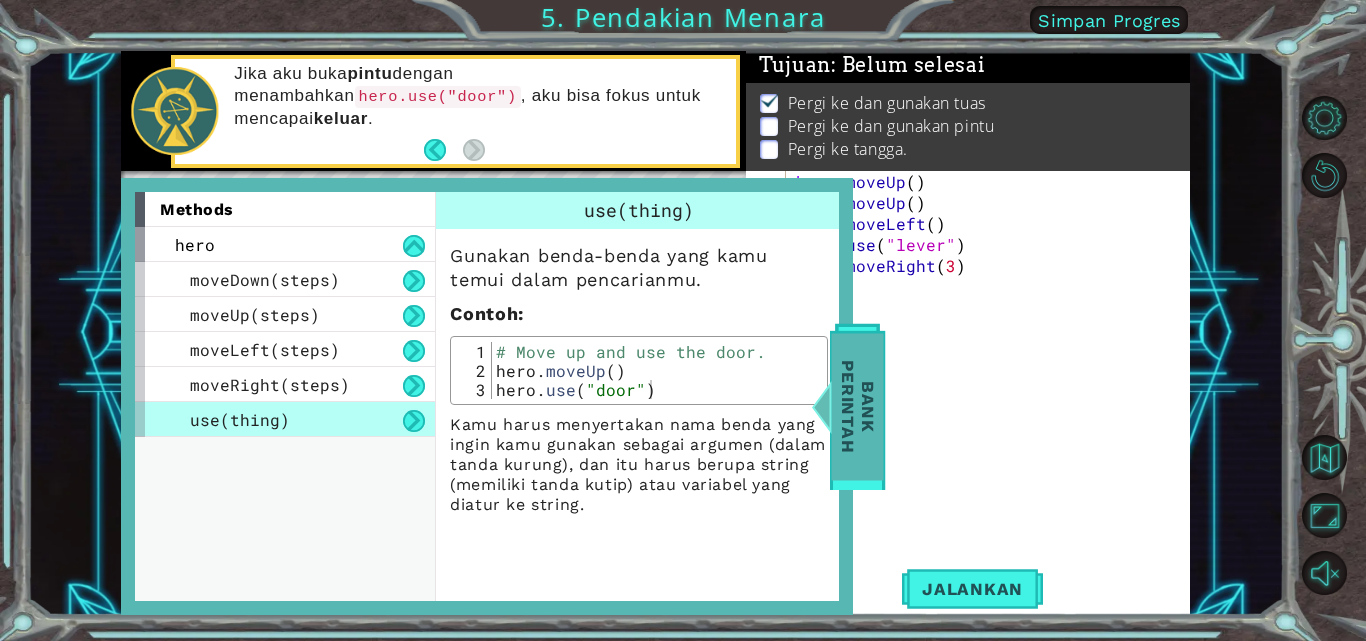 click on "Bank Perintah" at bounding box center (858, 406) 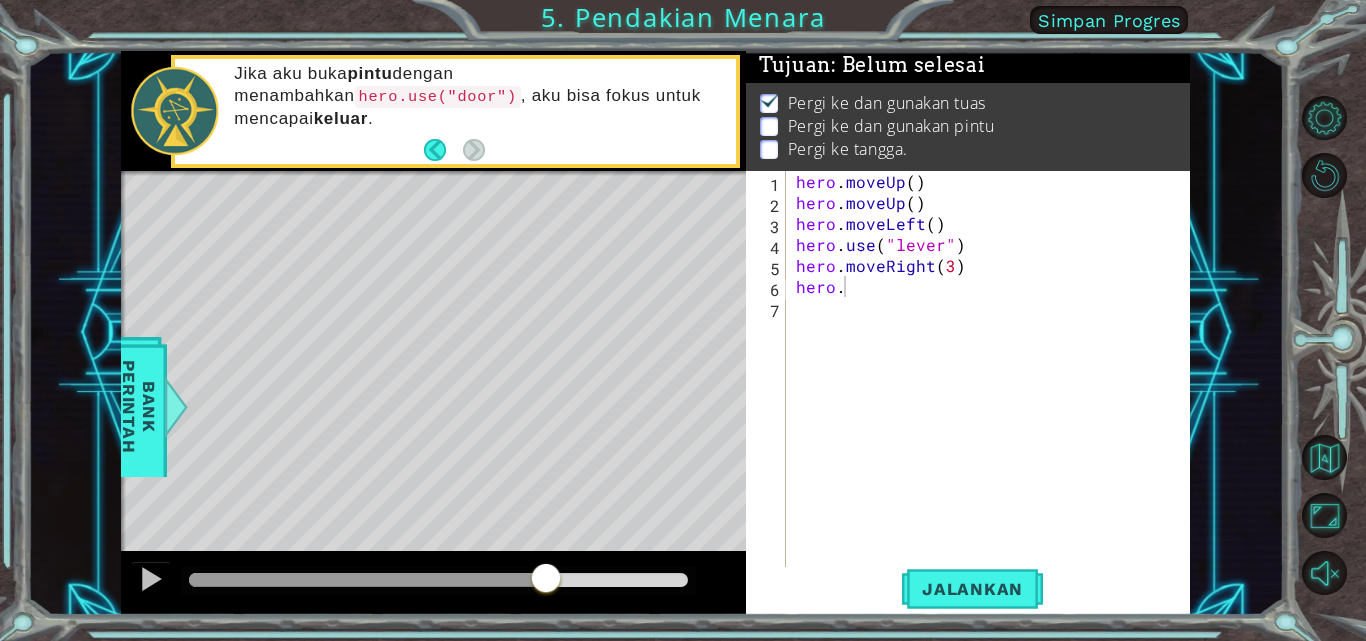 click on "hero . moveUp ( ) hero . moveUp ( ) hero . moveLeft ( ) hero . use ( "lever" ) hero . moveRight ( 3 ) hero ." at bounding box center (994, 391) 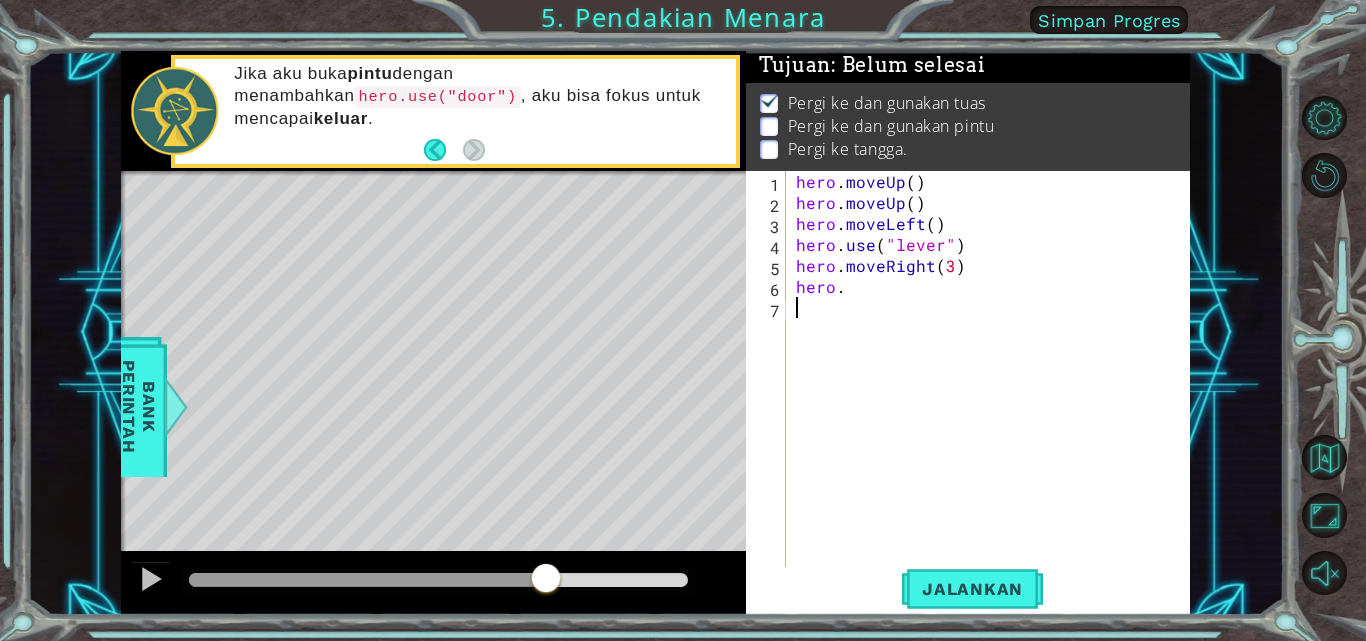 click on "hero . moveUp ( ) hero . moveUp ( ) hero . moveLeft ( ) hero . use ( "lever" ) hero . moveRight ( 3 ) hero ." at bounding box center (994, 391) 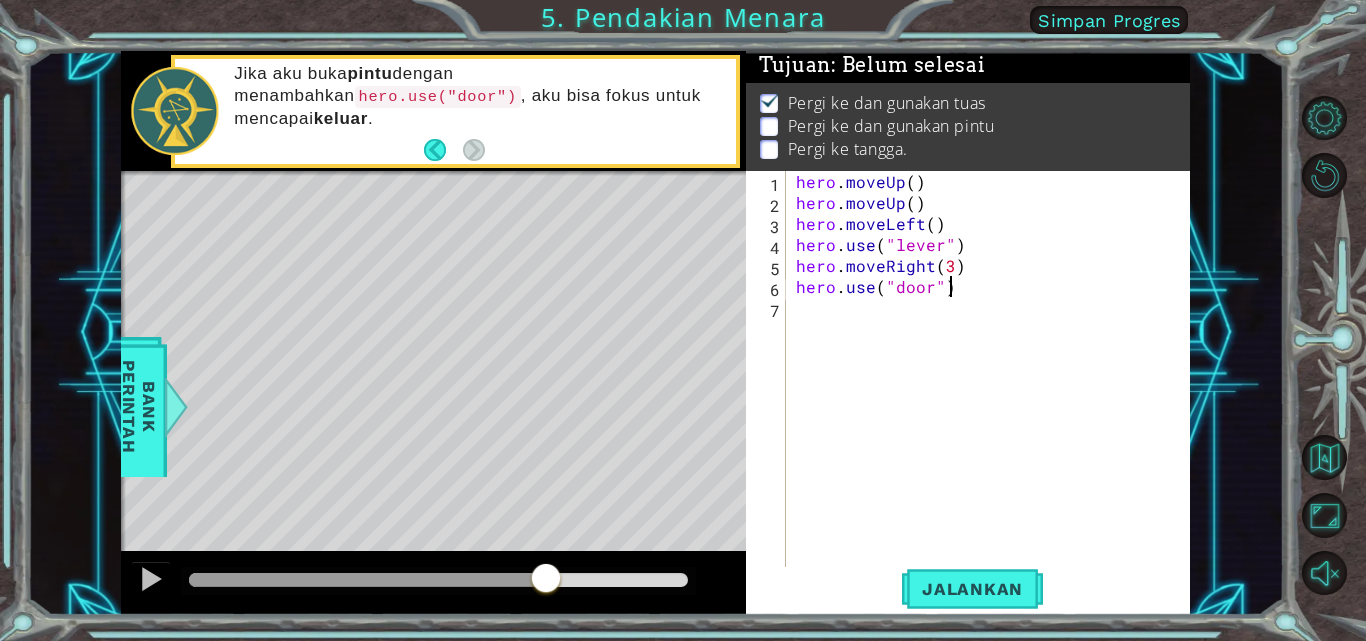 scroll, scrollTop: 0, scrollLeft: 9, axis: horizontal 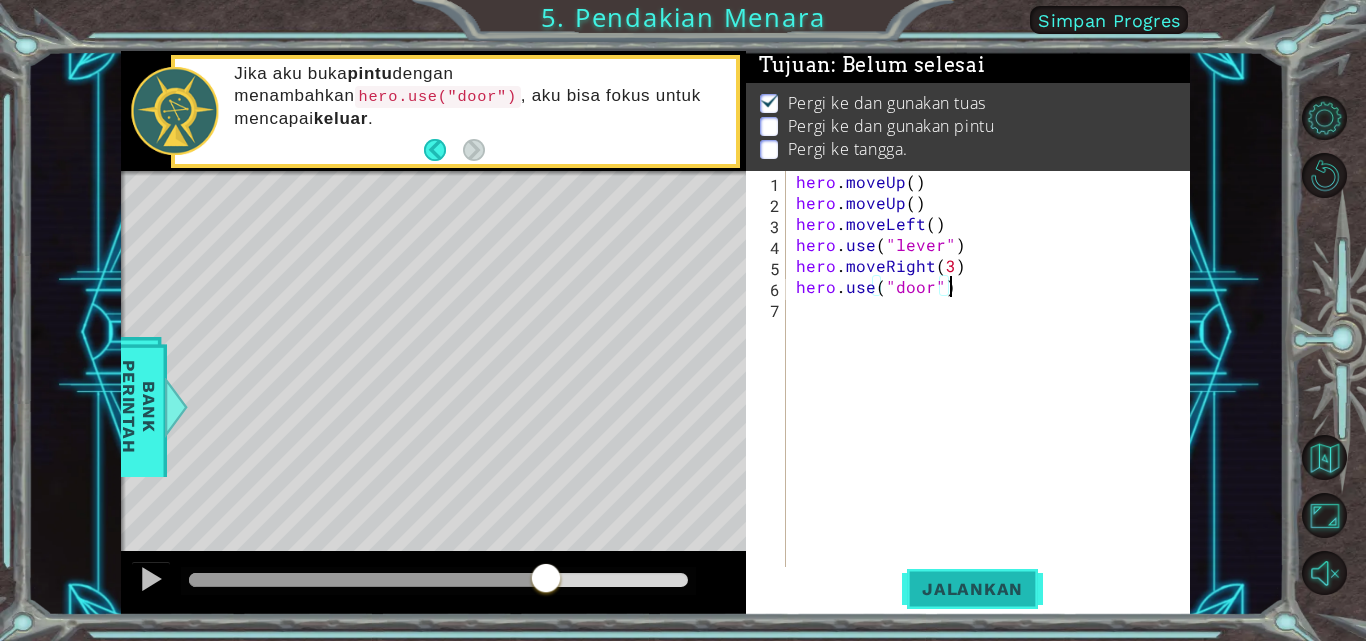 type on "hero.use("door")" 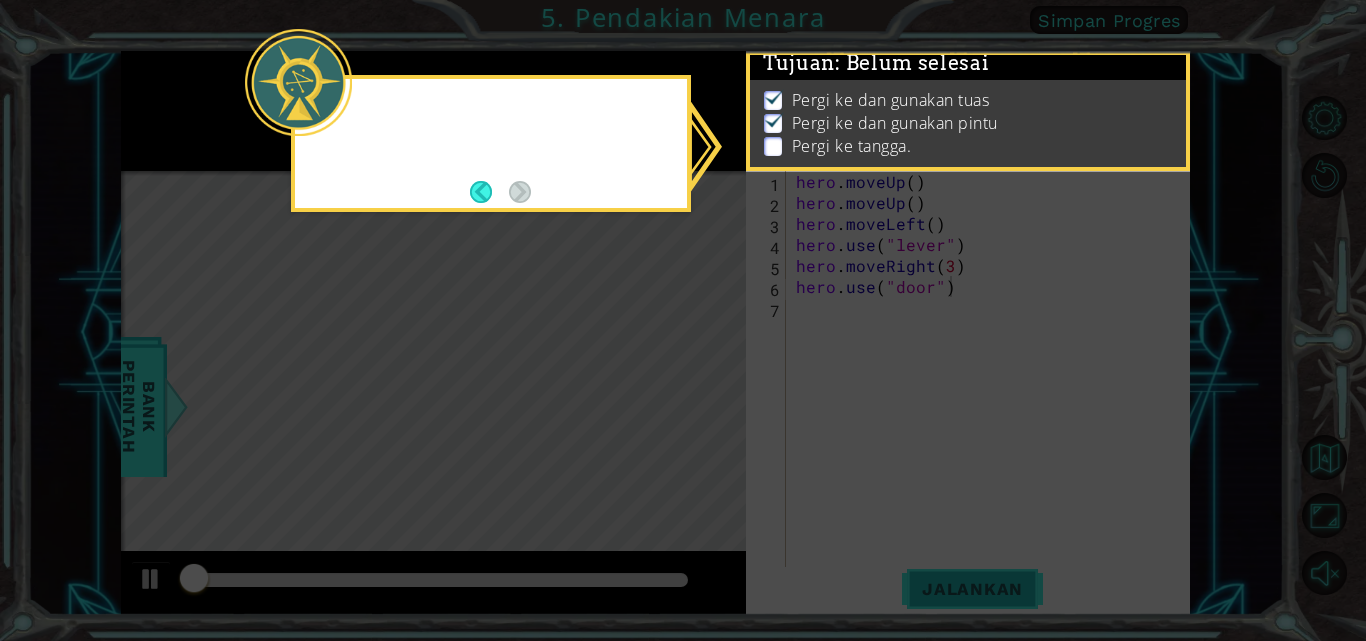 scroll, scrollTop: 15, scrollLeft: 0, axis: vertical 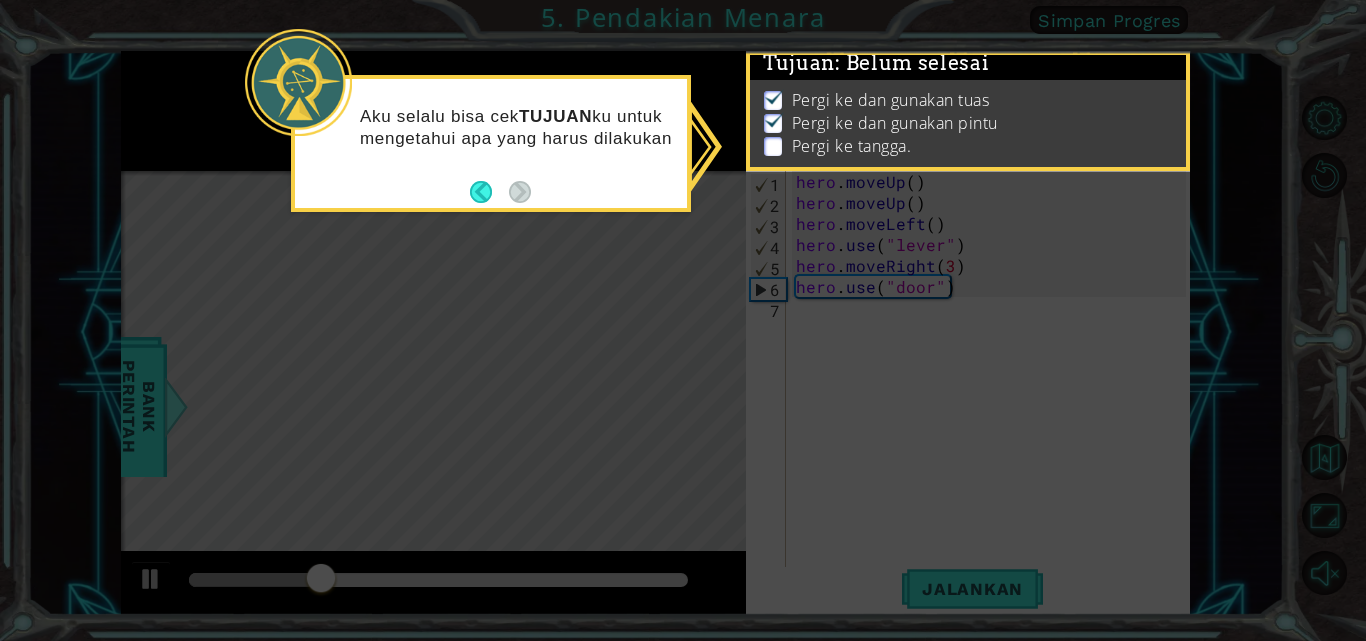 click on "Aku selalu bisa cek  TUJUAN ku untuk mengetahui apa yang harus dilakukan" at bounding box center [491, 137] 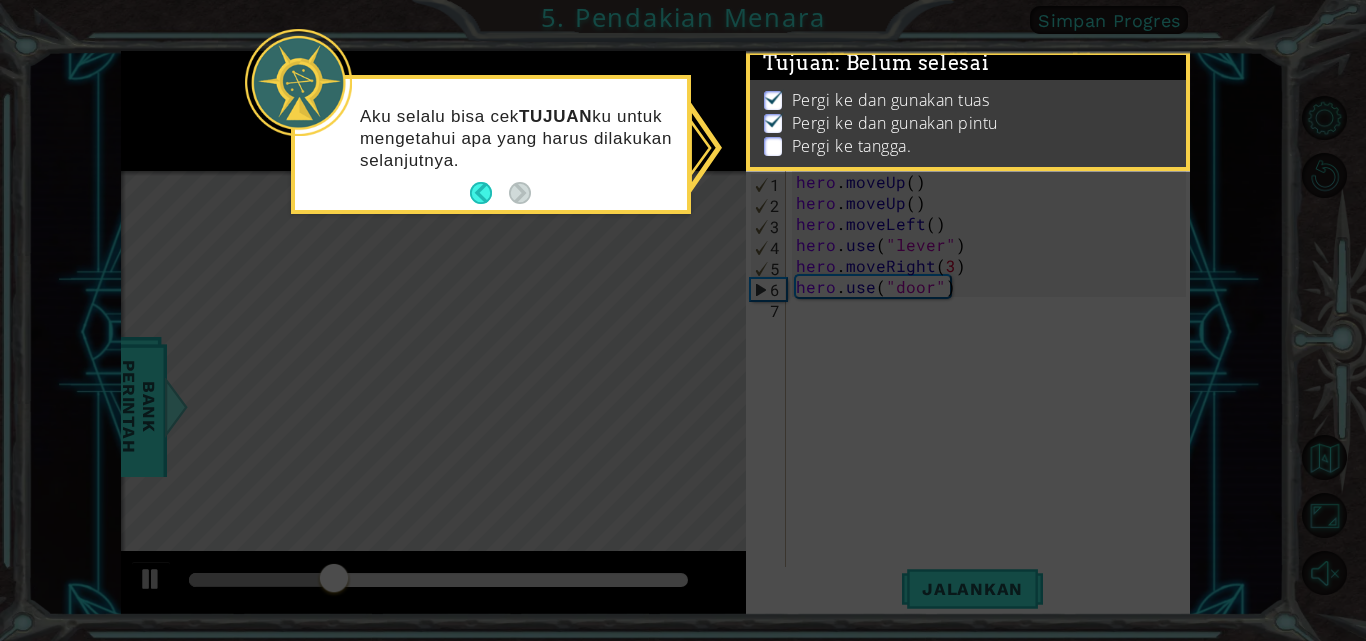 click 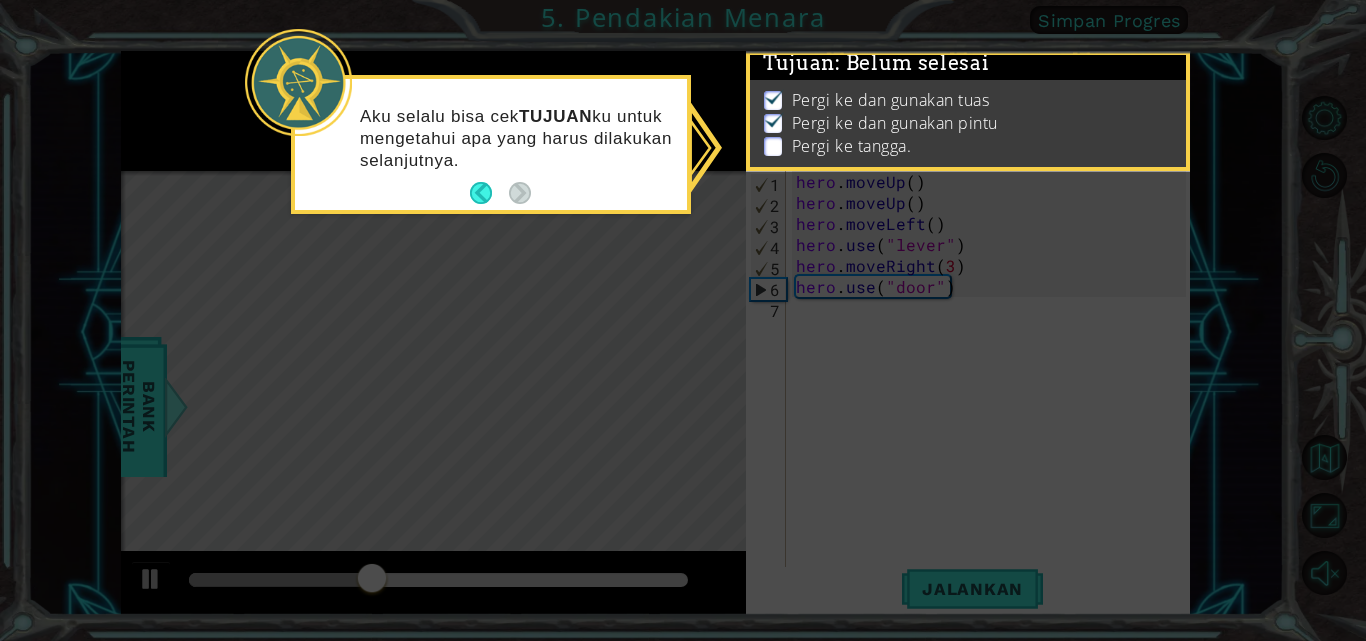 click at bounding box center [773, 146] 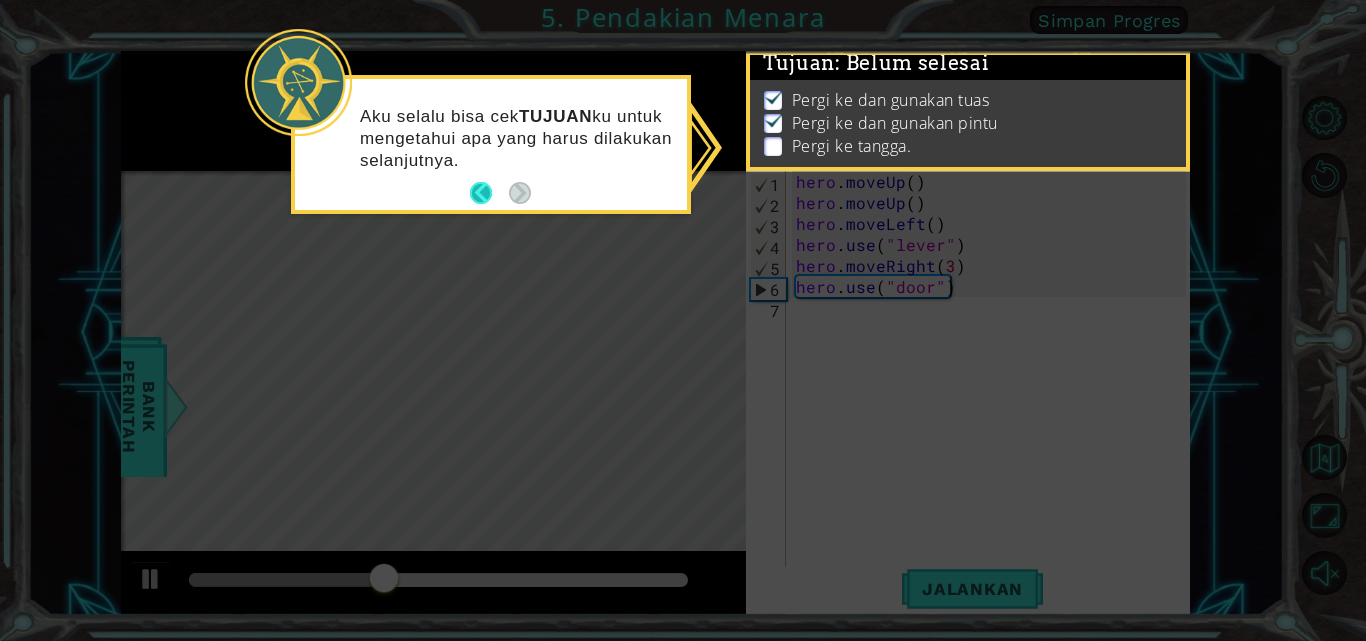 click at bounding box center [489, 193] 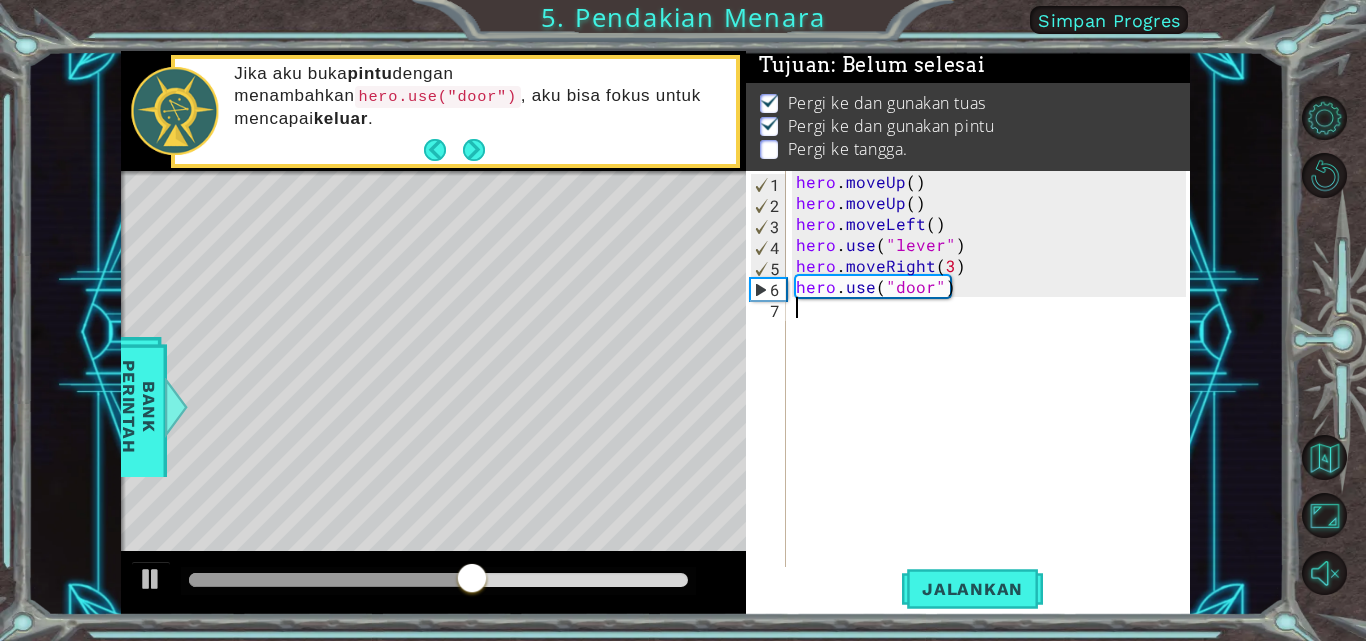 click on "hero . moveUp ( ) hero . moveUp ( ) hero . moveLeft ( ) hero . use ( "lever" ) hero . moveRight ( 3 ) hero . use ( "door" )" at bounding box center (994, 391) 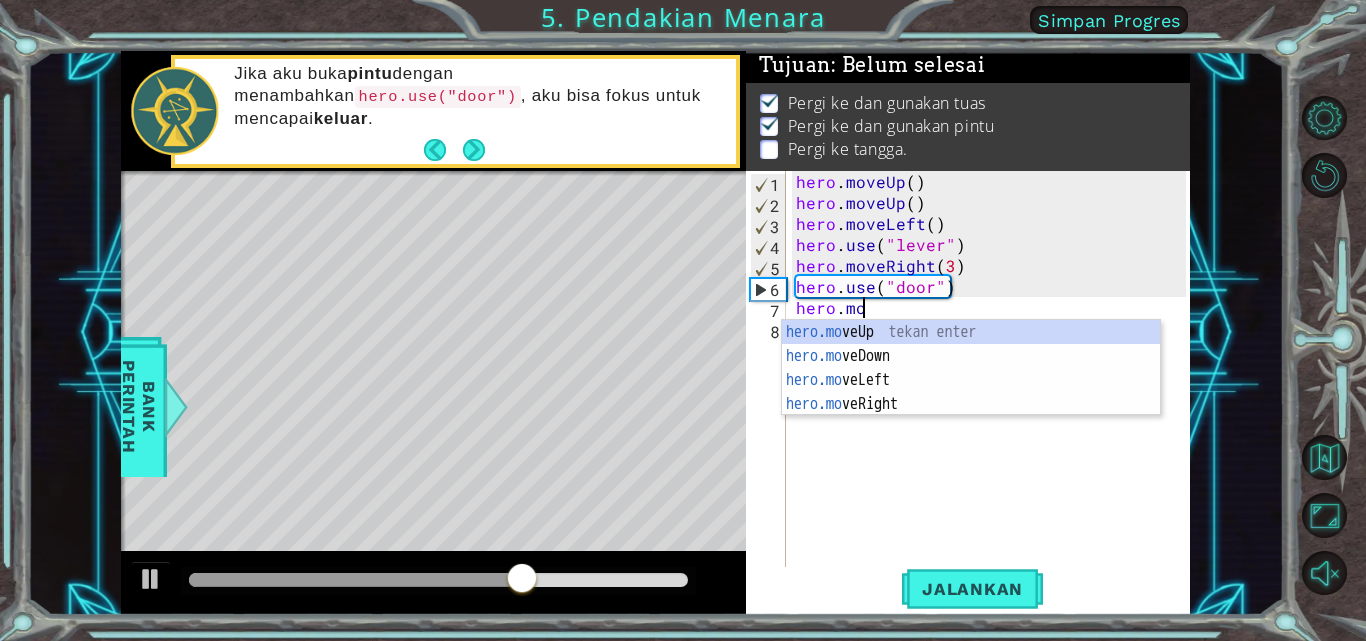 type on "hero.move" 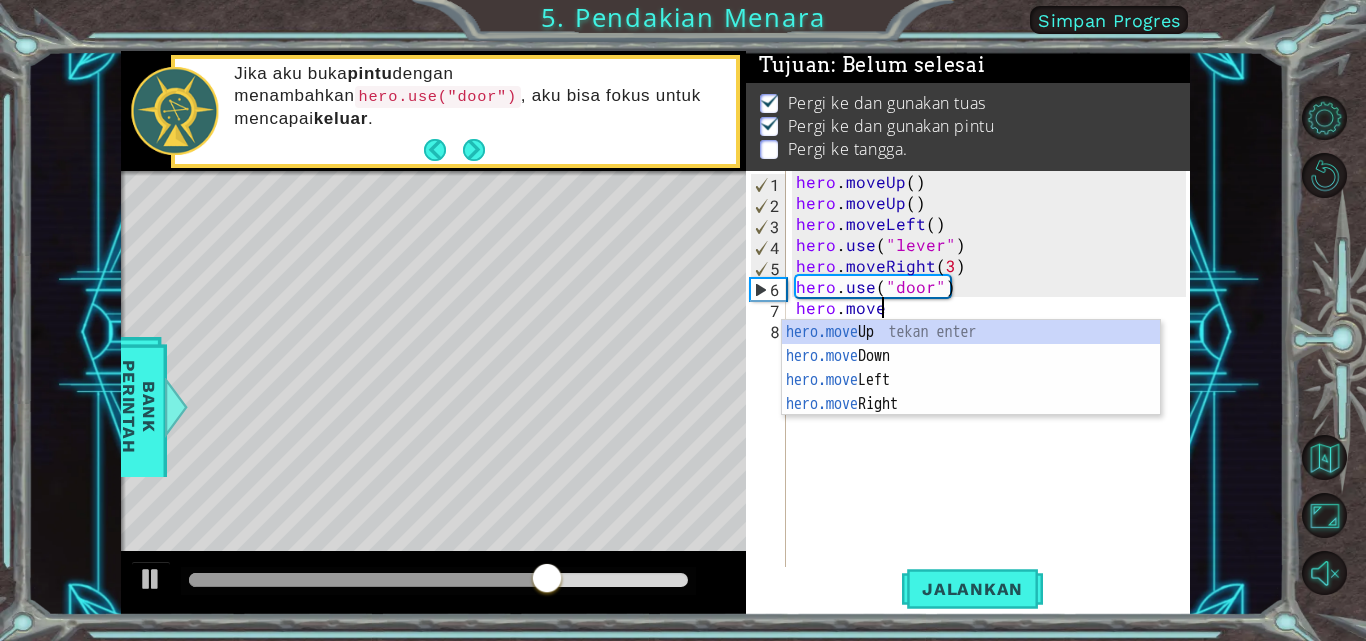 scroll, scrollTop: 0, scrollLeft: 0, axis: both 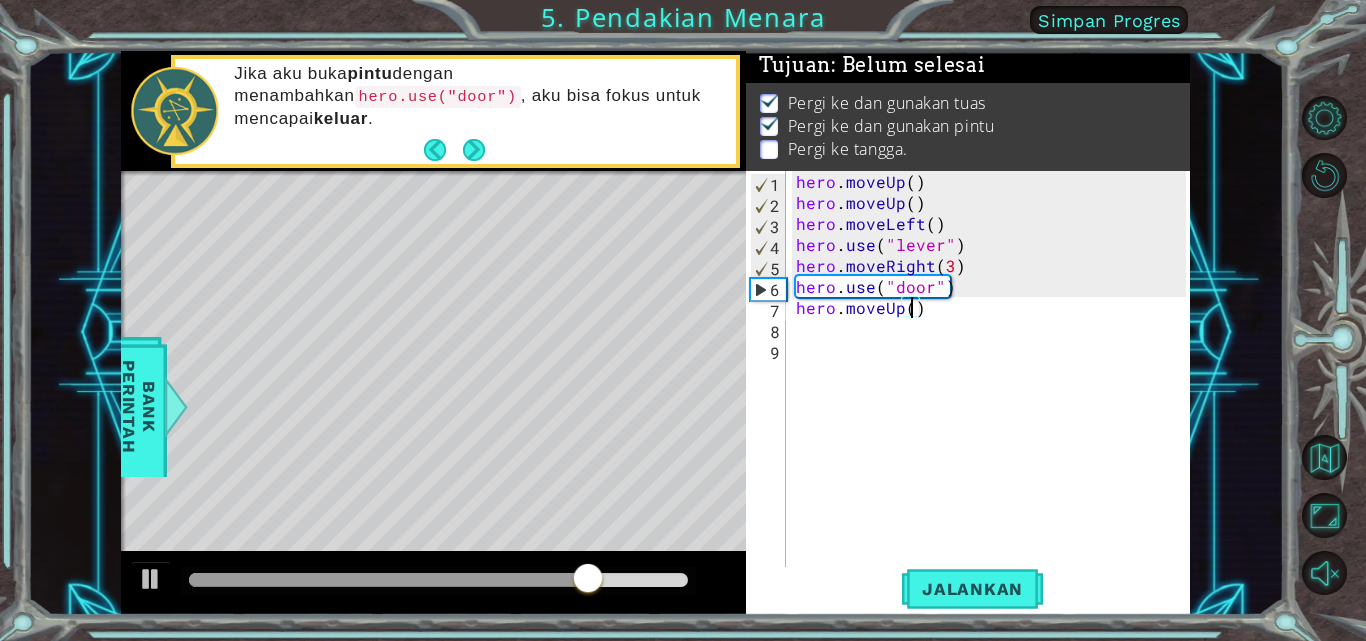 type on "hero.moveUp(2)" 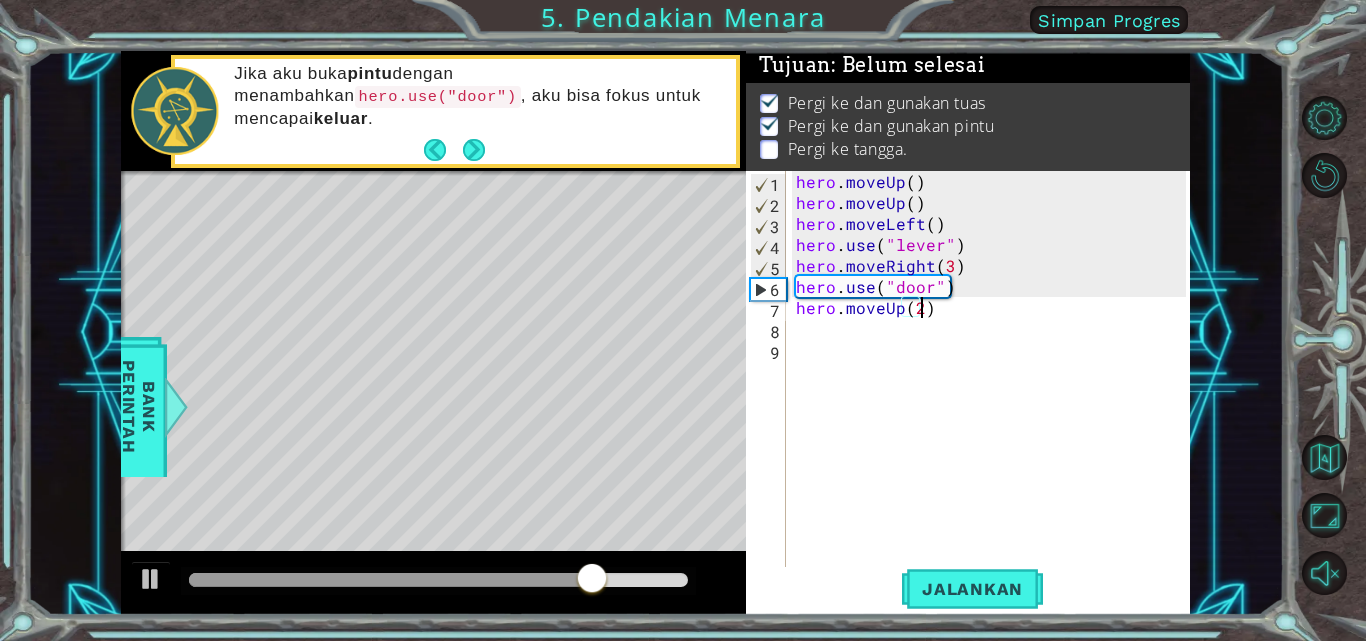 scroll, scrollTop: 0, scrollLeft: 7, axis: horizontal 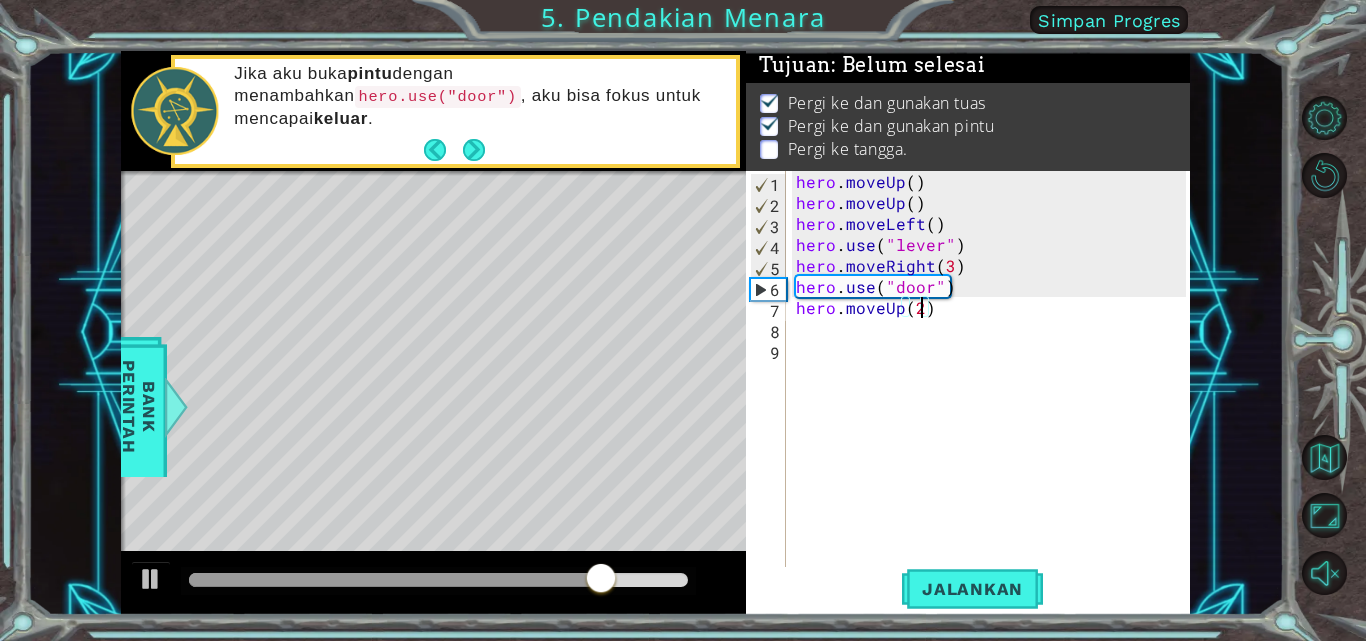 click on "hero . moveUp ( ) hero . moveUp ( ) hero . moveLeft ( ) hero . use ( "lever" ) hero . moveRight ( 3 ) hero . use ( "door" ) hero . moveUp ( 2 )" at bounding box center (994, 391) 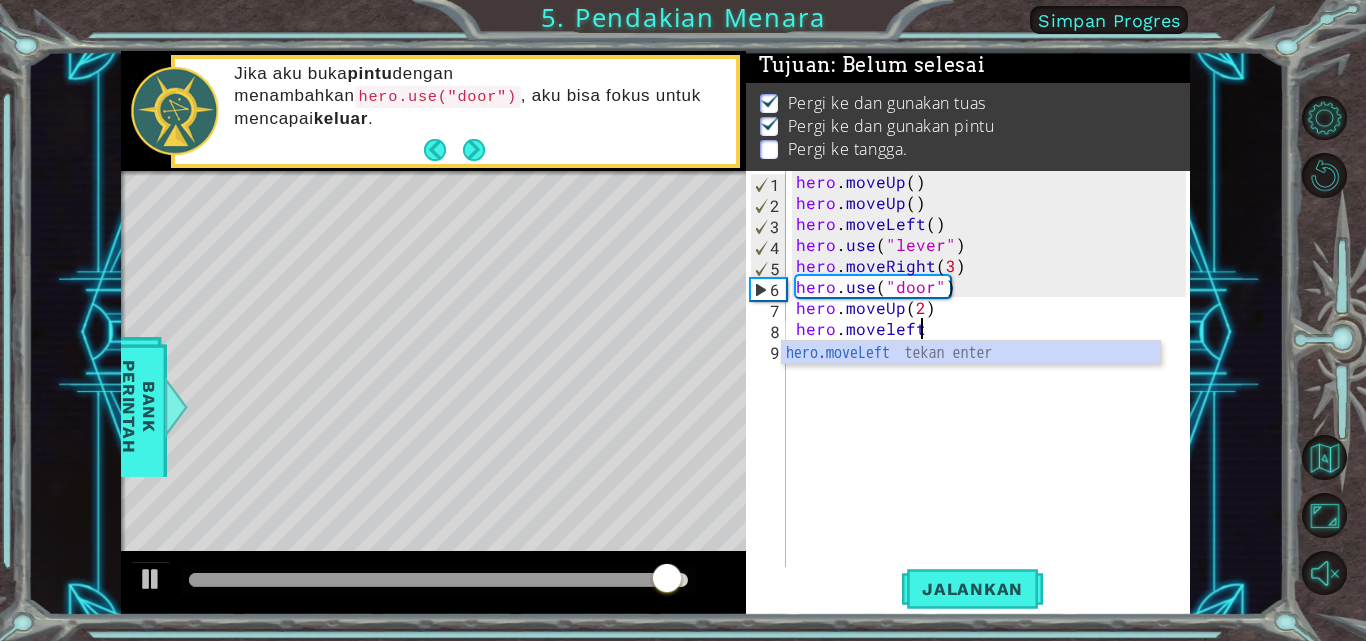 scroll, scrollTop: 0, scrollLeft: 7, axis: horizontal 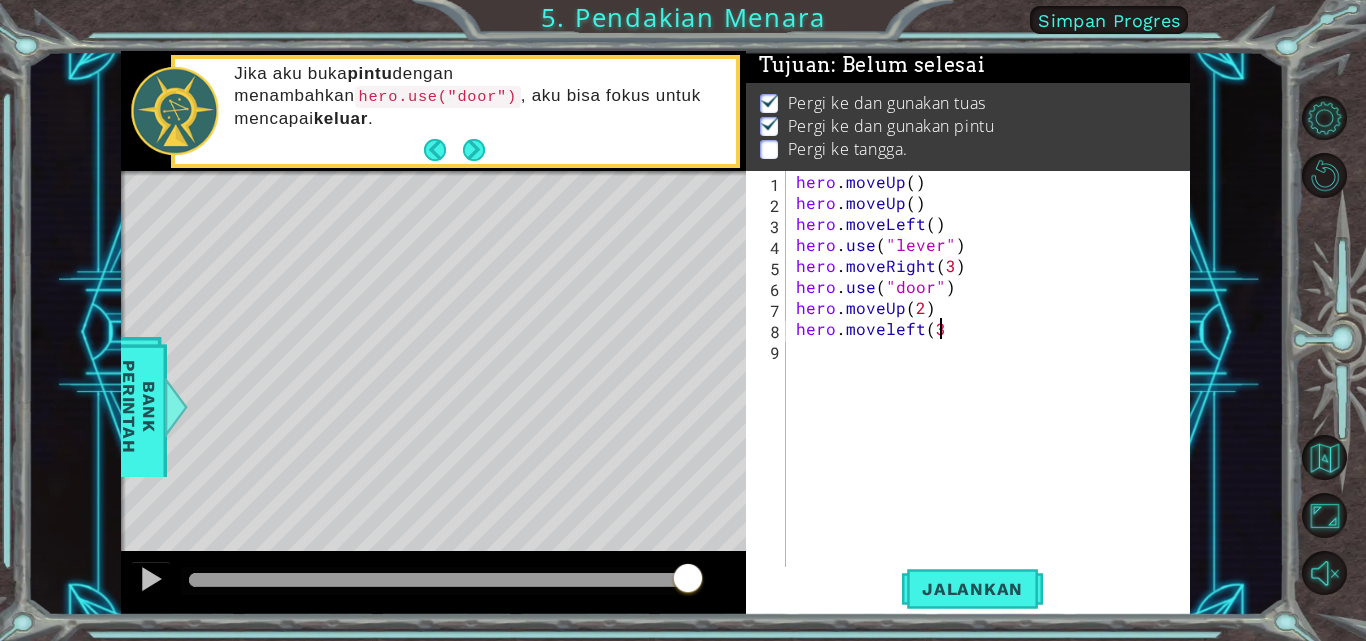 type on "hero.moveleft(3)" 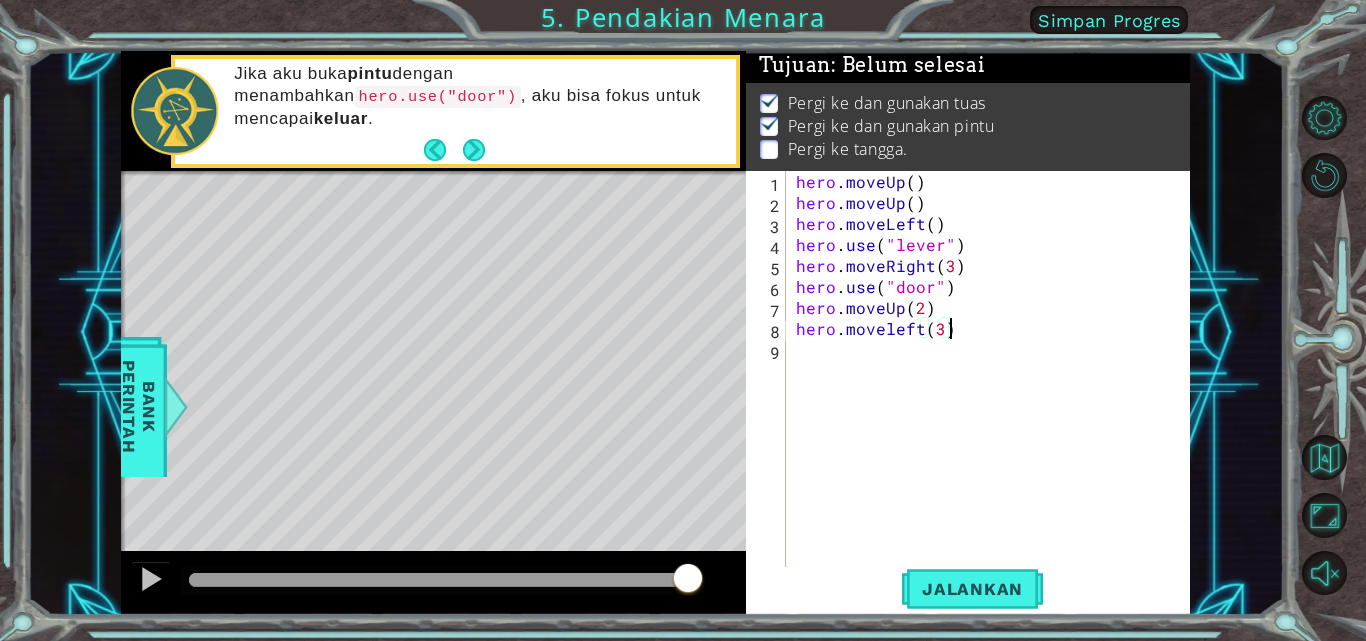 scroll, scrollTop: 0, scrollLeft: 0, axis: both 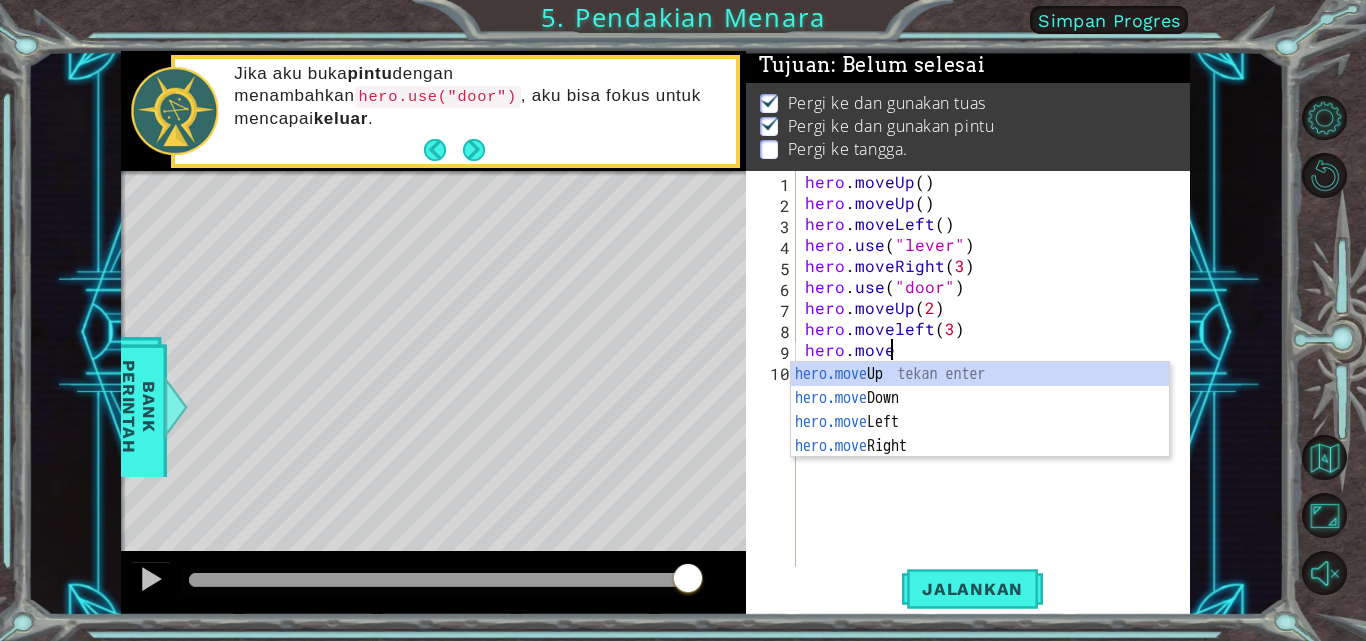type on "hero.movel" 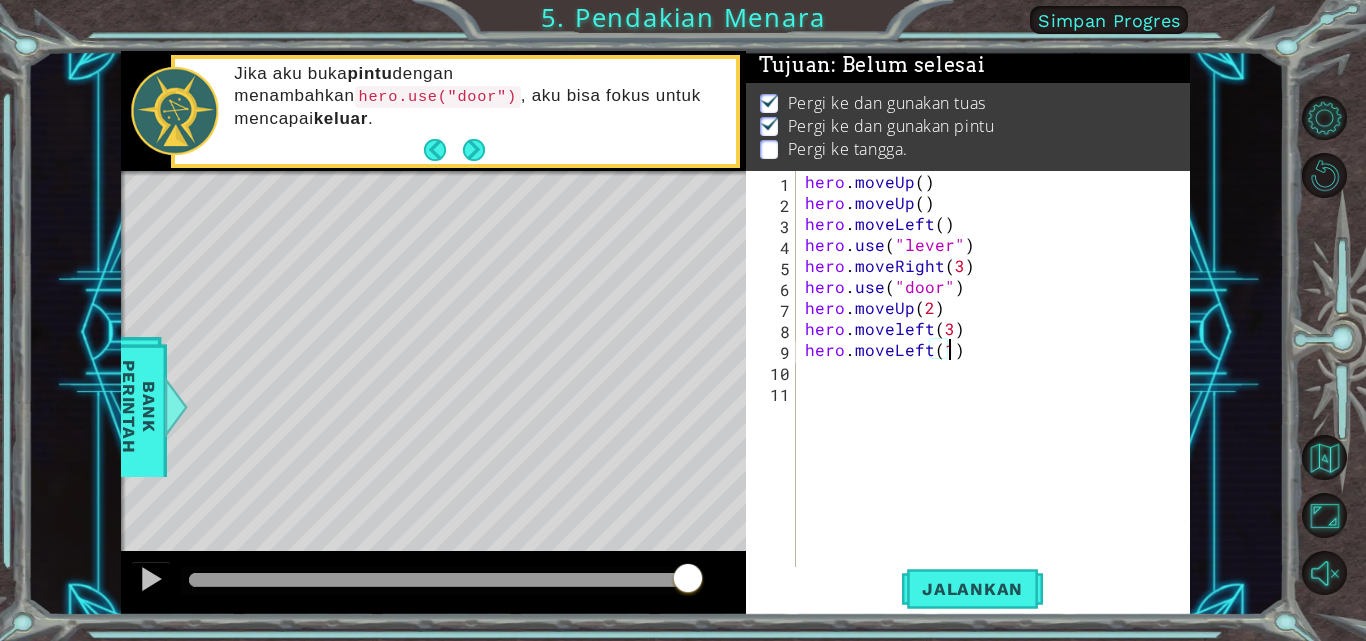 scroll, scrollTop: 0, scrollLeft: 9, axis: horizontal 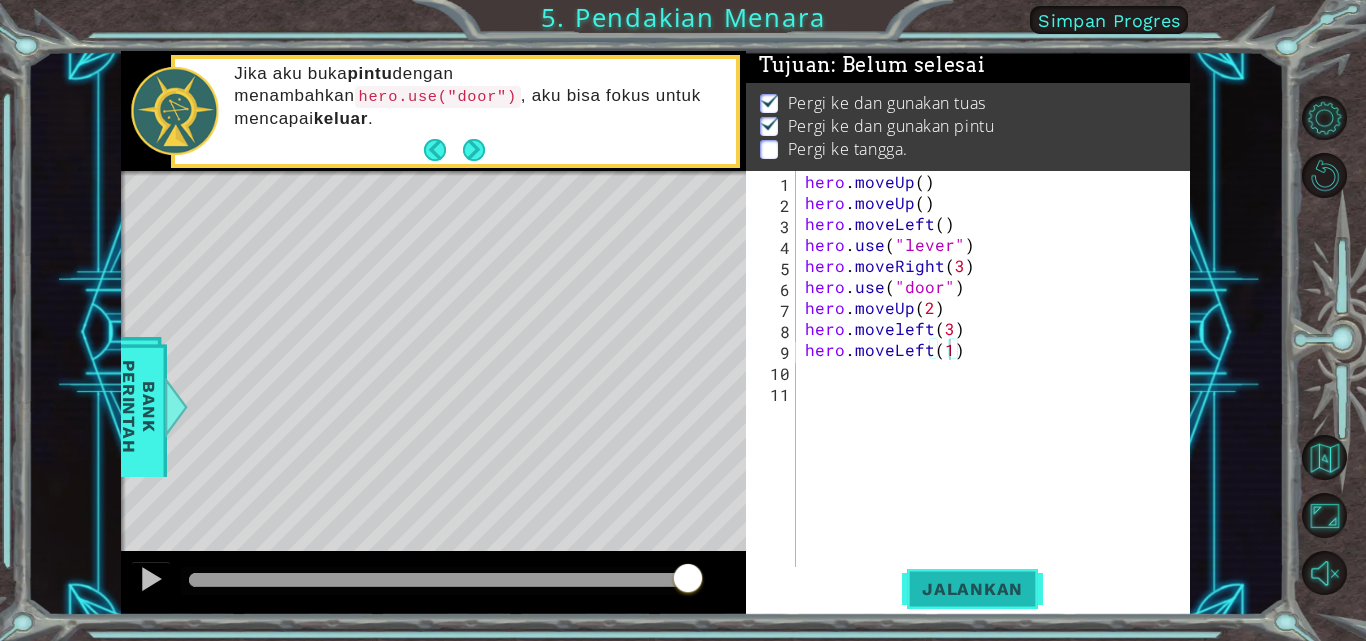 click on "Jalankan" at bounding box center [972, 589] 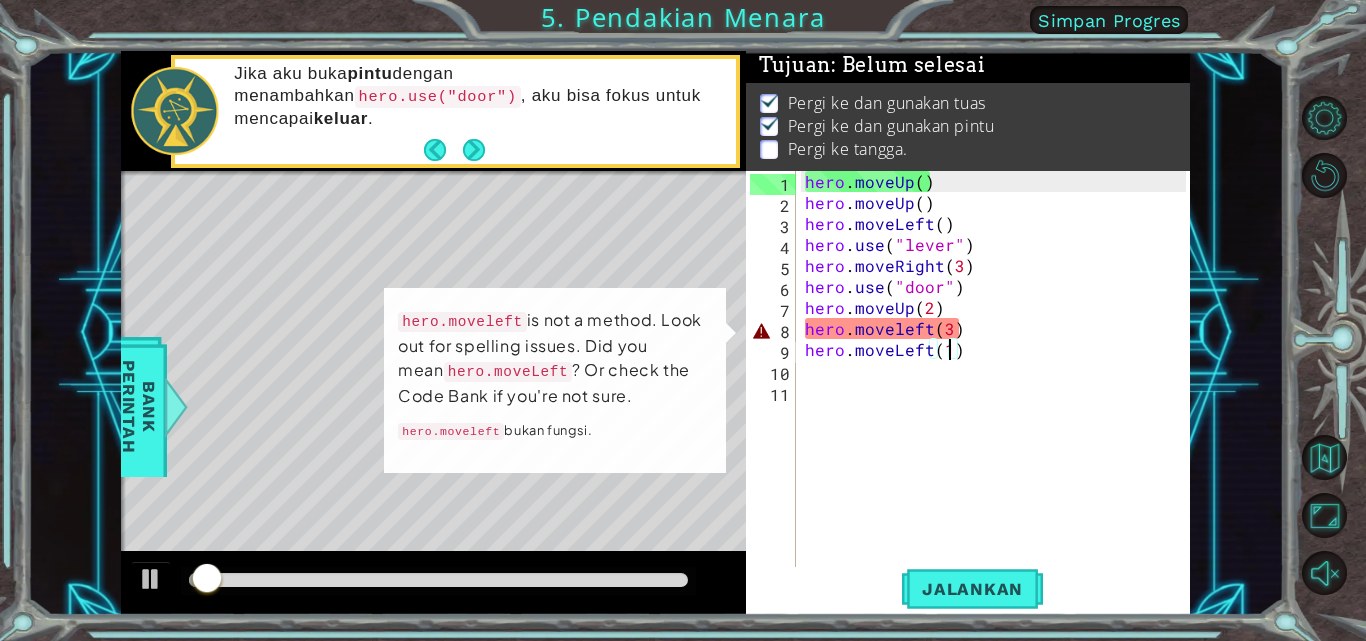 scroll, scrollTop: 15, scrollLeft: 0, axis: vertical 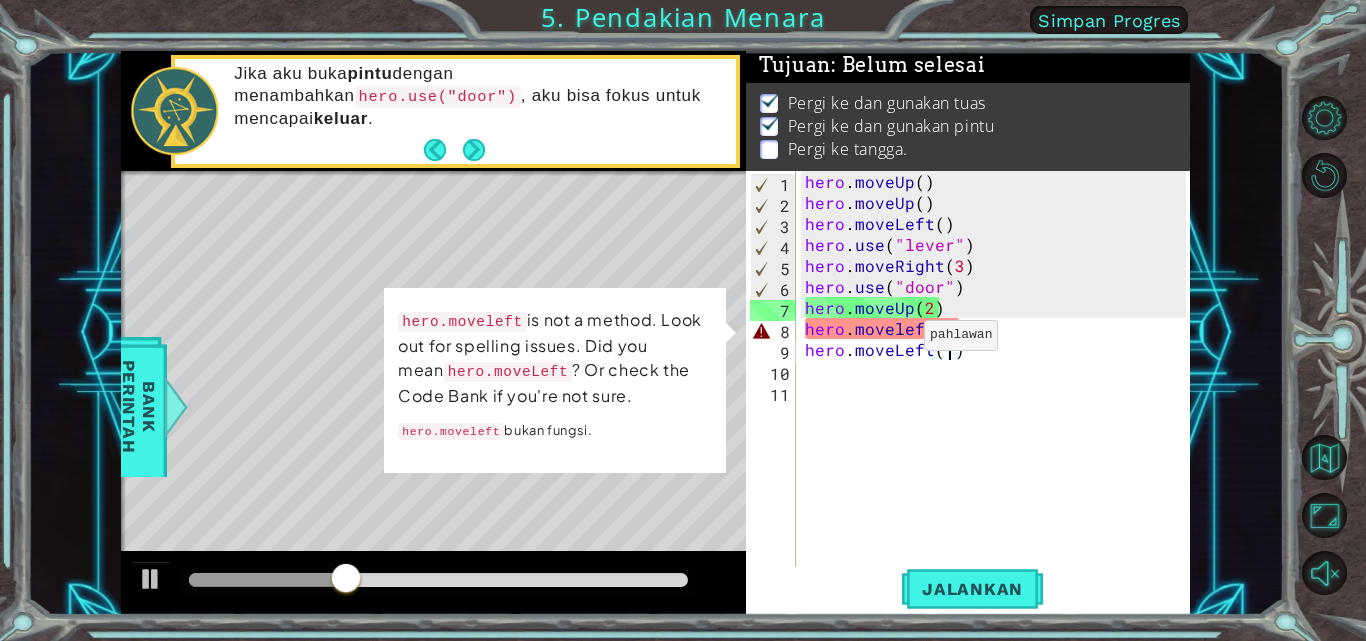 click on "hero . moveUp ( ) hero . moveUp ( ) hero . moveLeft ( ) hero . use ( "lever" ) hero . moveRight ( 3 ) hero . use ( "door" ) hero . moveUp ( 2 ) hero . moveleft ( 3 ) hero . moveLeft ( 1 )" at bounding box center (998, 391) 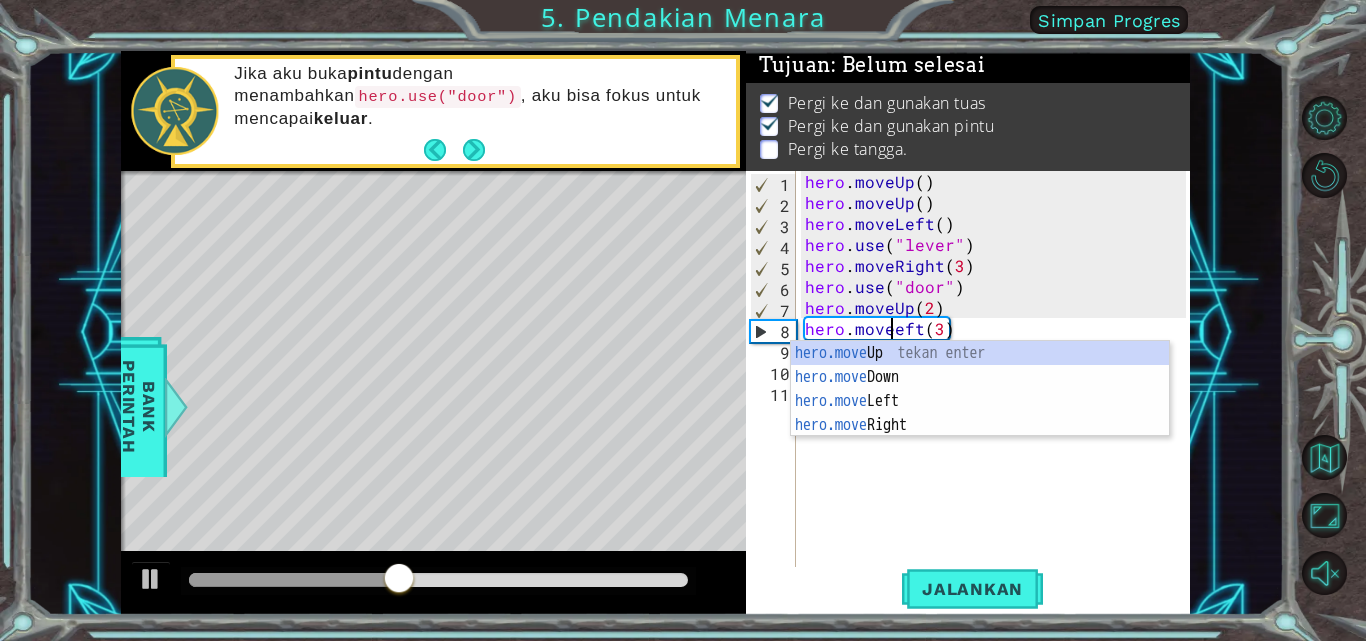 scroll, scrollTop: 0, scrollLeft: 7, axis: horizontal 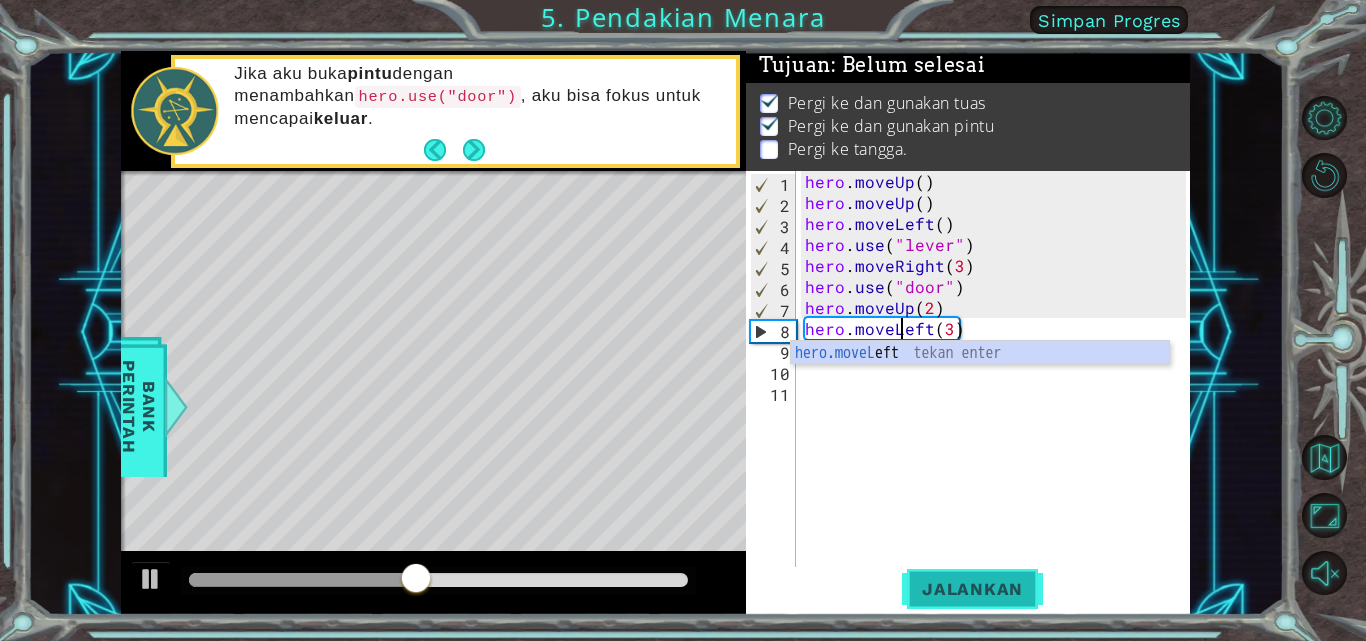 type on "hero.moveLeft(3)" 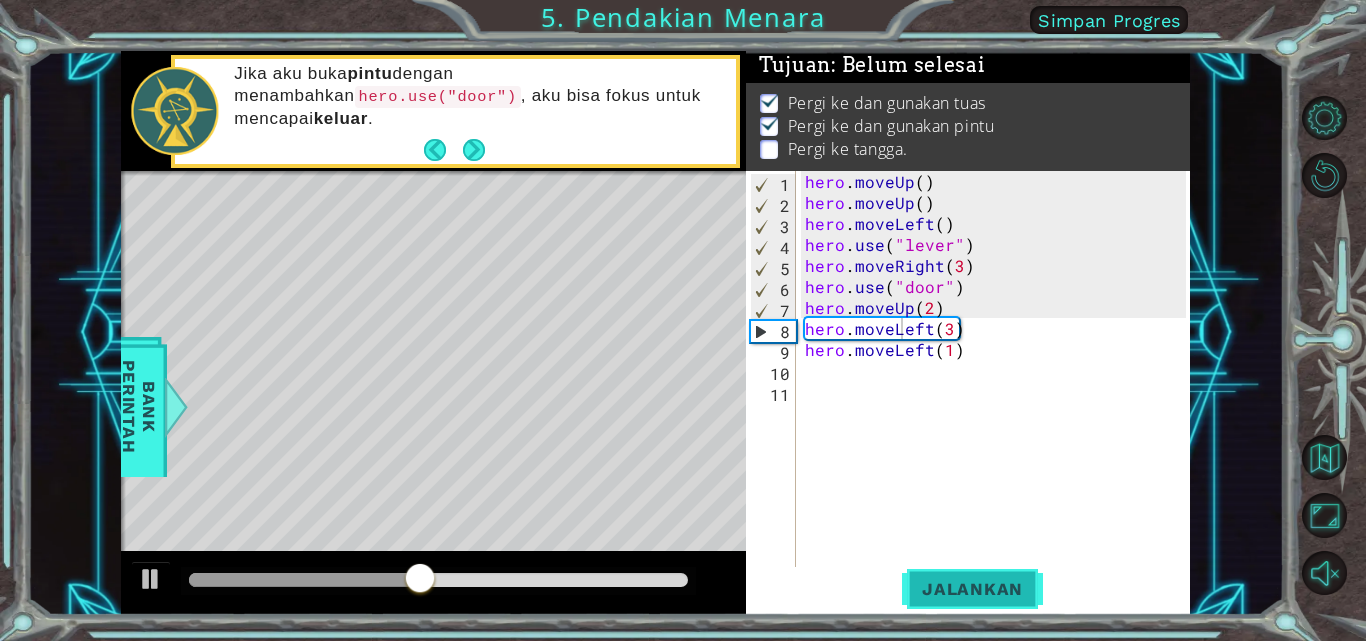 click on "Jalankan" at bounding box center (972, 589) 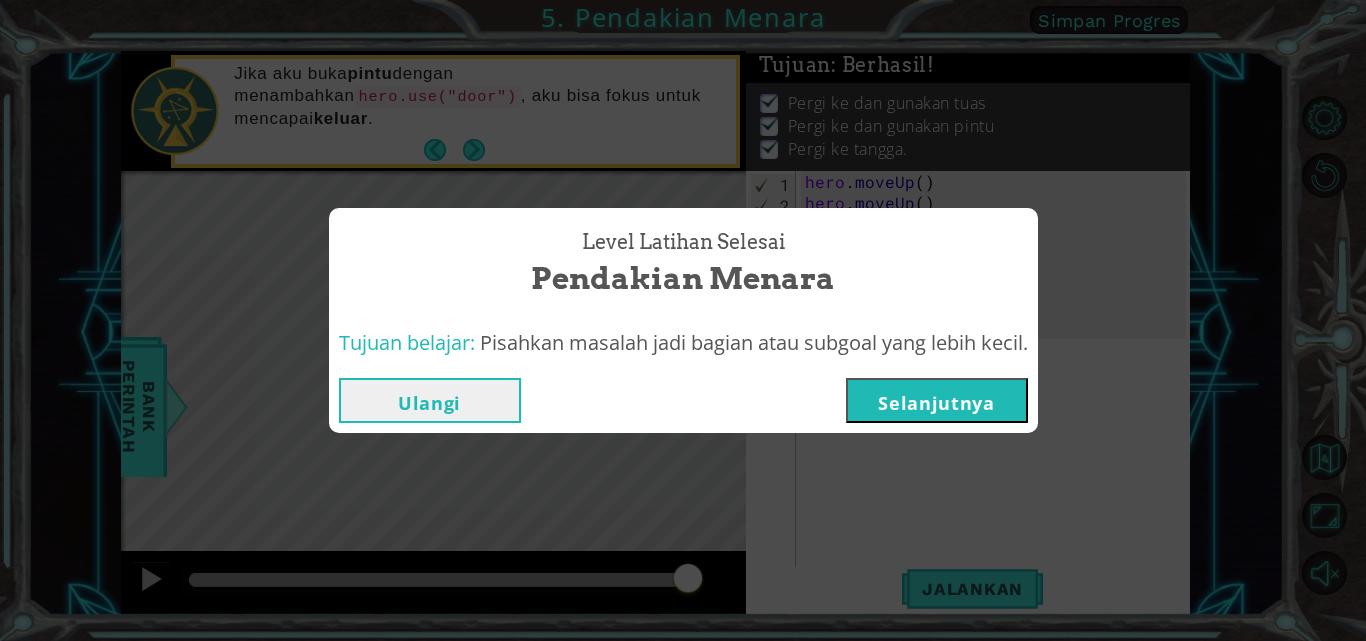 click on "Selanjutnya" at bounding box center [937, 400] 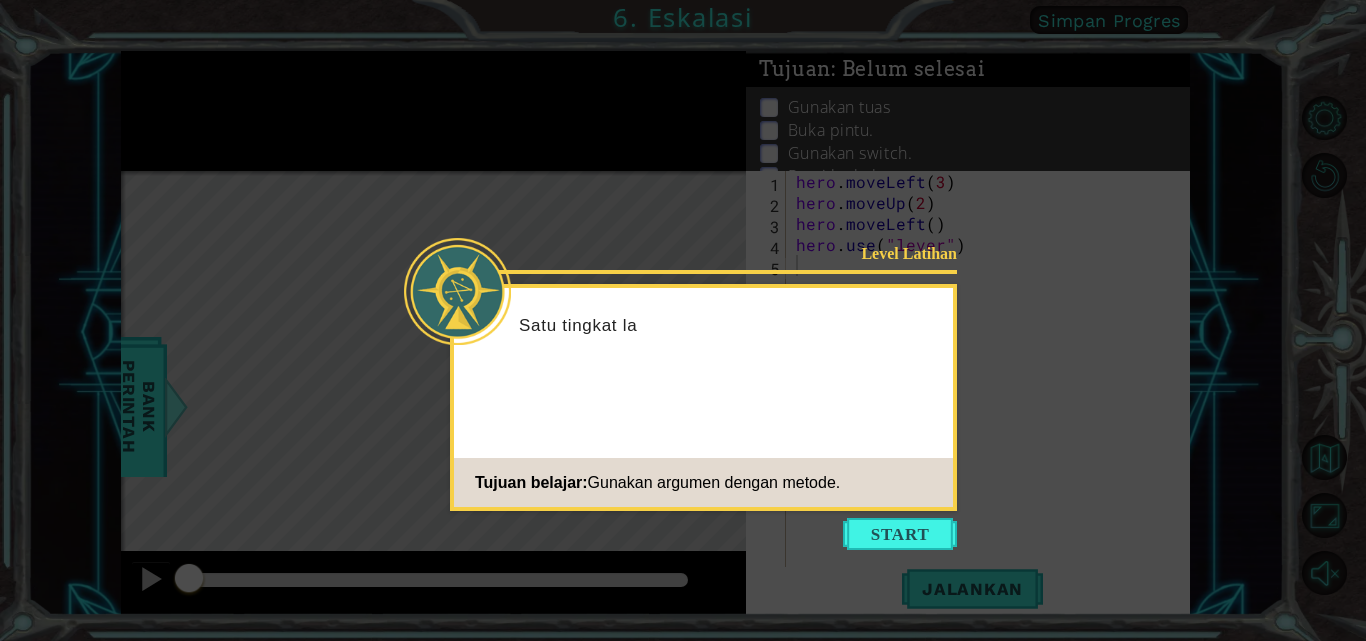 click at bounding box center (900, 534) 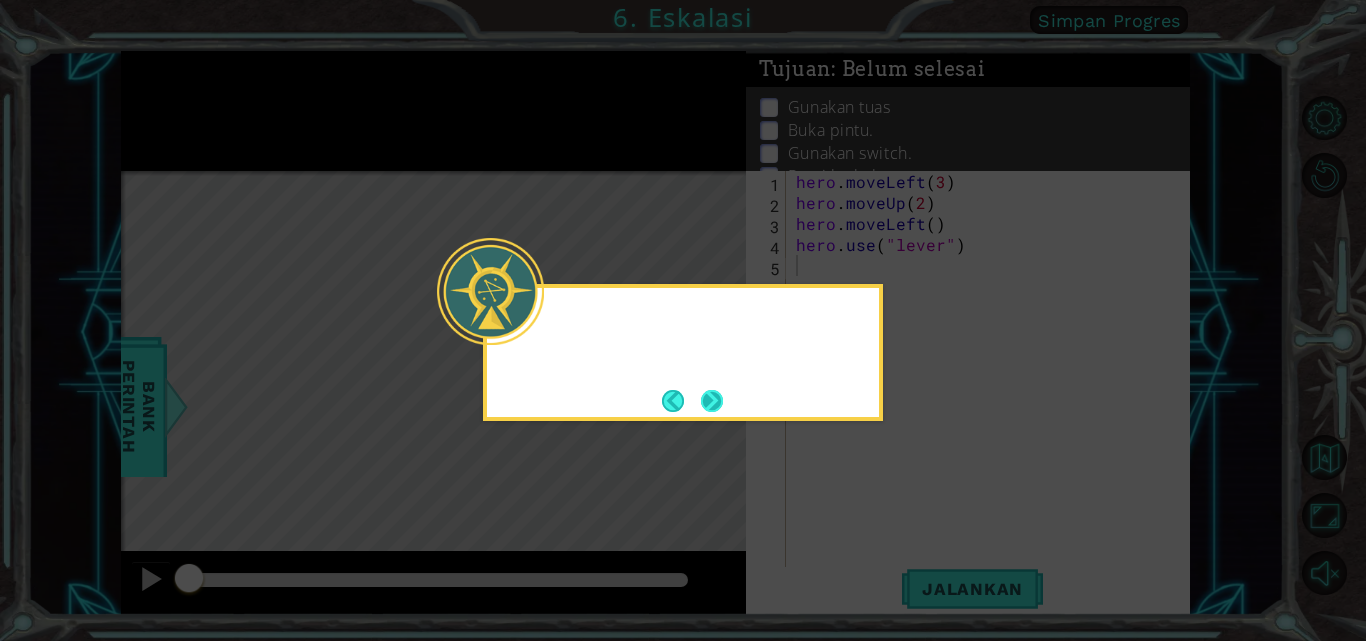 click 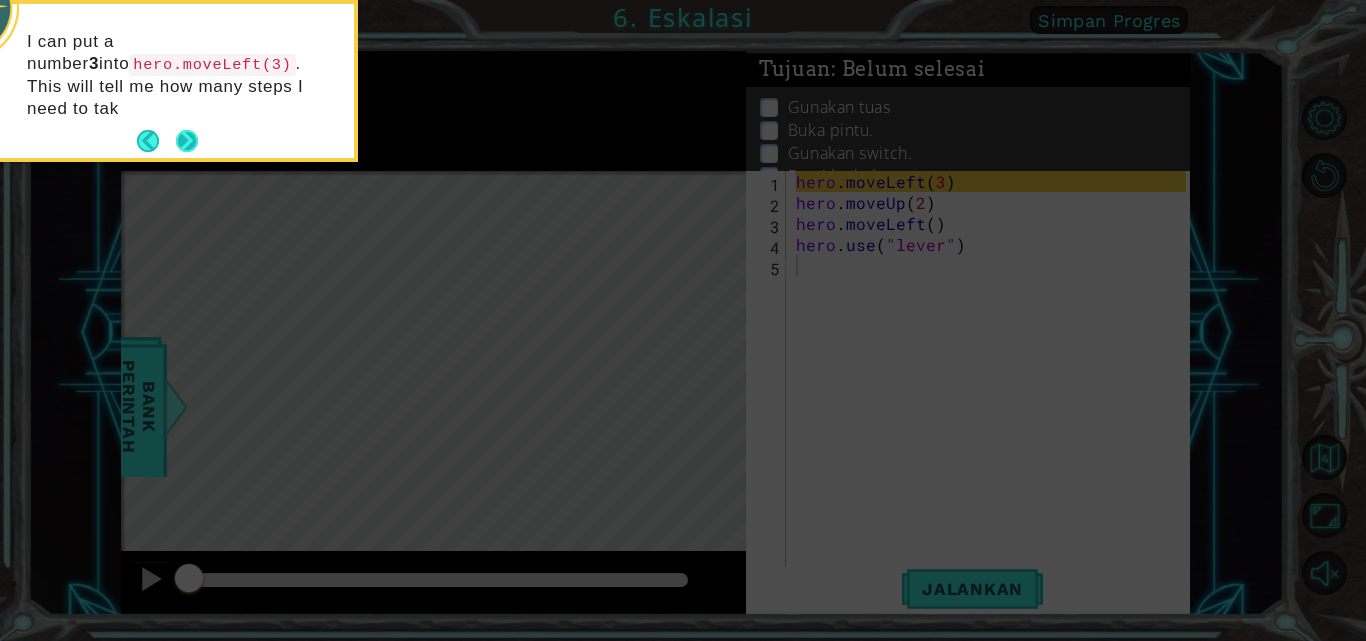 click at bounding box center [187, 141] 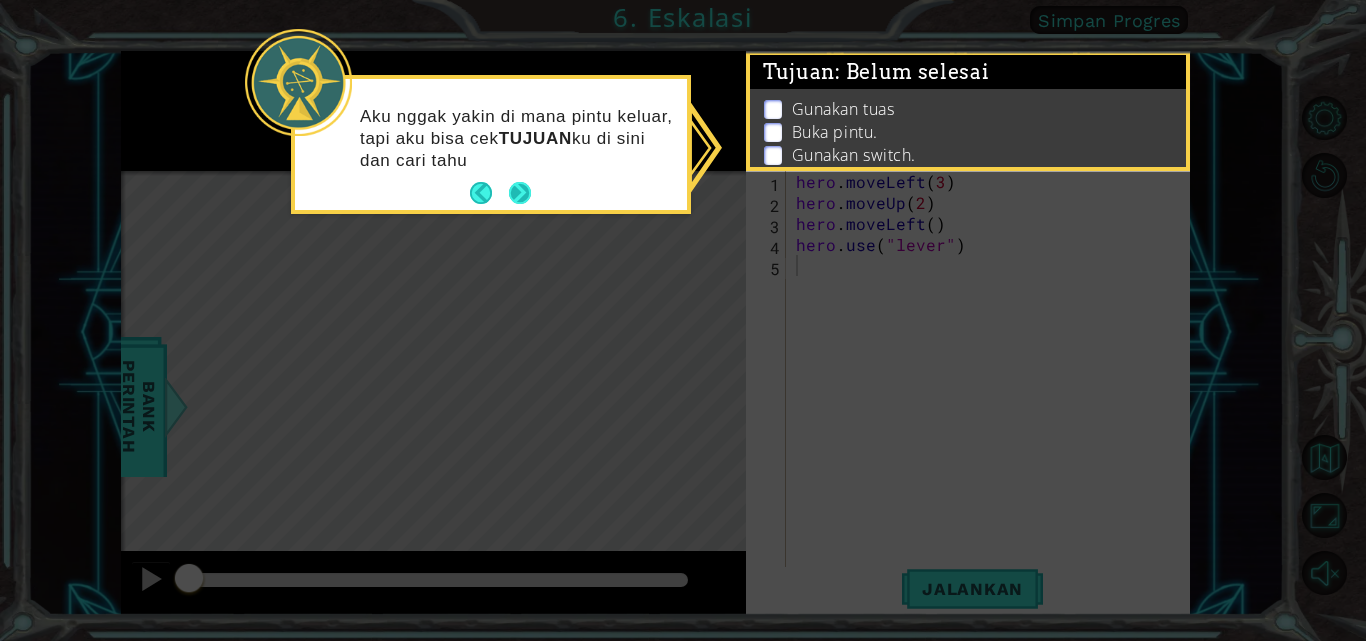 click at bounding box center (520, 193) 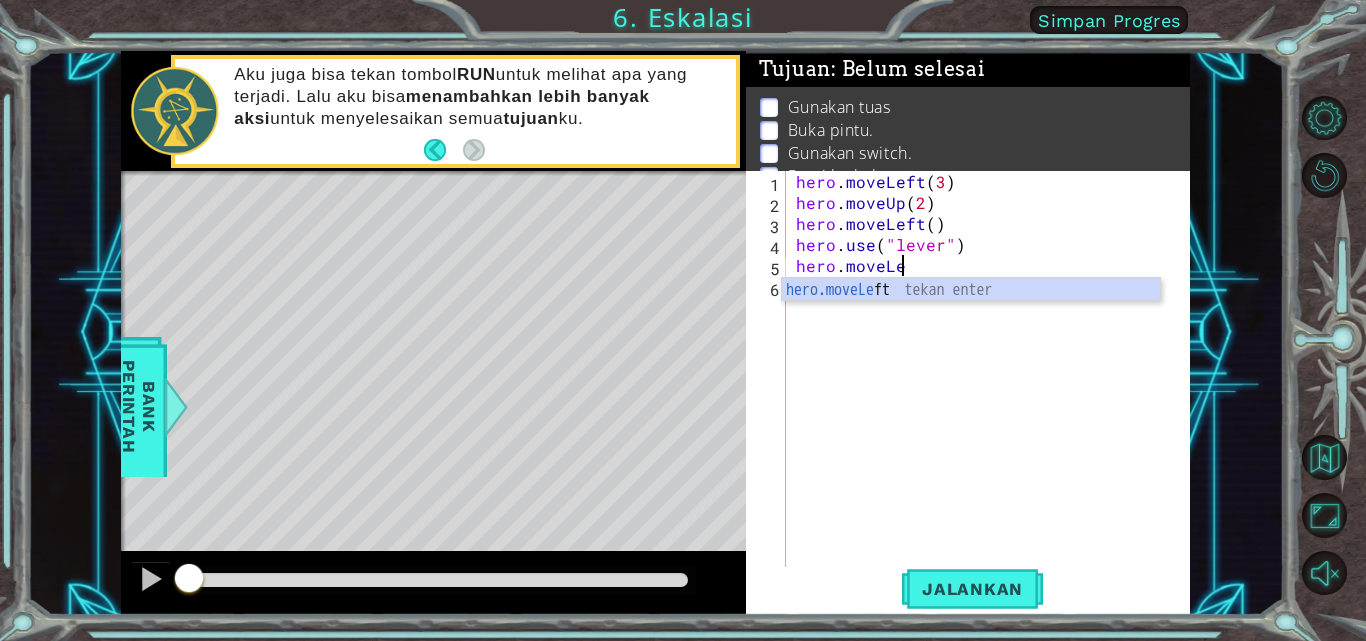 scroll, scrollTop: 0, scrollLeft: 7, axis: horizontal 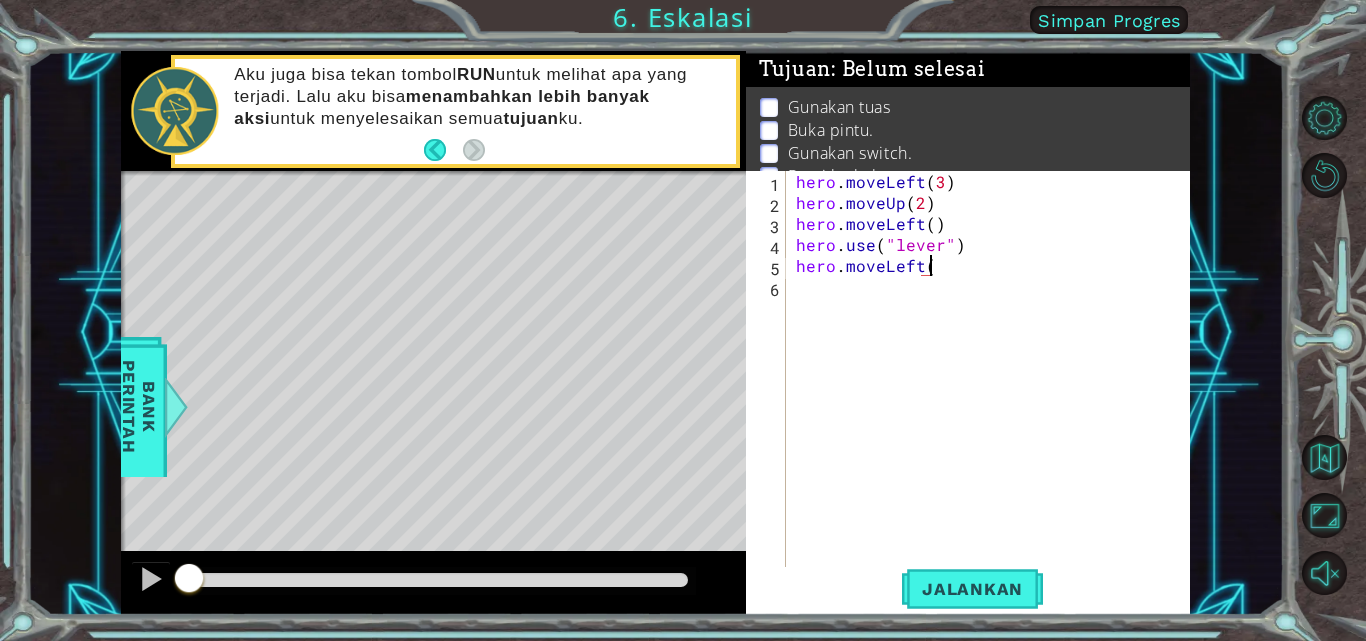 type on "hero.moveLeft()" 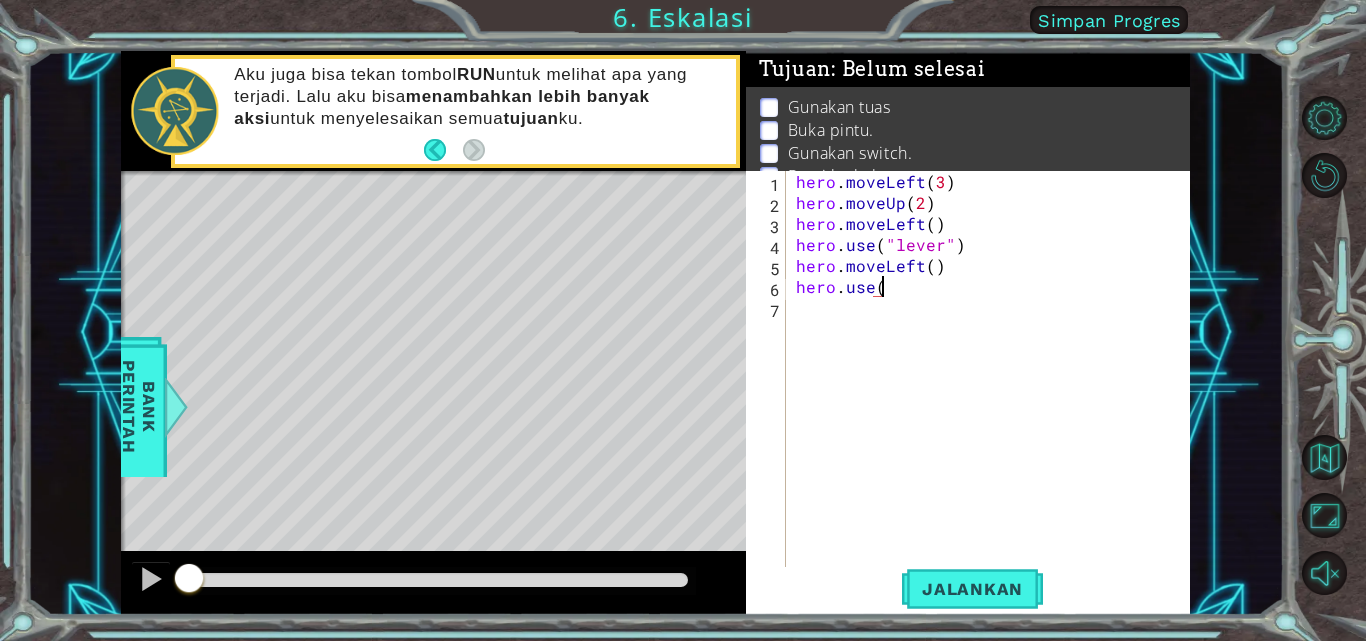 scroll, scrollTop: 0, scrollLeft: 5, axis: horizontal 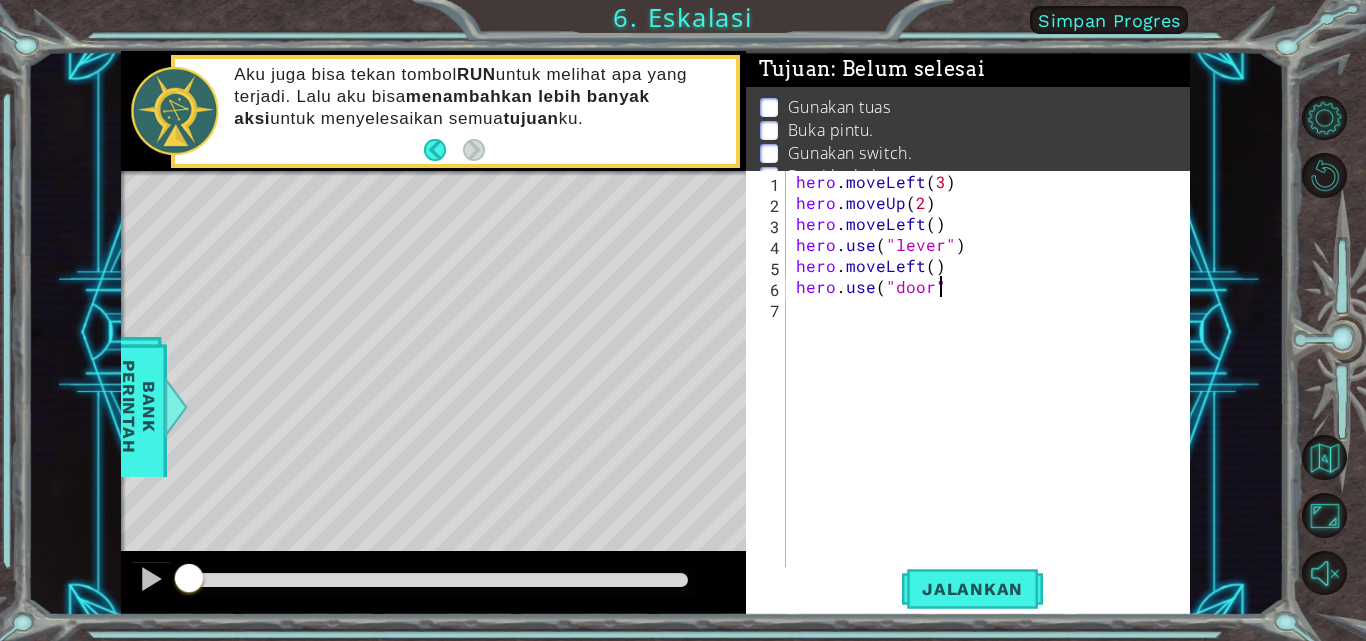 type on "hero.use("door")" 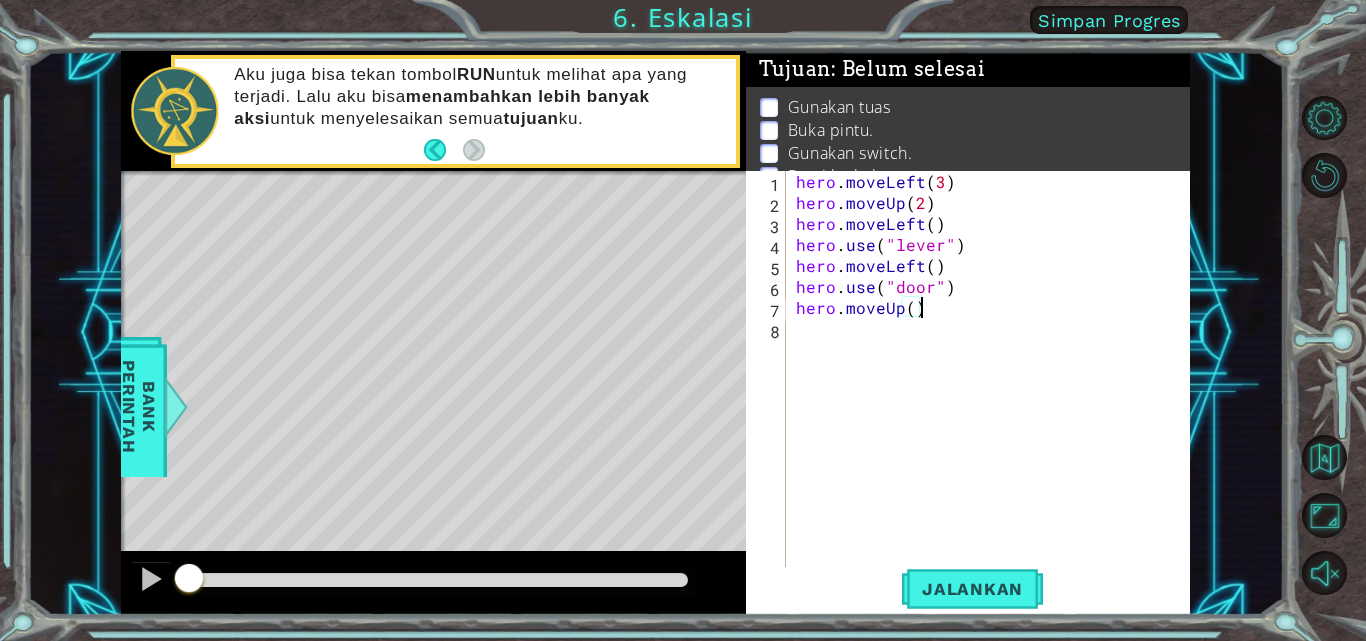 scroll, scrollTop: 0, scrollLeft: 7, axis: horizontal 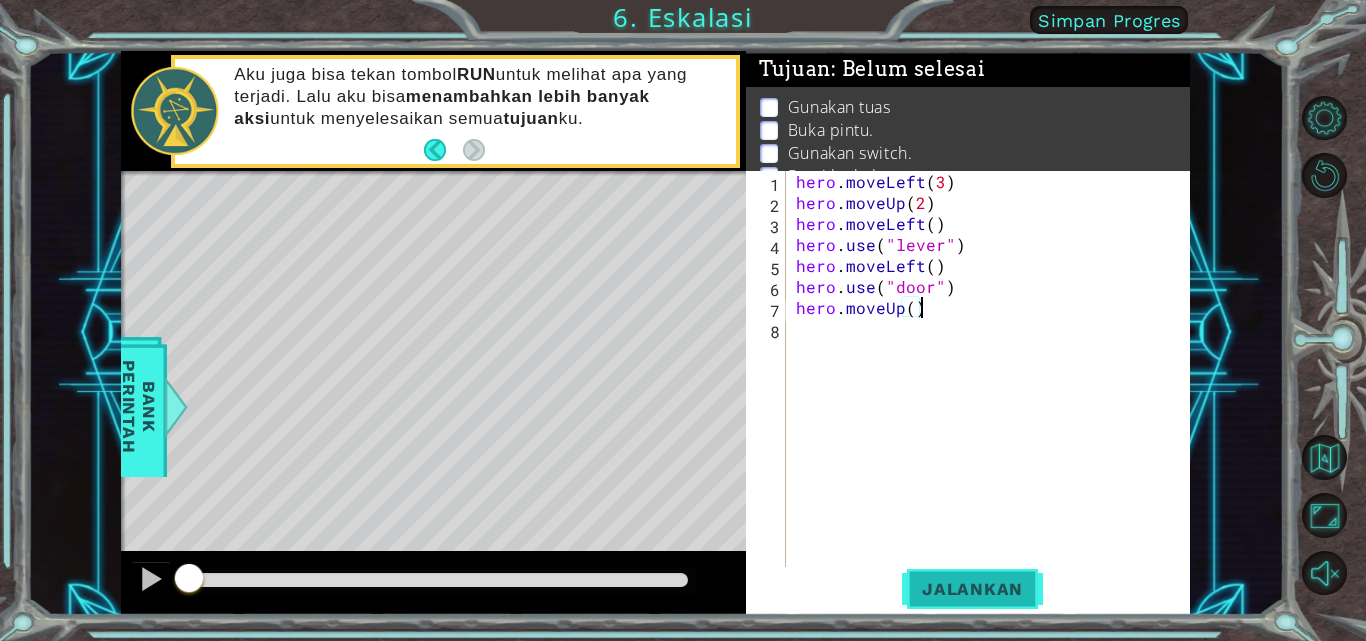 type on "hero.moveUp()" 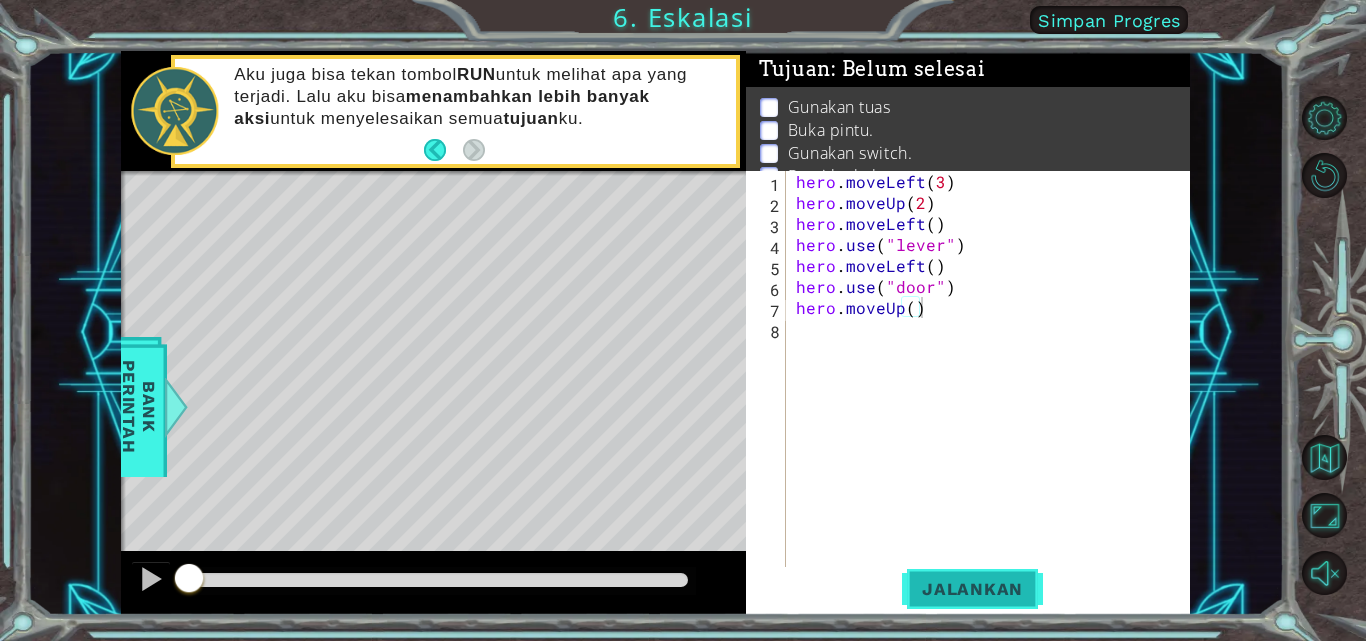 click on "Jalankan" at bounding box center [972, 589] 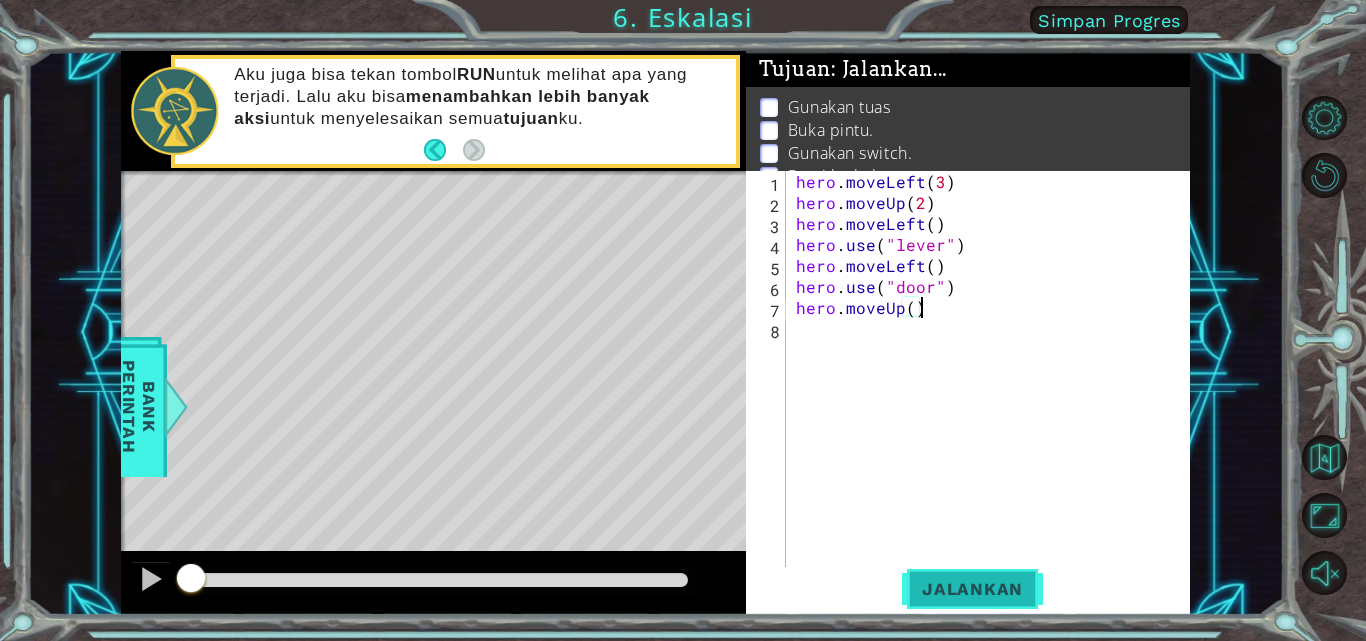 click on "Jalankan" at bounding box center [972, 589] 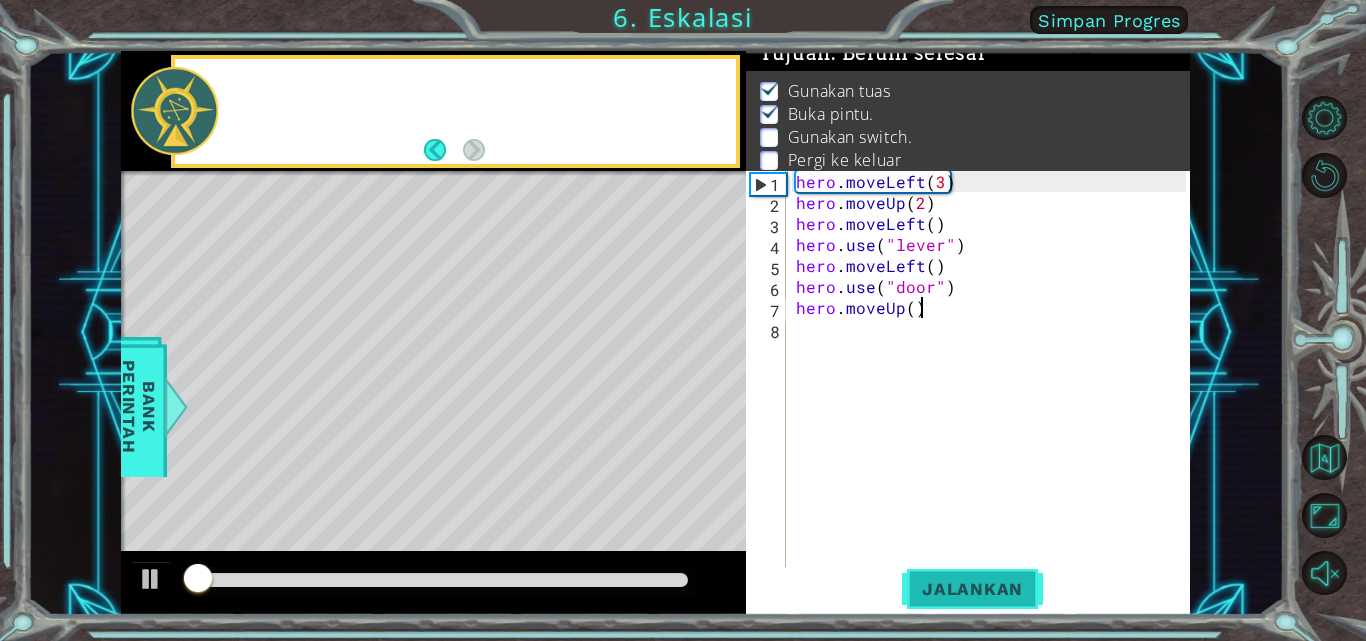 scroll, scrollTop: 26, scrollLeft: 0, axis: vertical 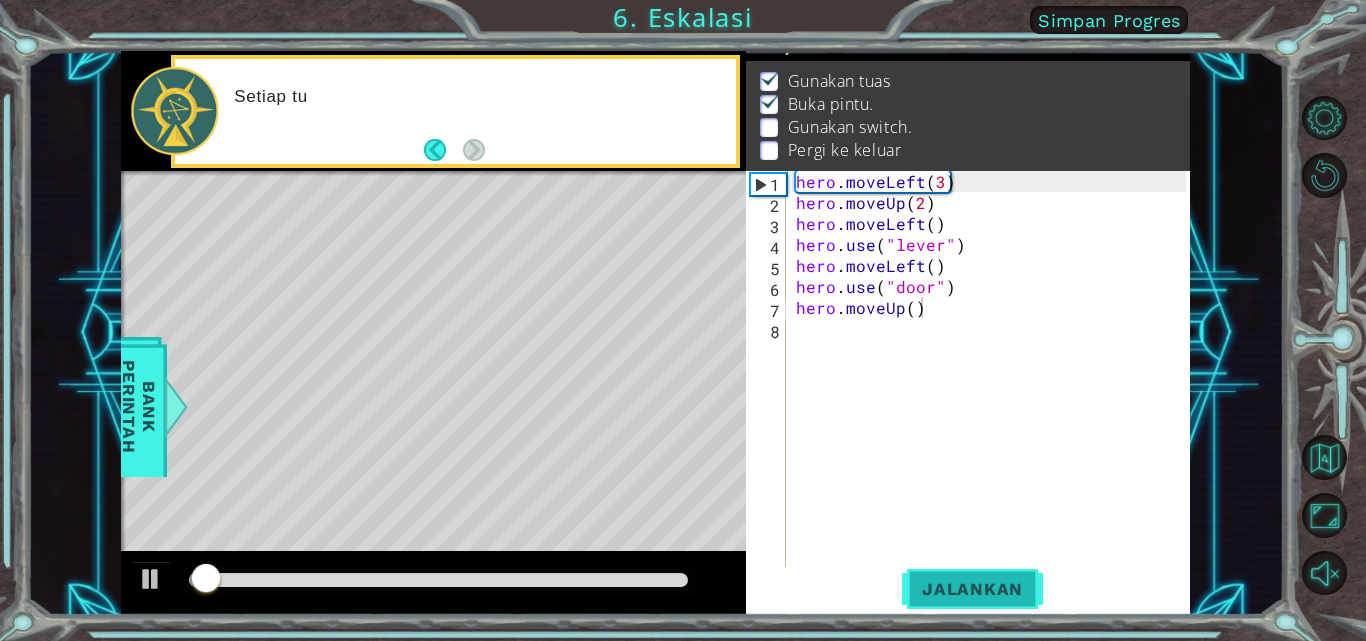 click on "Jalankan" at bounding box center (972, 589) 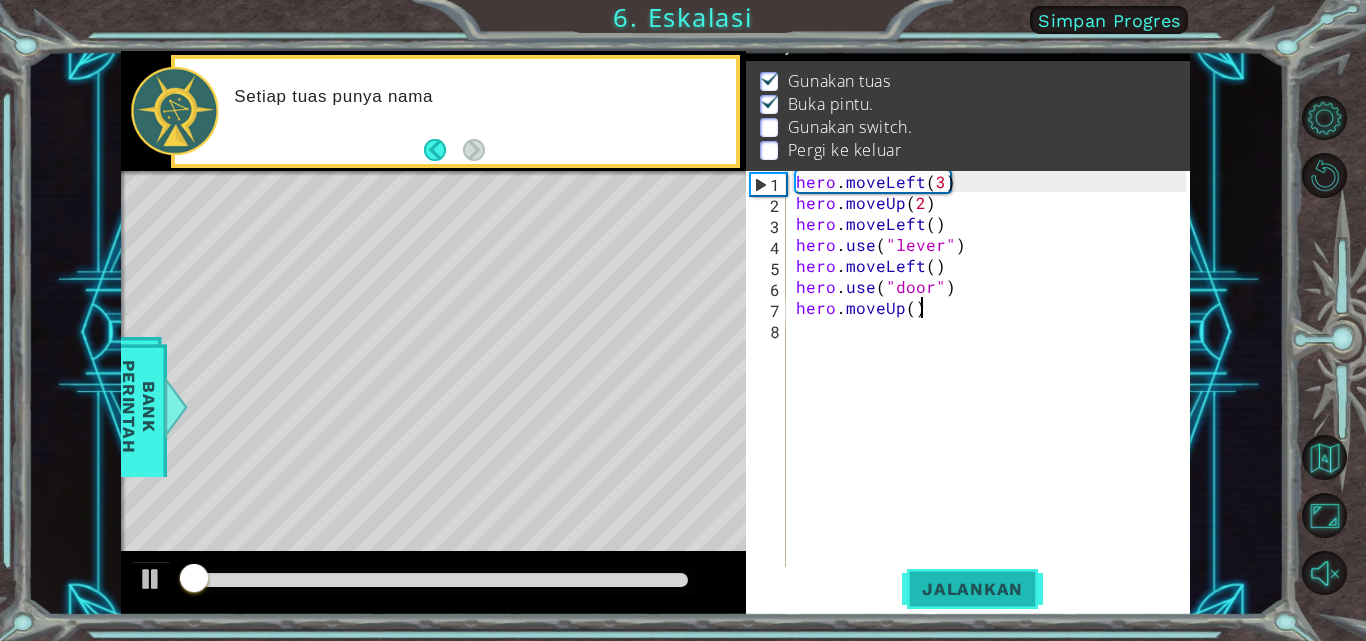 click on "Jalankan" at bounding box center [972, 589] 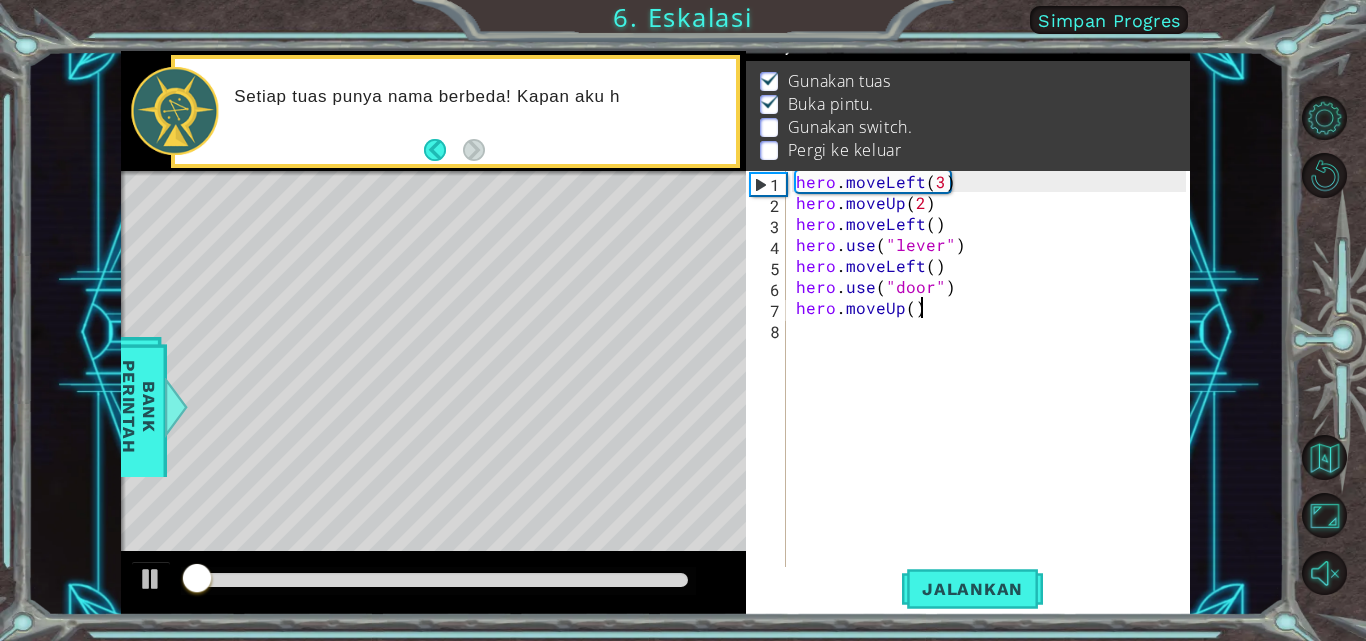 click at bounding box center (438, 580) 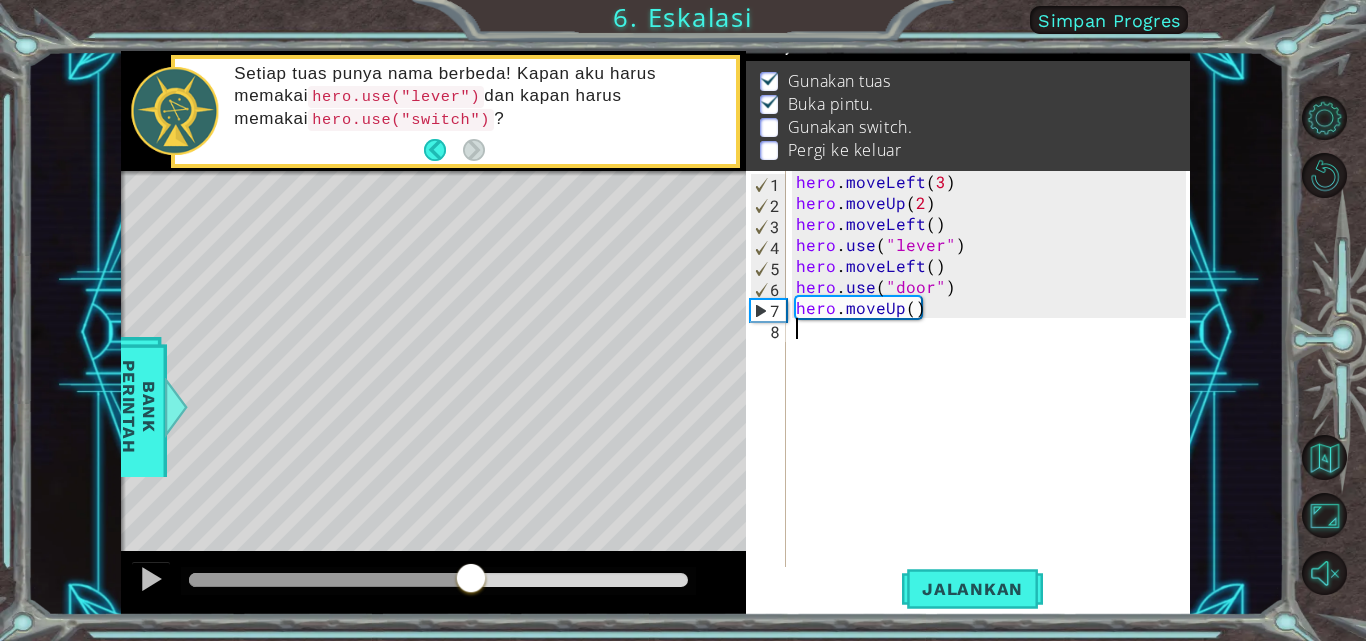 click on "hero . moveLeft ( 3 ) hero . moveUp ( 2 ) hero . moveLeft ( ) hero . use ( "lever" ) hero . moveLeft ( ) hero . use ( "door" ) hero . moveUp ( )" at bounding box center (994, 391) 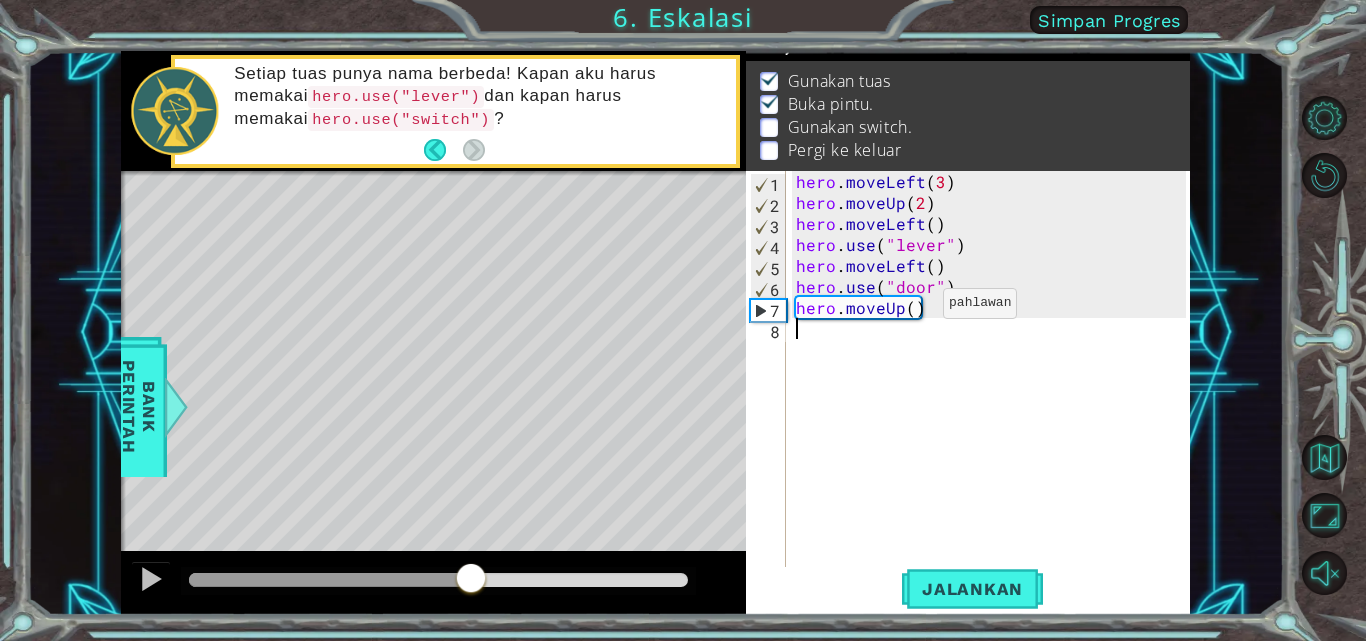 click on "hero . moveLeft ( 3 ) hero . moveUp ( 2 ) hero . moveLeft ( ) hero . use ( "lever" ) hero . moveLeft ( ) hero . use ( "door" ) hero . moveUp ( )" at bounding box center [994, 391] 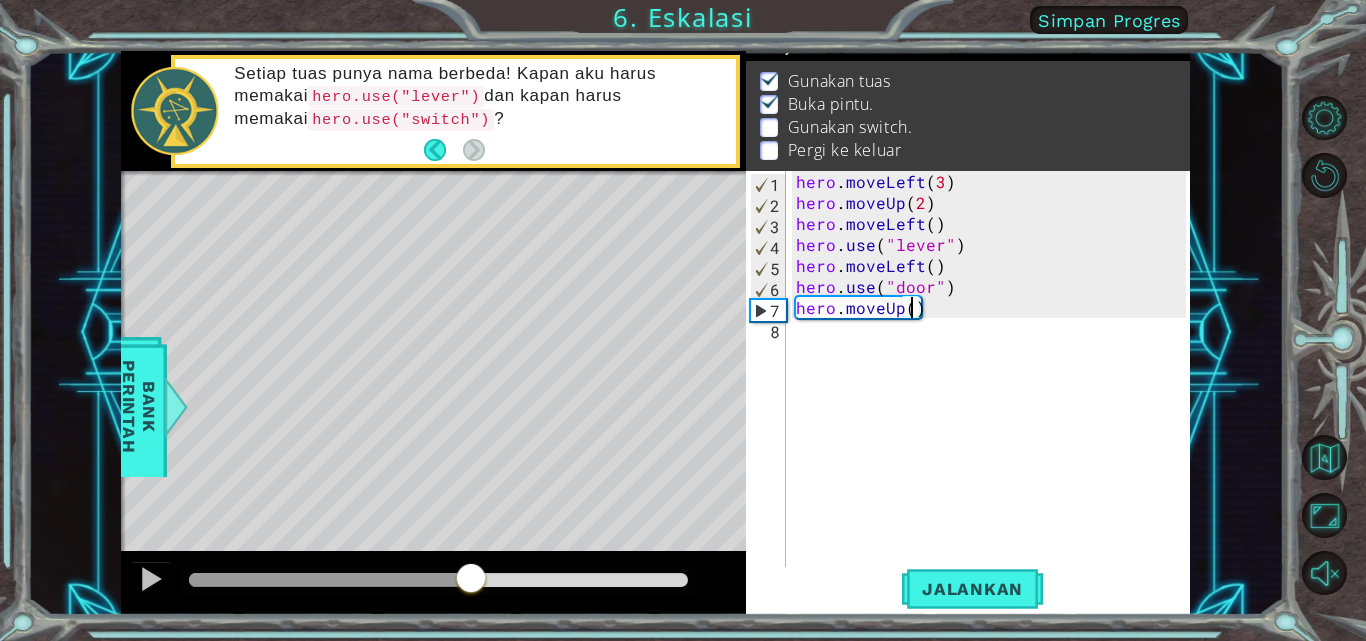 type on "hero.moveUp(2)" 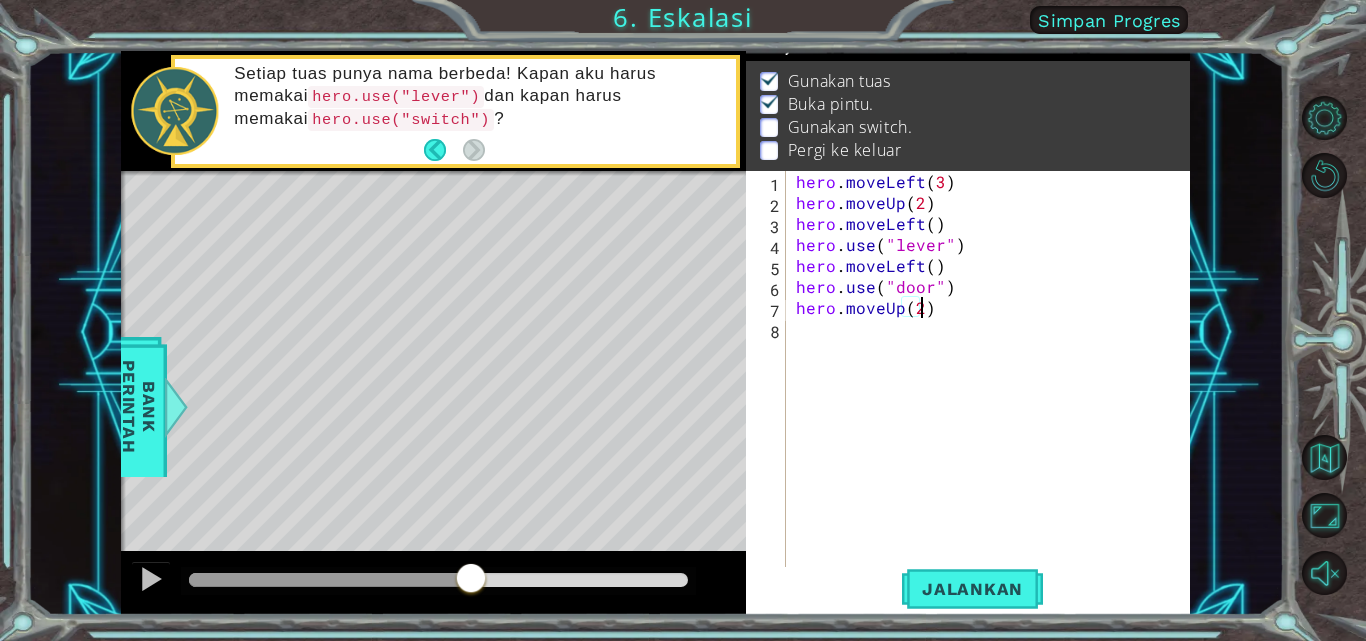scroll, scrollTop: 0, scrollLeft: 7, axis: horizontal 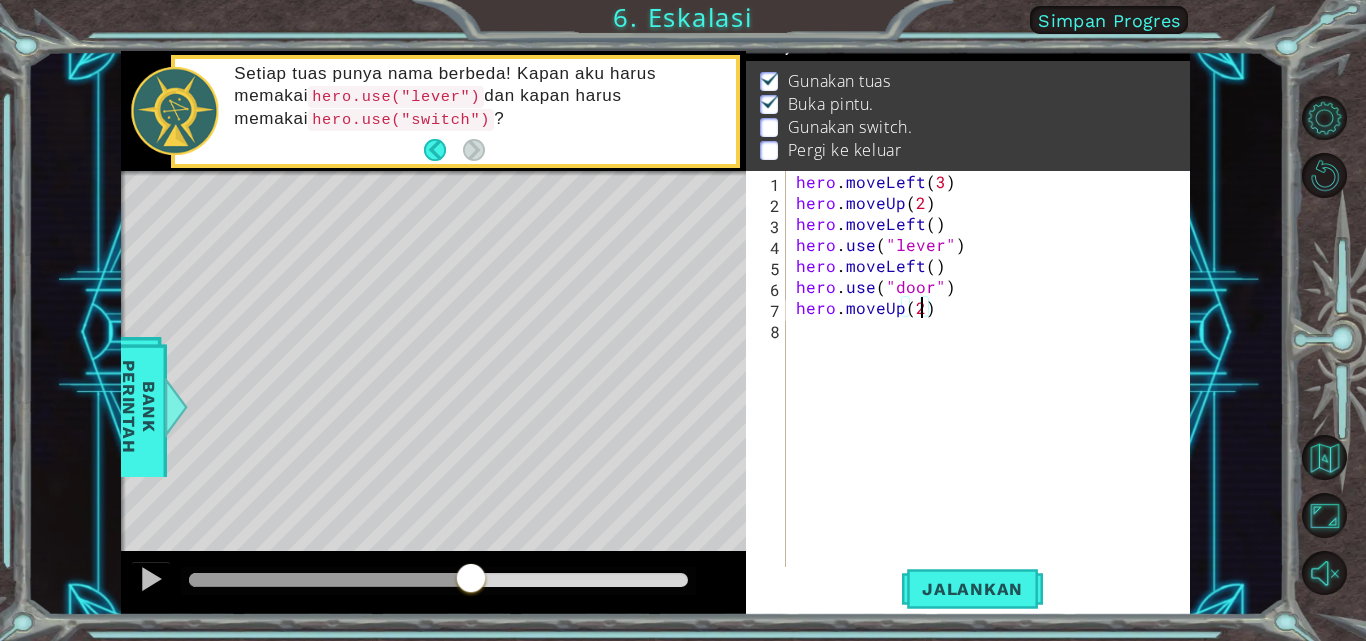click on "hero . moveLeft ( 3 ) hero . moveUp ( 2 ) hero . moveLeft ( ) hero . use ( "lever" ) hero . moveLeft ( ) hero . use ( "door" ) hero . moveUp ( 2 )" at bounding box center [994, 391] 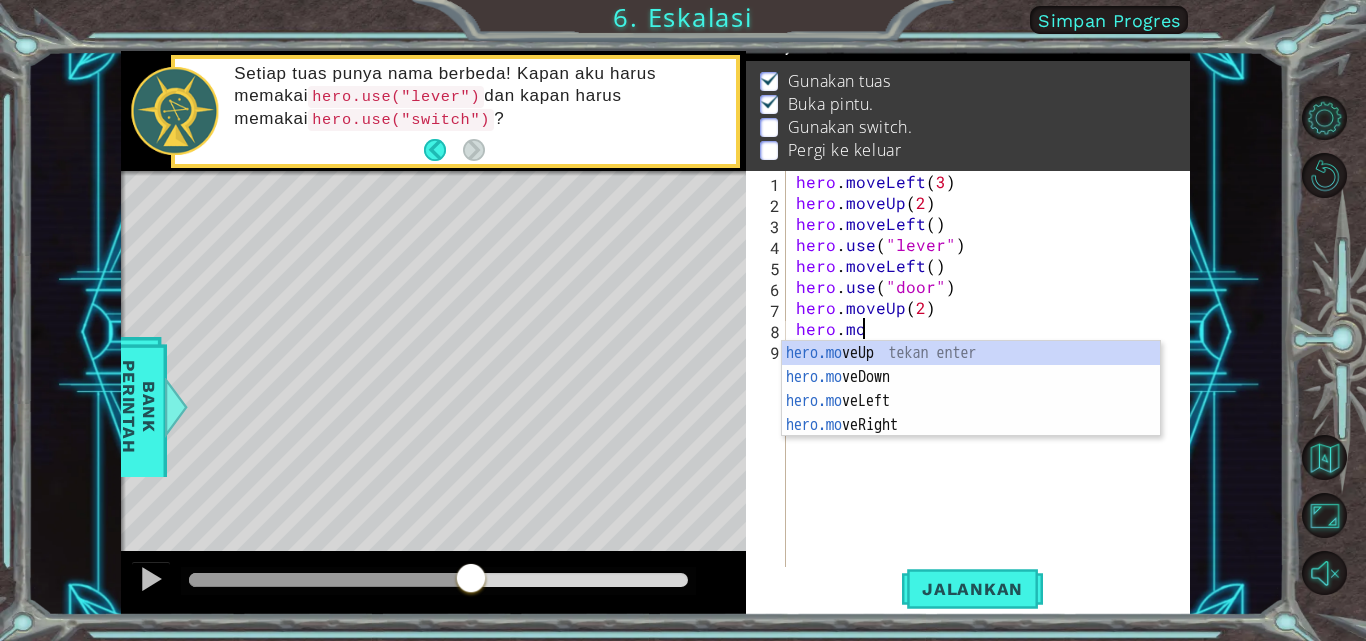 scroll, scrollTop: 0, scrollLeft: 4, axis: horizontal 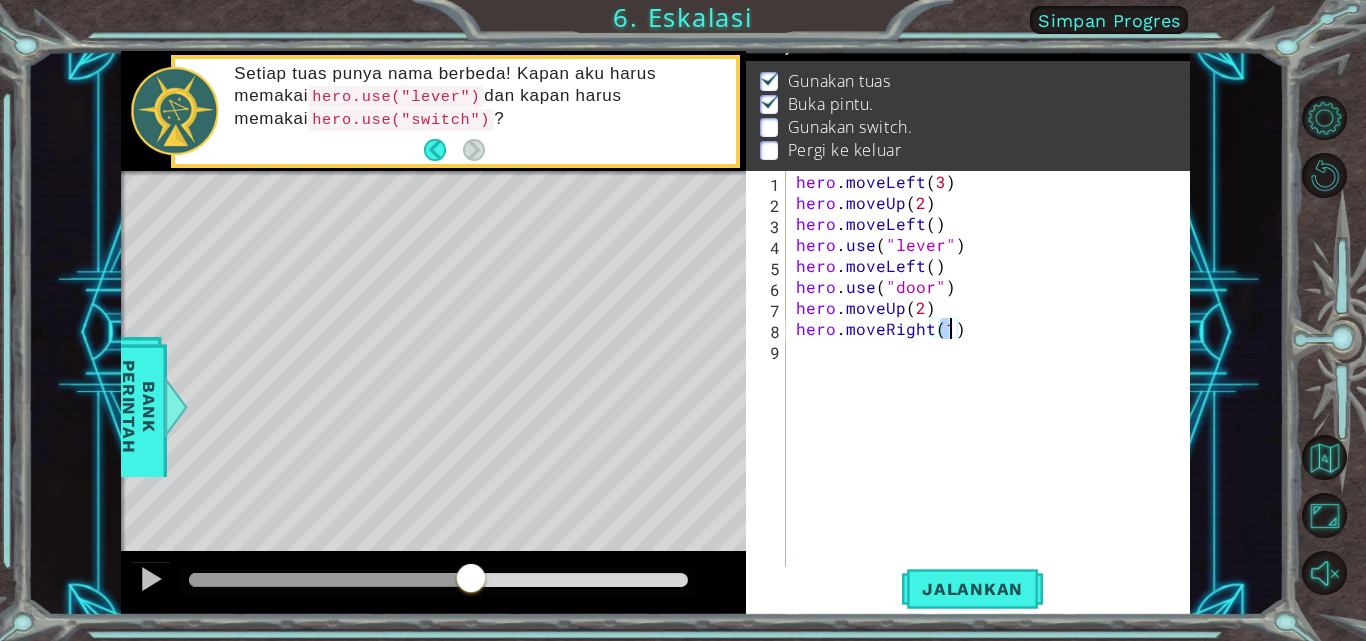 type on "hero.moveRight(2)" 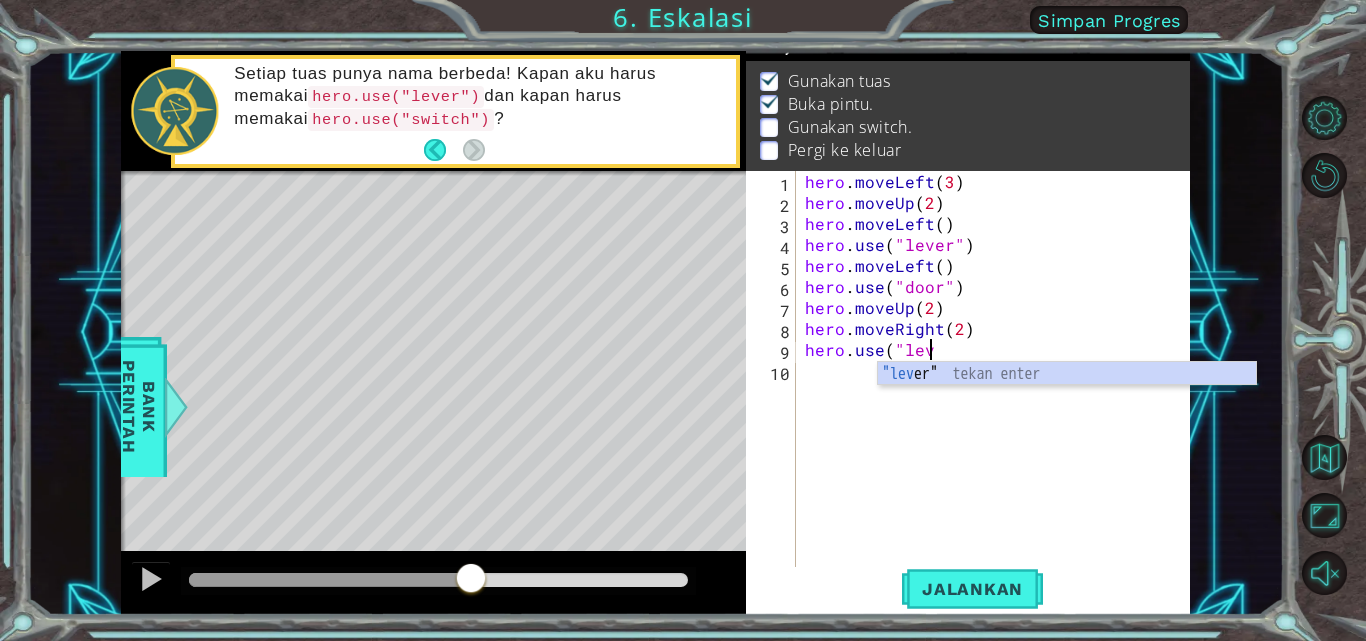 scroll, scrollTop: 0, scrollLeft: 8, axis: horizontal 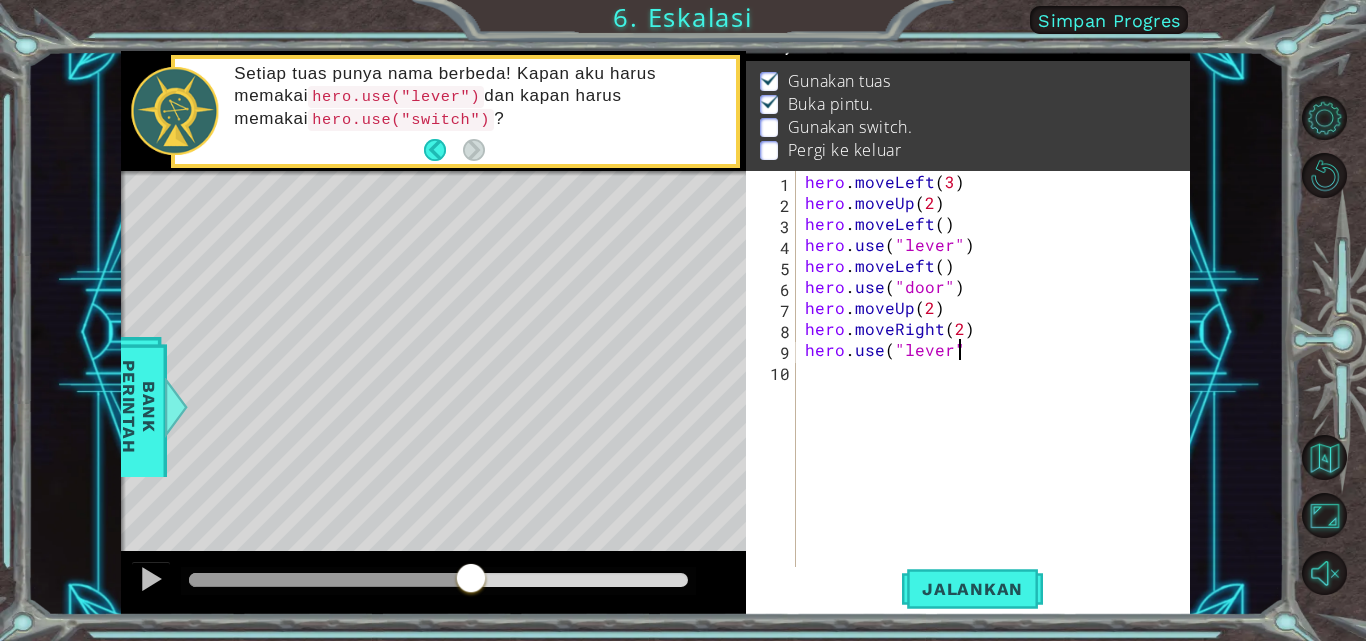 type on "hero.use("lever")" 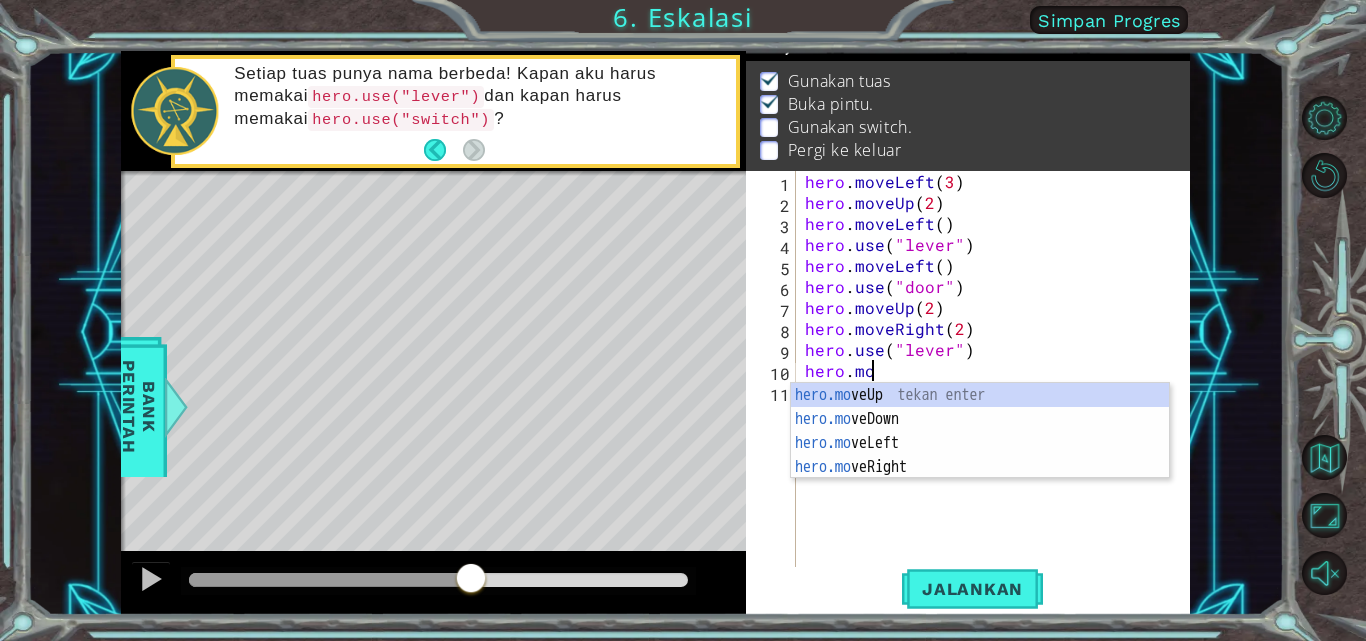 scroll, scrollTop: 0, scrollLeft: 4, axis: horizontal 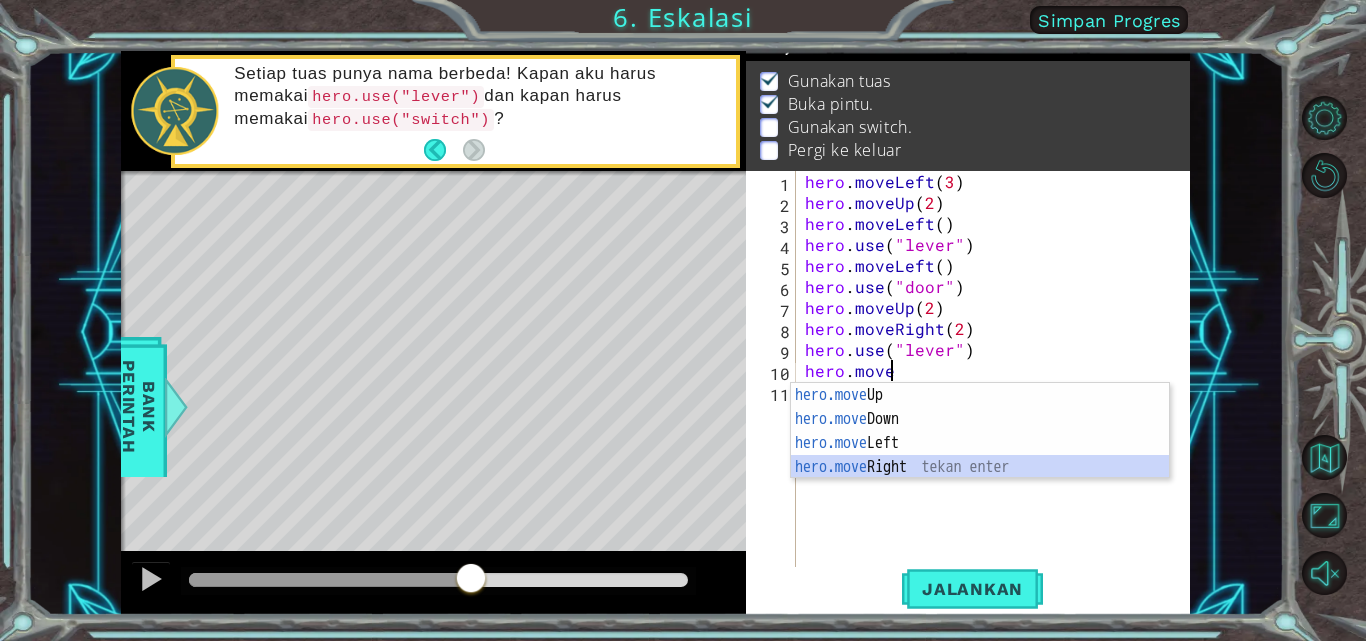 type on "hero.moveRight(1)" 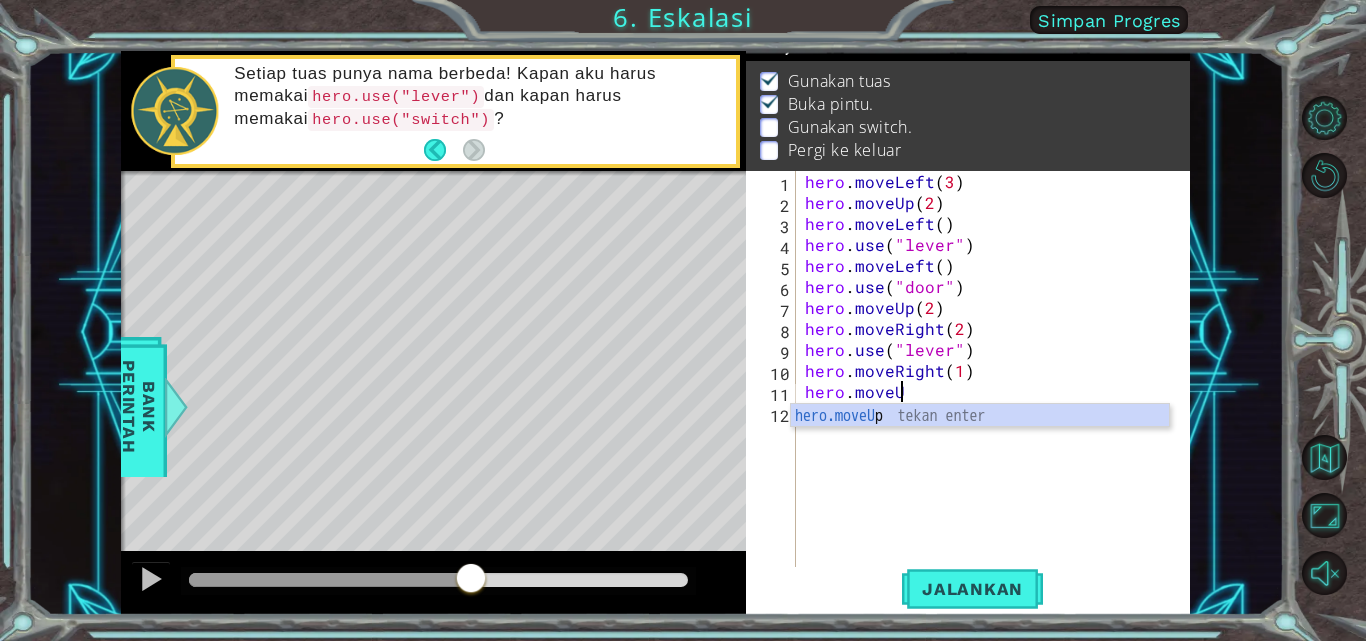 scroll, scrollTop: 0, scrollLeft: 5, axis: horizontal 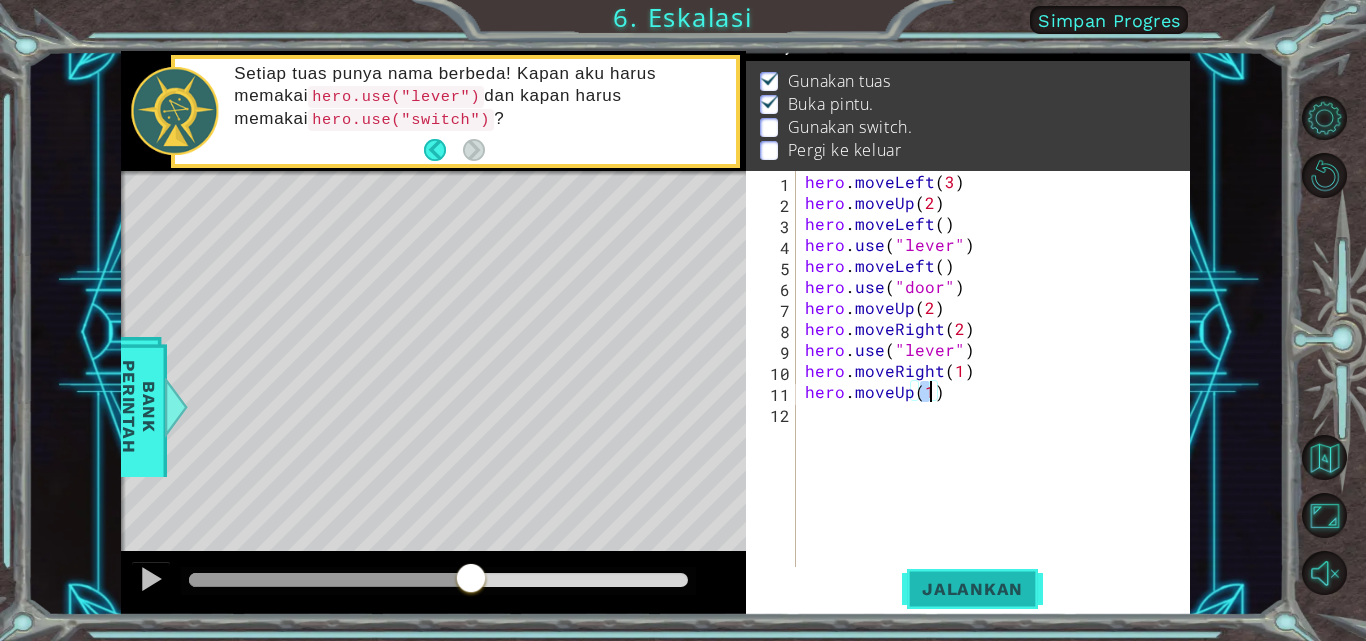 type on "hero.moveUp(1)" 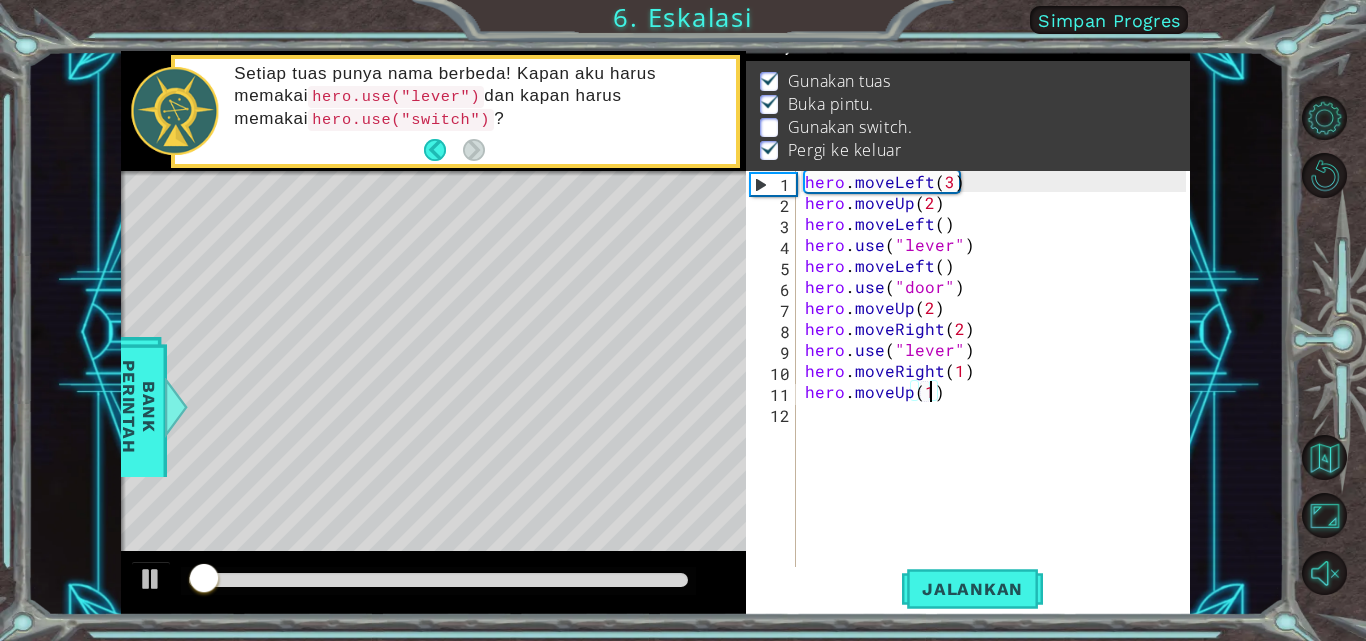 click at bounding box center [438, 580] 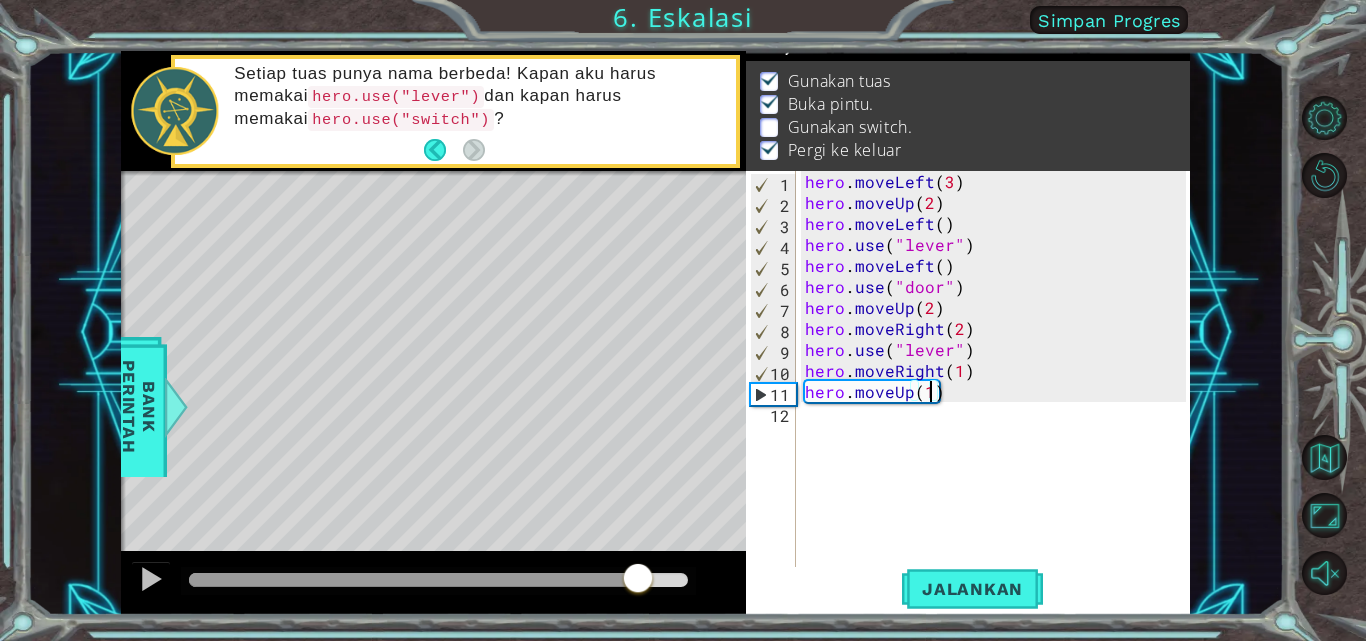 click at bounding box center (413, 580) 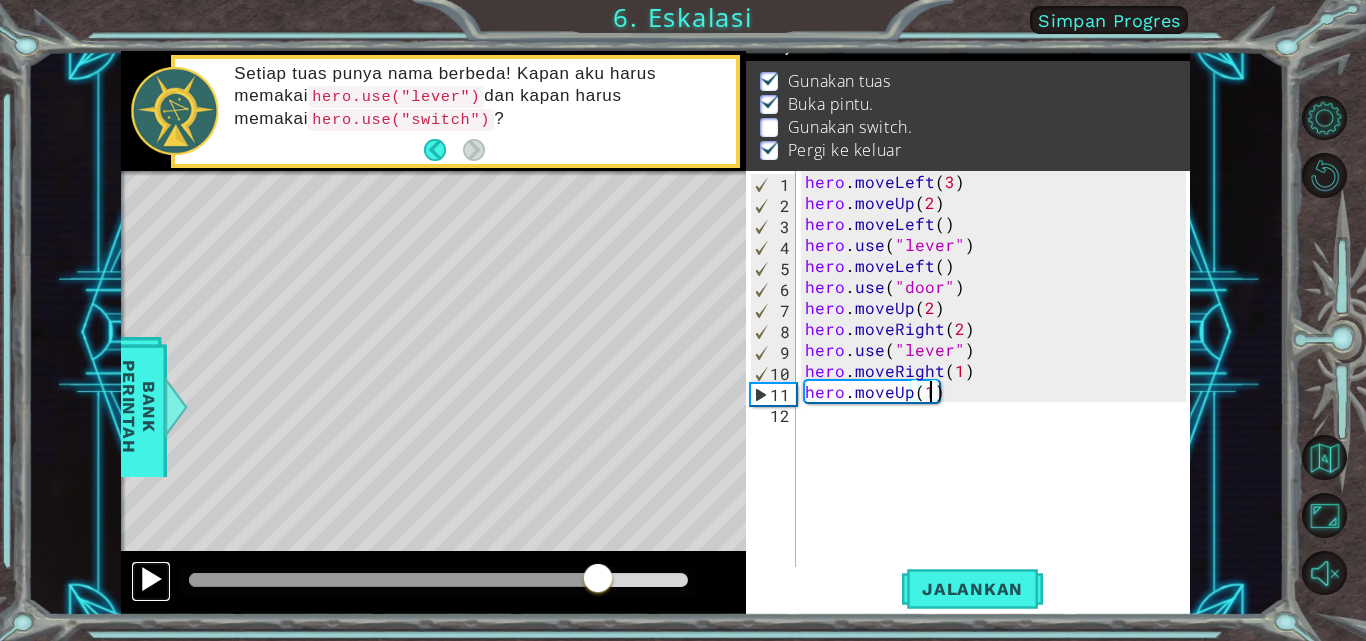click at bounding box center (151, 579) 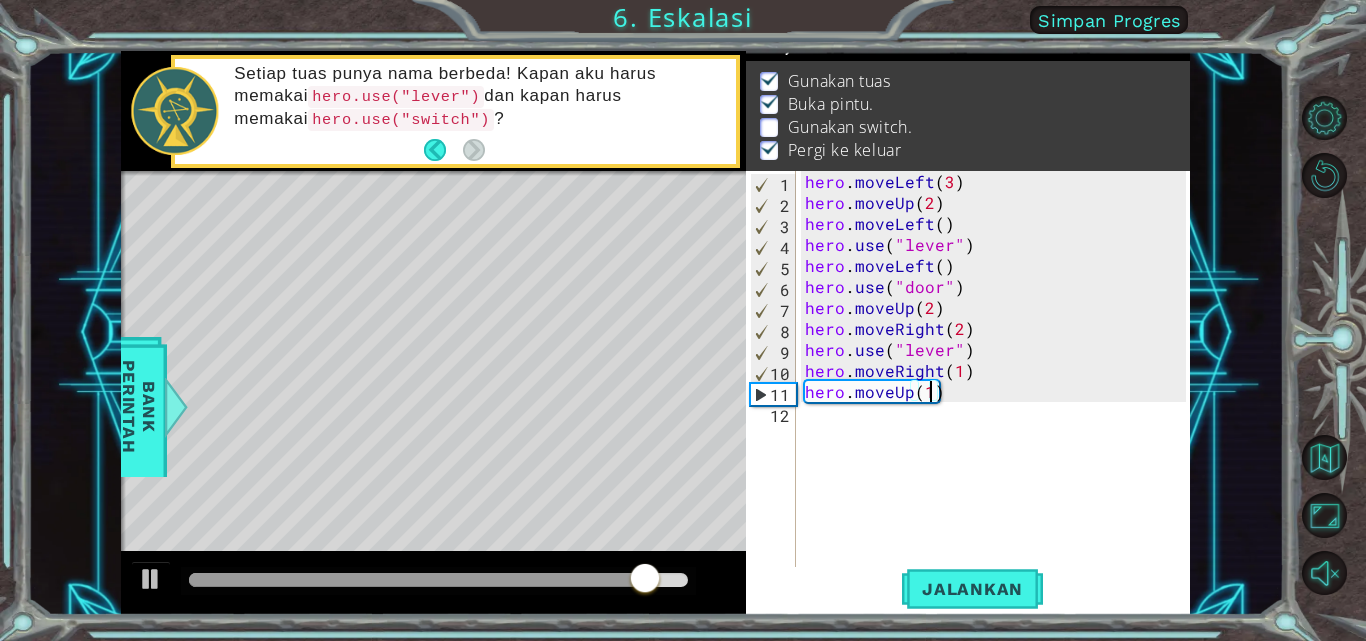 click on "hero . moveLeft ( 3 ) hero . moveUp ( 2 ) hero . moveLeft ( ) hero . use ( "lever" ) hero . moveLeft ( ) hero . use ( "door" ) hero . moveUp ( 2 ) hero . moveRight ( 2 ) hero . use ( "lever" ) hero . moveRight ( 1 ) hero . moveUp ( 1 )" at bounding box center (998, 391) 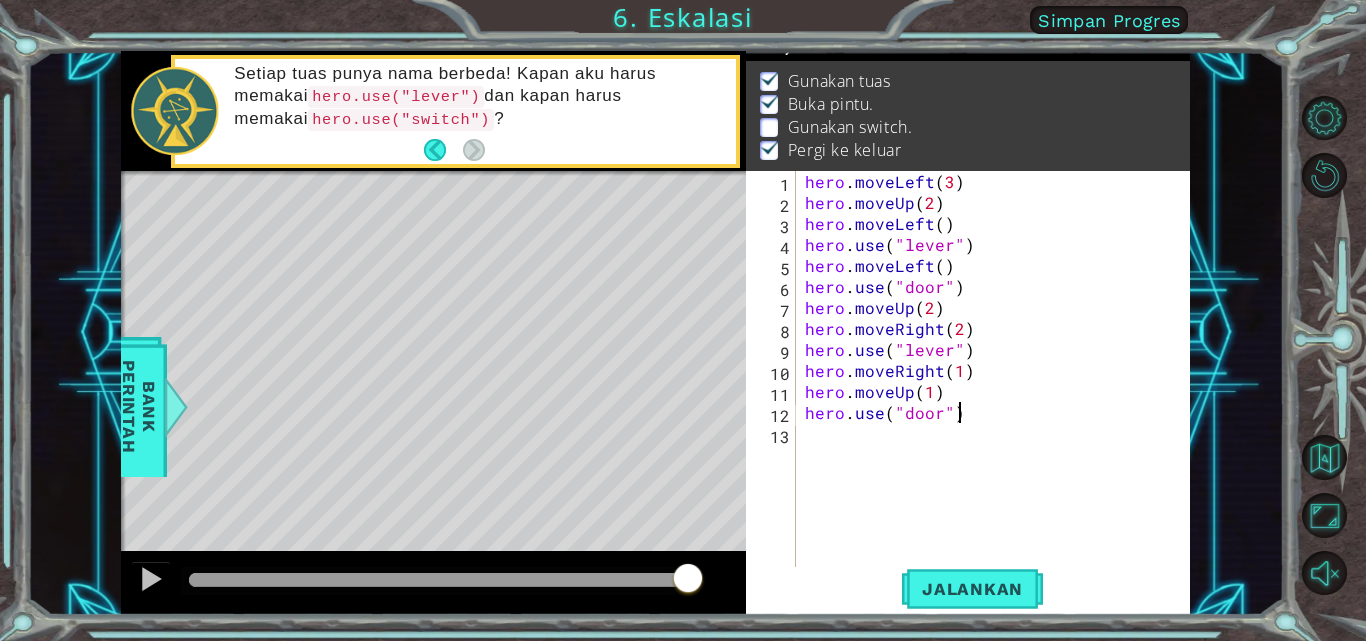 scroll, scrollTop: 0, scrollLeft: 9, axis: horizontal 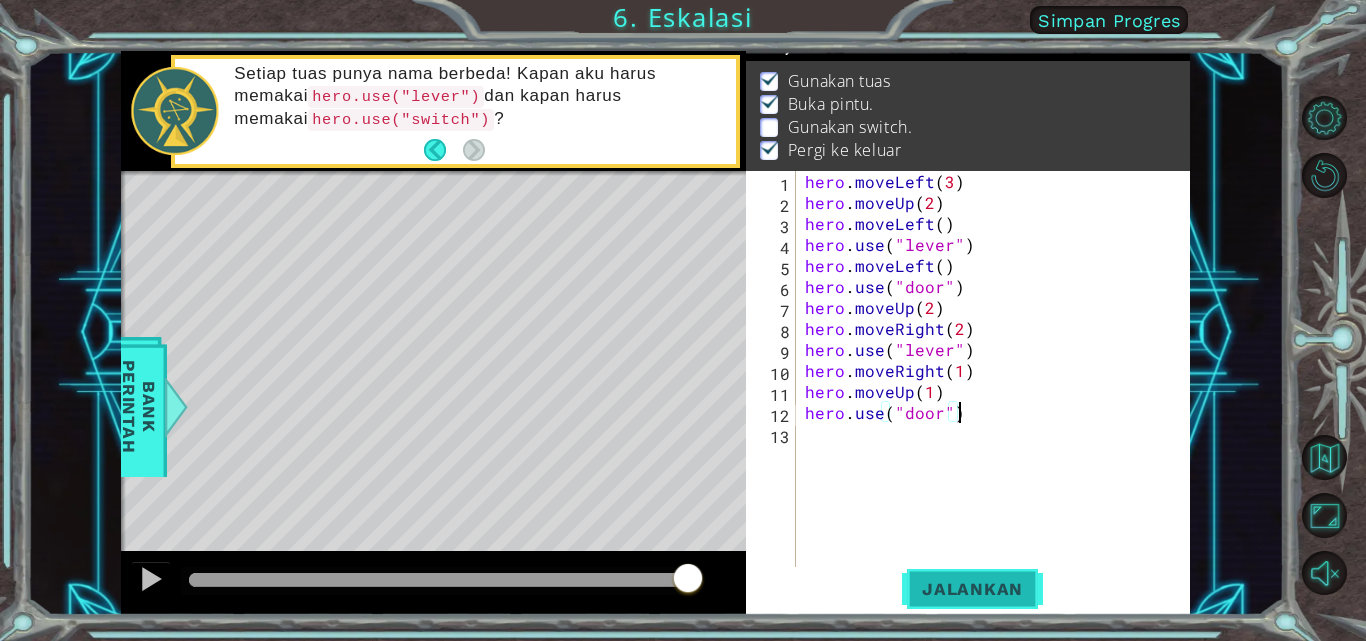 click on "Jalankan" at bounding box center (972, 589) 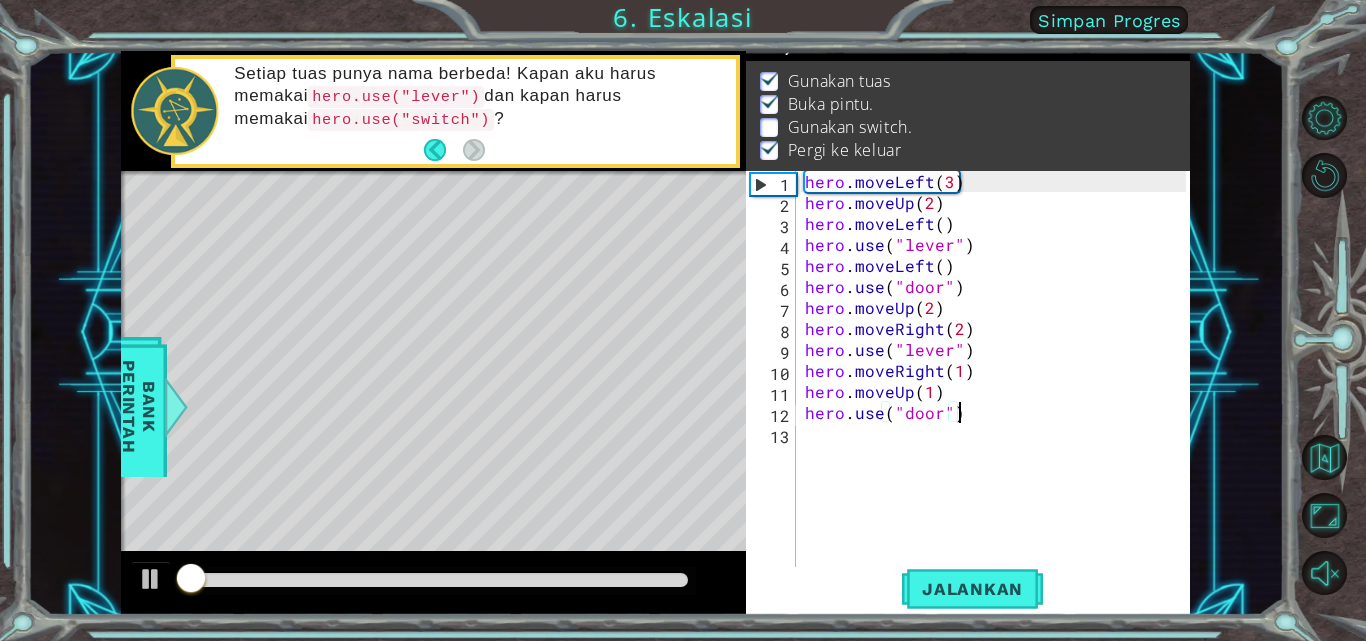 click at bounding box center (438, 580) 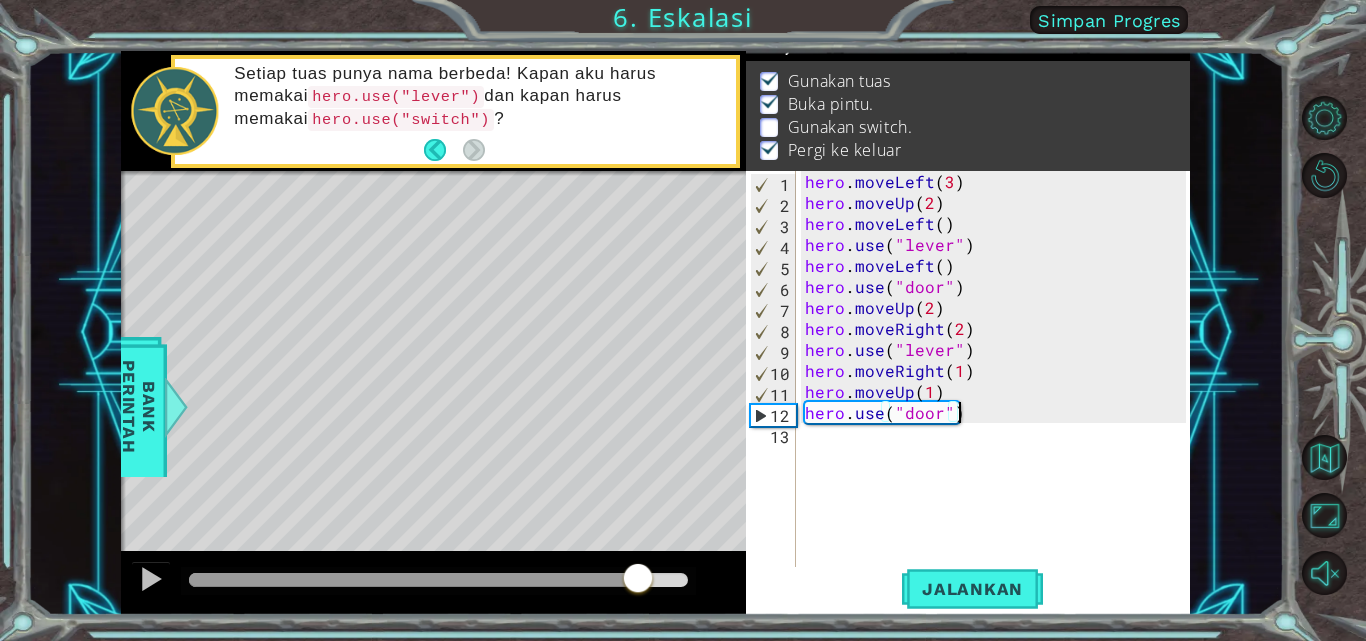 click at bounding box center (413, 580) 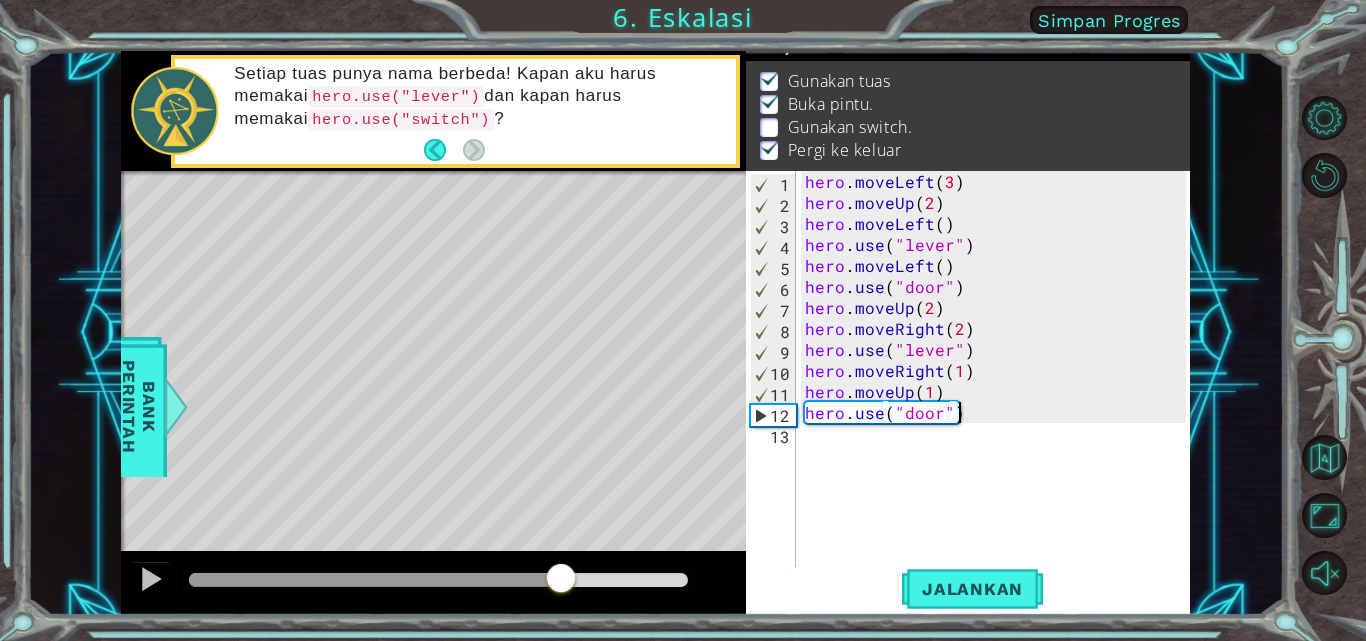 click at bounding box center [375, 580] 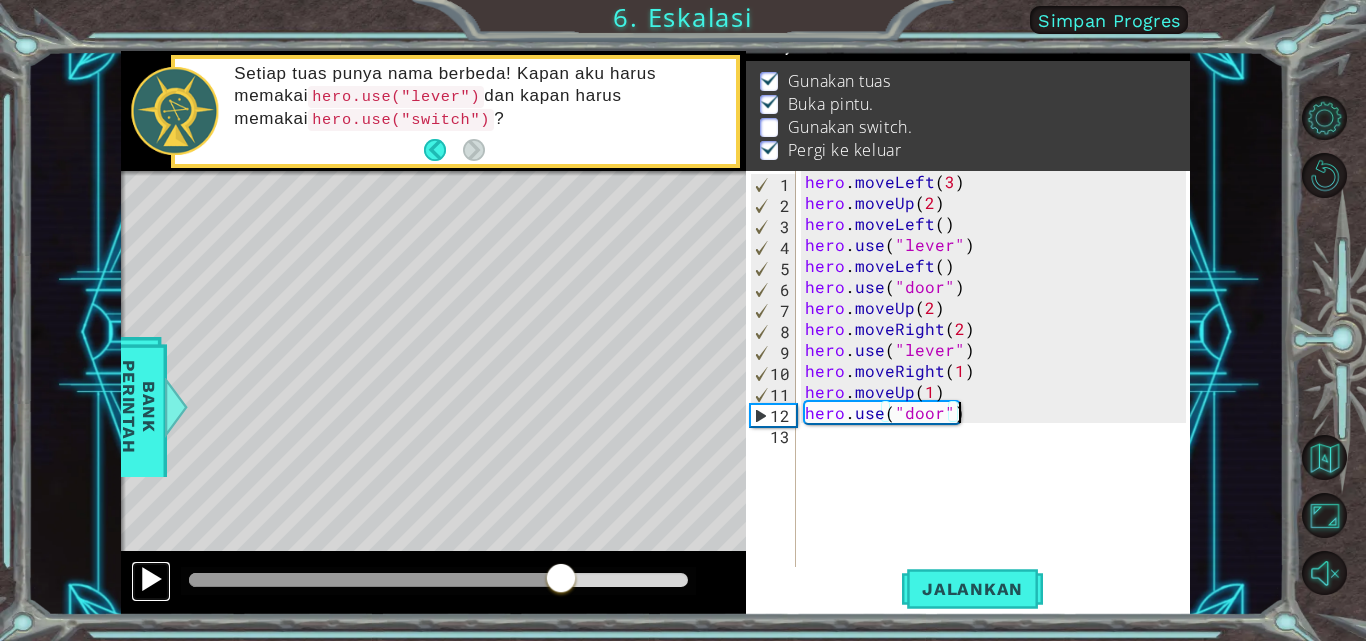 click at bounding box center (151, 579) 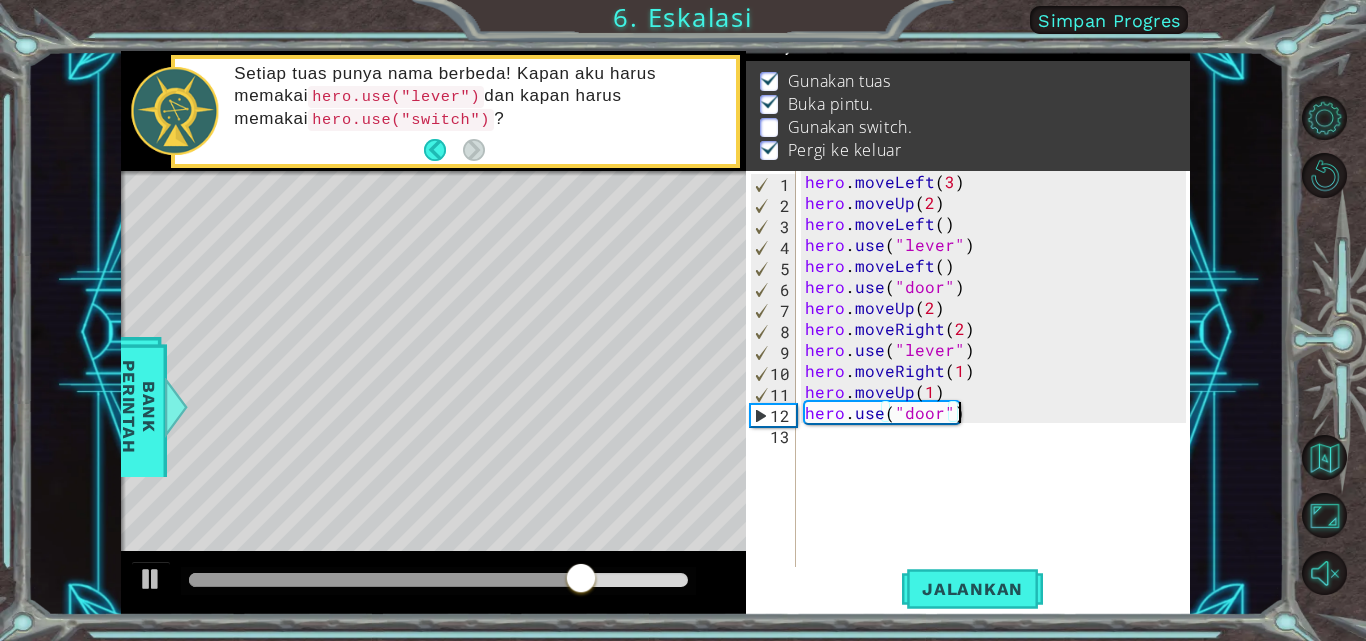click at bounding box center [385, 580] 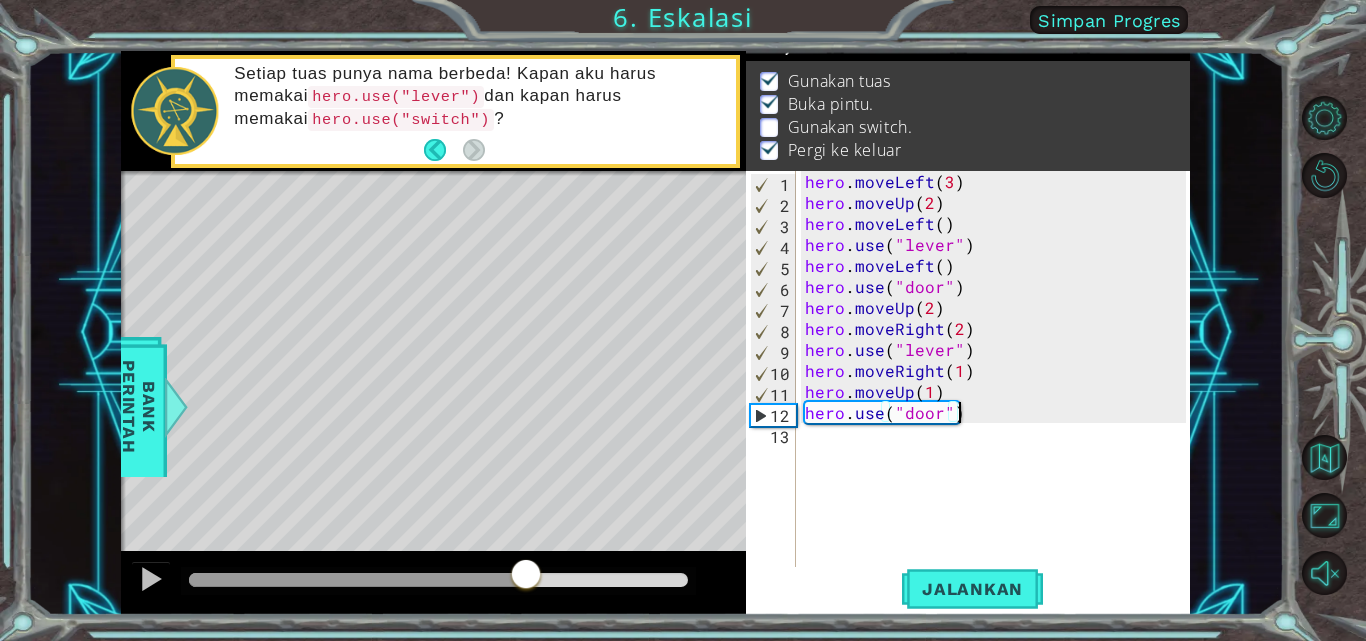 click at bounding box center [438, 581] 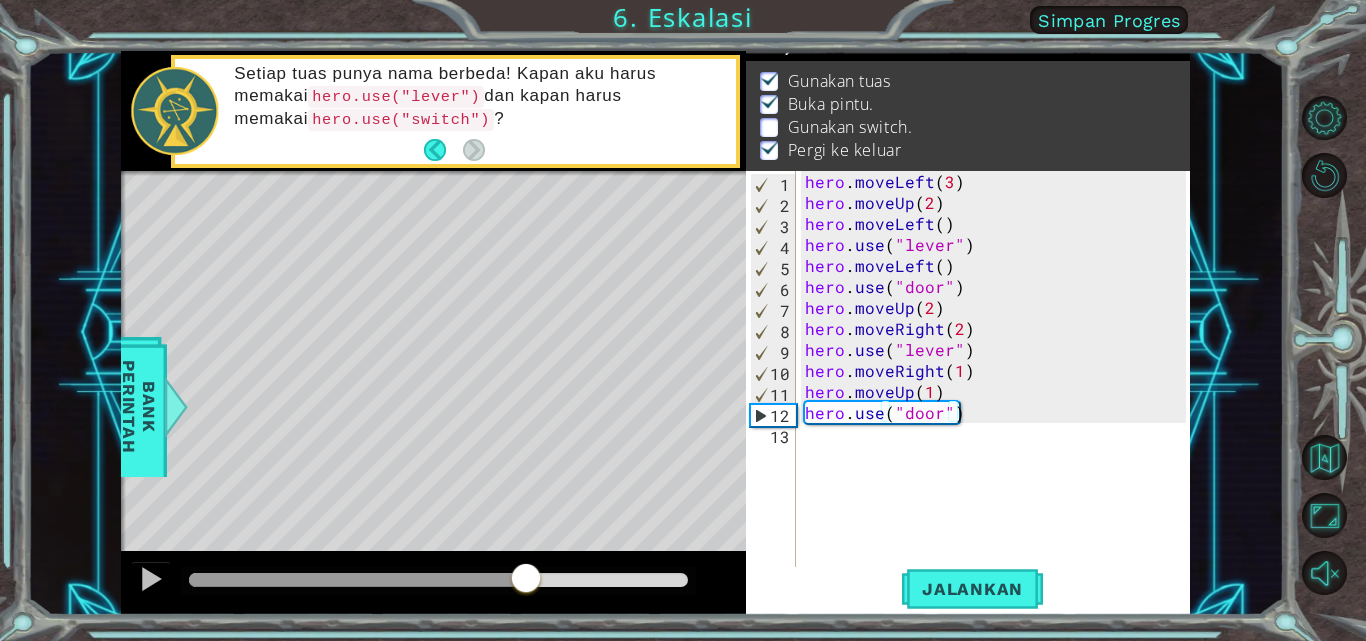 click at bounding box center [438, 581] 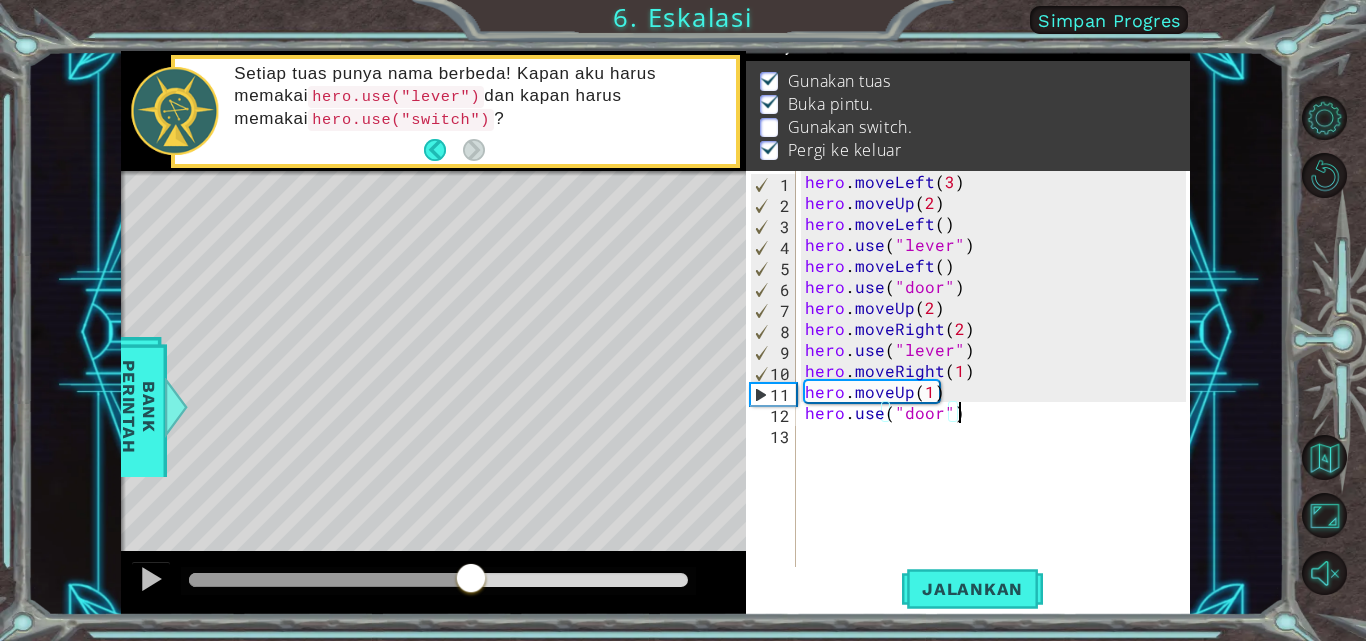 drag, startPoint x: 472, startPoint y: 583, endPoint x: 440, endPoint y: 583, distance: 32 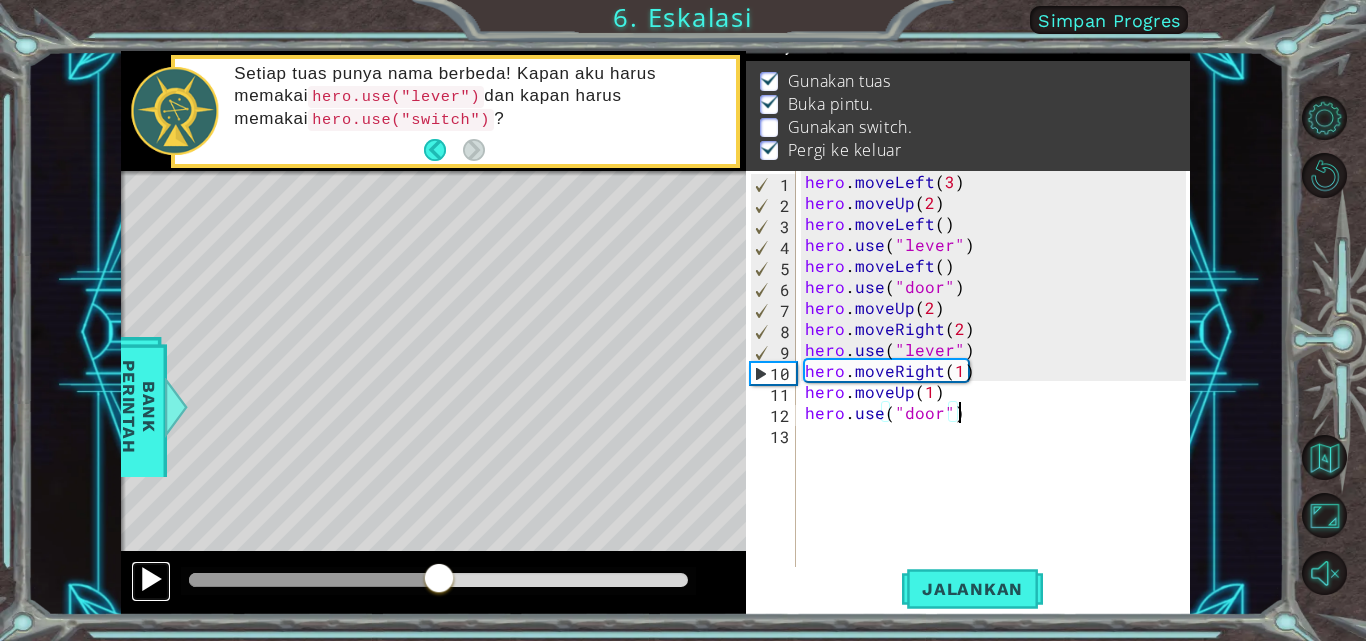 click at bounding box center (151, 579) 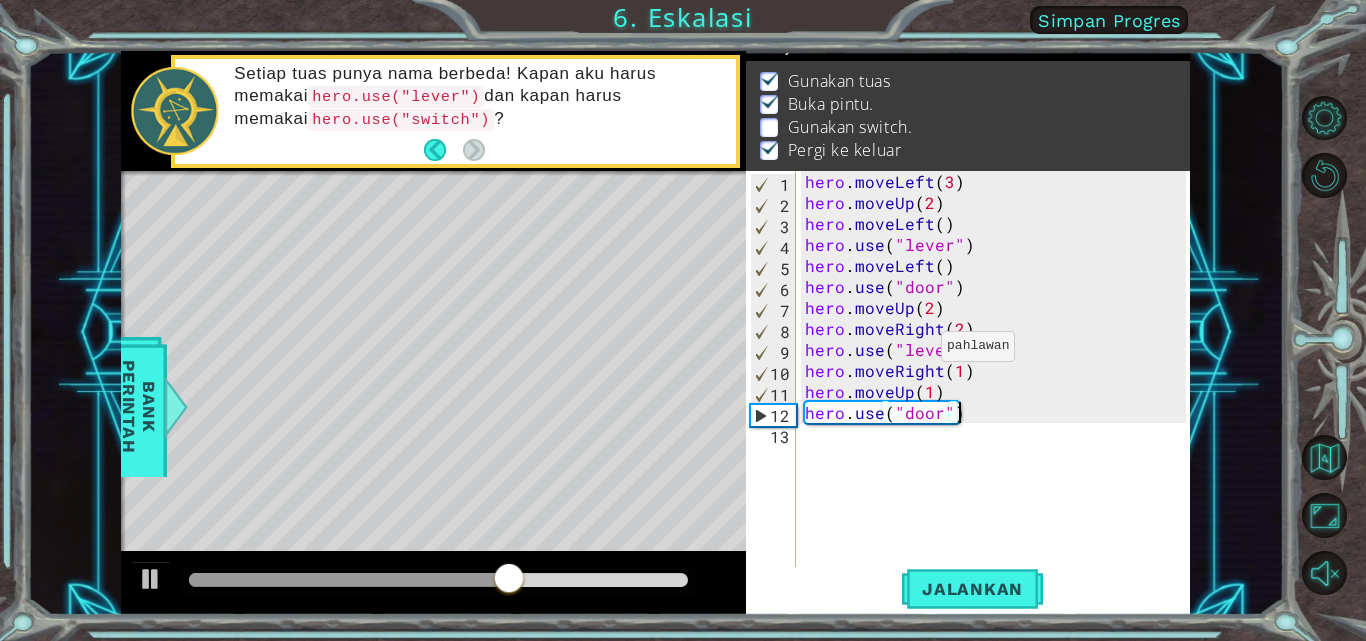 click on "hero . moveLeft ( 3 ) hero . moveUp ( 2 ) hero . moveLeft ( ) hero . use ( "lever" ) hero . moveLeft ( ) hero . use ( "door" ) hero . moveUp ( 2 ) hero . moveRight ( 2 ) hero . use ( "lever" ) hero . moveRight ( 1 ) hero . moveUp ( 1 ) hero . use ( "door" )" at bounding box center [998, 391] 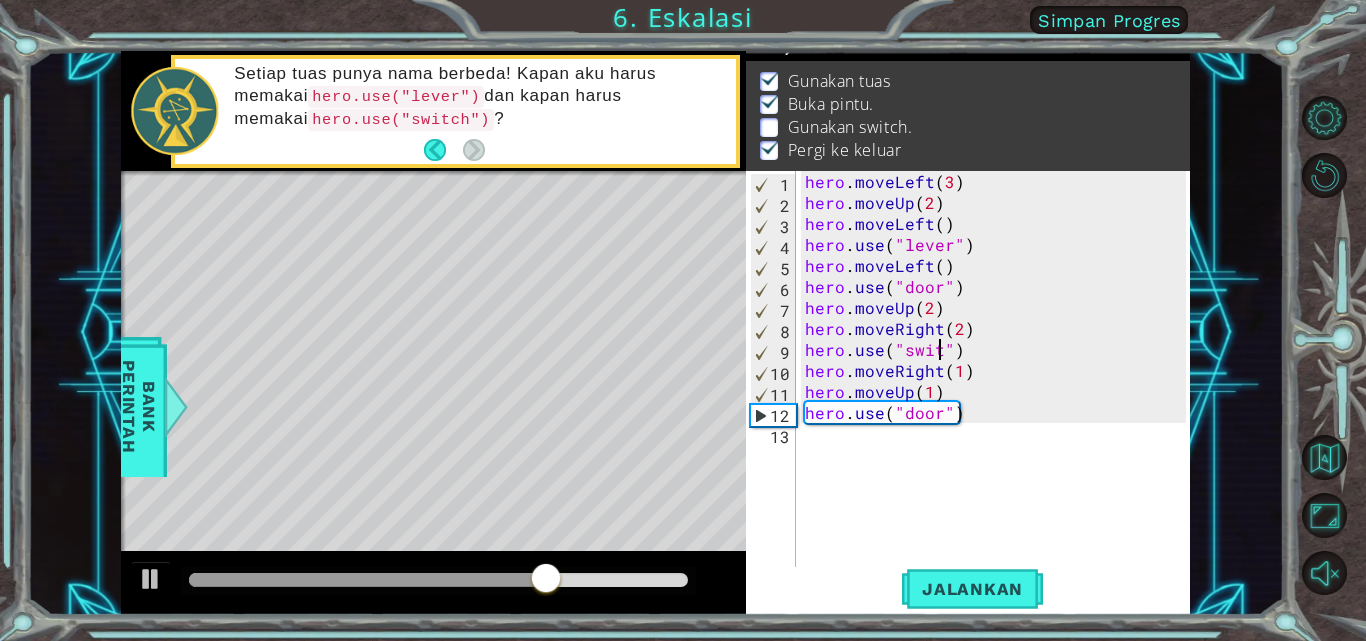 scroll, scrollTop: 0, scrollLeft: 10, axis: horizontal 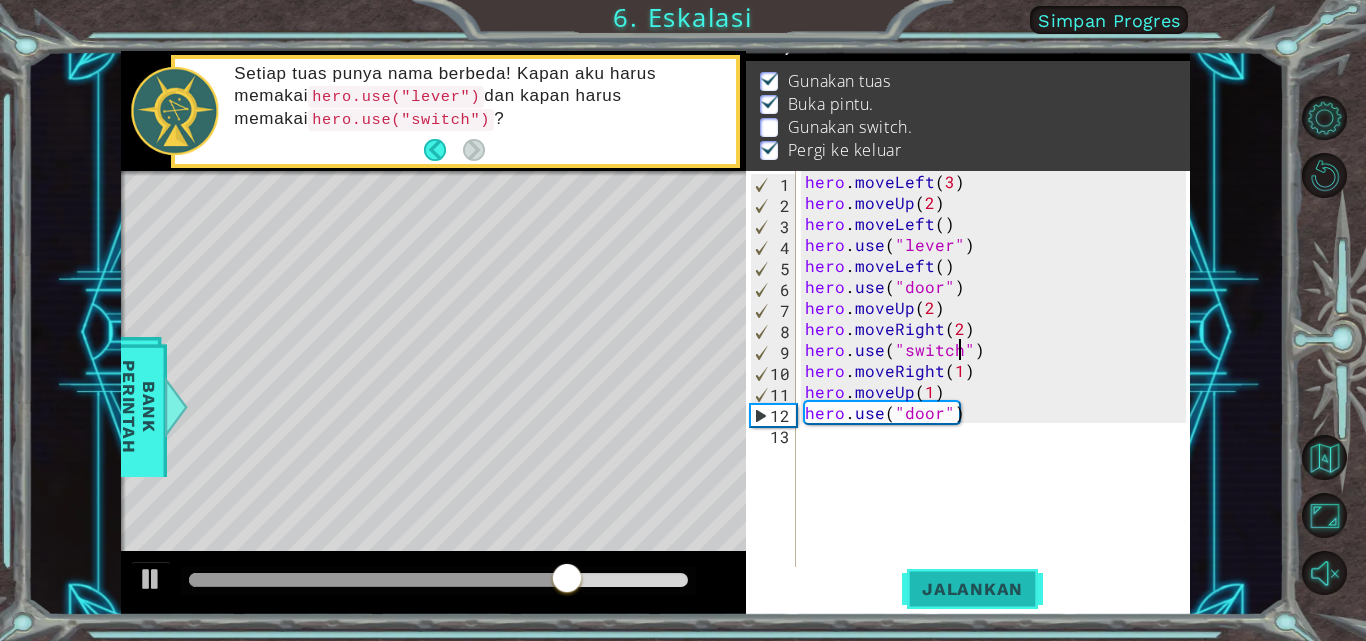 type on "hero.use("switch")" 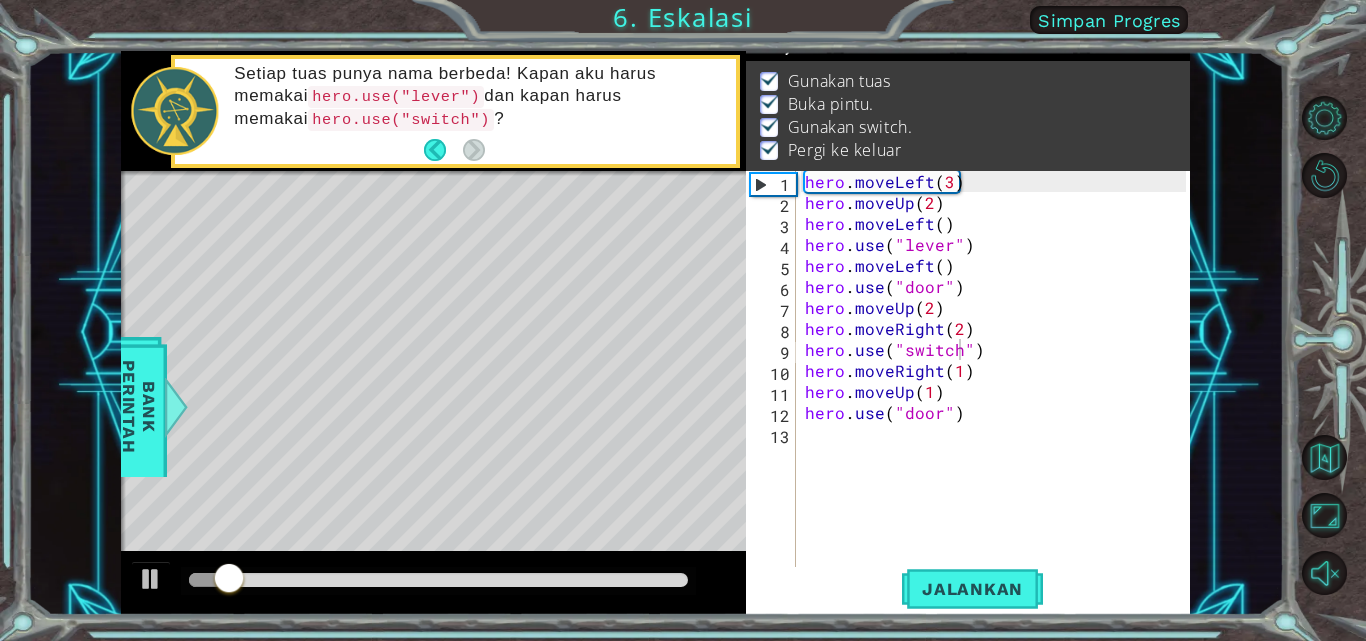 click at bounding box center (438, 581) 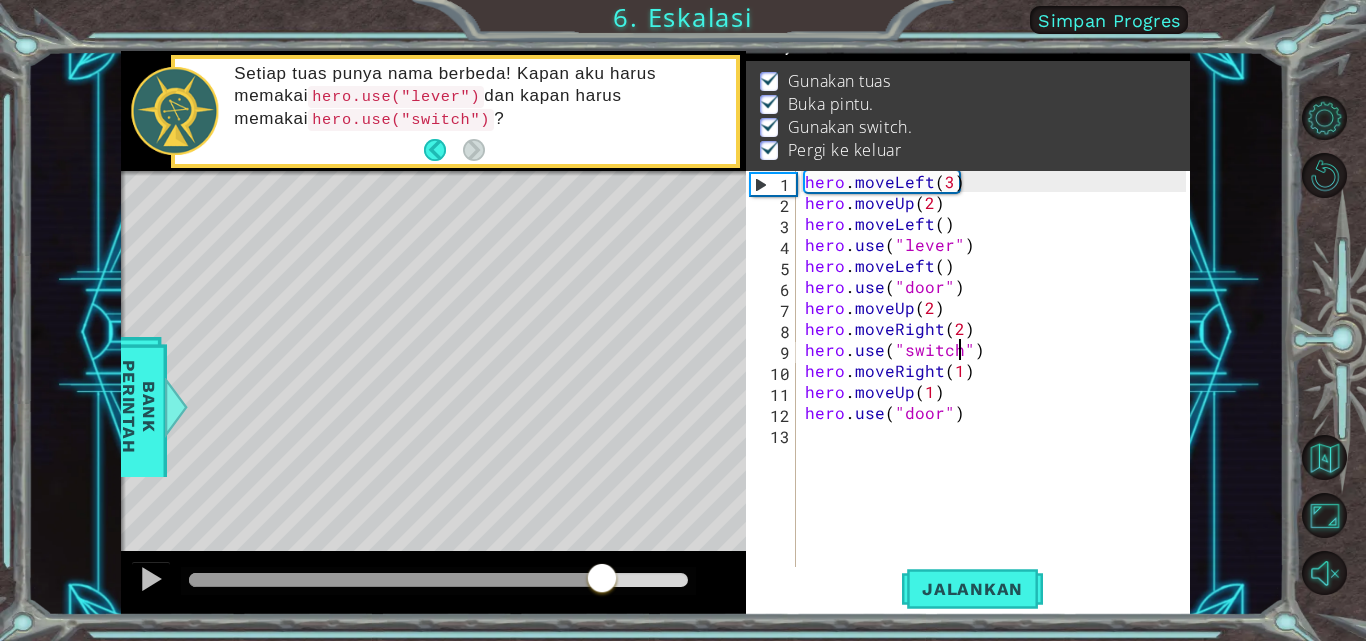 click at bounding box center (438, 580) 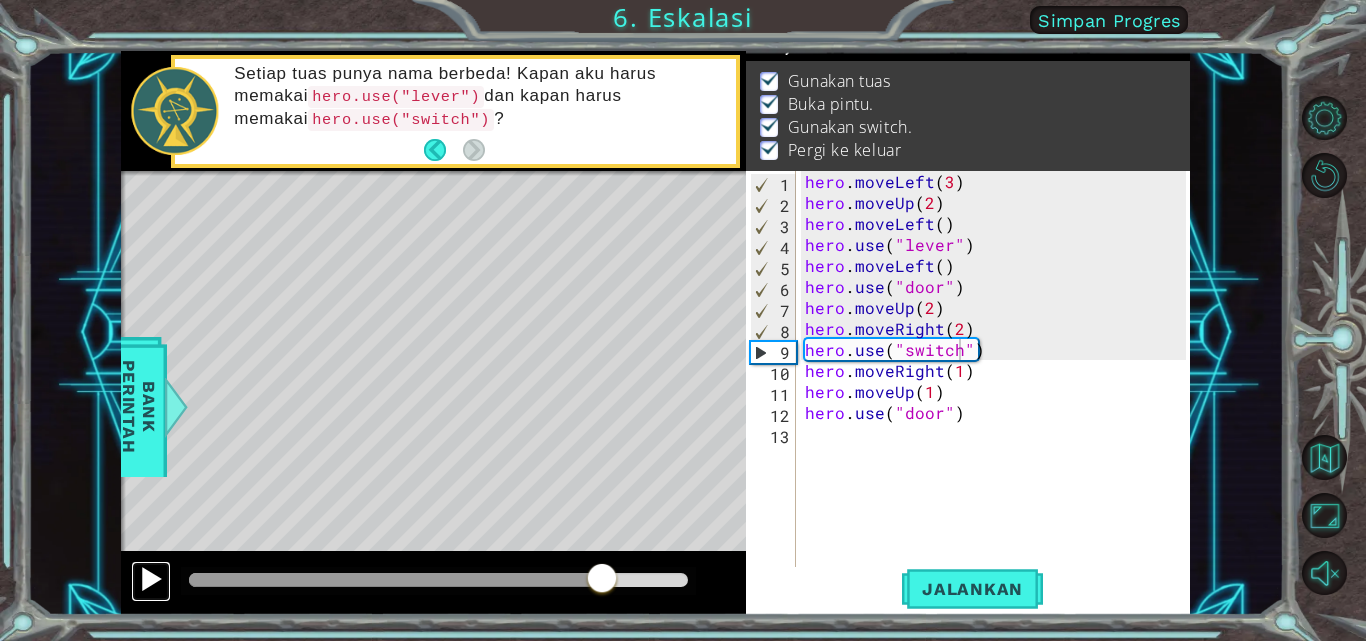 click at bounding box center (151, 579) 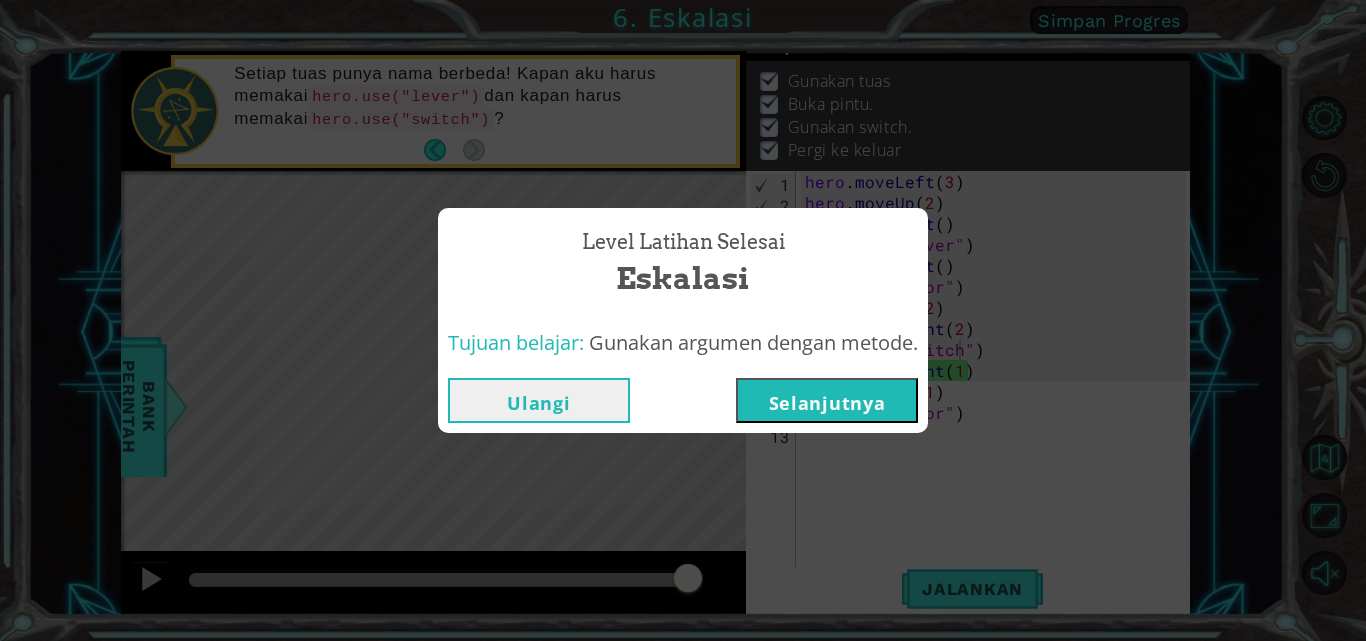 click on "Selanjutnya" at bounding box center (827, 400) 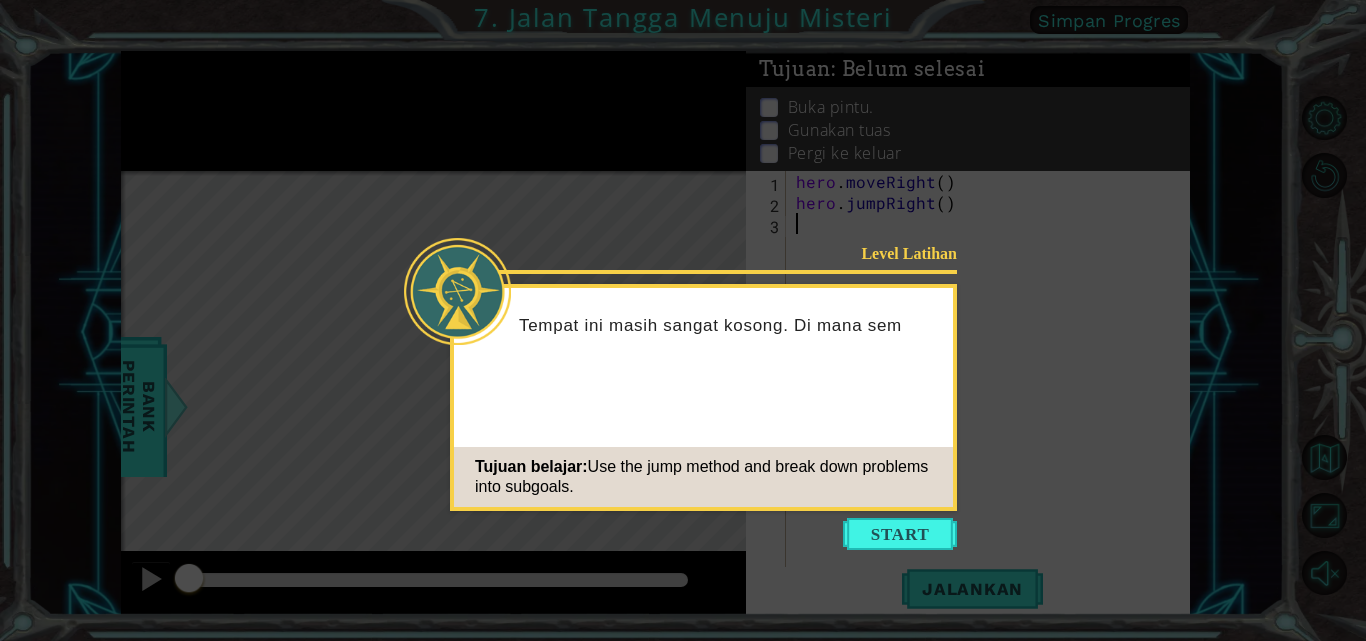 click on "Level Latihan   Tempat ini masih sangat kosong. Di mana sem   Tujuan belajar:  Use the jump method and break down problems into subgoals." at bounding box center (703, 397) 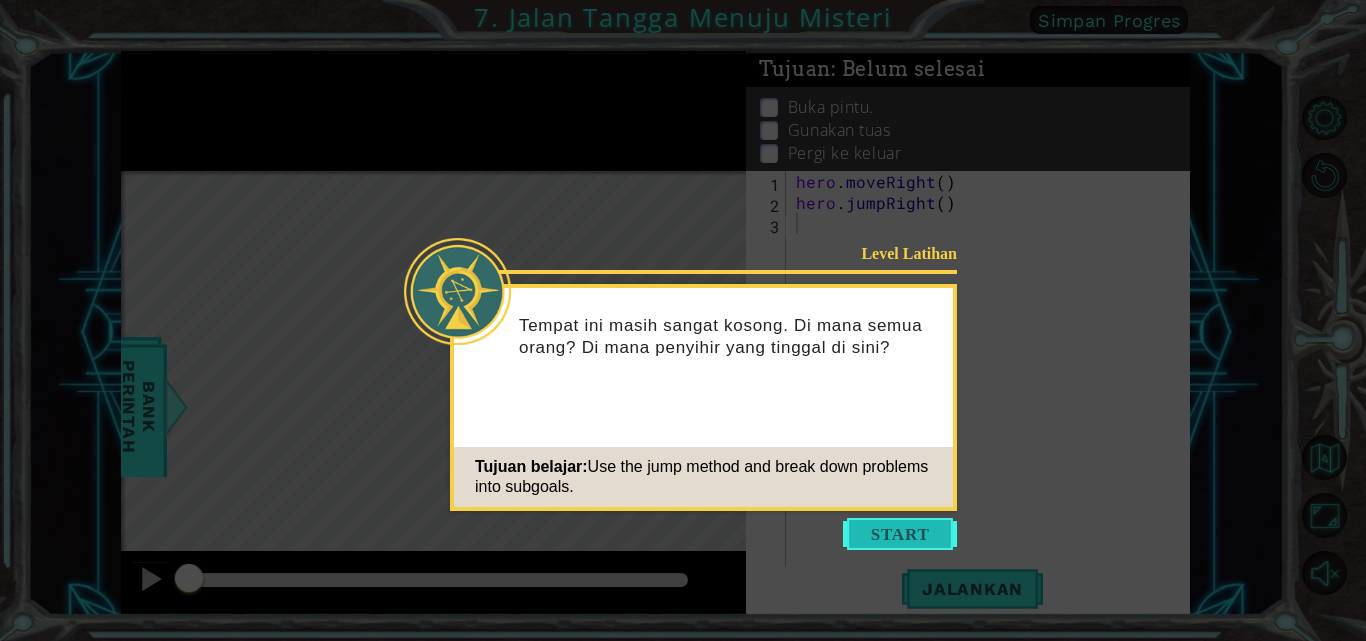click at bounding box center (900, 534) 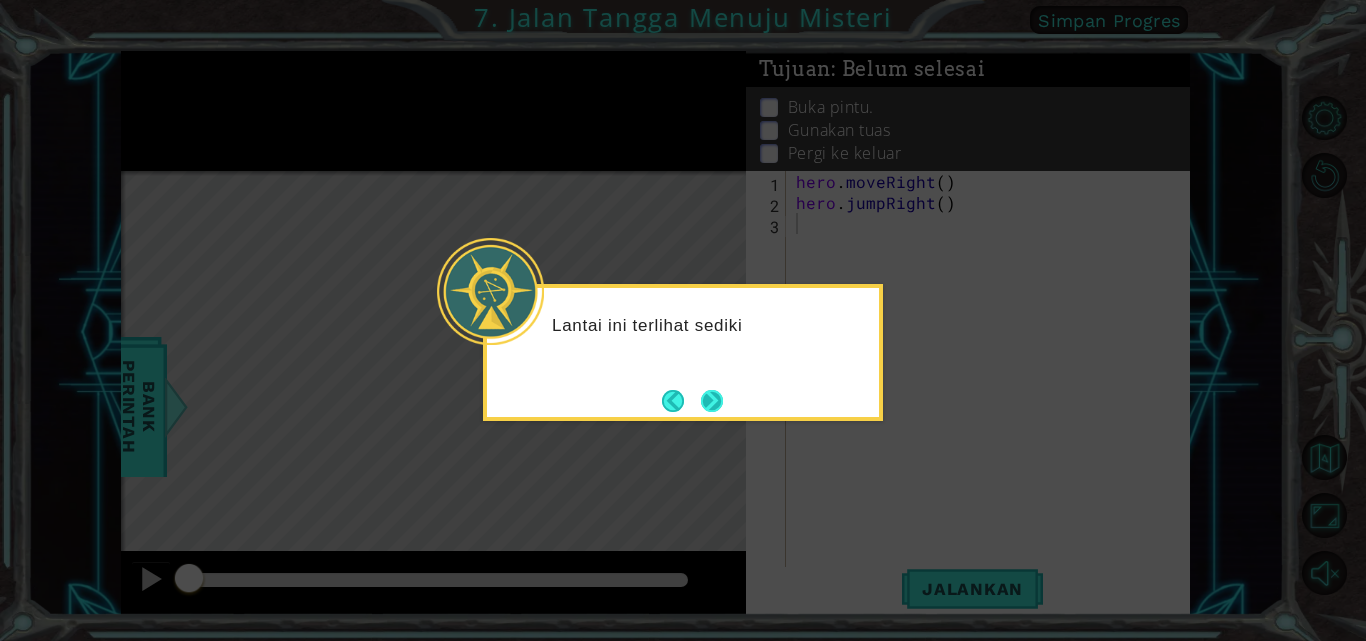 click at bounding box center (712, 401) 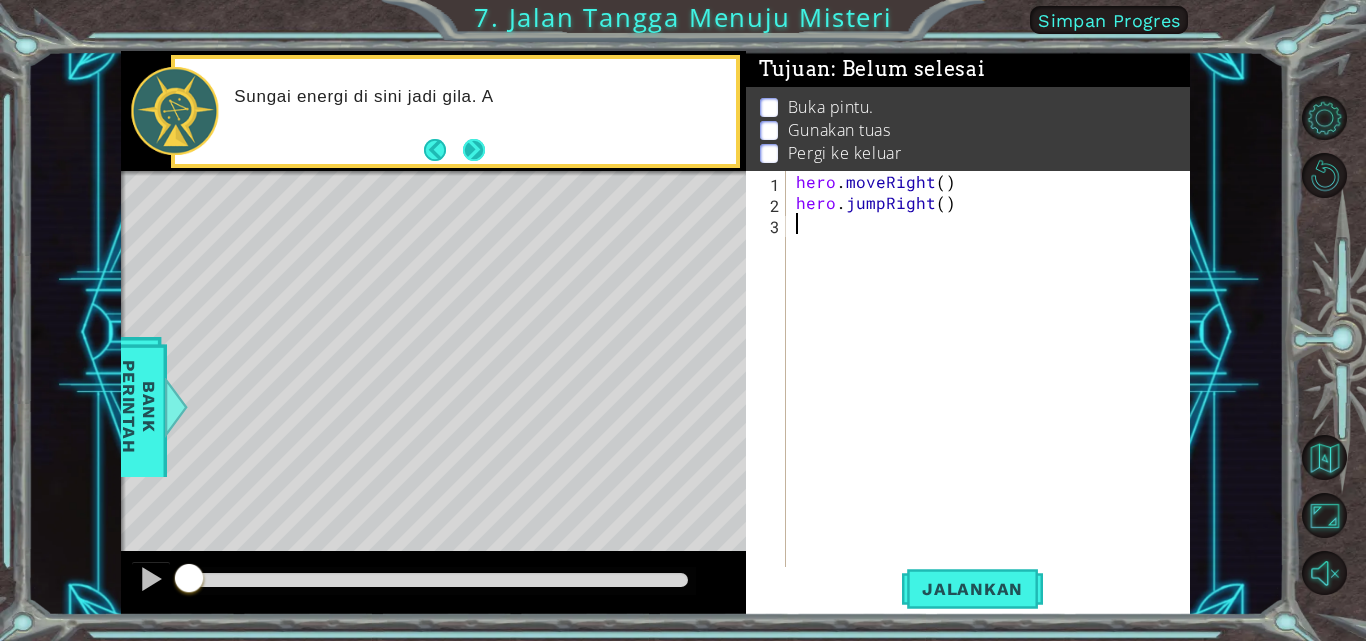click at bounding box center [473, 150] 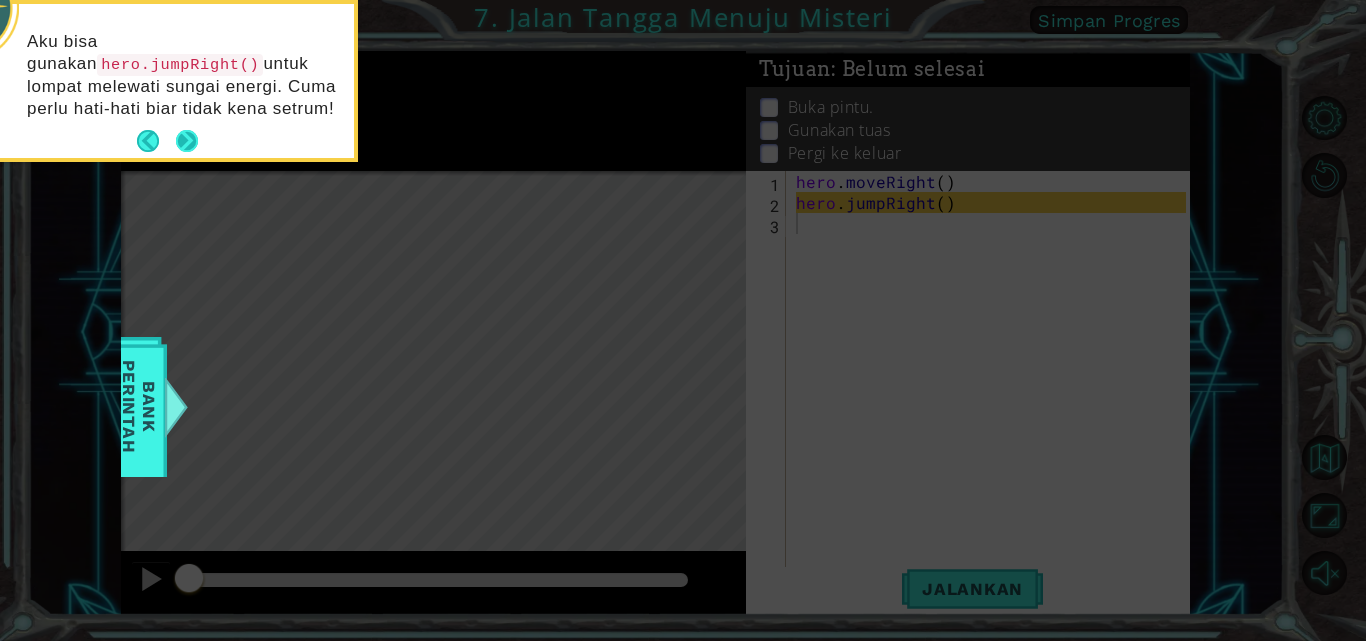click at bounding box center [187, 141] 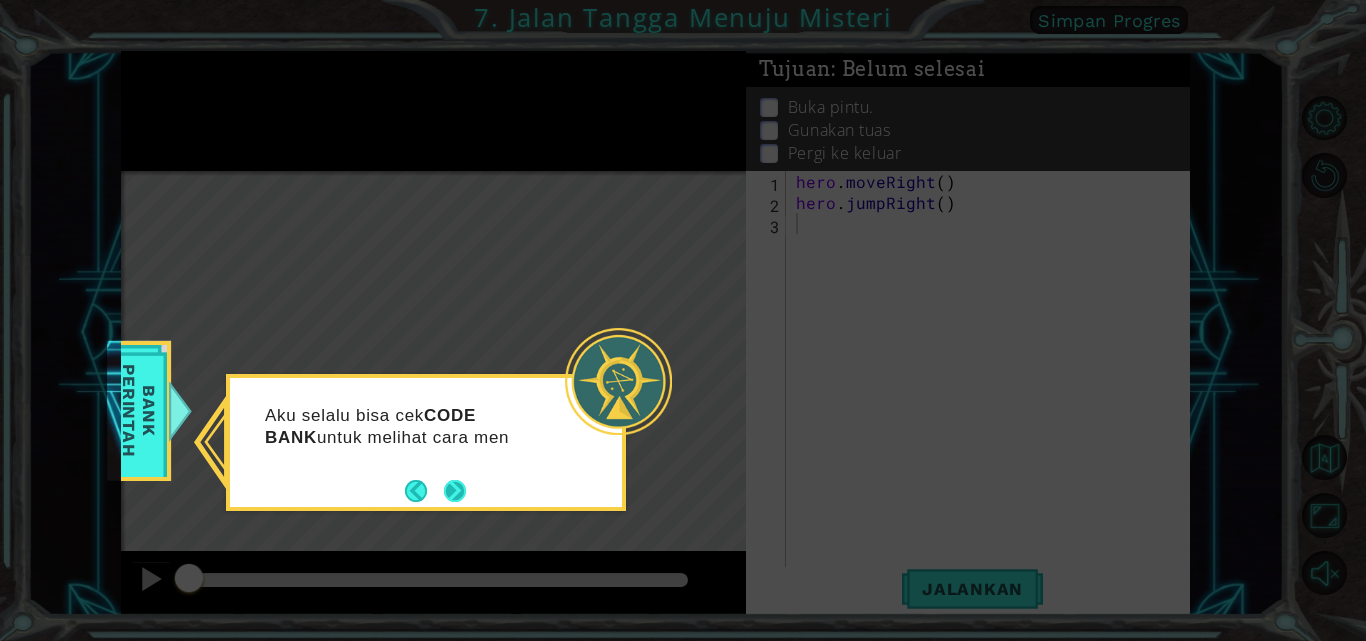 click at bounding box center [455, 491] 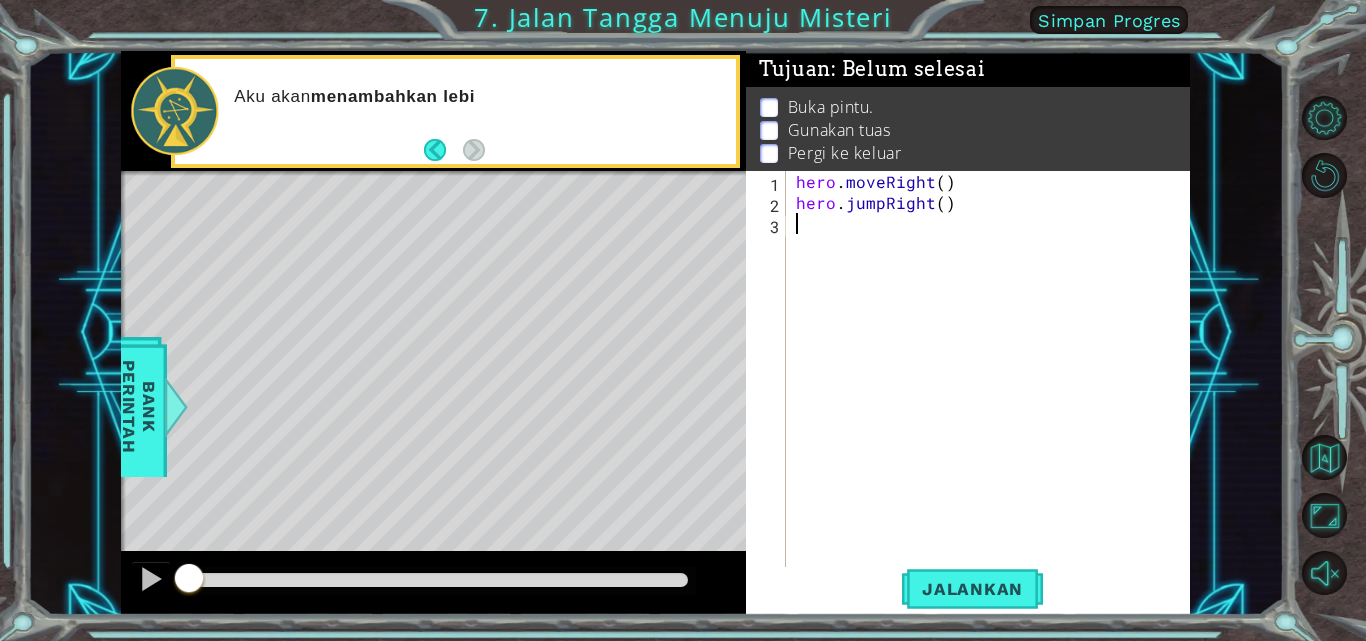 click on "hero . moveRight ( ) hero . jumpRight ( )" at bounding box center (994, 391) 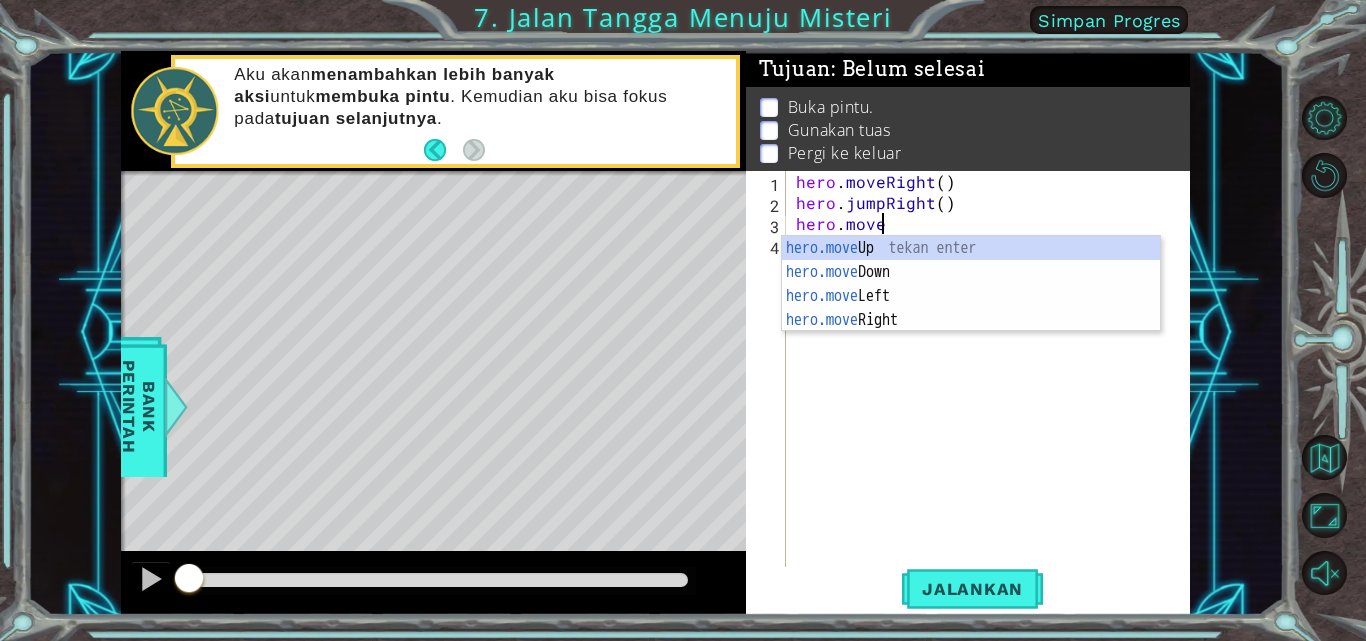 scroll, scrollTop: 0, scrollLeft: 5, axis: horizontal 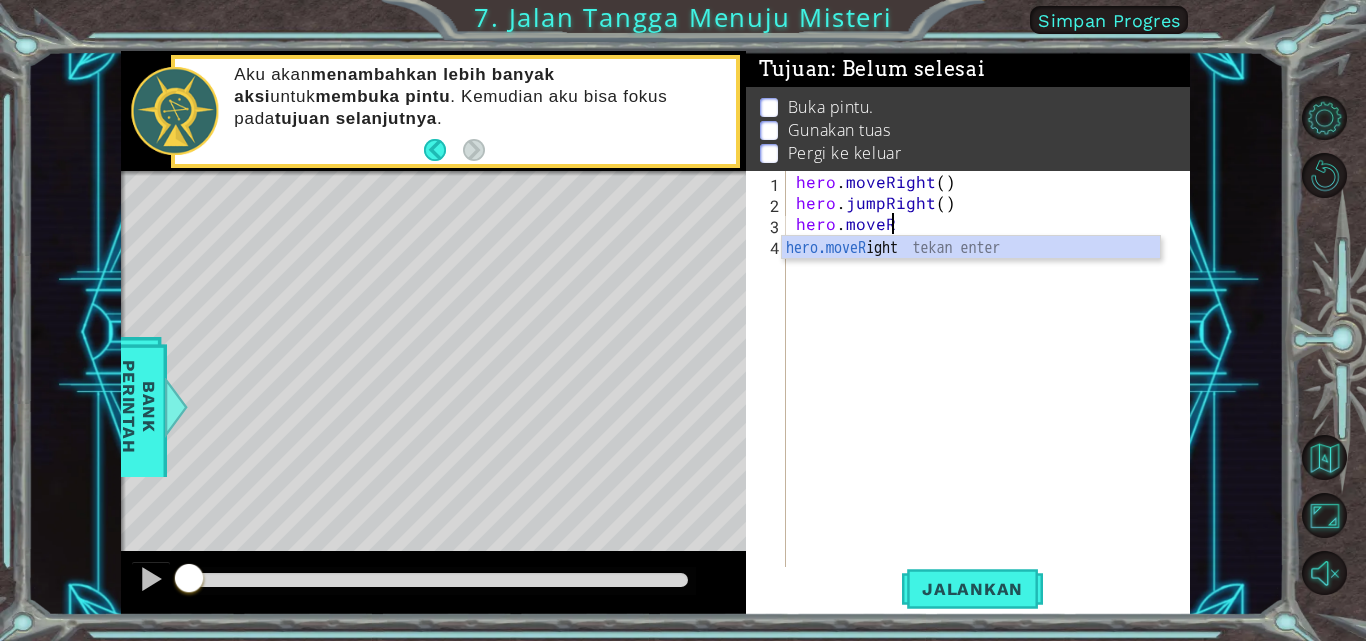 type on "hero.moveRight(1)" 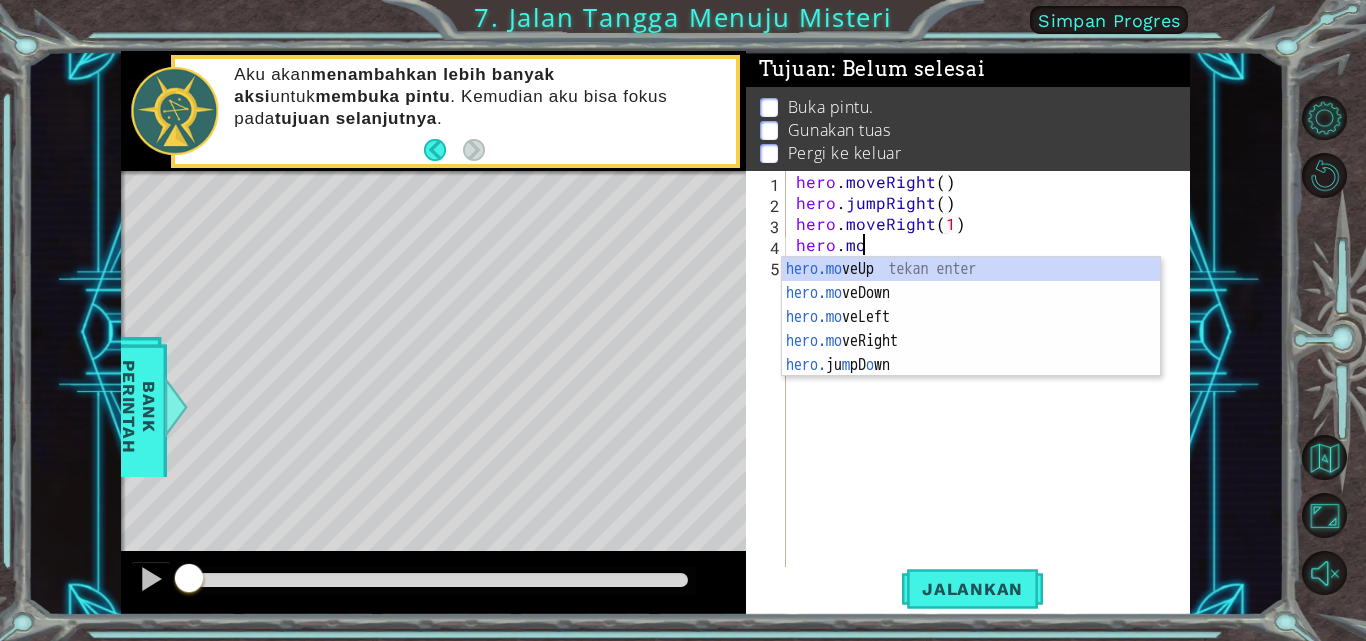 scroll, scrollTop: 0, scrollLeft: 4, axis: horizontal 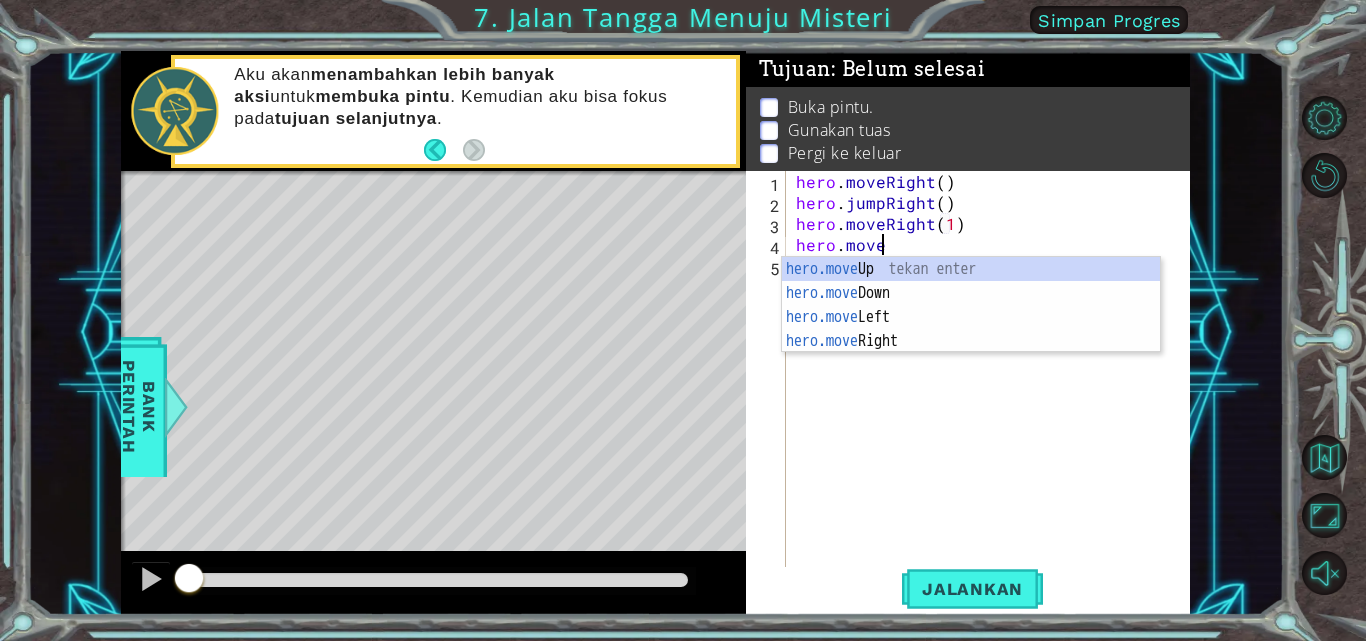 type on "hero.moveUp(1)" 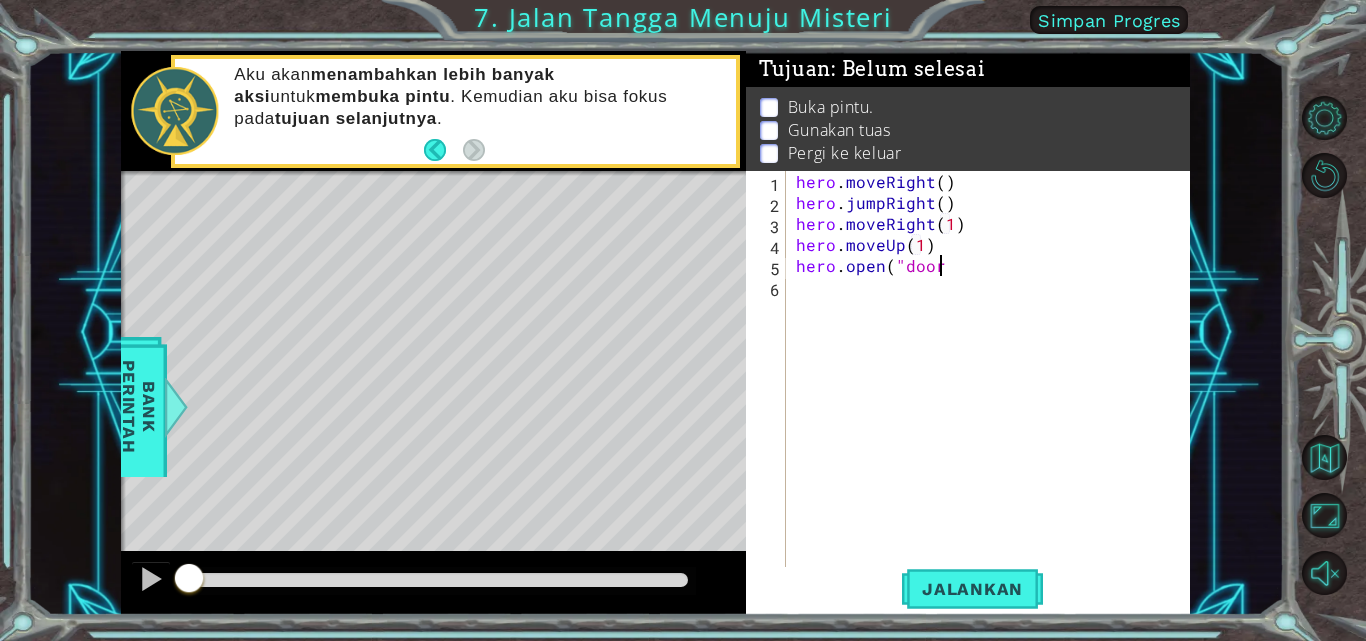 scroll, scrollTop: 0, scrollLeft: 9, axis: horizontal 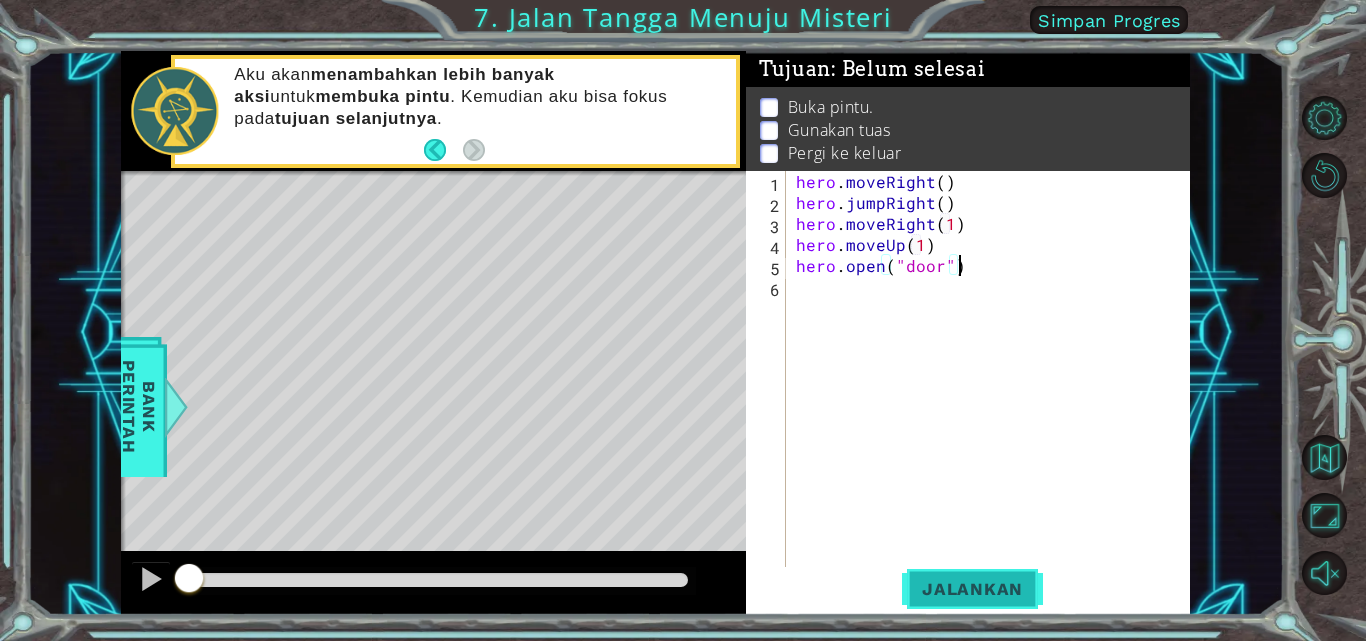 type on "hero.open("door")" 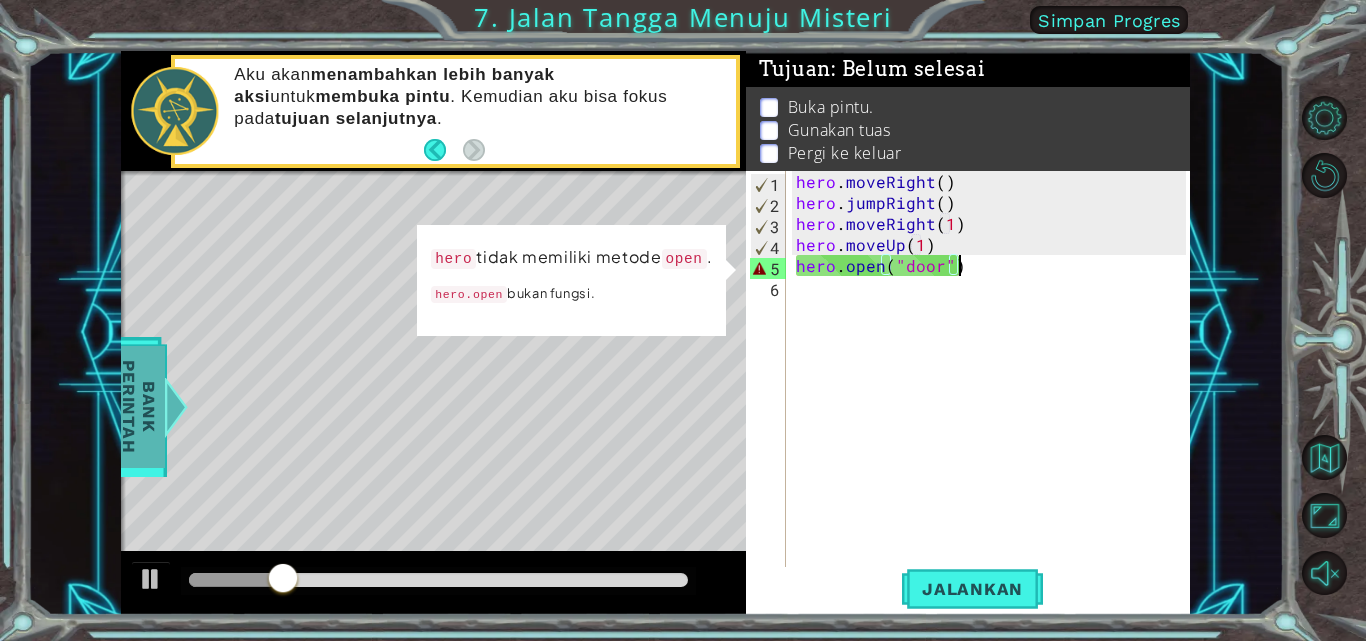 click at bounding box center [176, 407] 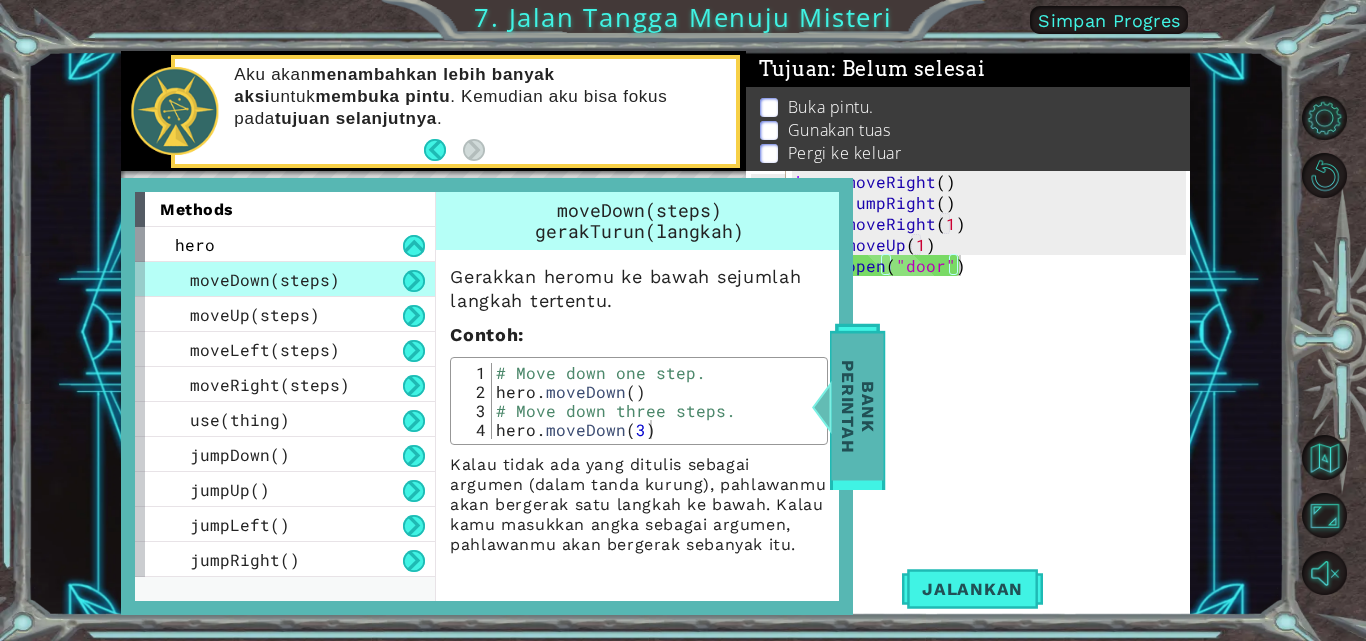 drag, startPoint x: 887, startPoint y: 388, endPoint x: 874, endPoint y: 394, distance: 14.3178215 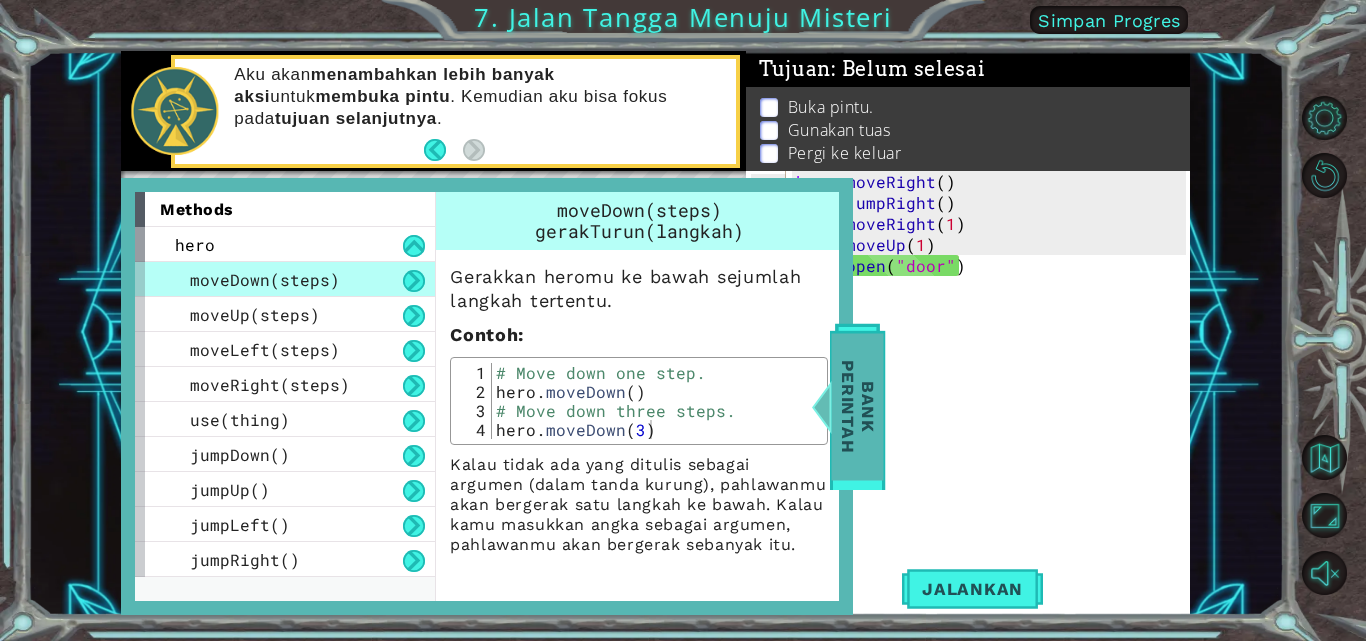 click on "Bank Perintah" at bounding box center (858, 406) 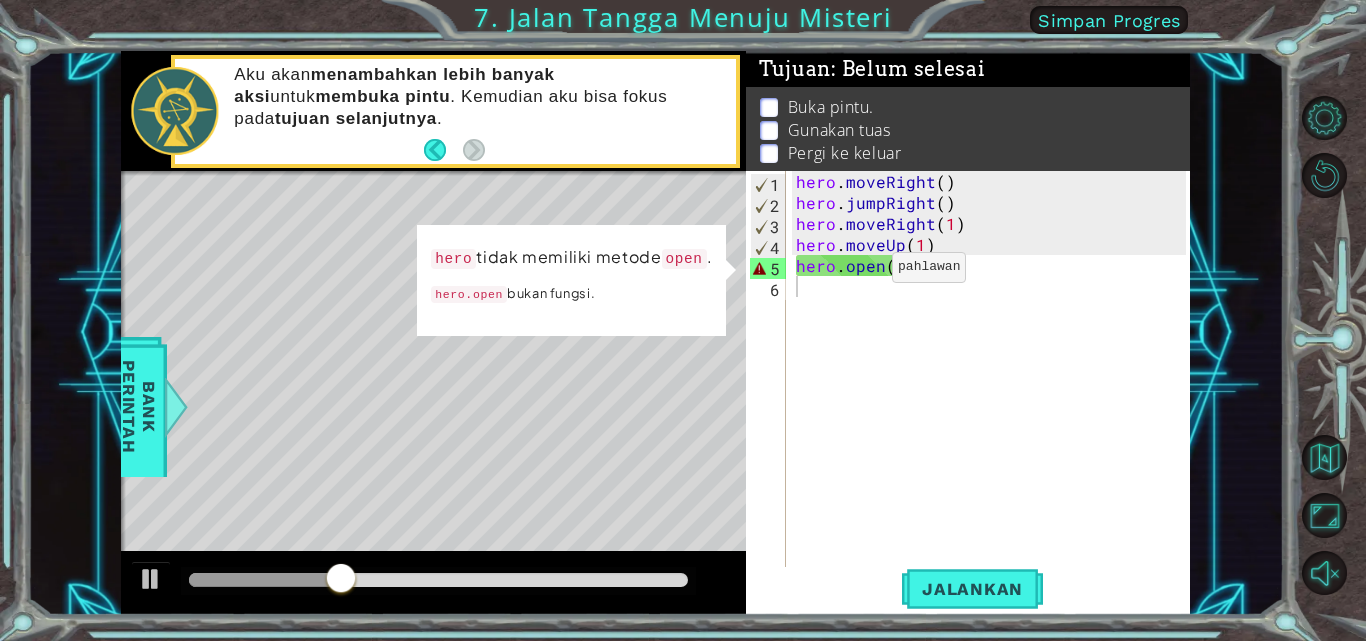 click on "hero . moveRight ( ) hero . jumpRight ( ) hero . moveRight ( 1 ) hero . moveUp ( 1 ) hero . open ( "door" )" at bounding box center [994, 391] 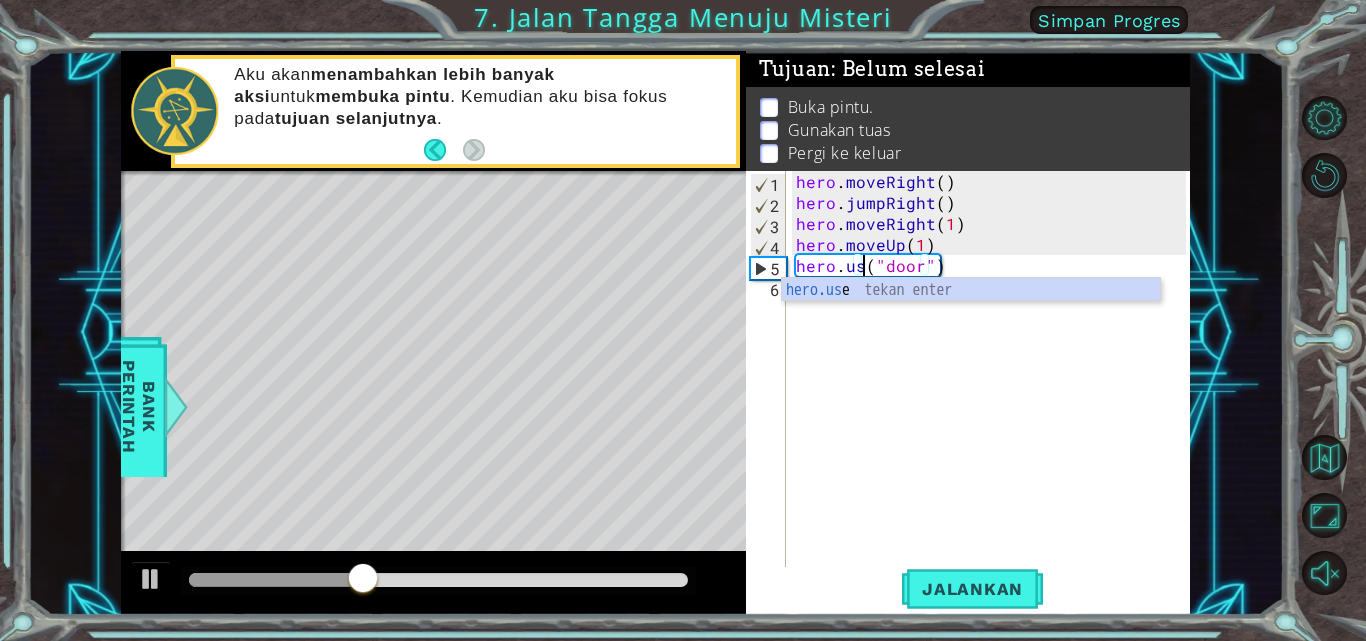 scroll, scrollTop: 0, scrollLeft: 5, axis: horizontal 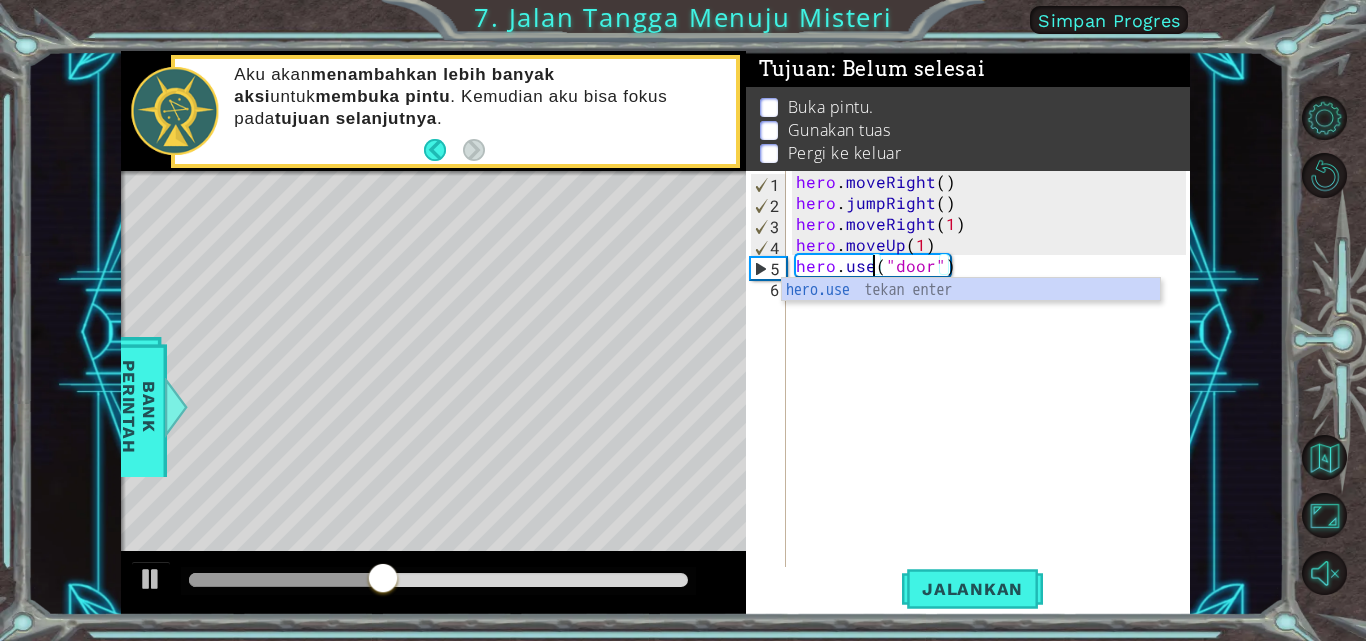 click on "hero . moveRight ( ) hero . jumpRight ( ) hero . moveRight ( 1 ) hero . moveUp ( 1 ) hero . use ( "door" )" at bounding box center [994, 391] 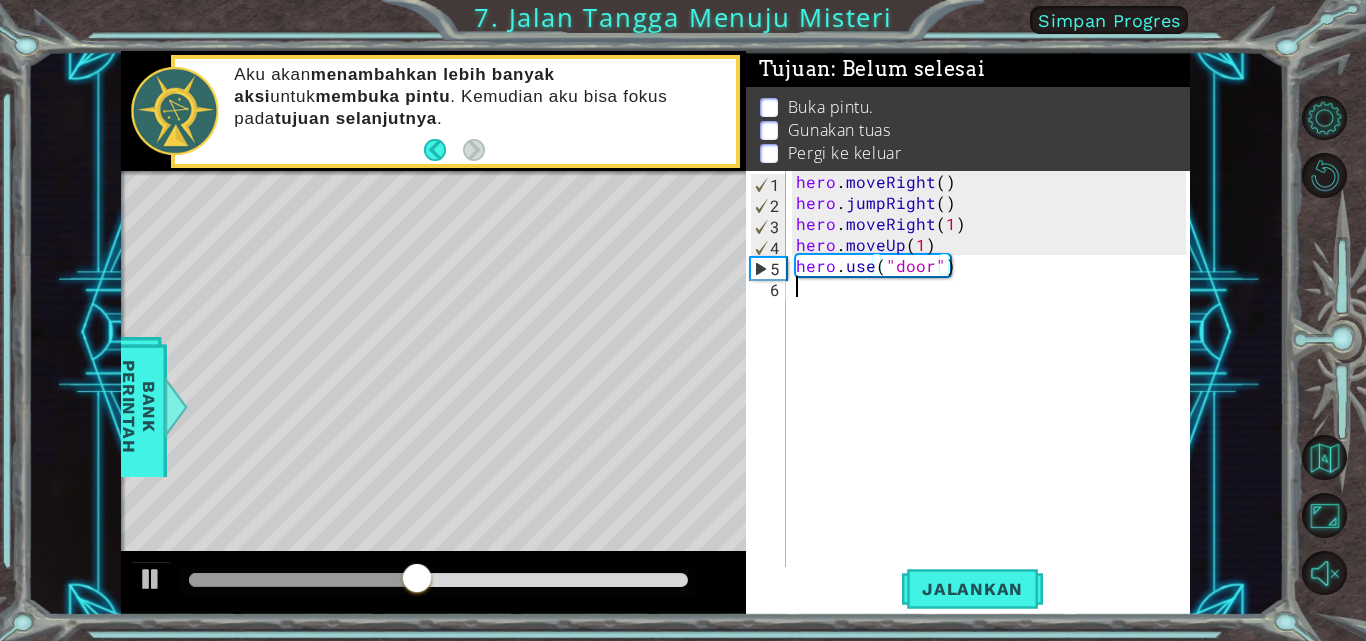 click on "hero . moveRight ( ) hero . jumpRight ( ) hero . moveRight ( 1 ) hero . moveUp ( 1 ) hero . use ( "door" )" at bounding box center (994, 391) 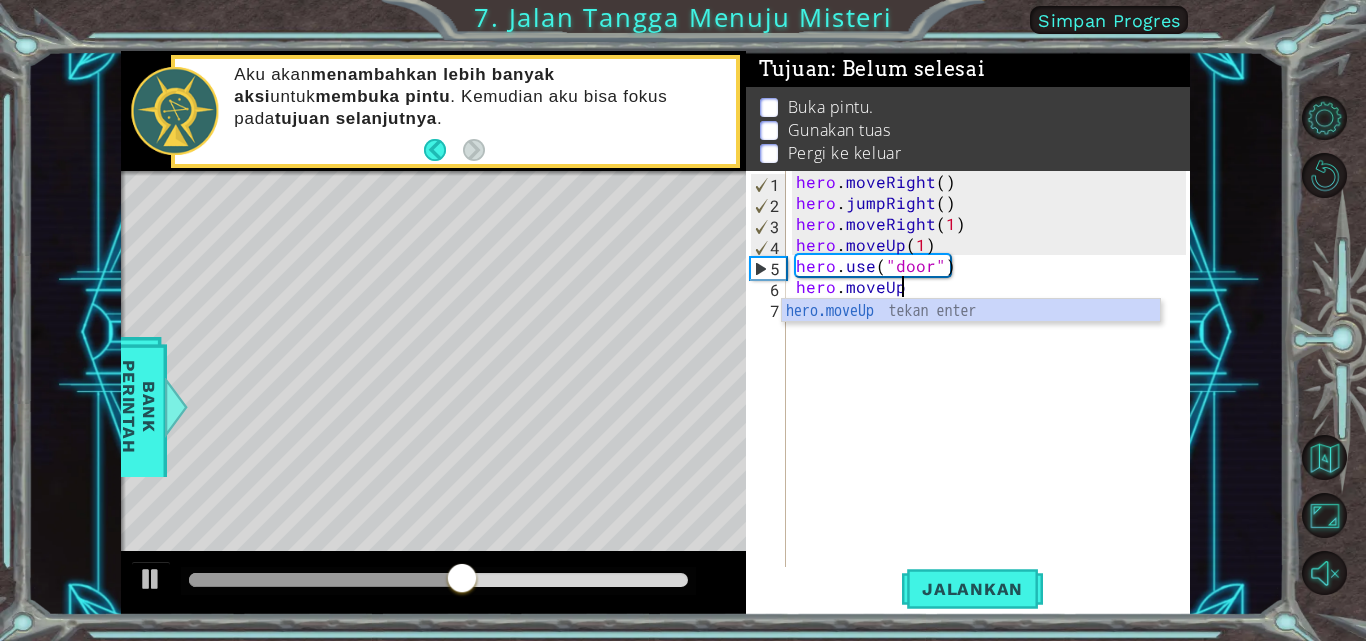 scroll, scrollTop: 0, scrollLeft: 6, axis: horizontal 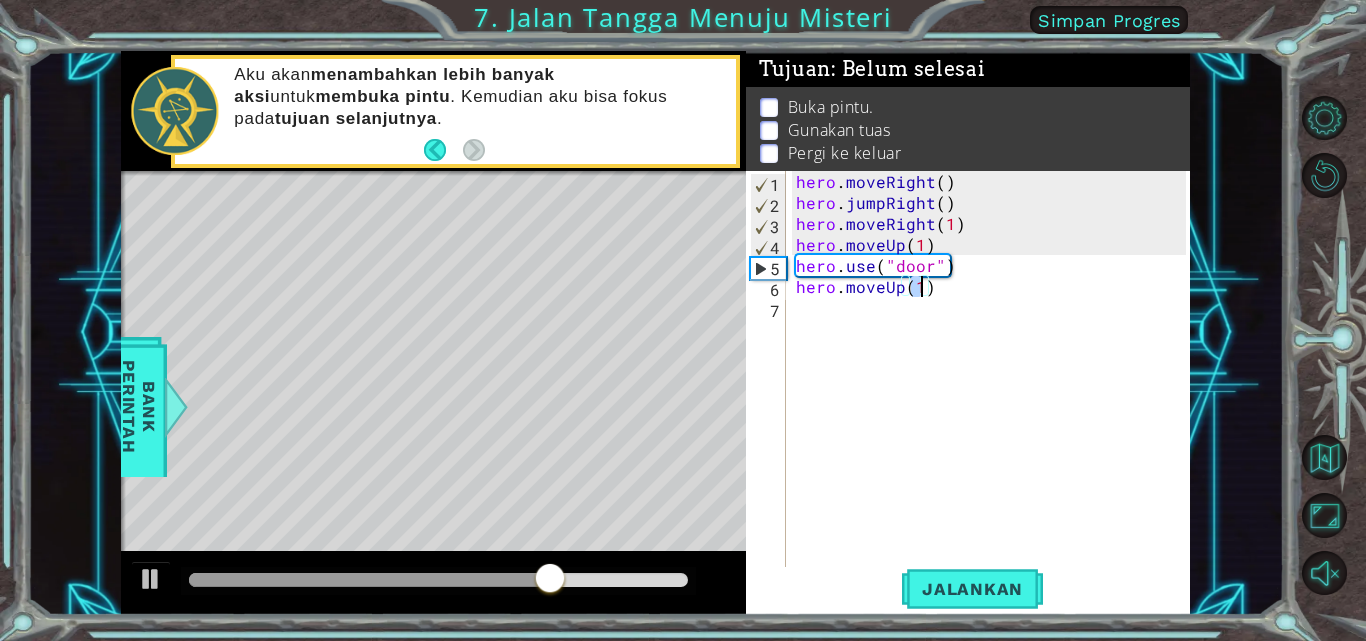 type on "hero.moveUp(2)" 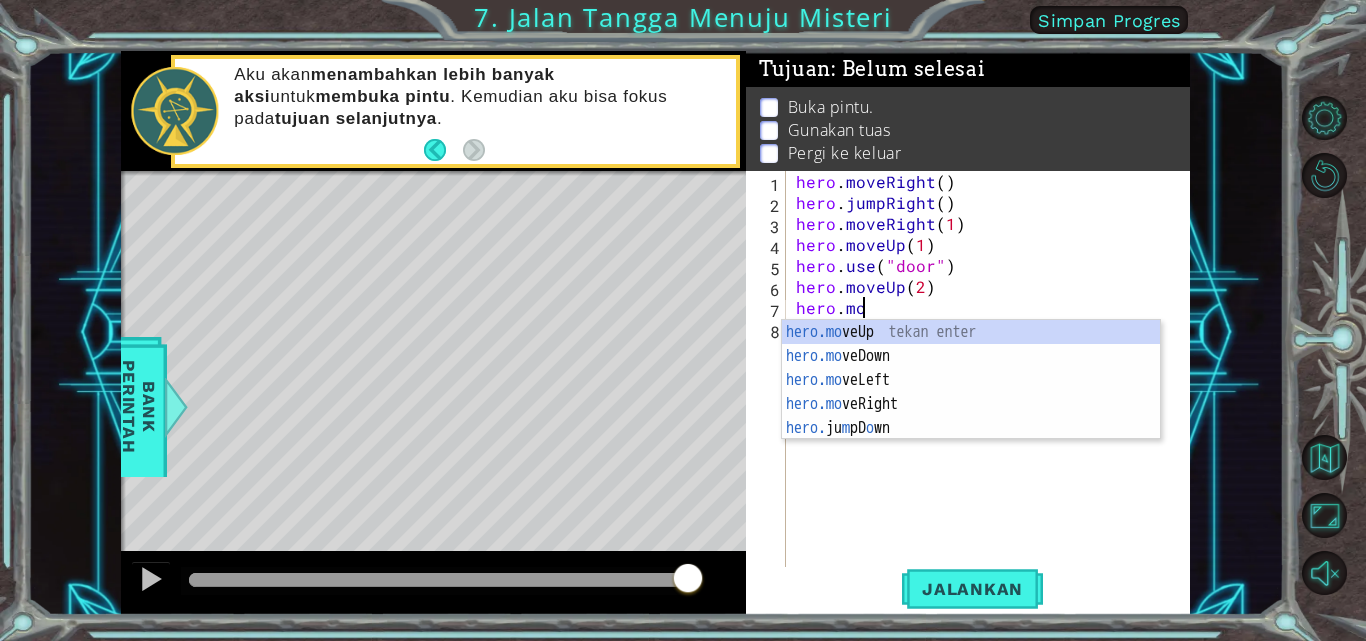 scroll, scrollTop: 0, scrollLeft: 4, axis: horizontal 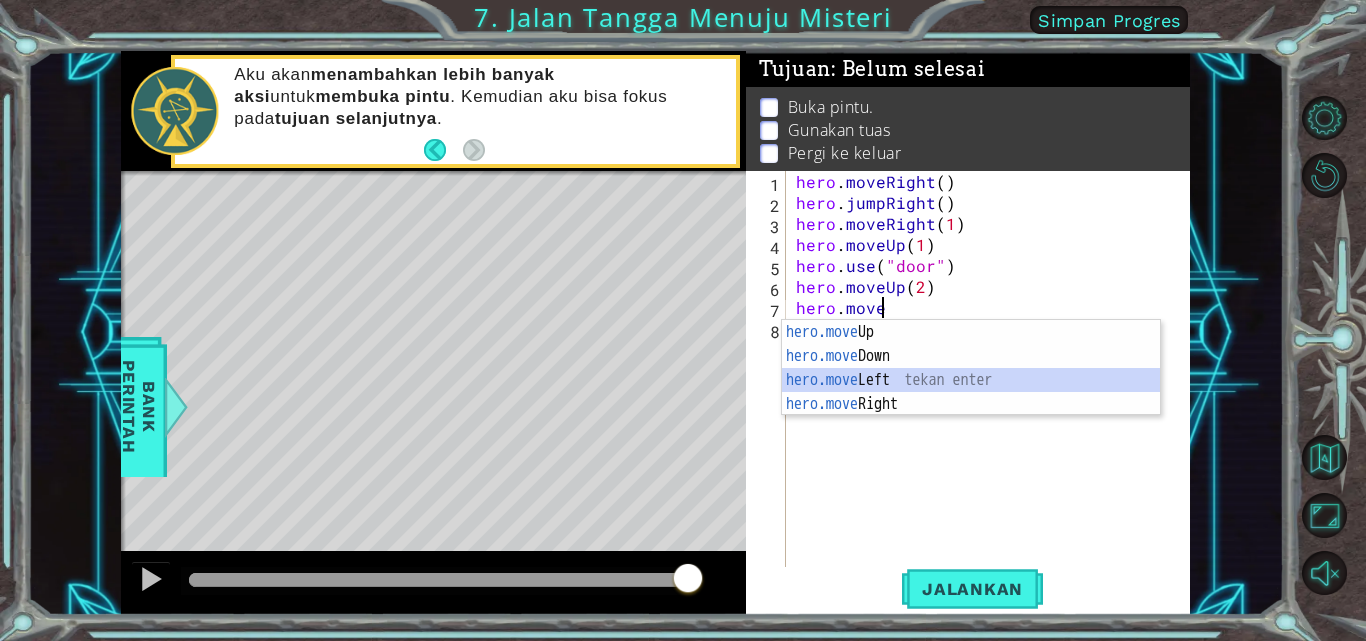 type on "hero.moveLeft(1)" 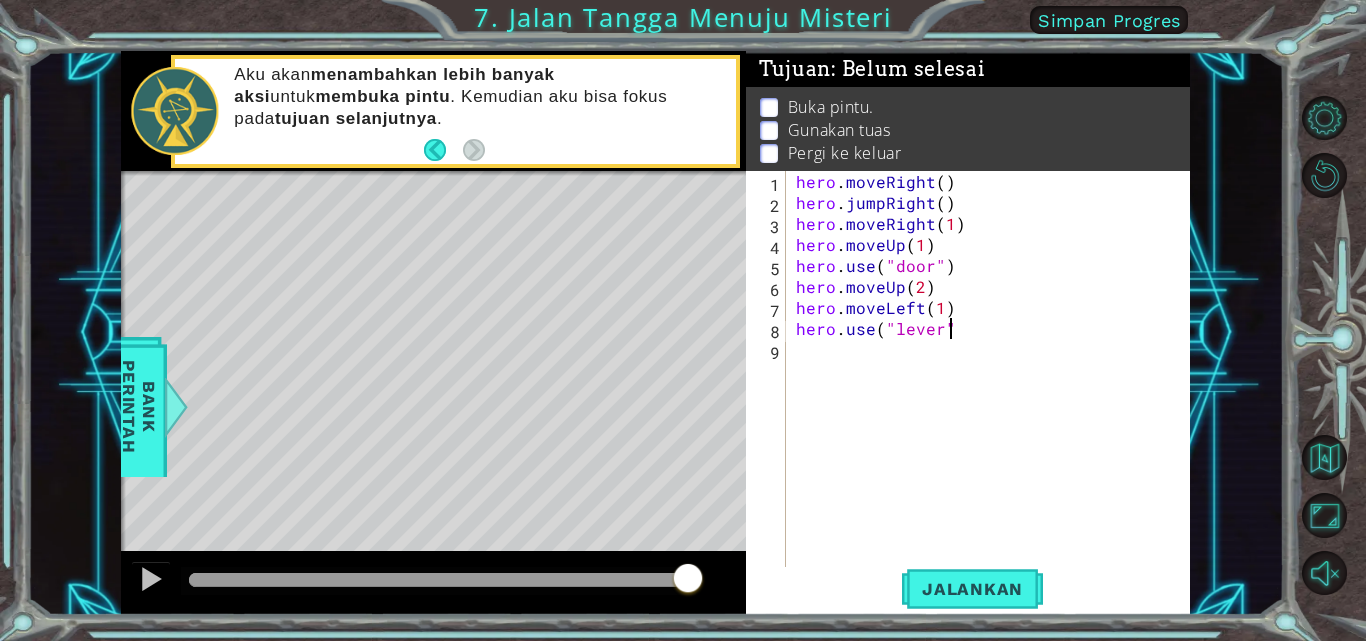 scroll, scrollTop: 0, scrollLeft: 9, axis: horizontal 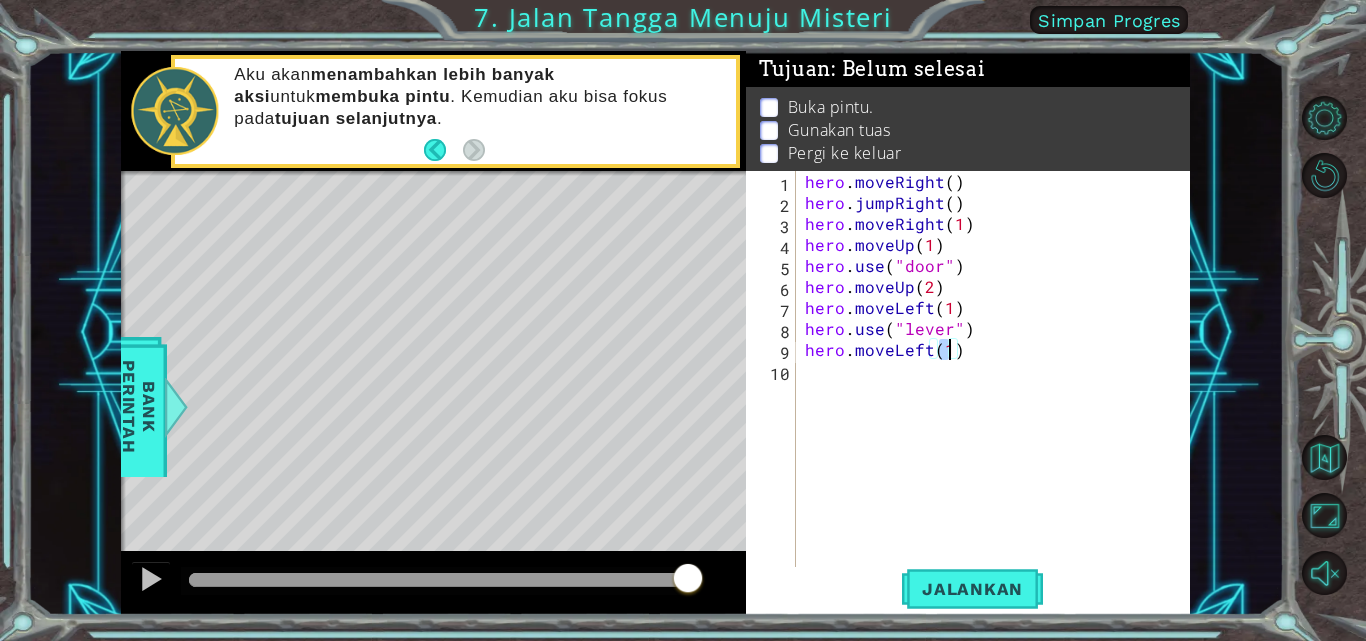 type on "hero.moveLeft(2)" 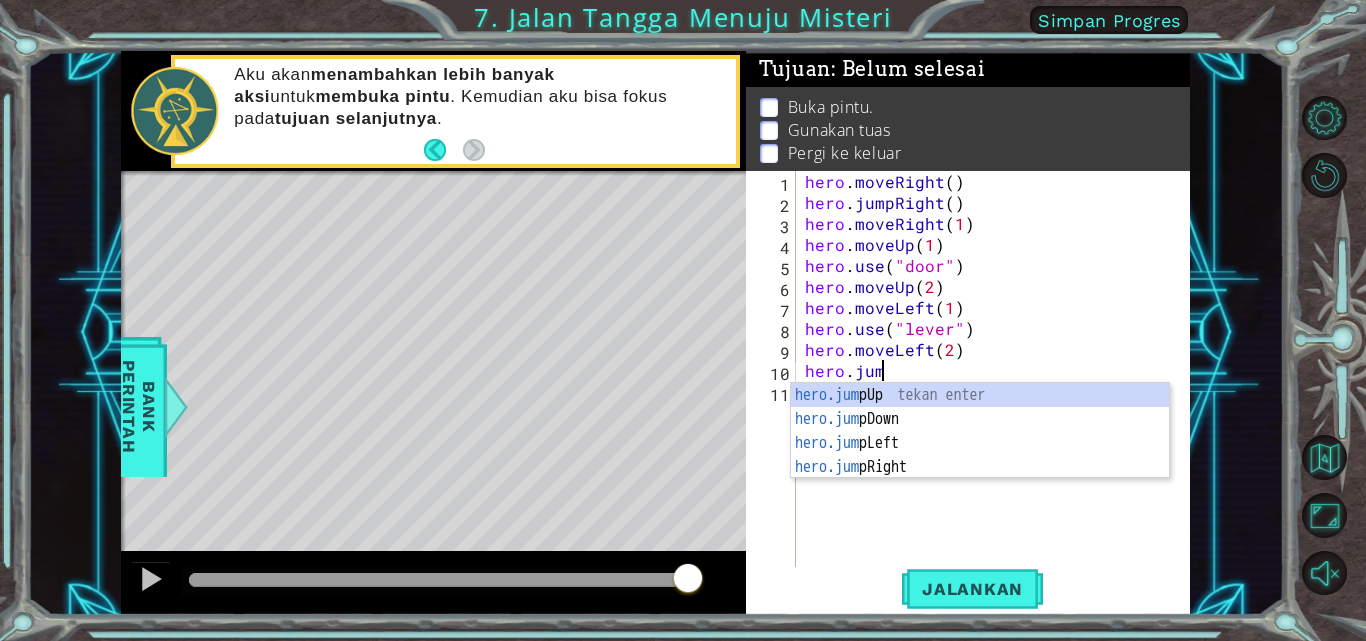 scroll, scrollTop: 0, scrollLeft: 4, axis: horizontal 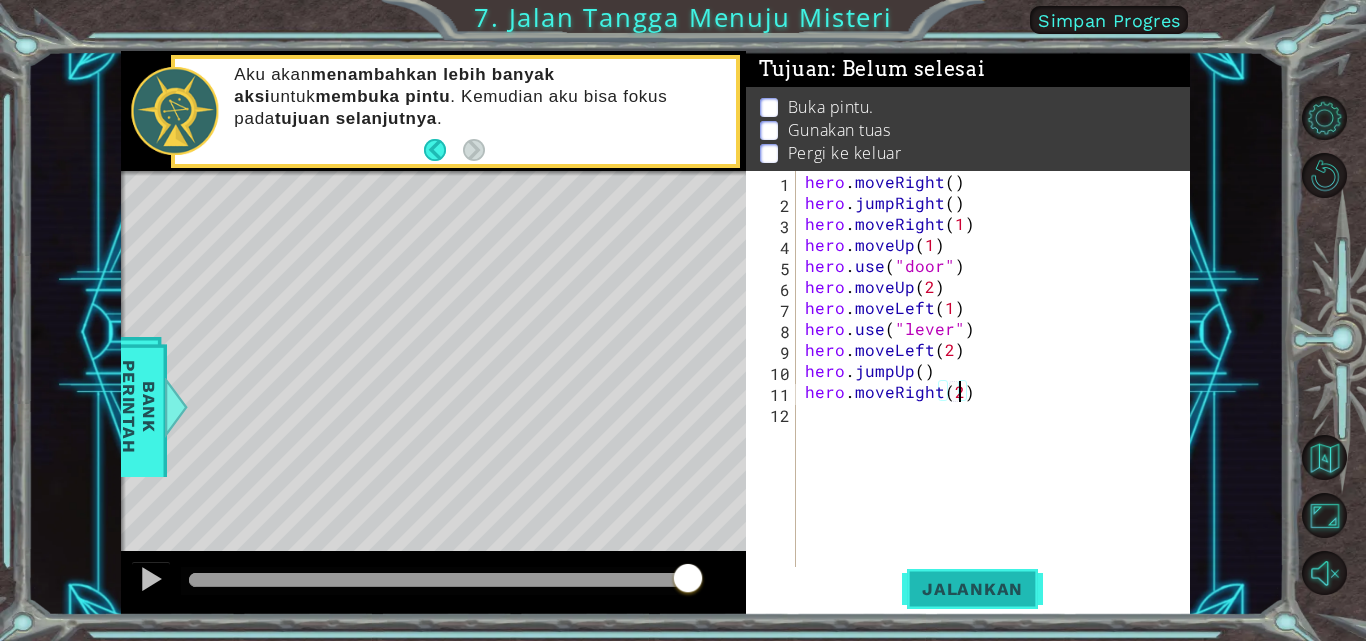 type on "hero.moveRight(2)" 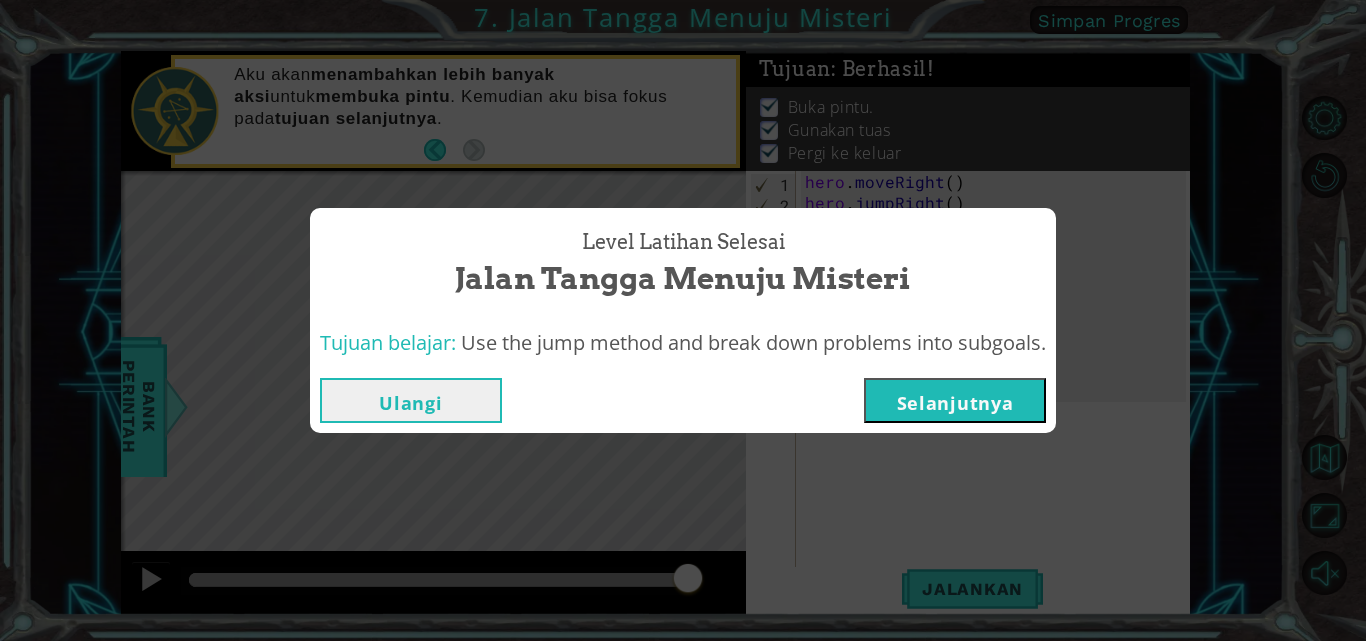 click on "Selanjutnya" at bounding box center (955, 400) 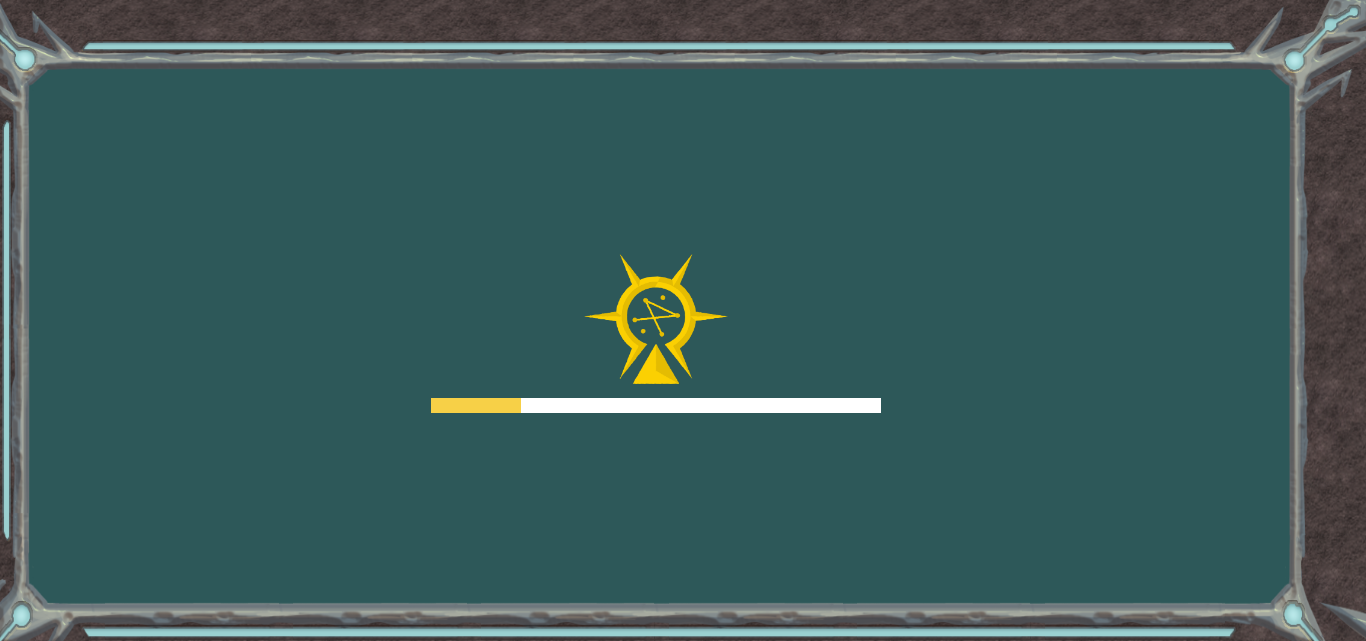 click on "Goals Kesalahan memuat dari server. Coba segarkan halaman. Kamu butuh bergabung dengan sebuah kursus untuk memainkan level ini. Kembali ke kursusku Tanyakan gurumu untuk memberikan lisensi ke kamu supaya kamu dapat melanjutkan bermain CodeCombat! Kembali ke kursusku Level ini terkunci. Kembali ke kursusku" at bounding box center (683, 320) 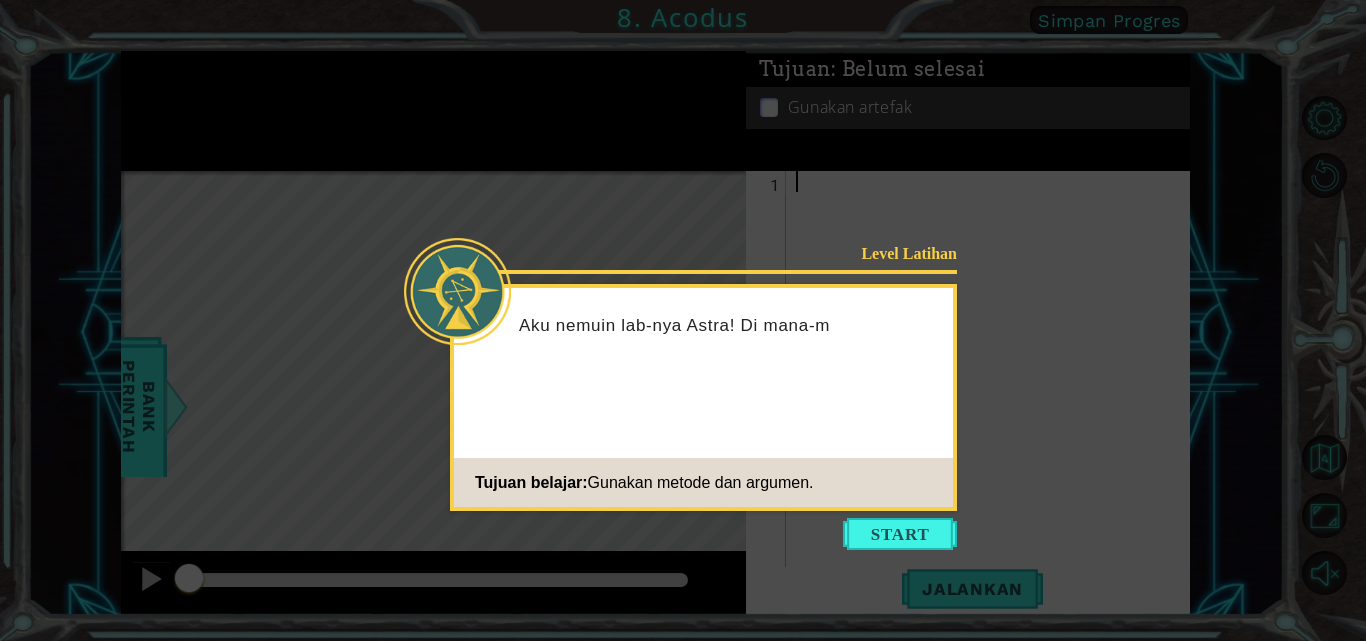 click on "Tujuan belajar:  Gunakan metode dan argumen." at bounding box center (703, 482) 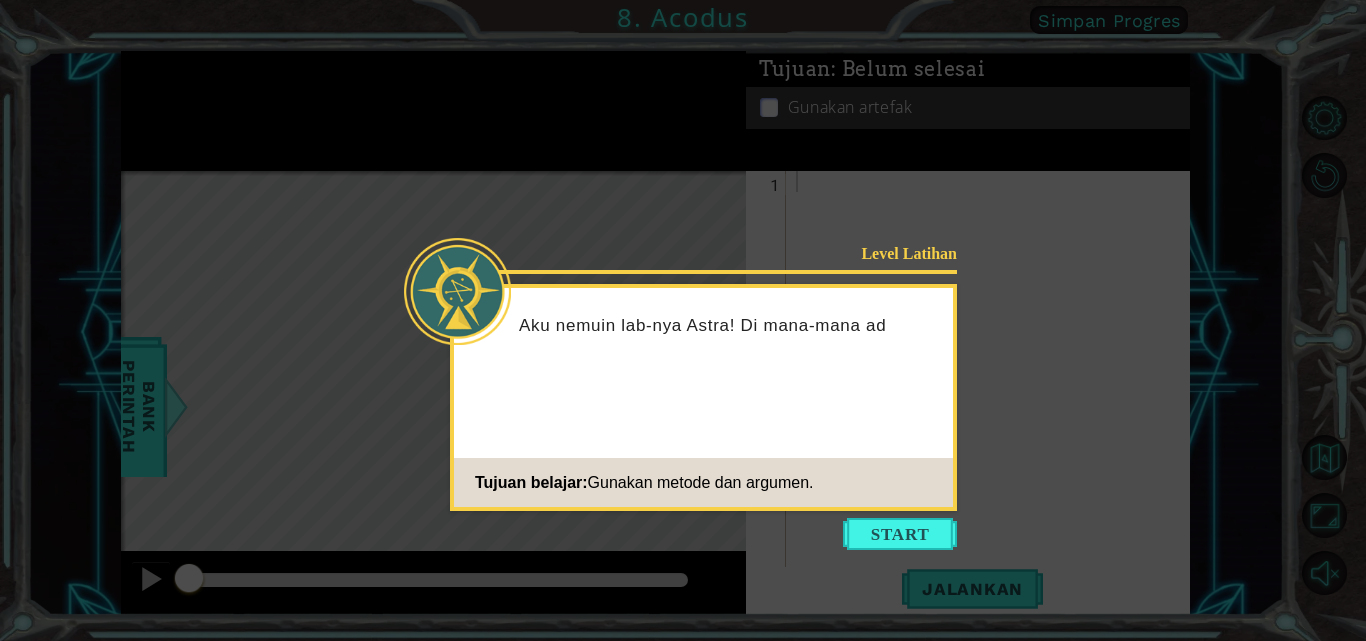 click on "Level Latihan   Aku nemuin lab-nya Astra! Di mana-mana ad   Tujuan belajar:  Gunakan metode dan argumen." at bounding box center (703, 397) 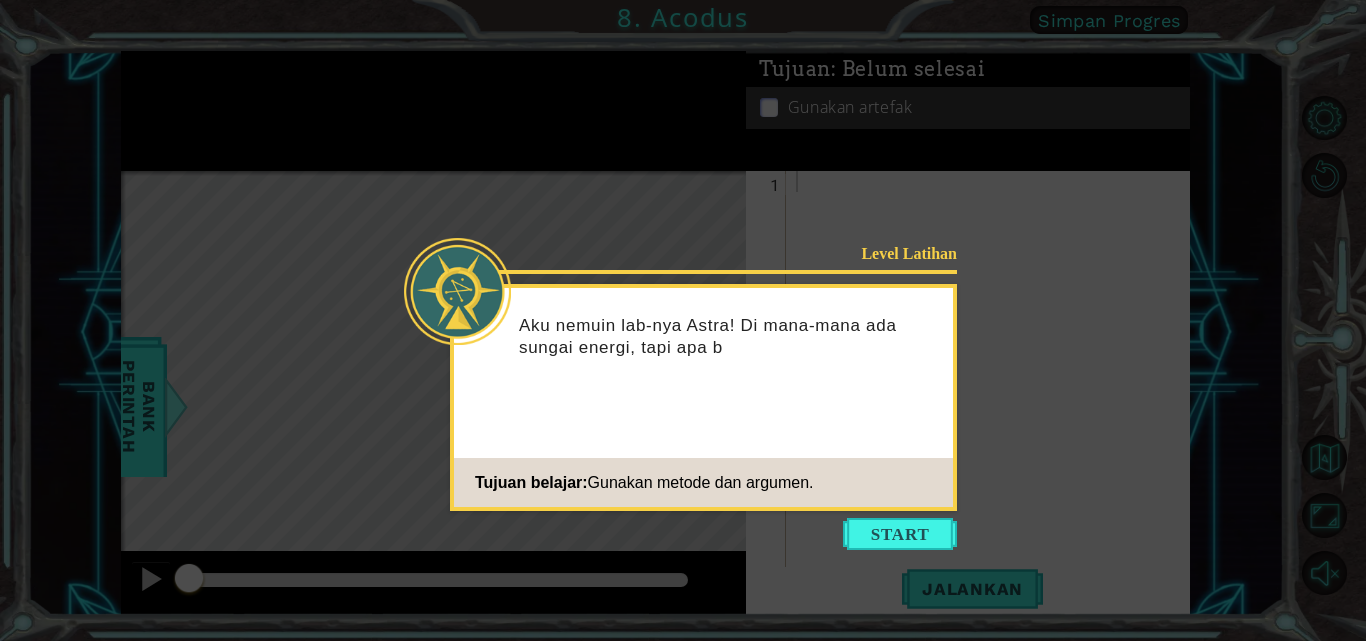 click on "Tujuan belajar:  Gunakan metode dan argumen." at bounding box center [703, 482] 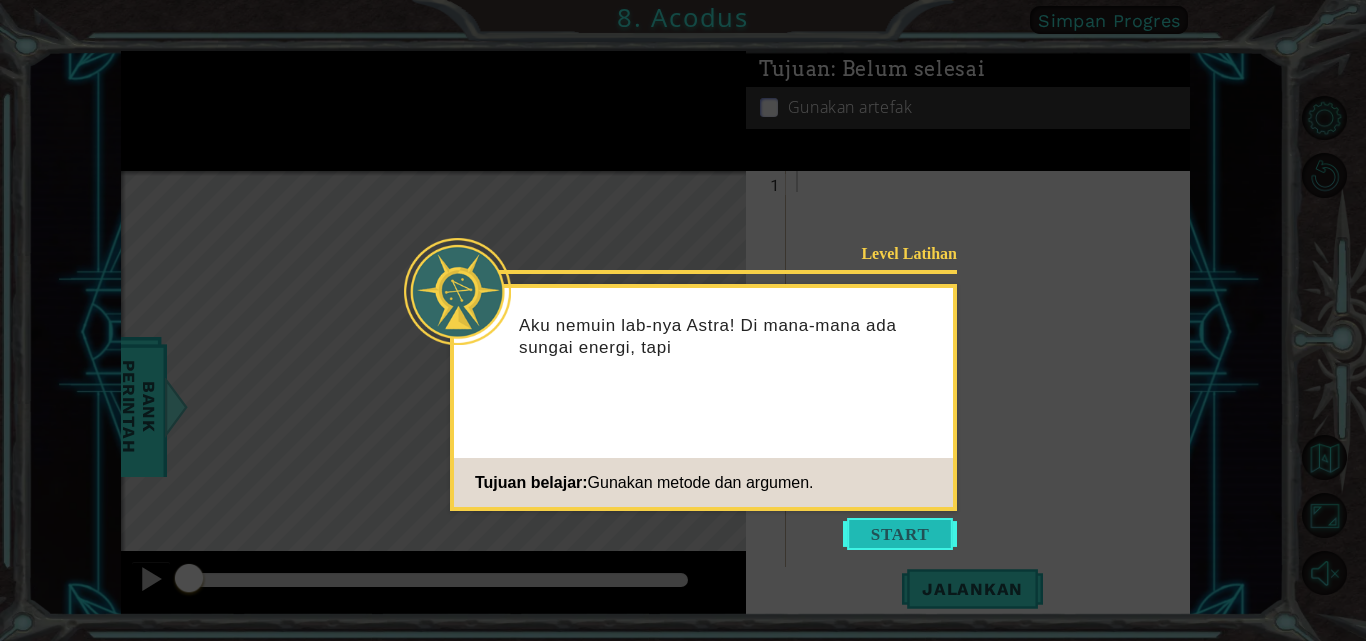 click at bounding box center (900, 534) 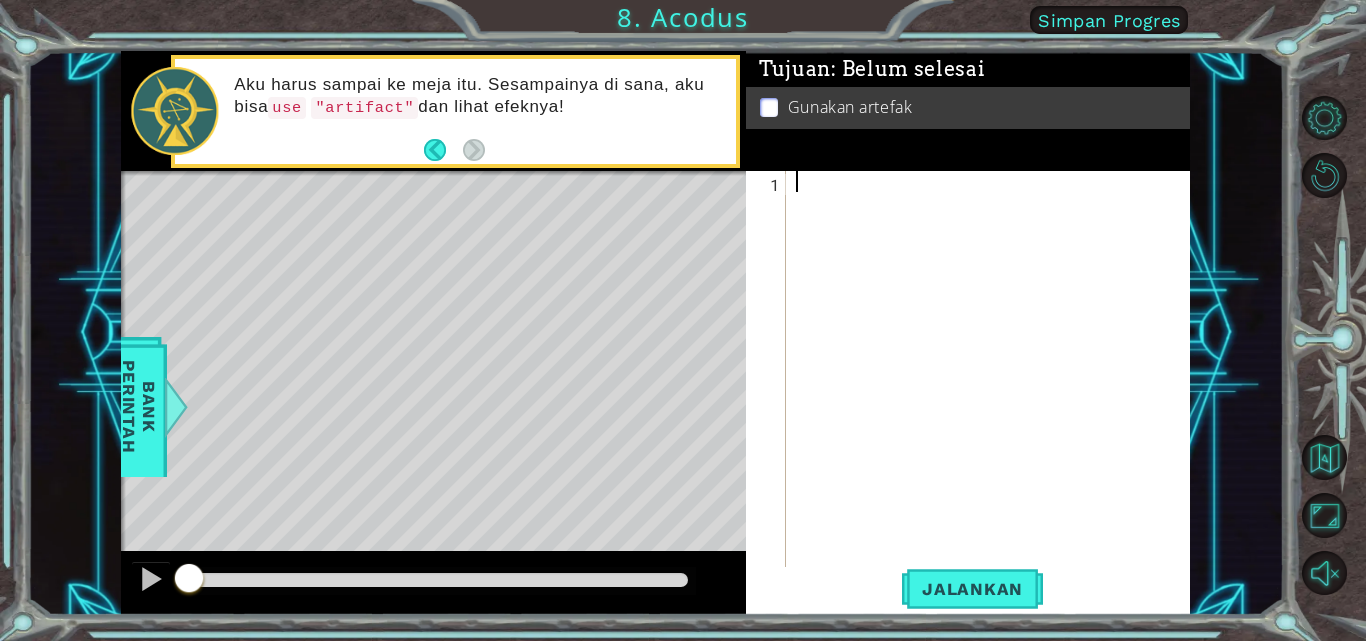click at bounding box center (994, 391) 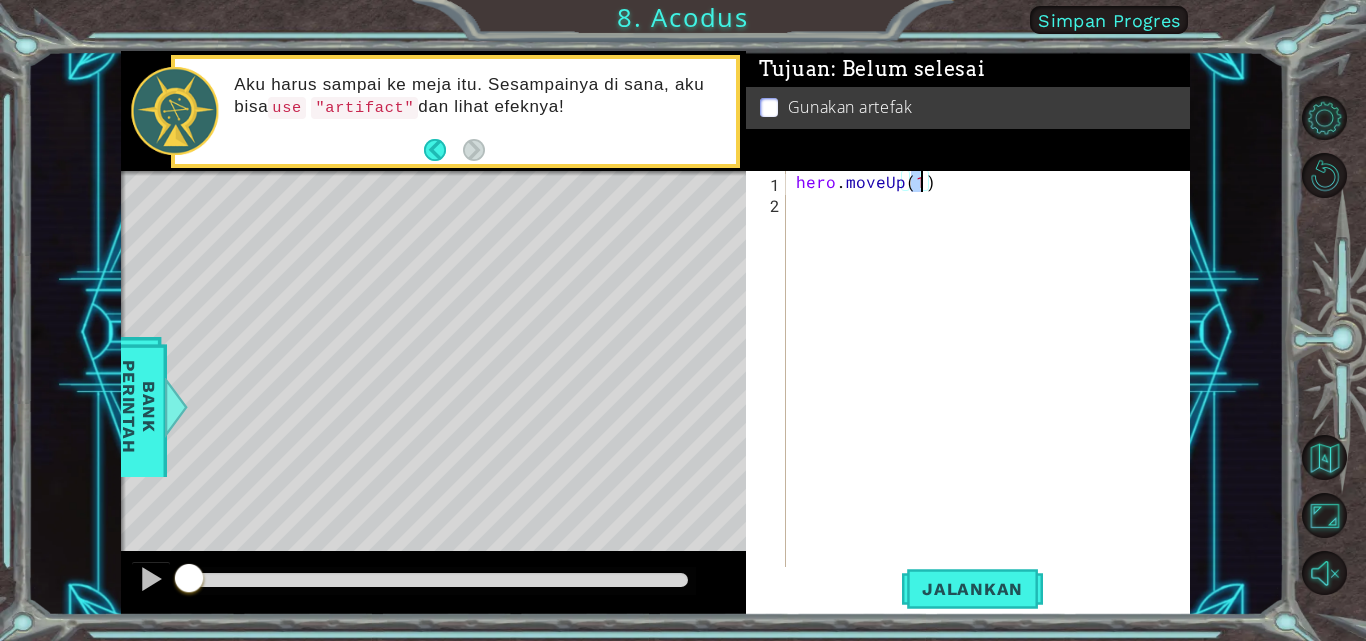 scroll, scrollTop: 0, scrollLeft: 7, axis: horizontal 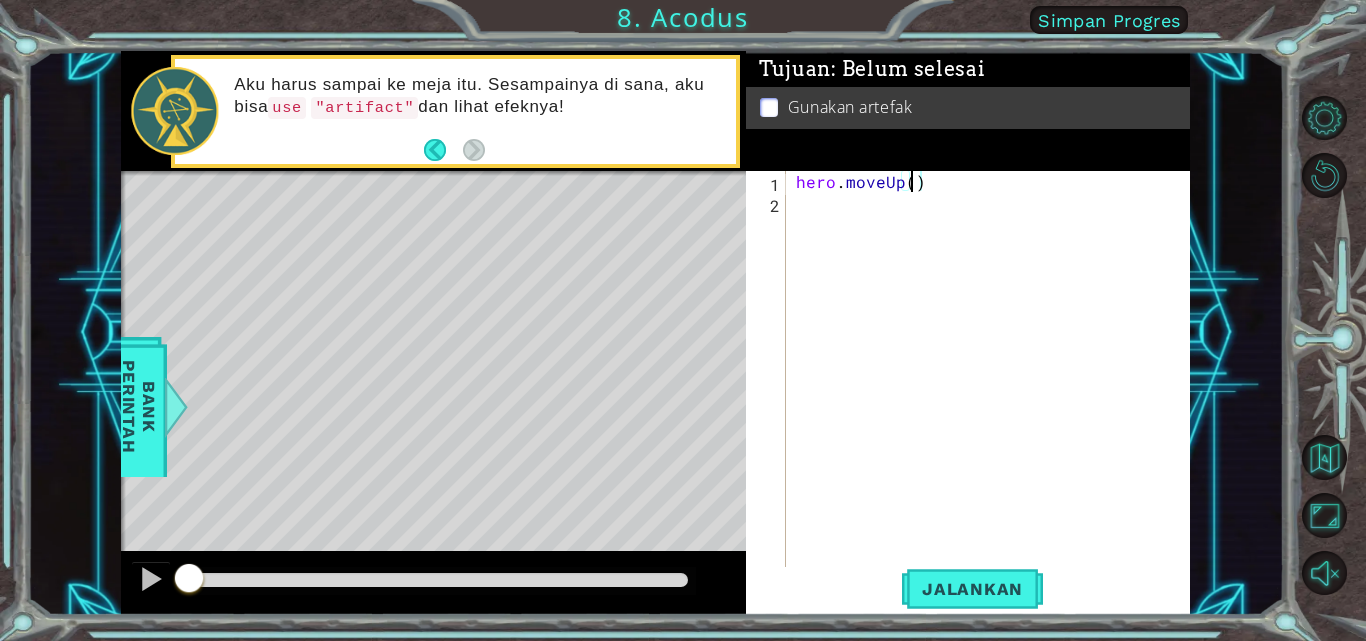 type on "hero.moveUp(2)" 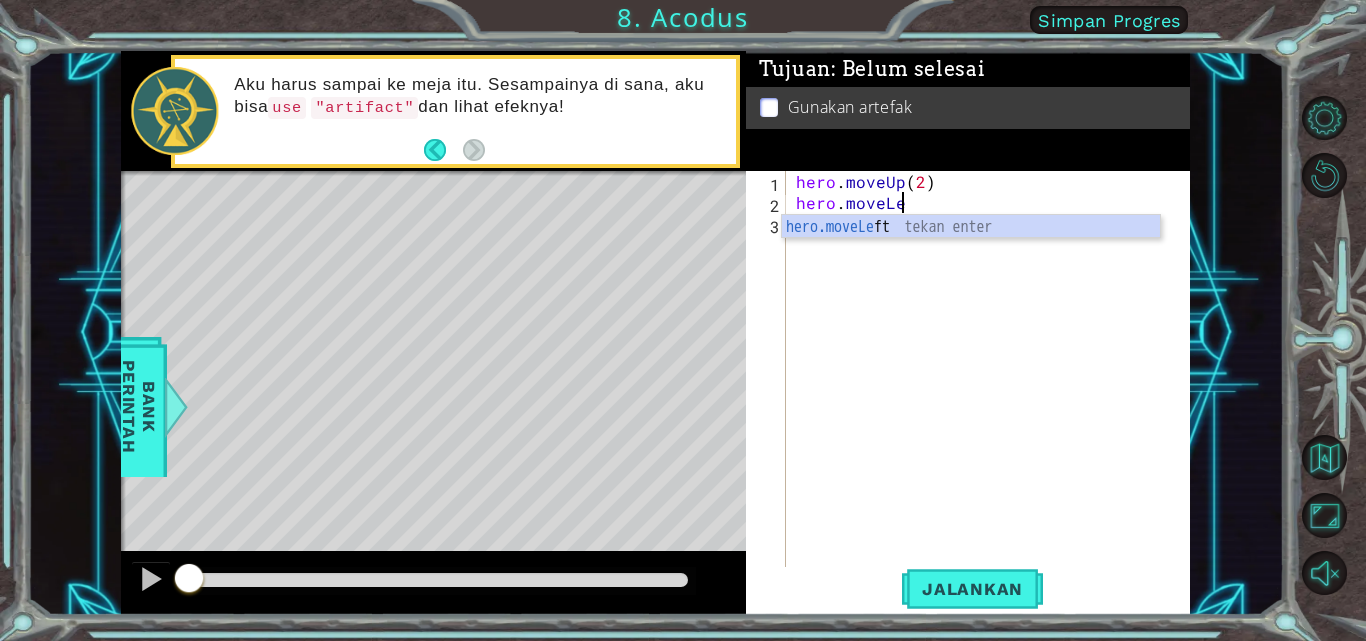 scroll, scrollTop: 0, scrollLeft: 7, axis: horizontal 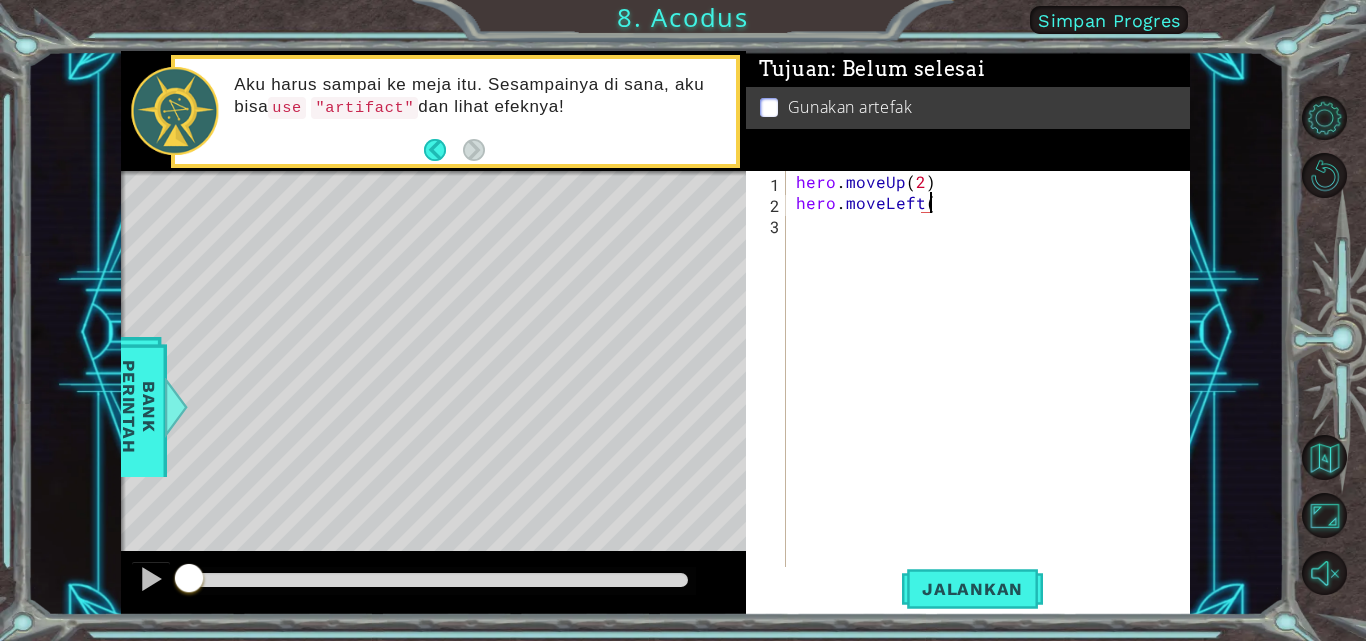 type on "hero.moveLeft()" 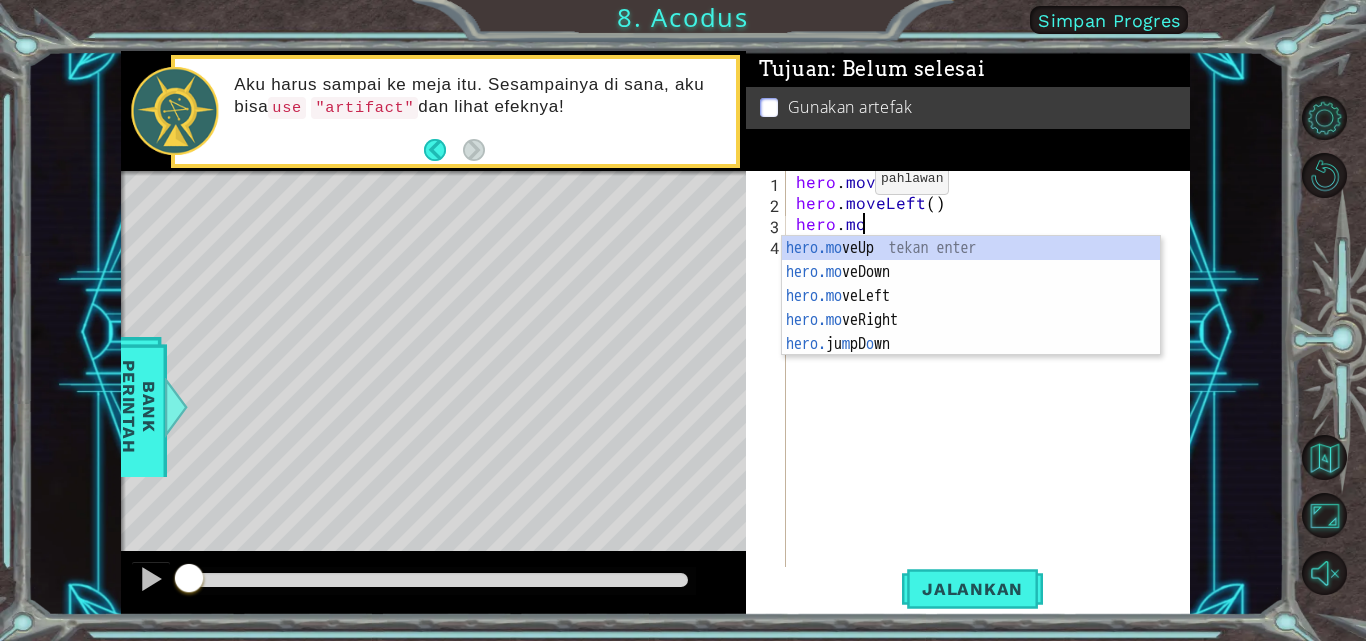 scroll, scrollTop: 0, scrollLeft: 4, axis: horizontal 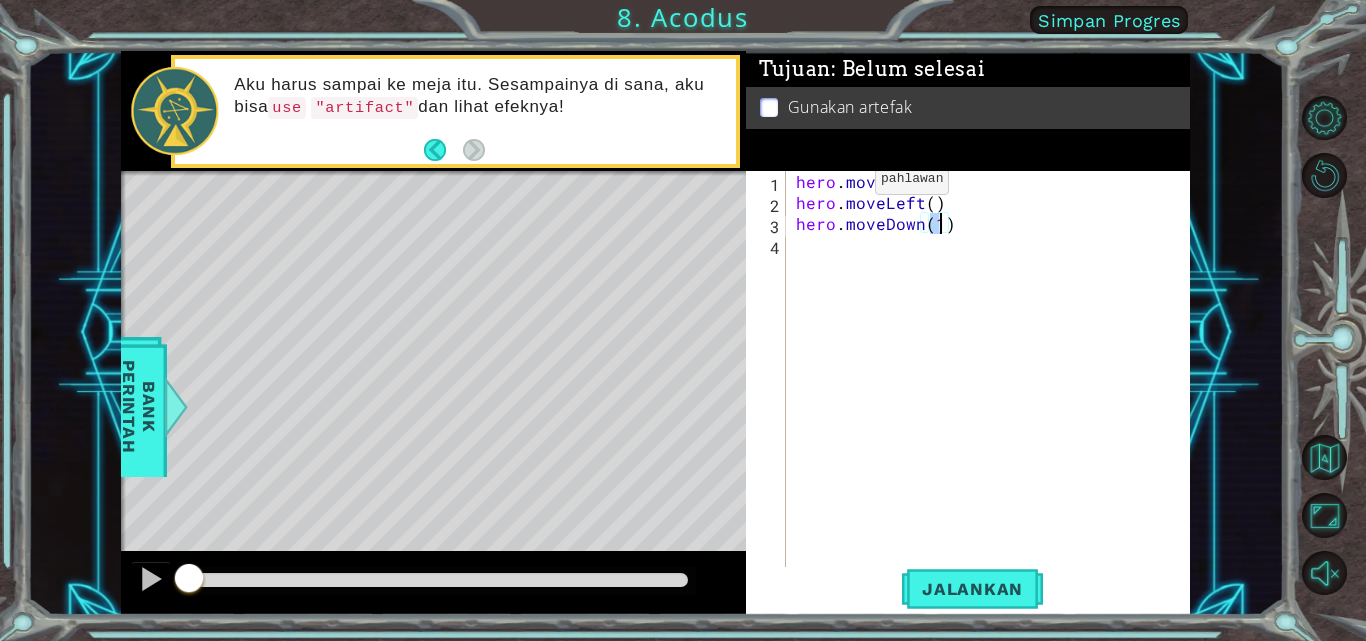 type on "hero.moveDown(2)" 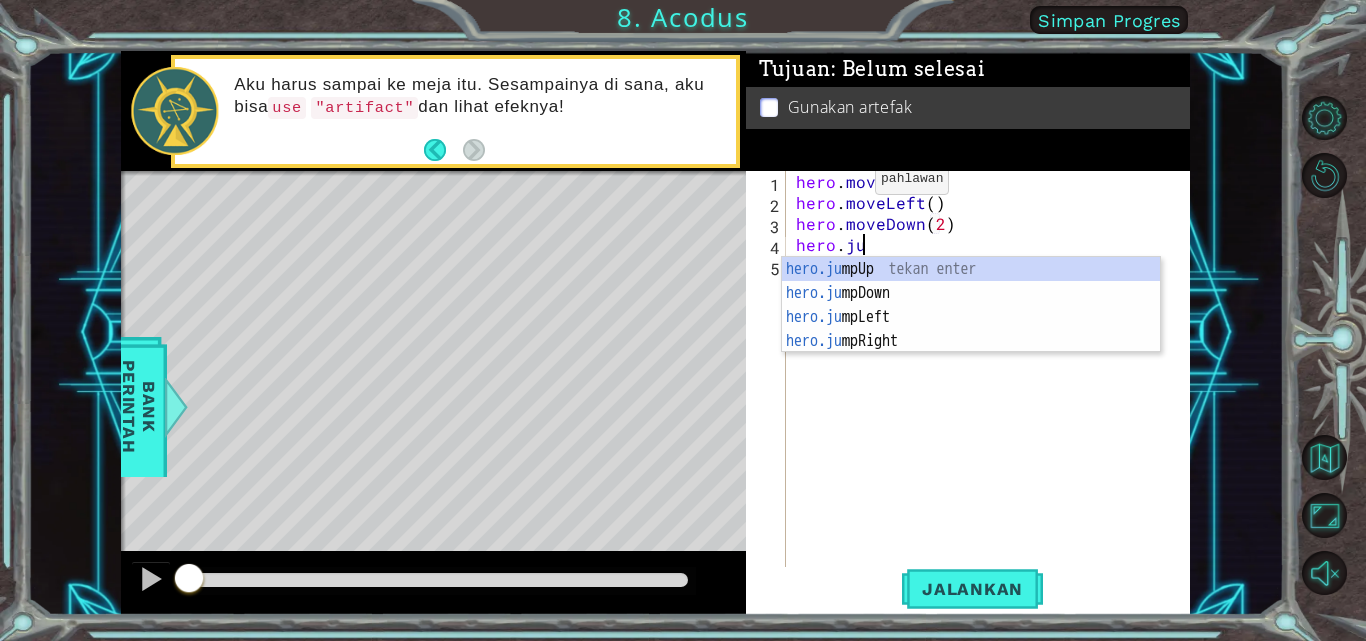 scroll, scrollTop: 0, scrollLeft: 4, axis: horizontal 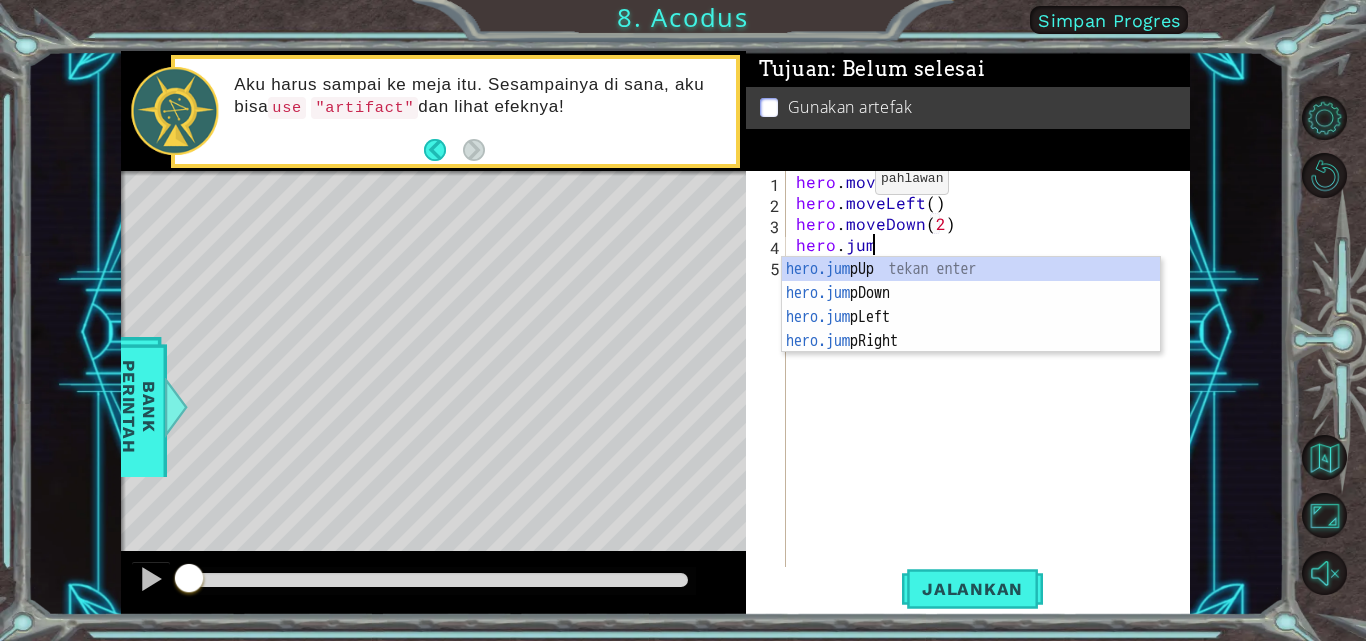 type on "hero.jump" 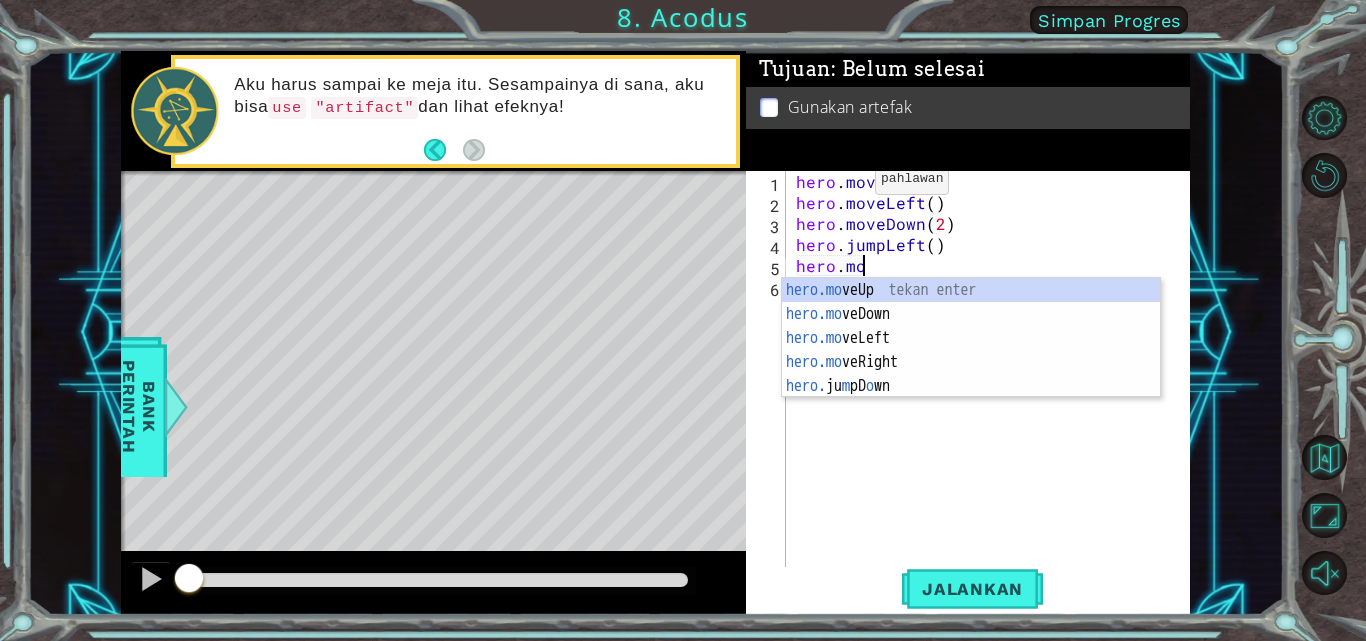 scroll, scrollTop: 0, scrollLeft: 4, axis: horizontal 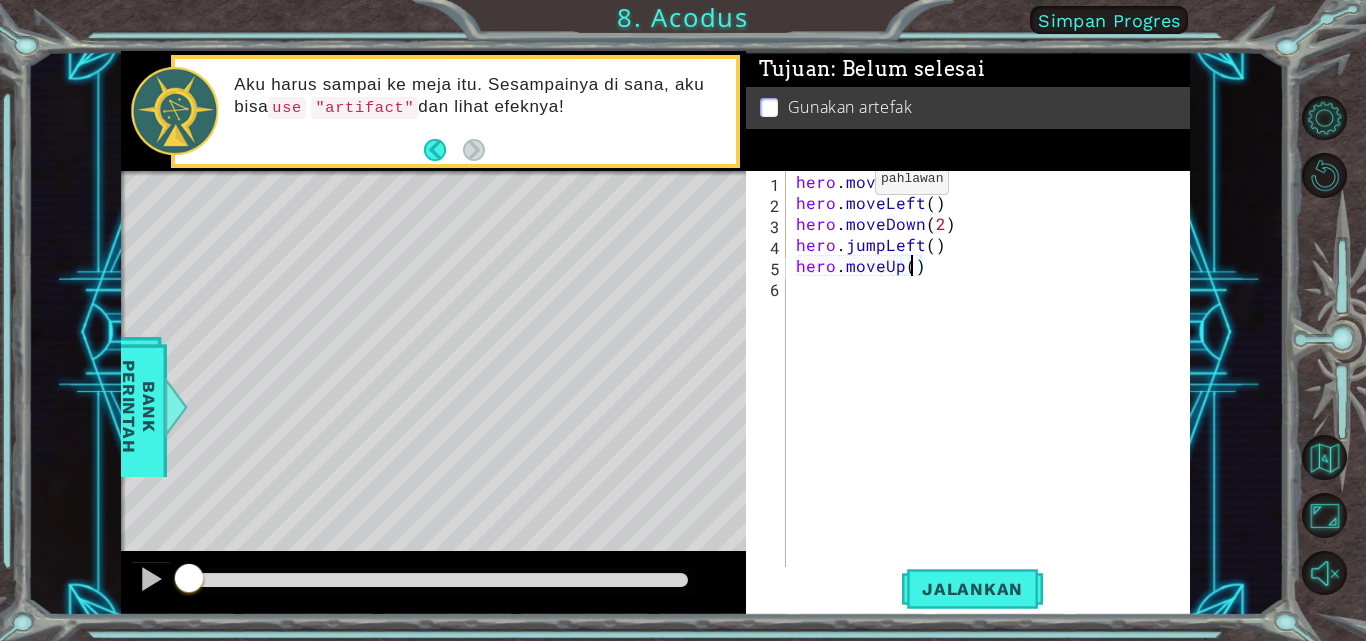 type on "hero.moveUp(2)" 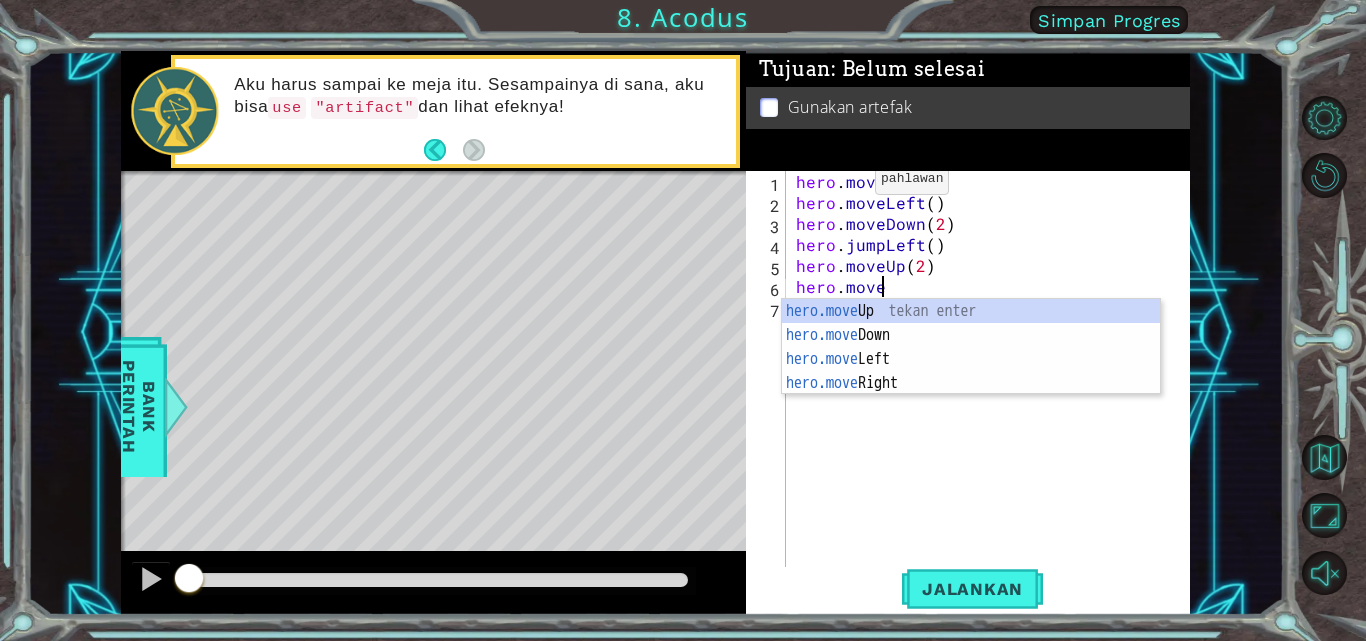 scroll, scrollTop: 0, scrollLeft: 4, axis: horizontal 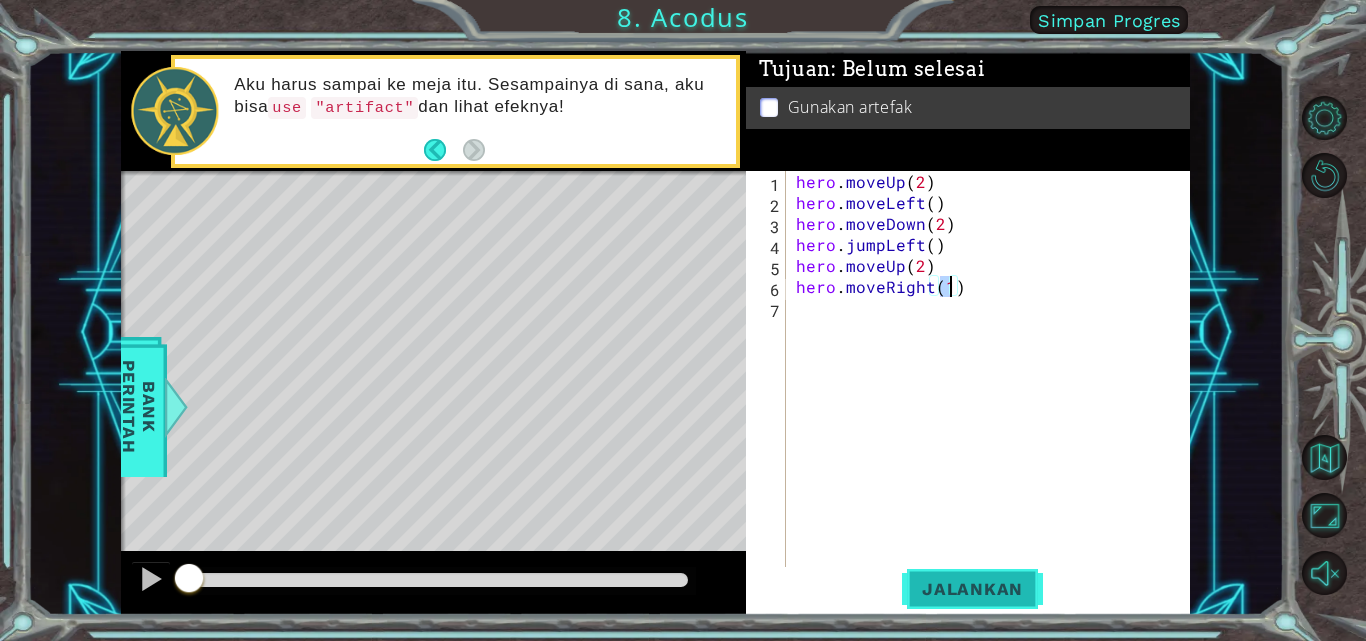 type on "hero.moveRight(1)" 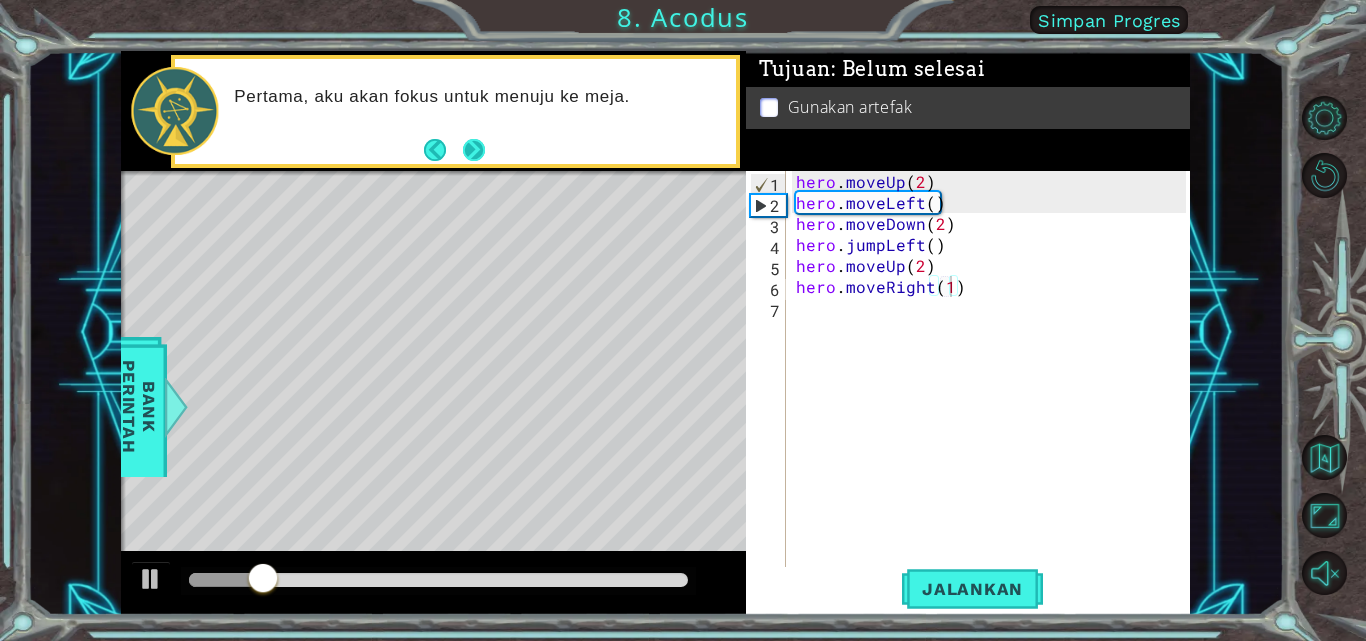 click at bounding box center [474, 150] 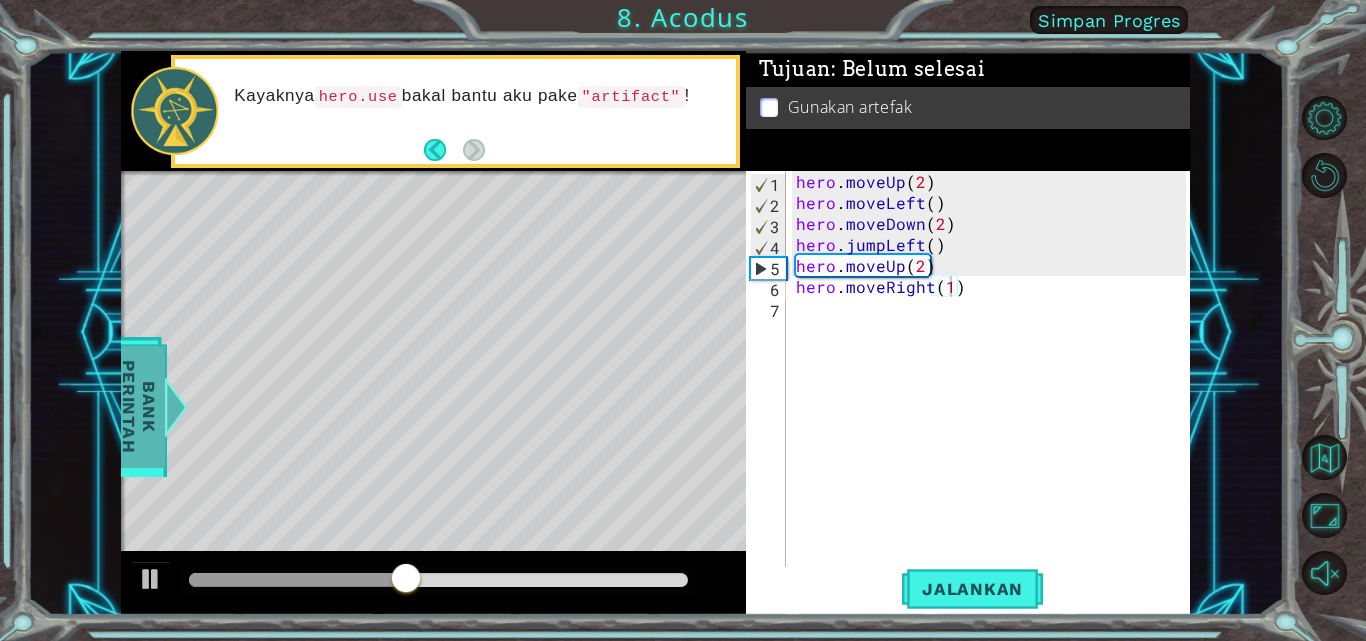click on "Bank Perintah" at bounding box center [139, 407] 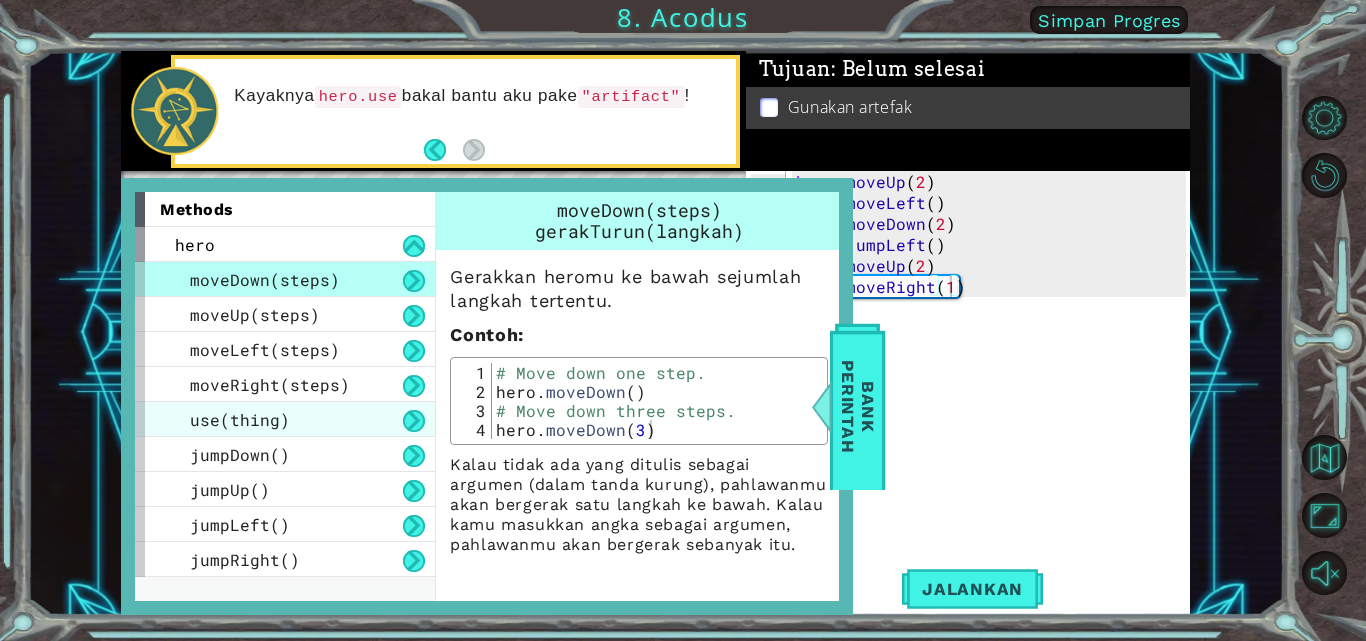 click on "use(thing)" at bounding box center (240, 419) 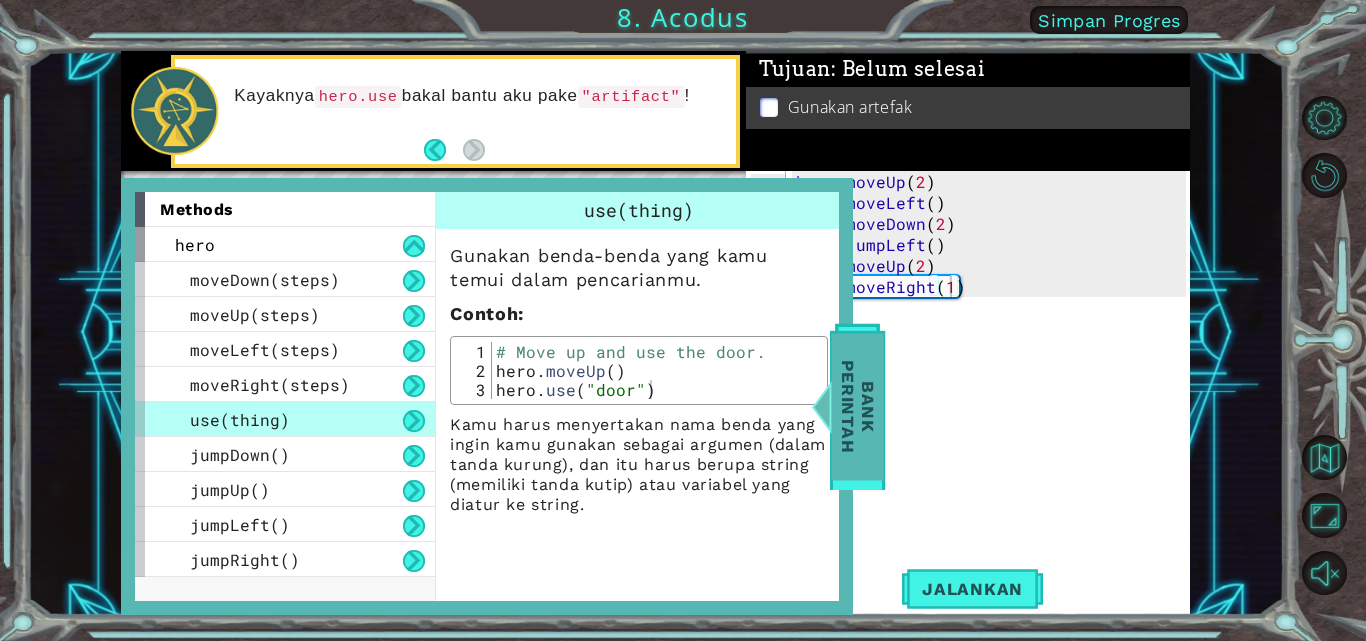 click on "Bank Perintah" at bounding box center [858, 406] 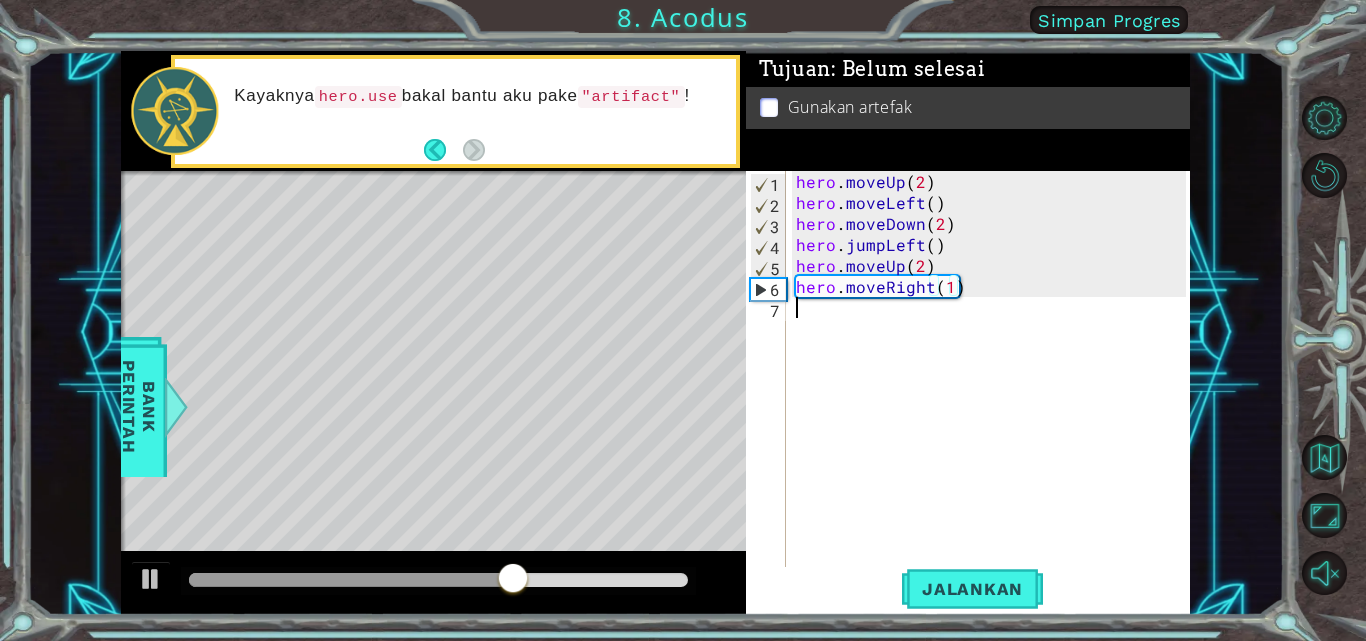 click on "hero . moveUp ( ) hero . moveUp ( 2 ) hero . moveLeft ( ) hero . moveDown ( 2 ) hero . jumpLeft ( ) hero . moveUp ( 2 ) hero . moveRight ( 1 )" at bounding box center [994, 391] 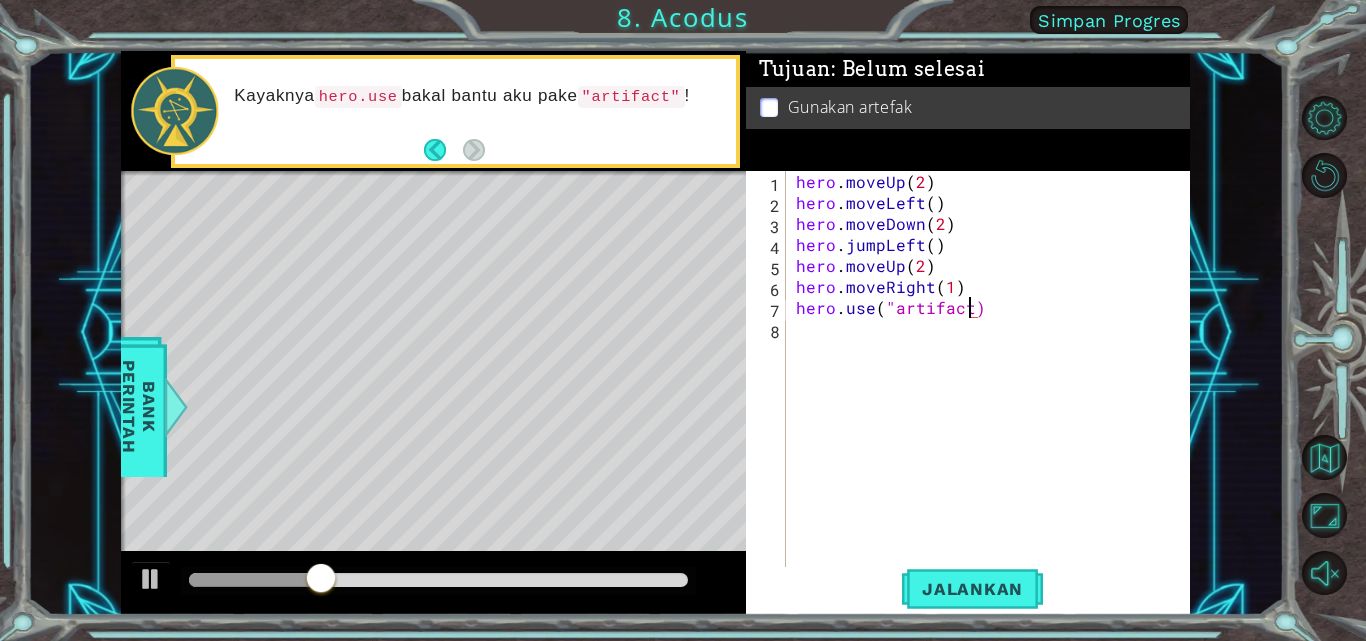 scroll, scrollTop: 0, scrollLeft: 11, axis: horizontal 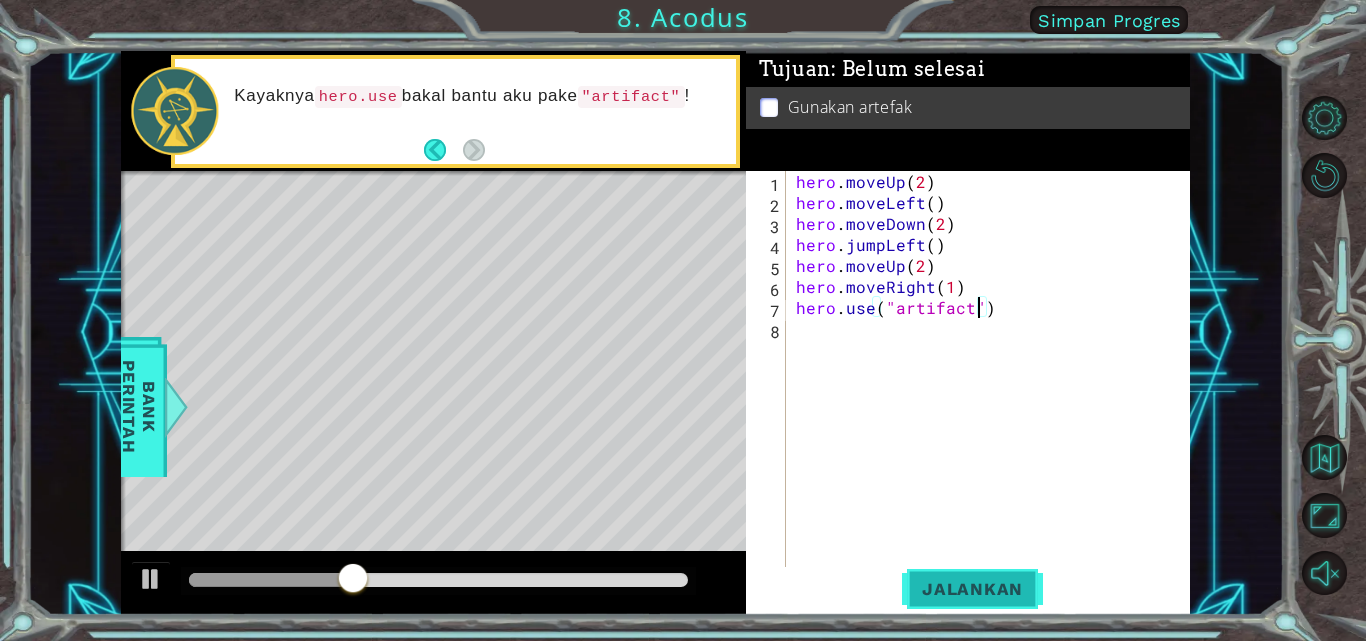 type on "hero.use("artifact")" 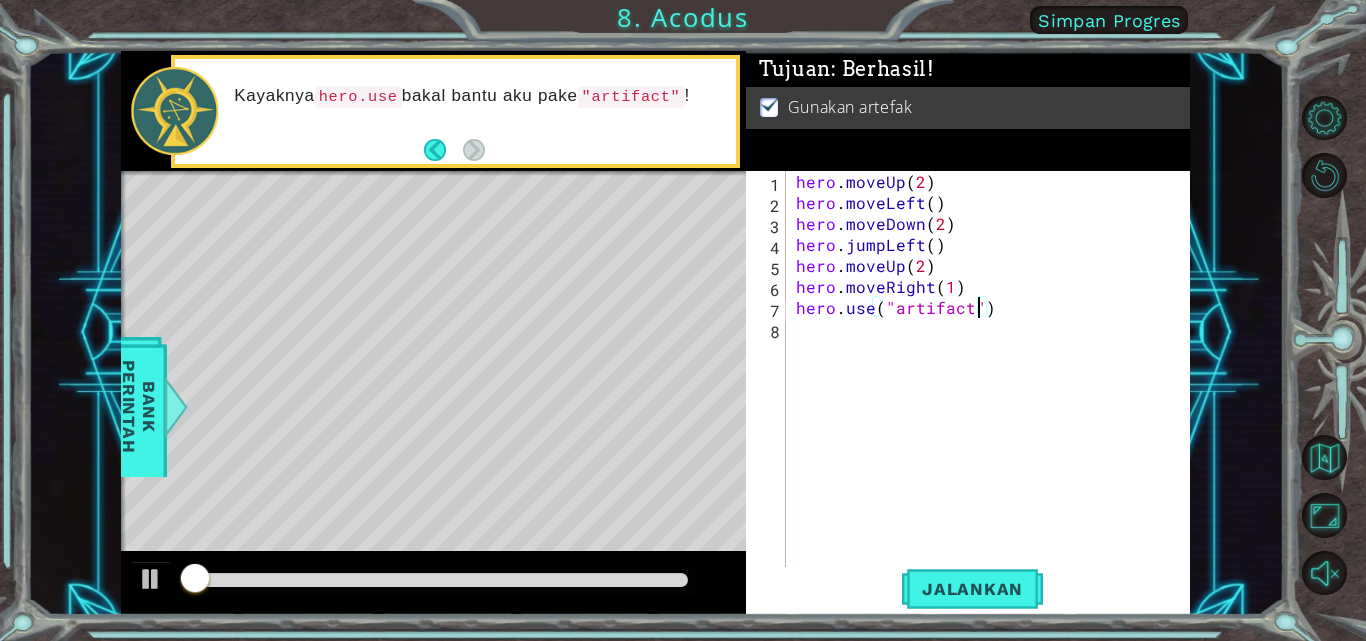 click at bounding box center (438, 580) 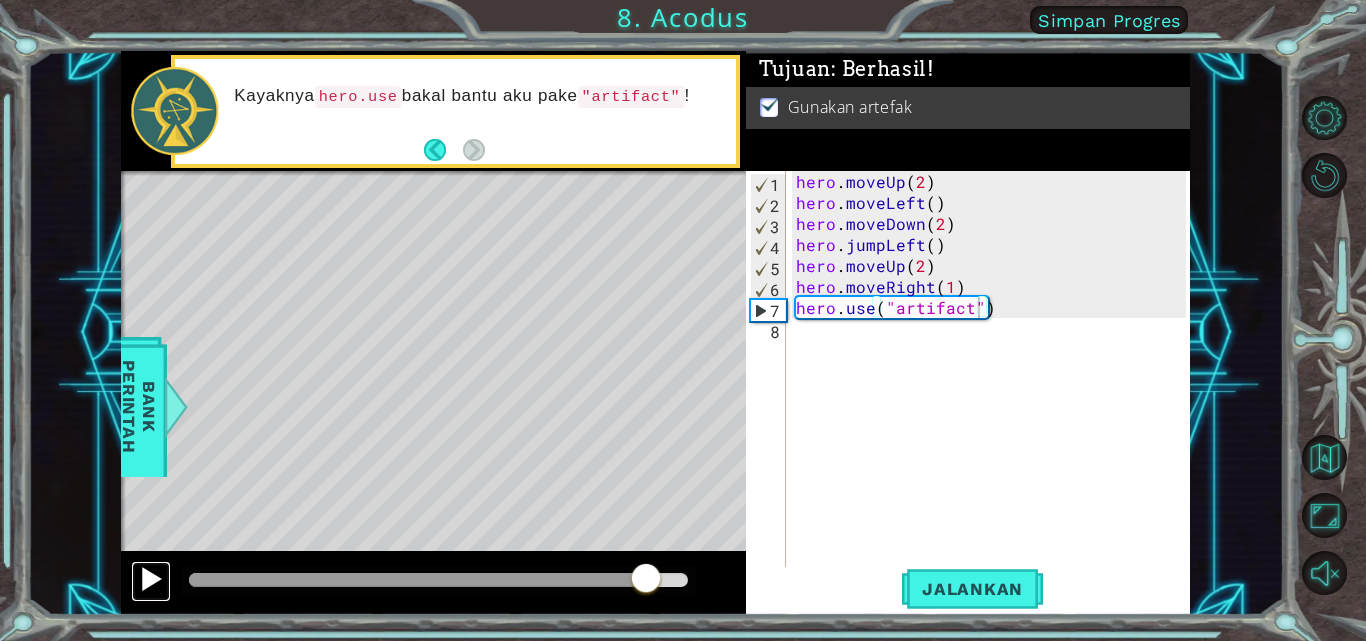 click at bounding box center [151, 579] 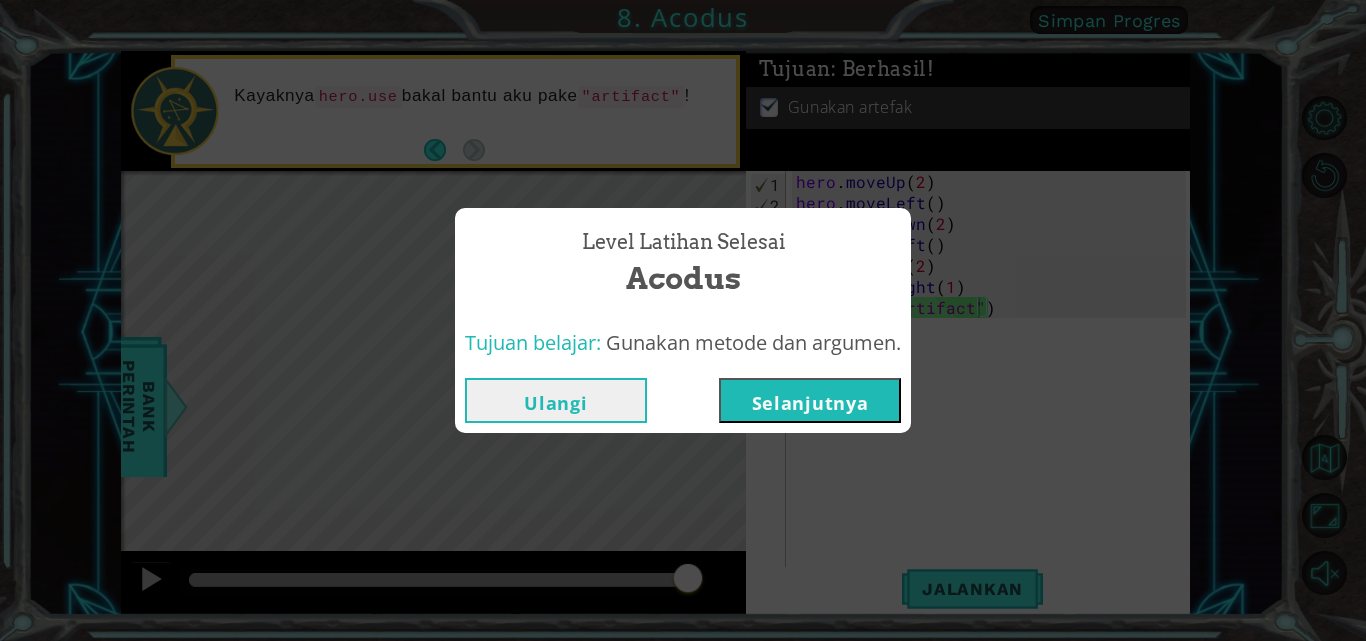click on "Selanjutnya" at bounding box center (810, 400) 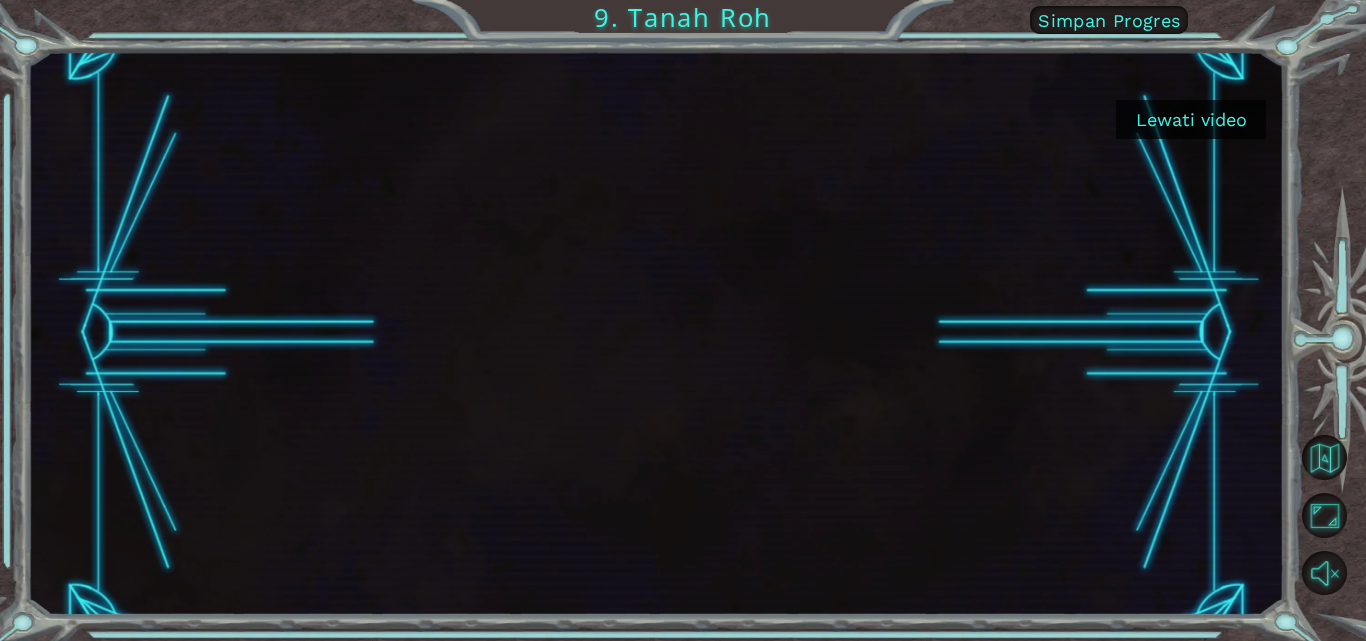 click on "Lewati video" at bounding box center [1191, 119] 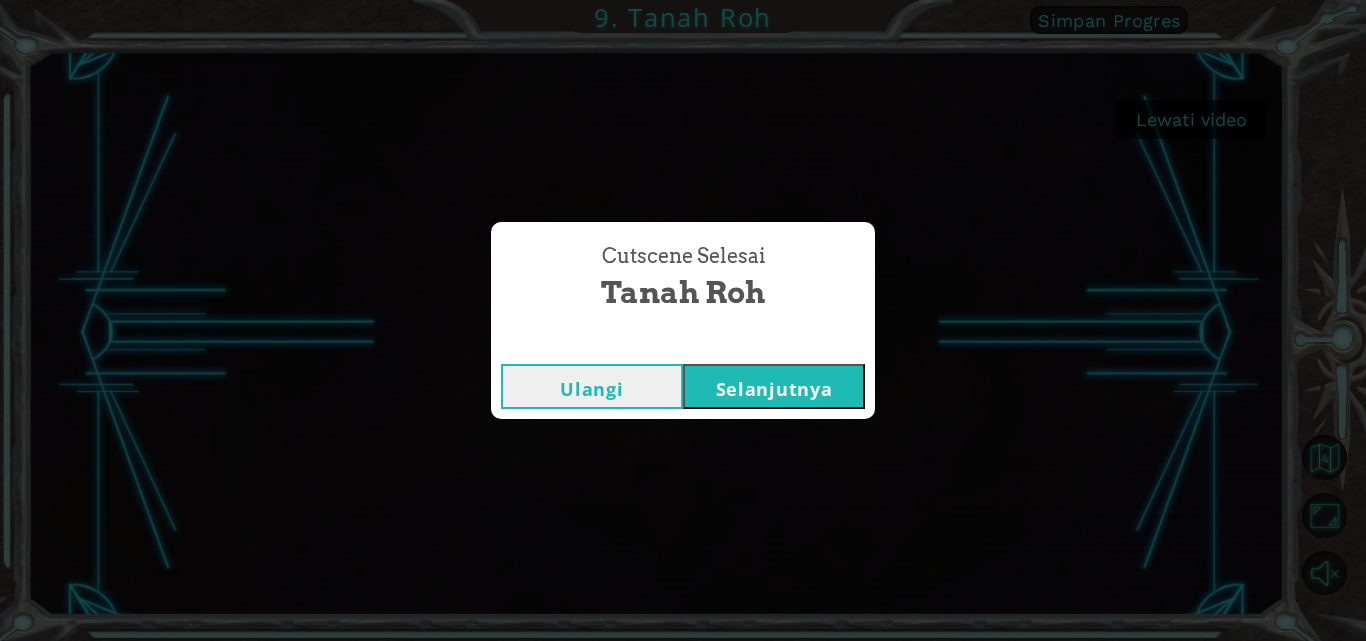 click on "Selanjutnya" at bounding box center [774, 386] 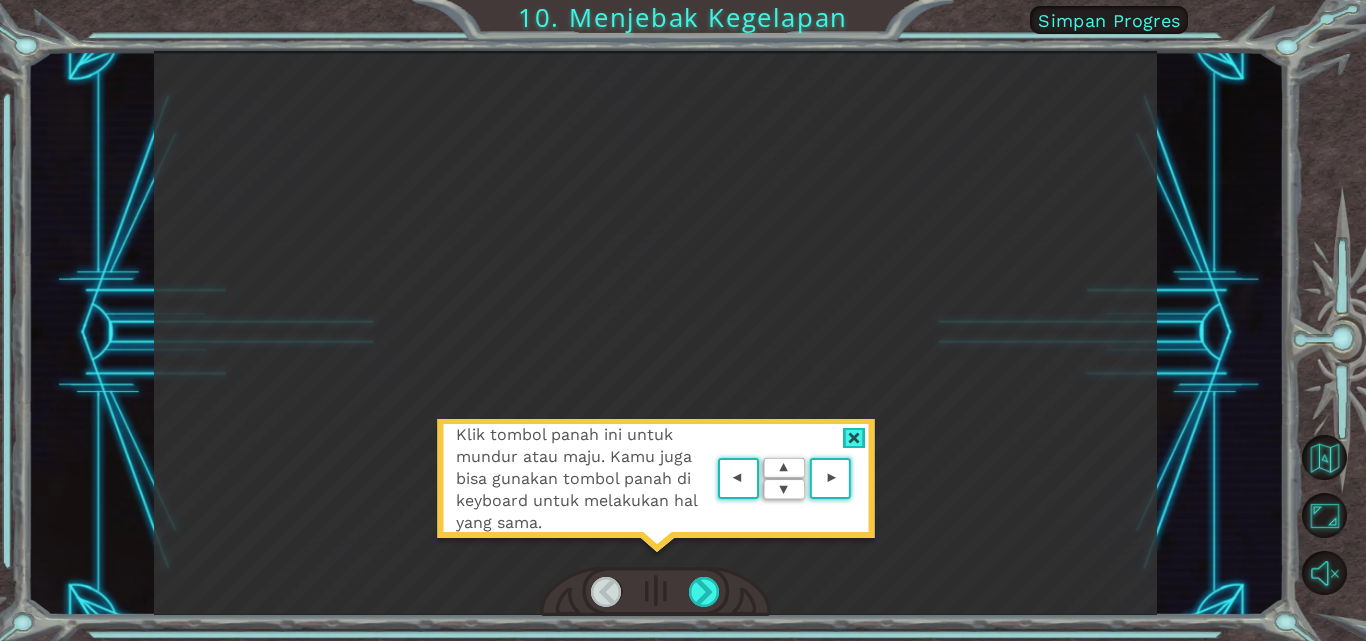 click at bounding box center (854, 438) 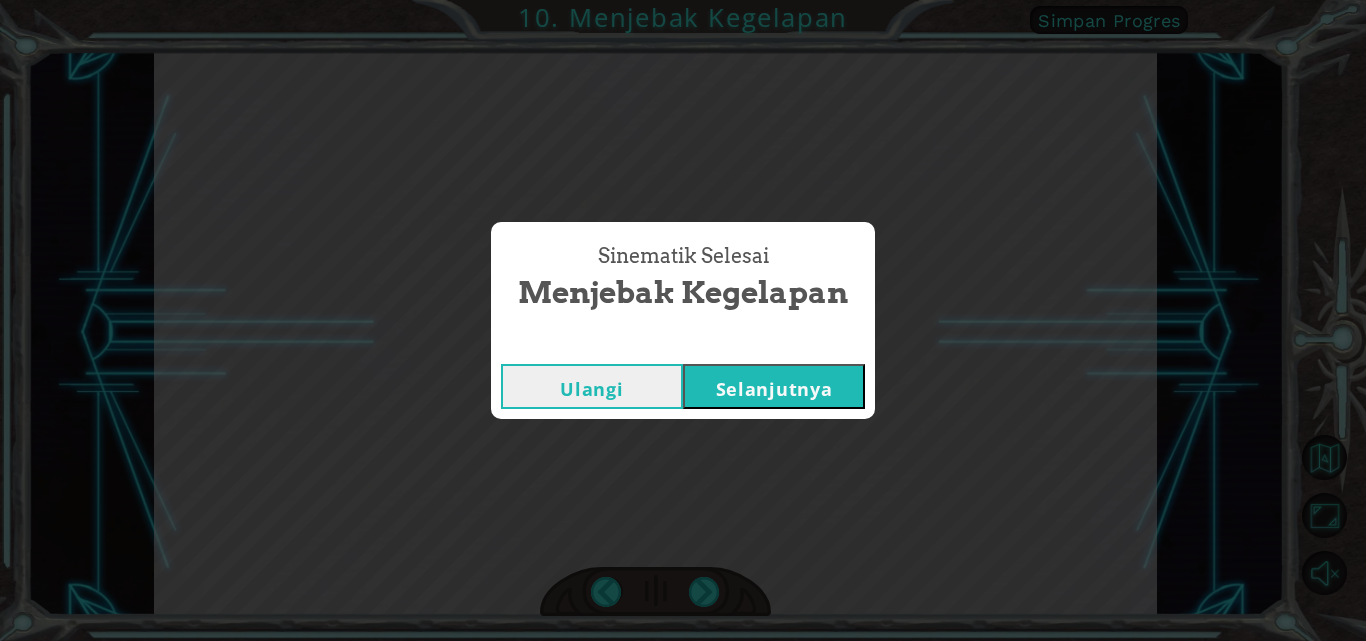 click on "Ulangi
Selanjutnya" at bounding box center (683, 386) 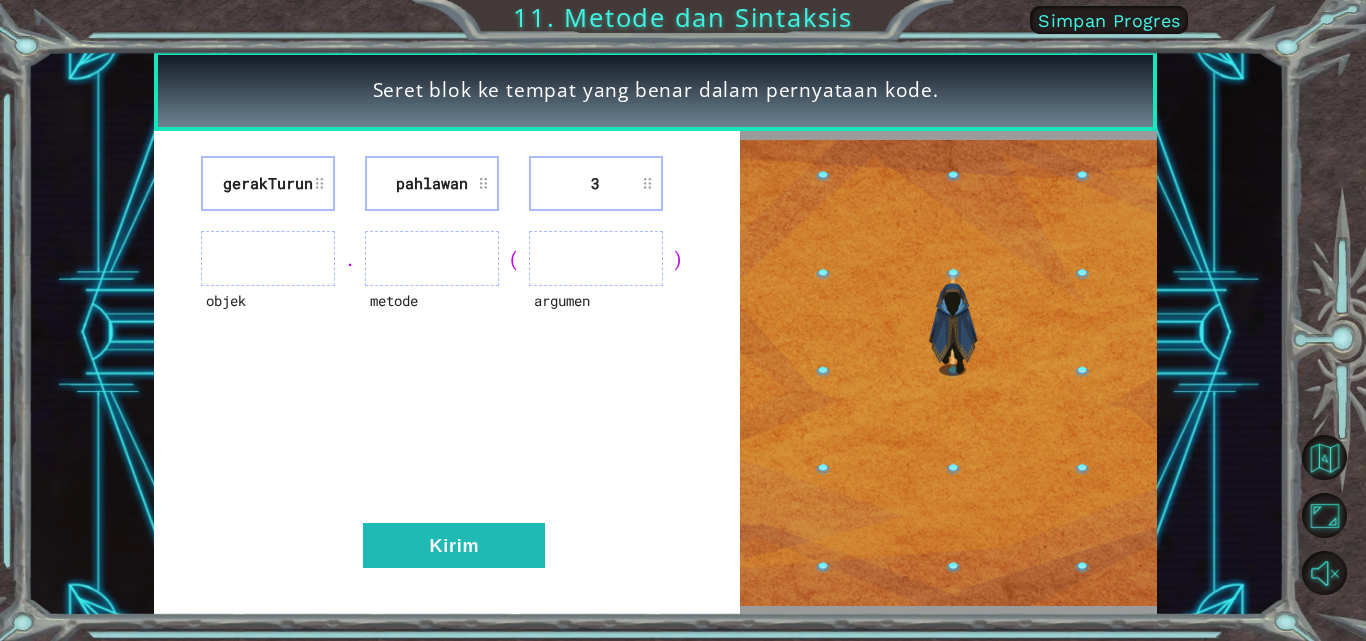 click on "3" at bounding box center [596, 183] 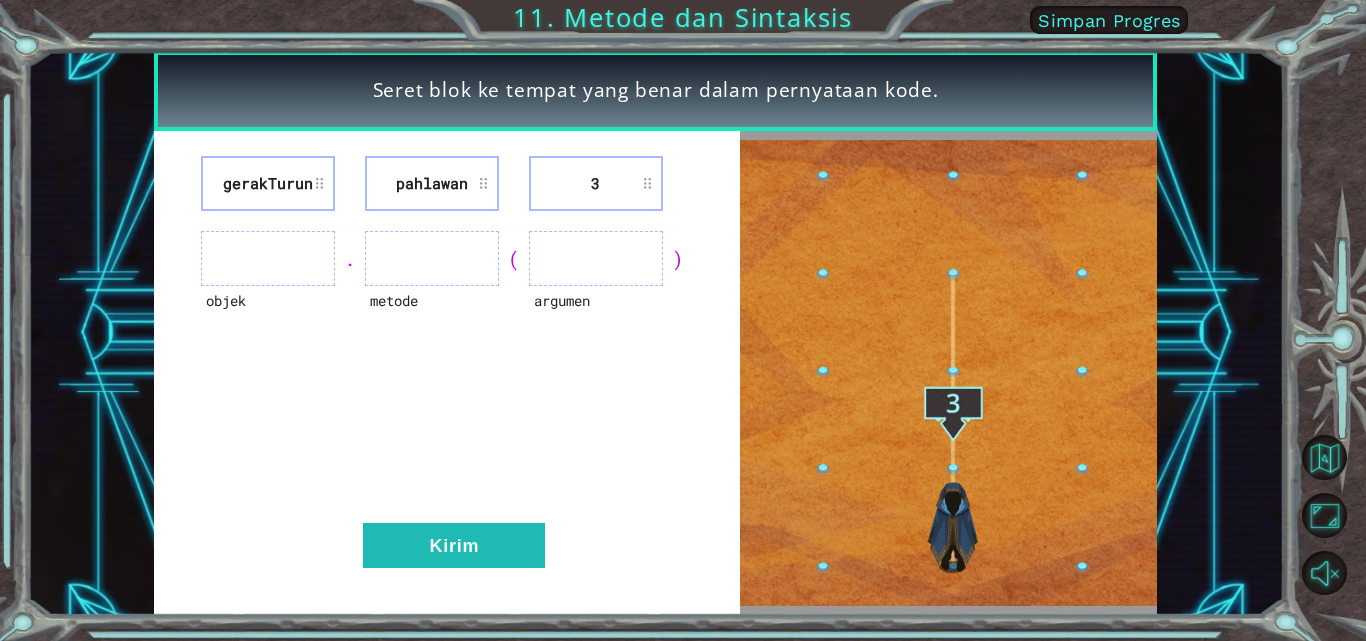 click at bounding box center (596, 258) 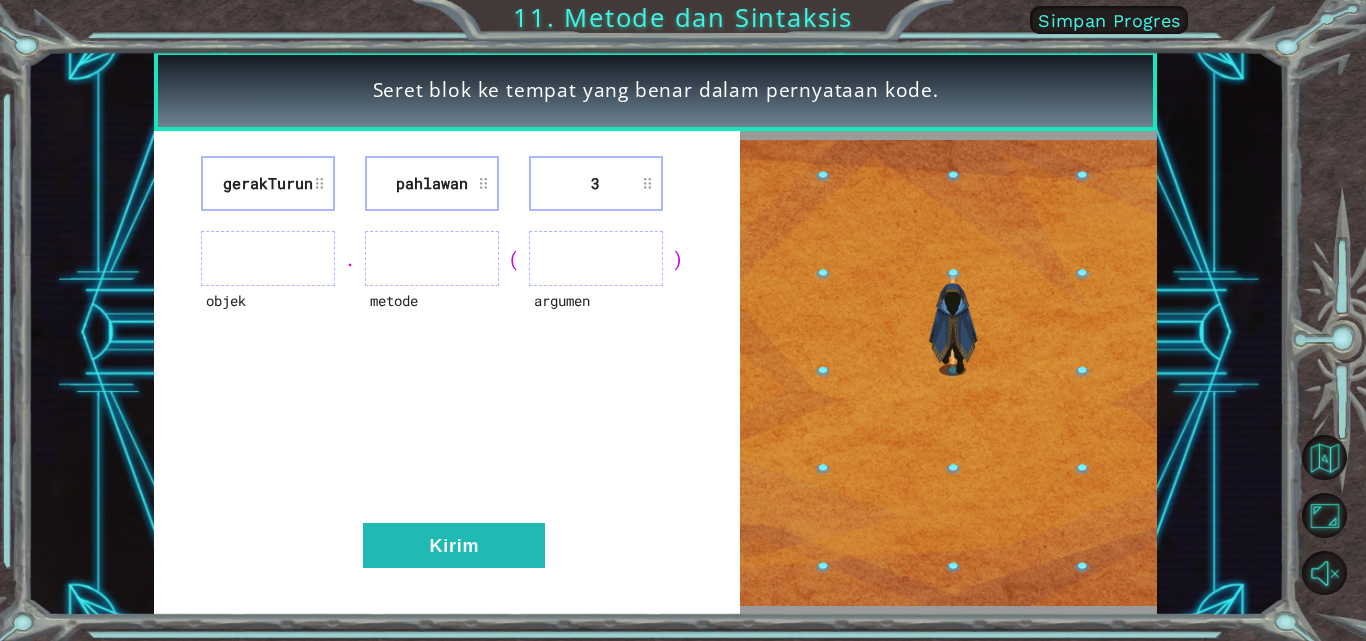 click on "gerakTurun
pahlawan
3
objek
.
metode
(
argumen
)
Kirim" at bounding box center (447, 373) 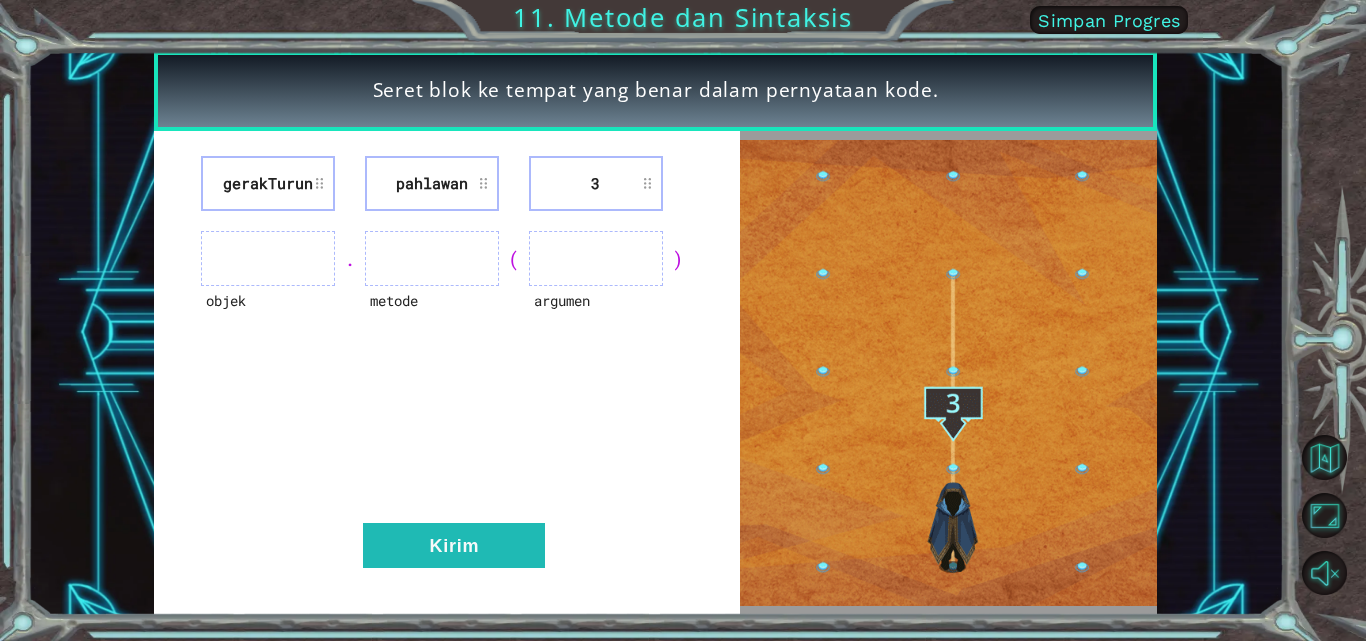 click on "gerakTurun" at bounding box center [268, 183] 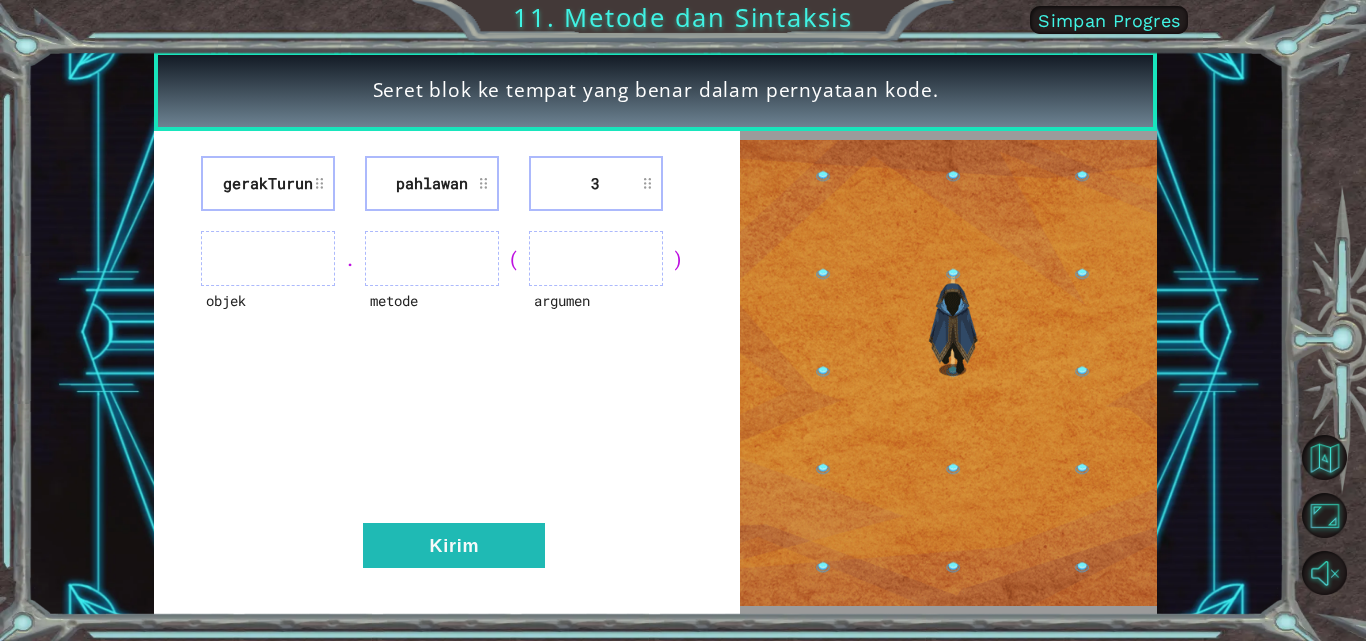 click at bounding box center [268, 258] 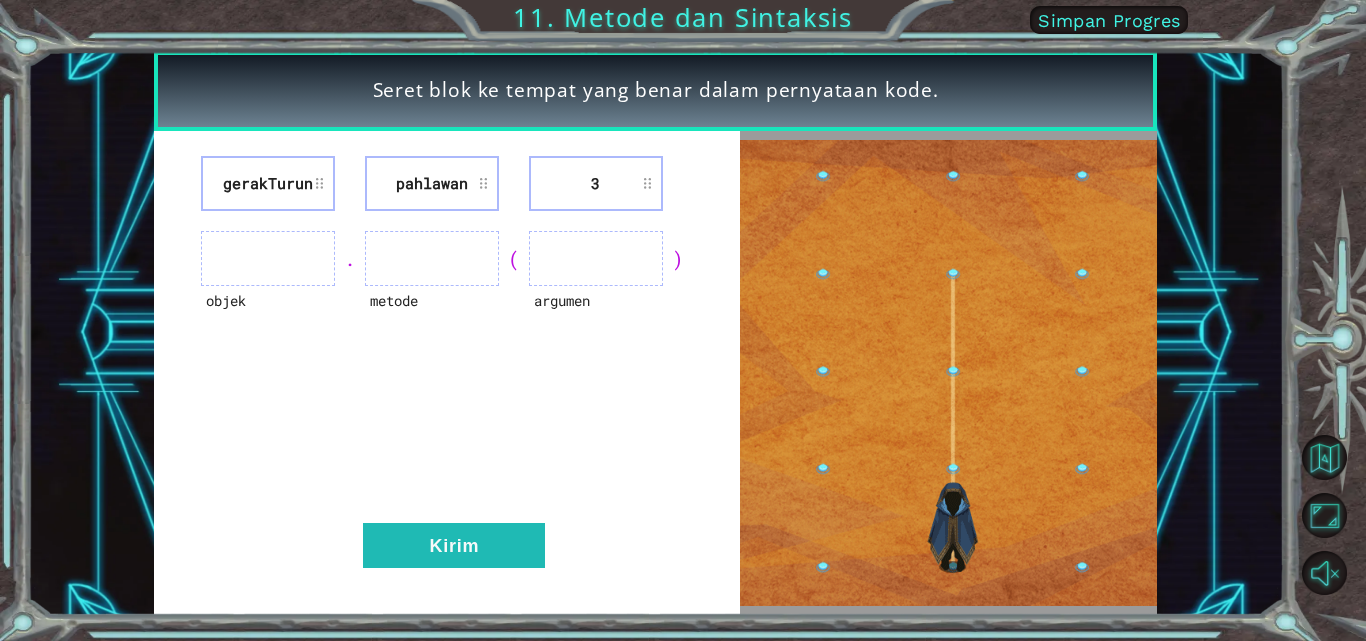 type 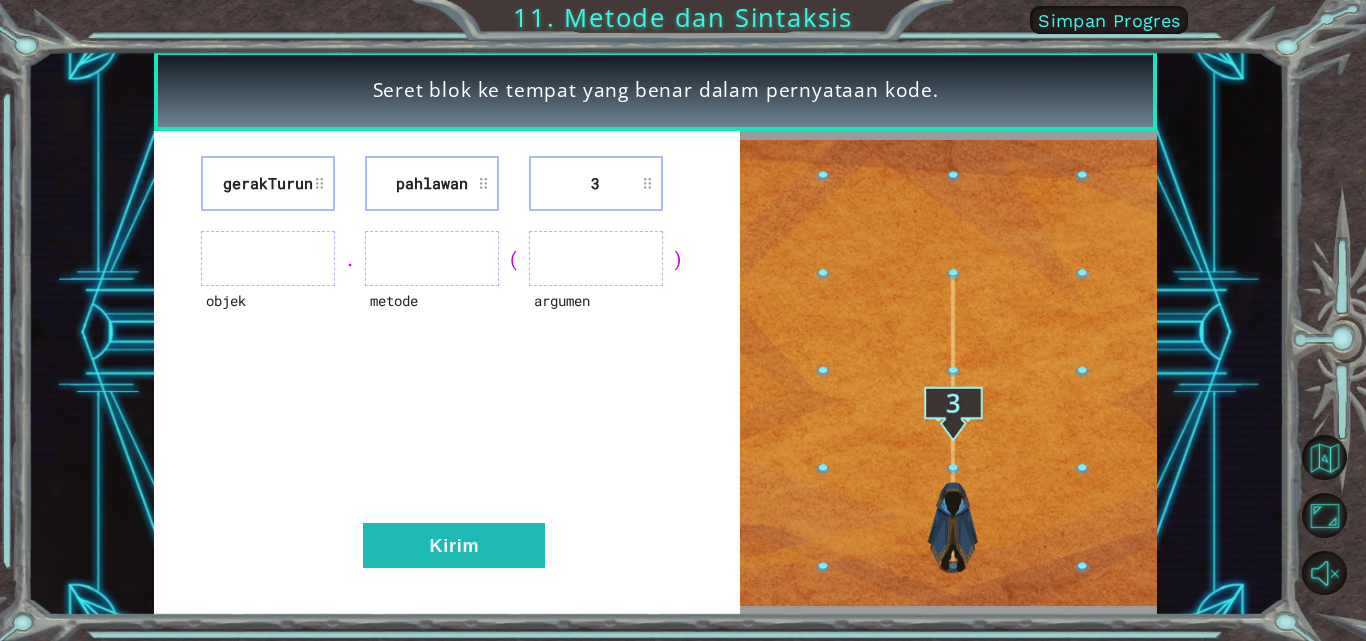 type 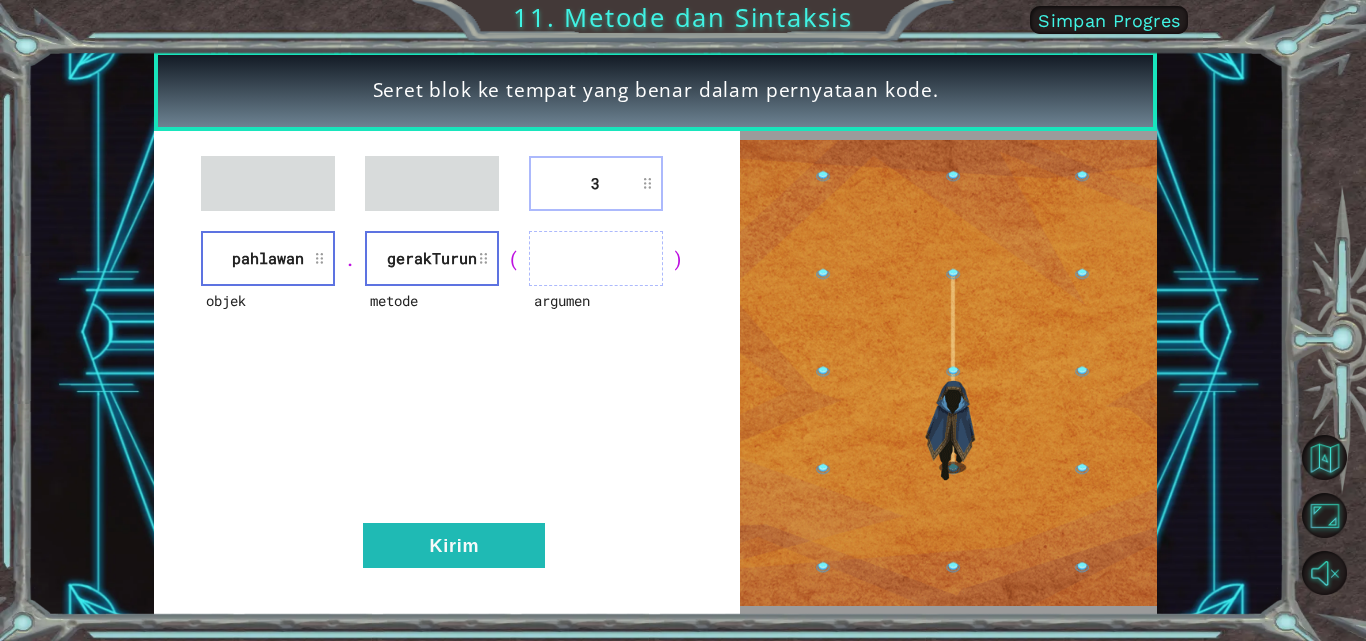 type 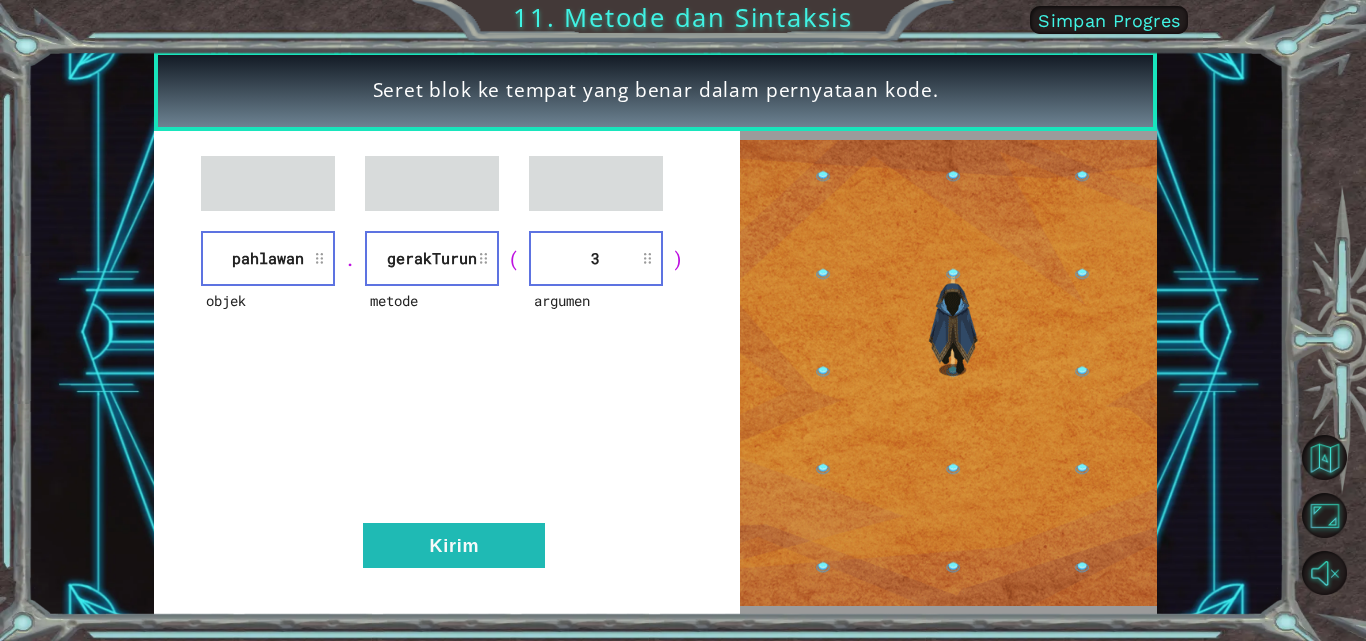 click on "objek
pahlawan
.
metode
gerakTurun
(
argumen
3
)
Kirim" at bounding box center (447, 373) 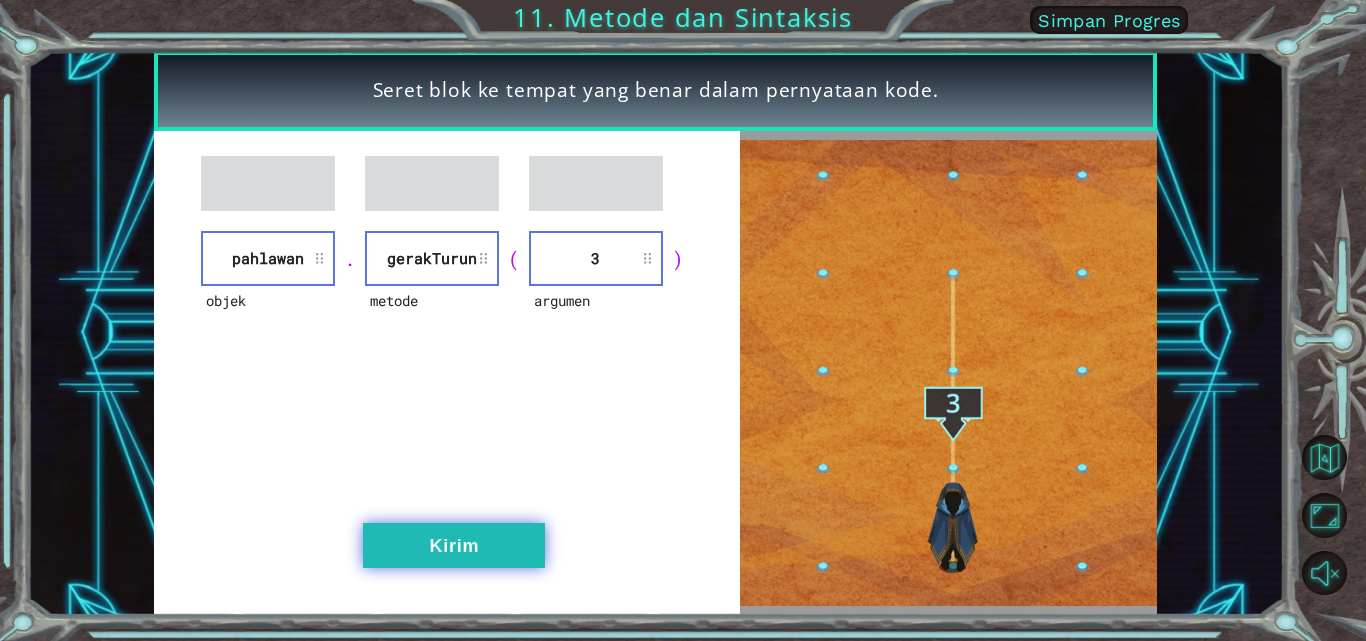 click on "Kirim" at bounding box center [454, 545] 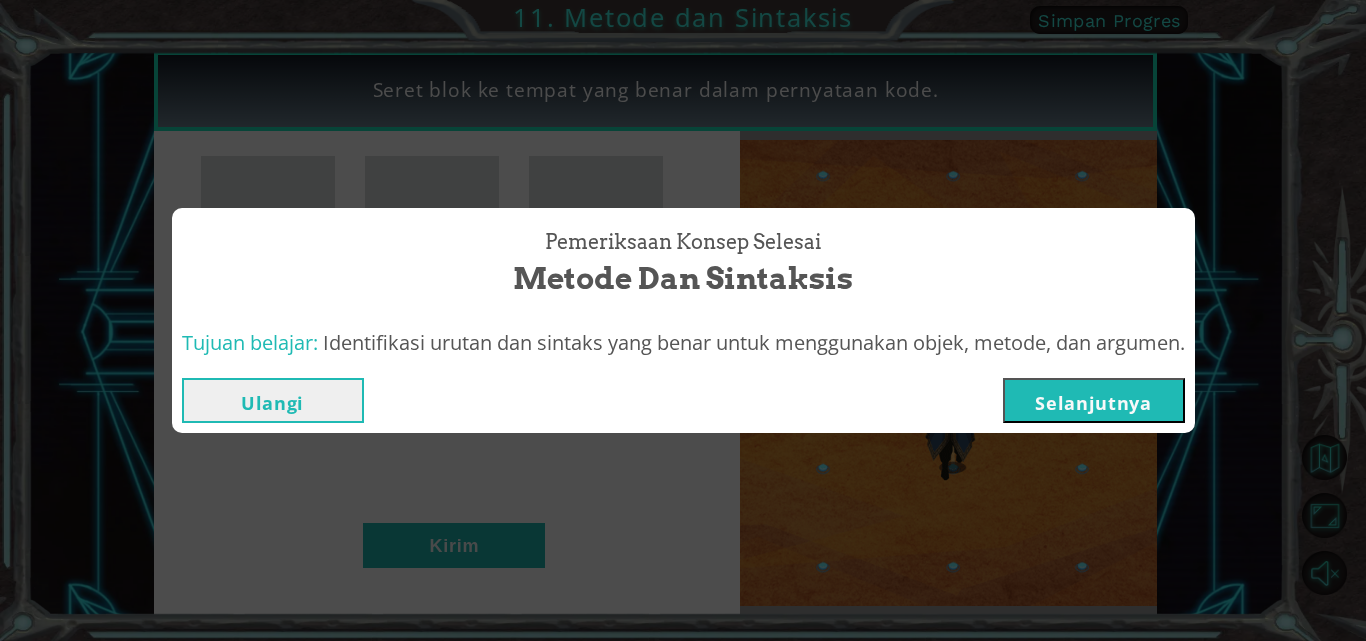 click on "Selanjutnya" at bounding box center (1094, 400) 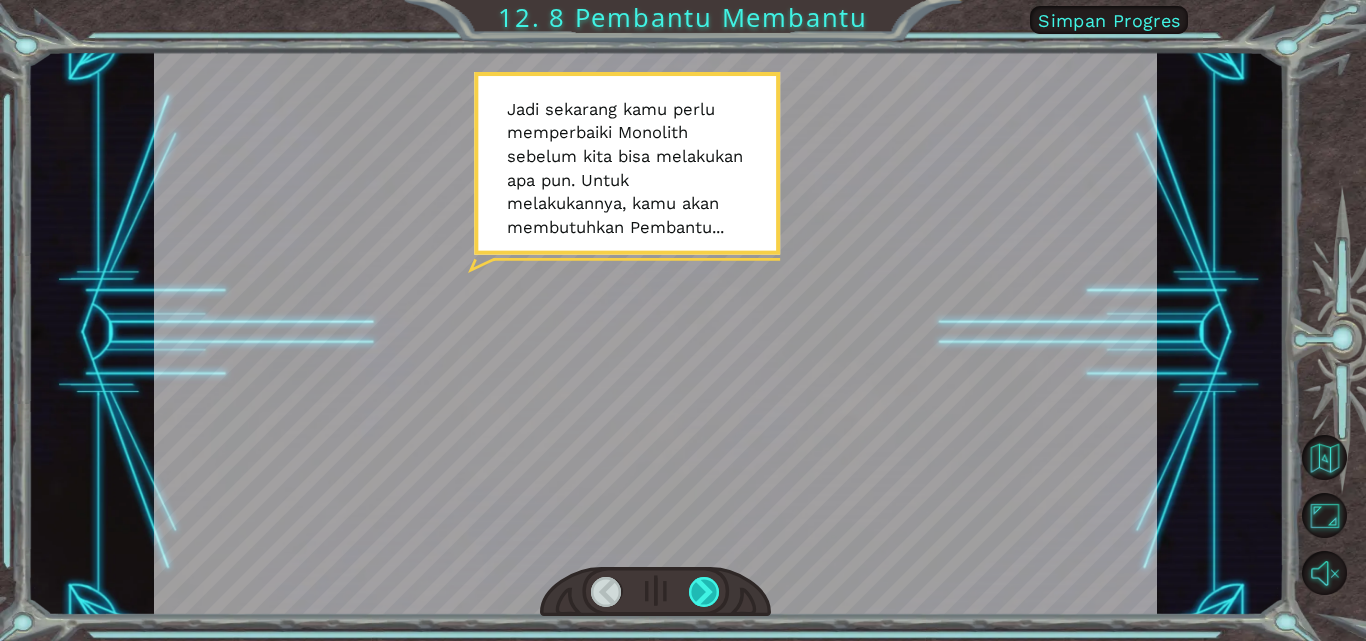 click at bounding box center [704, 592] 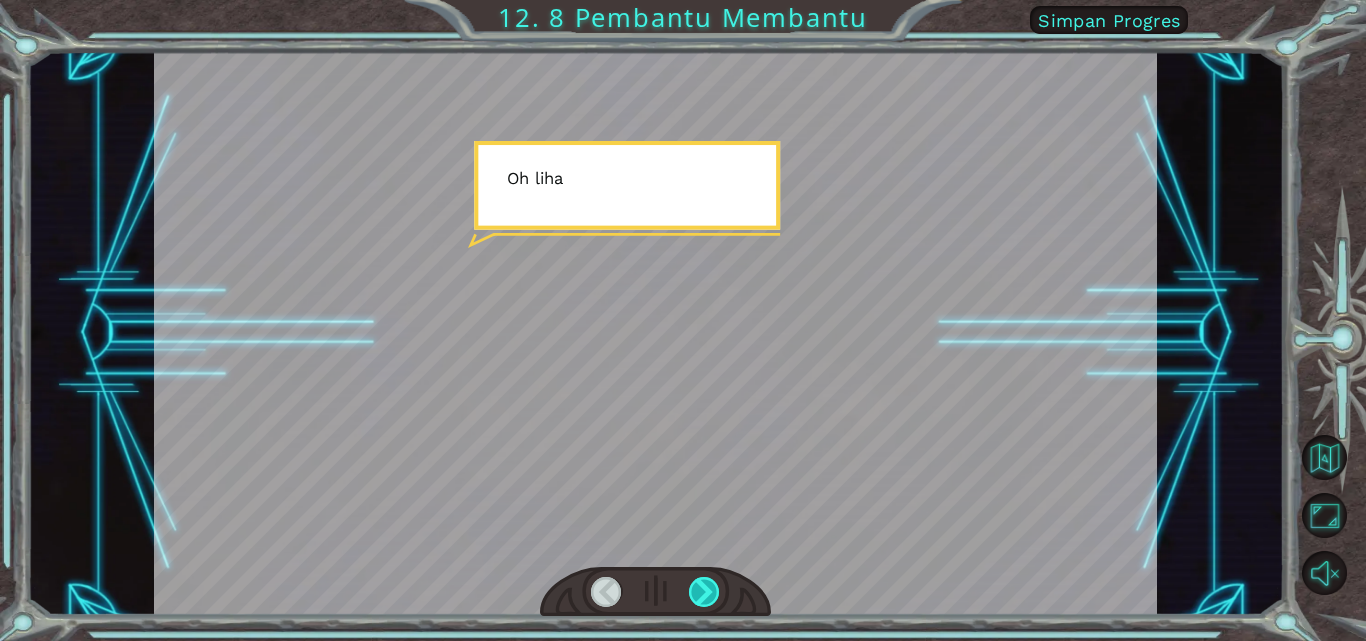 click at bounding box center [704, 592] 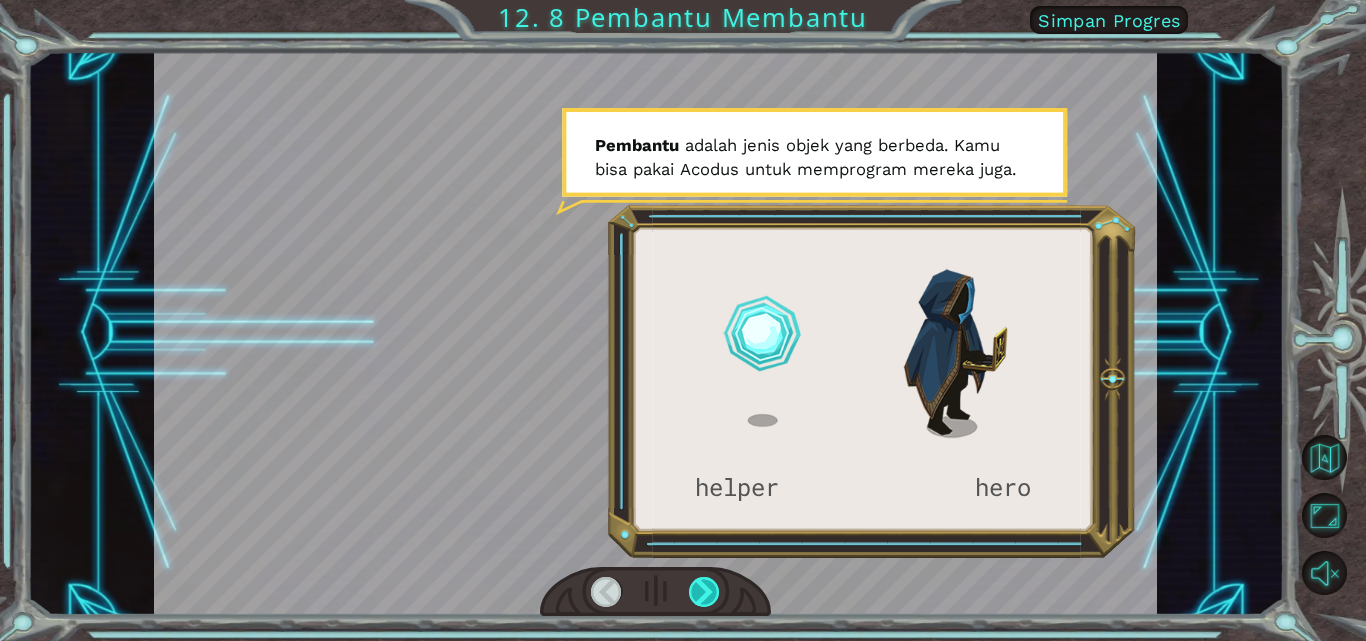 click at bounding box center (704, 592) 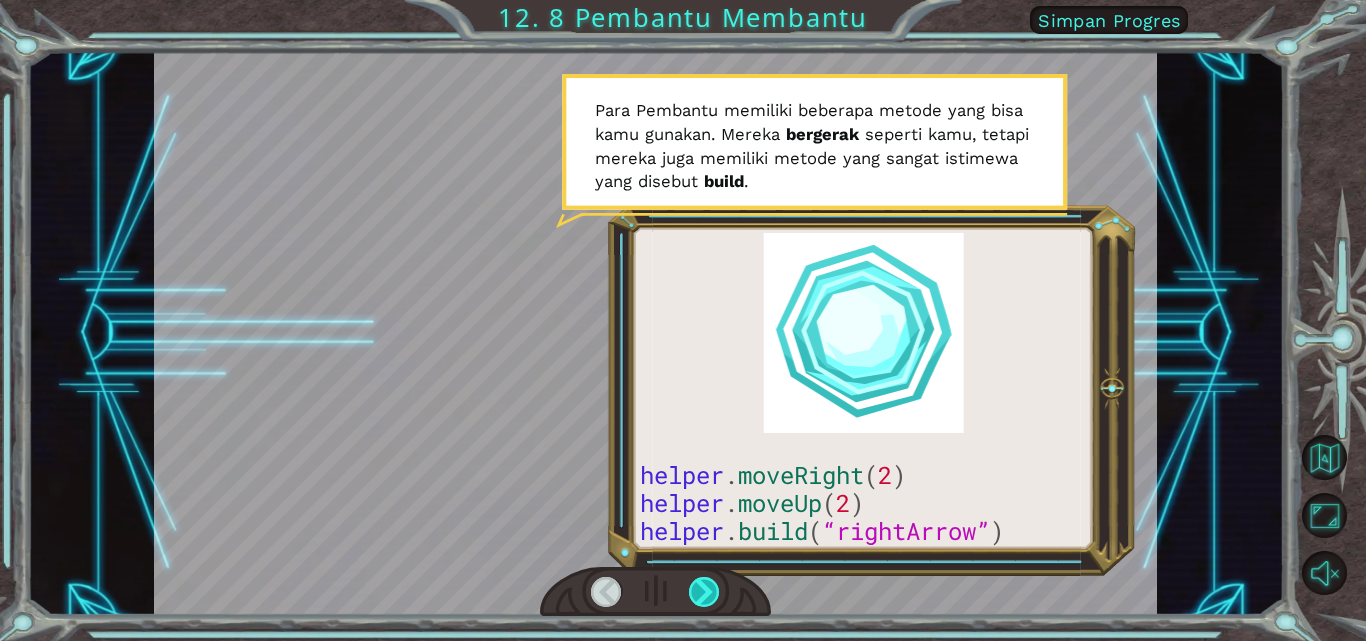 click at bounding box center (704, 592) 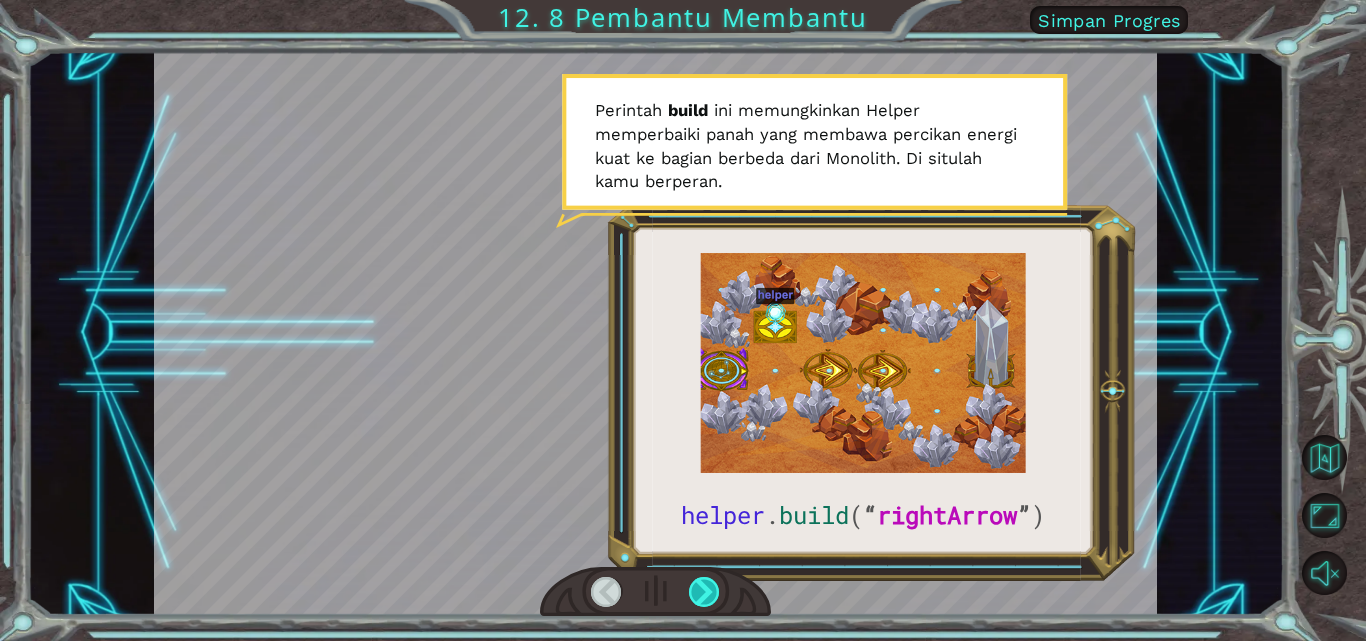 click at bounding box center [704, 592] 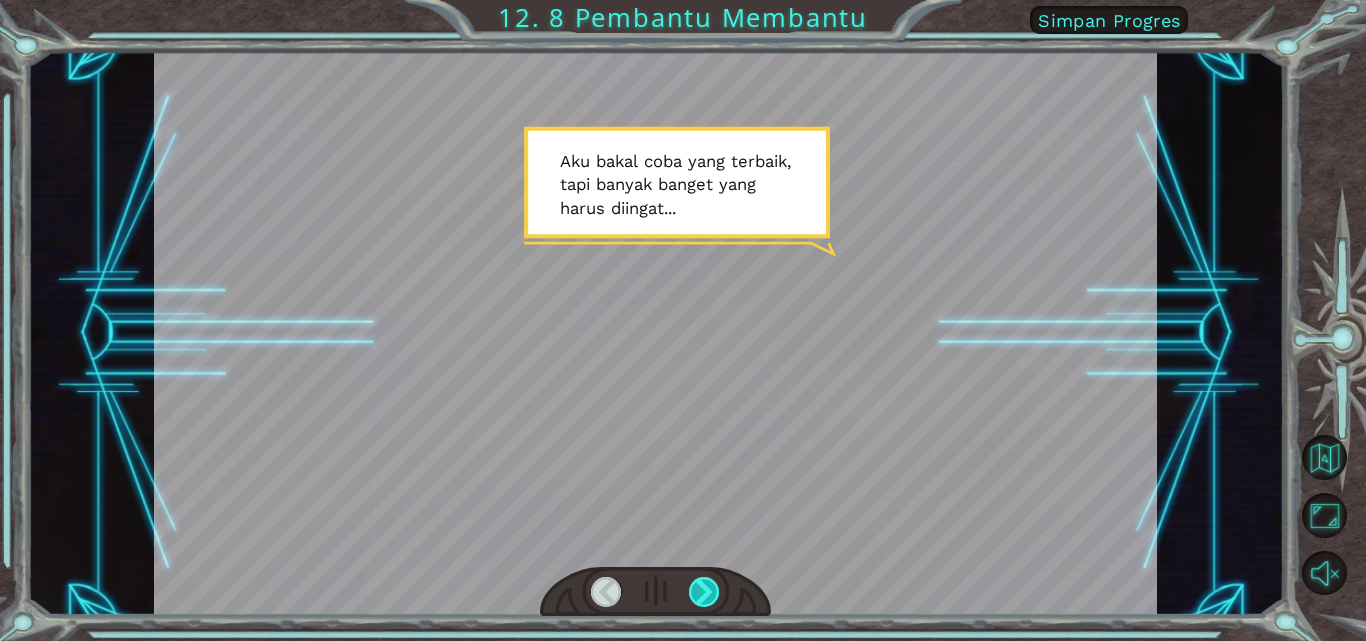 click at bounding box center (704, 592) 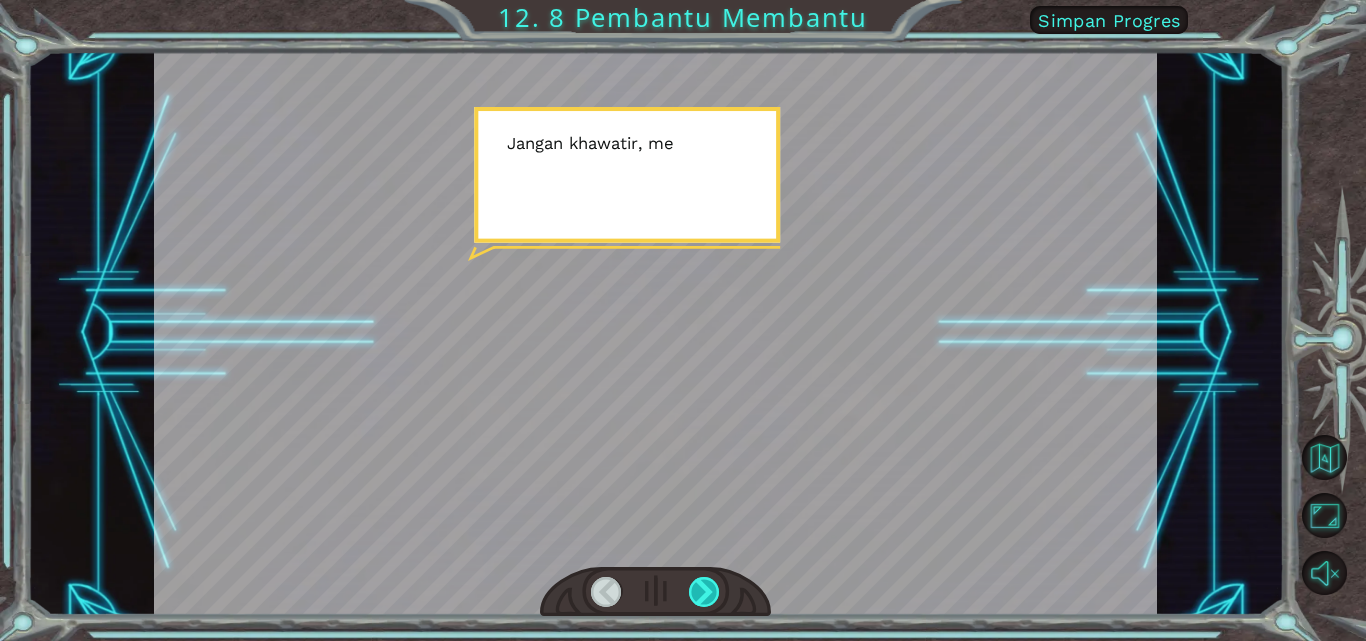 click at bounding box center [704, 592] 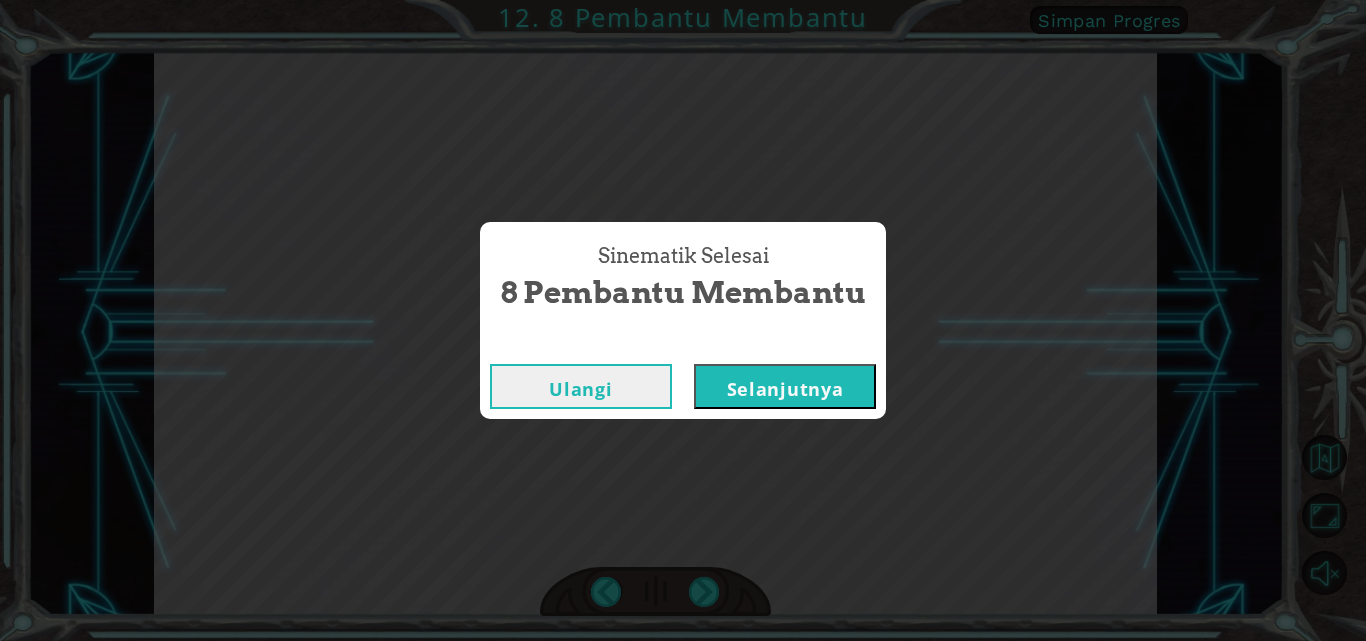 click on "Selanjutnya" at bounding box center (785, 386) 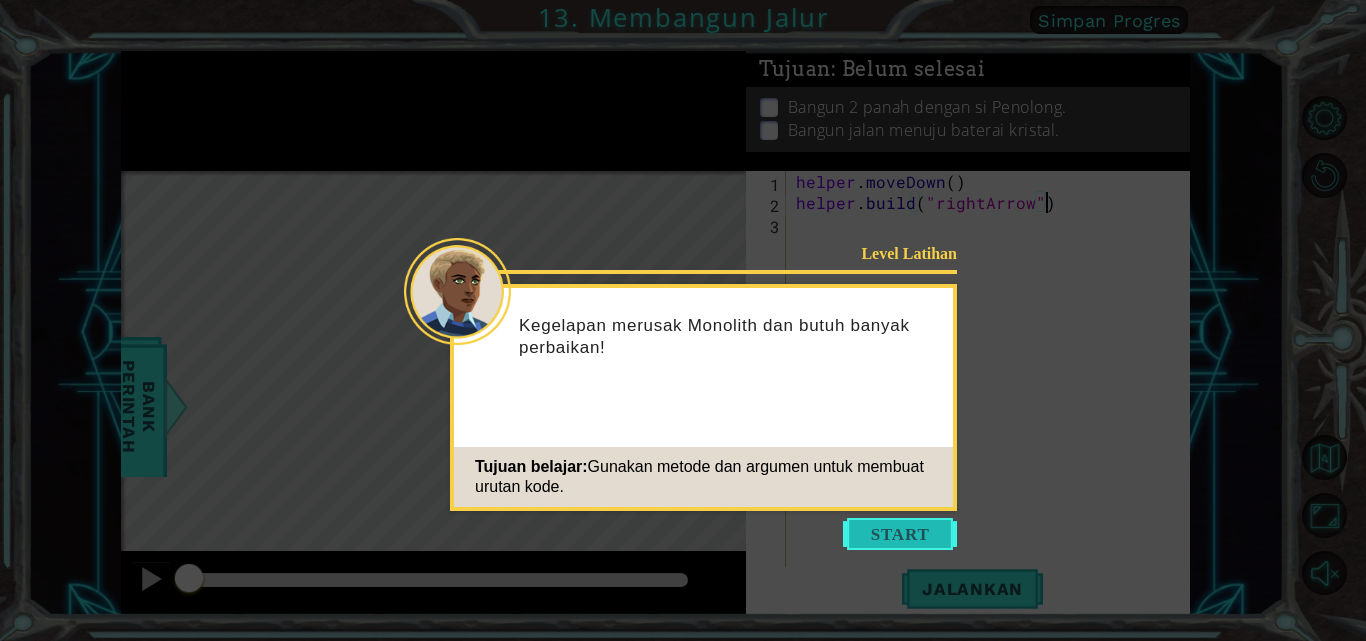 click at bounding box center [900, 534] 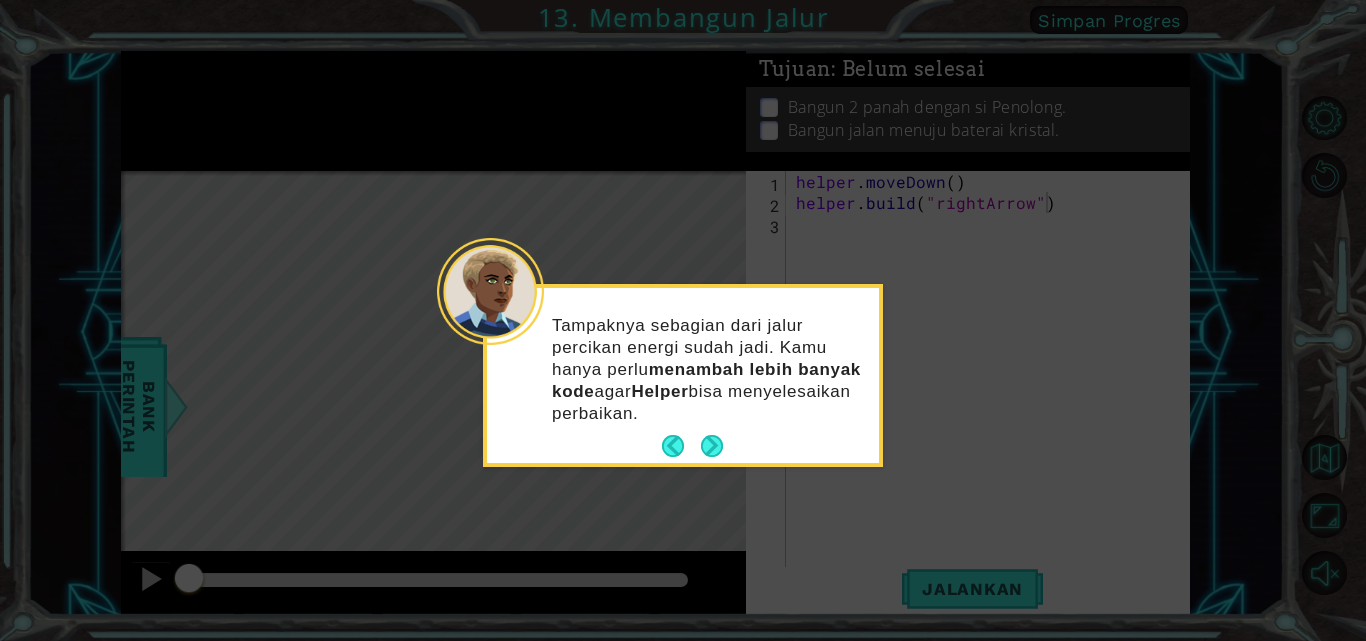 click at bounding box center [712, 446] 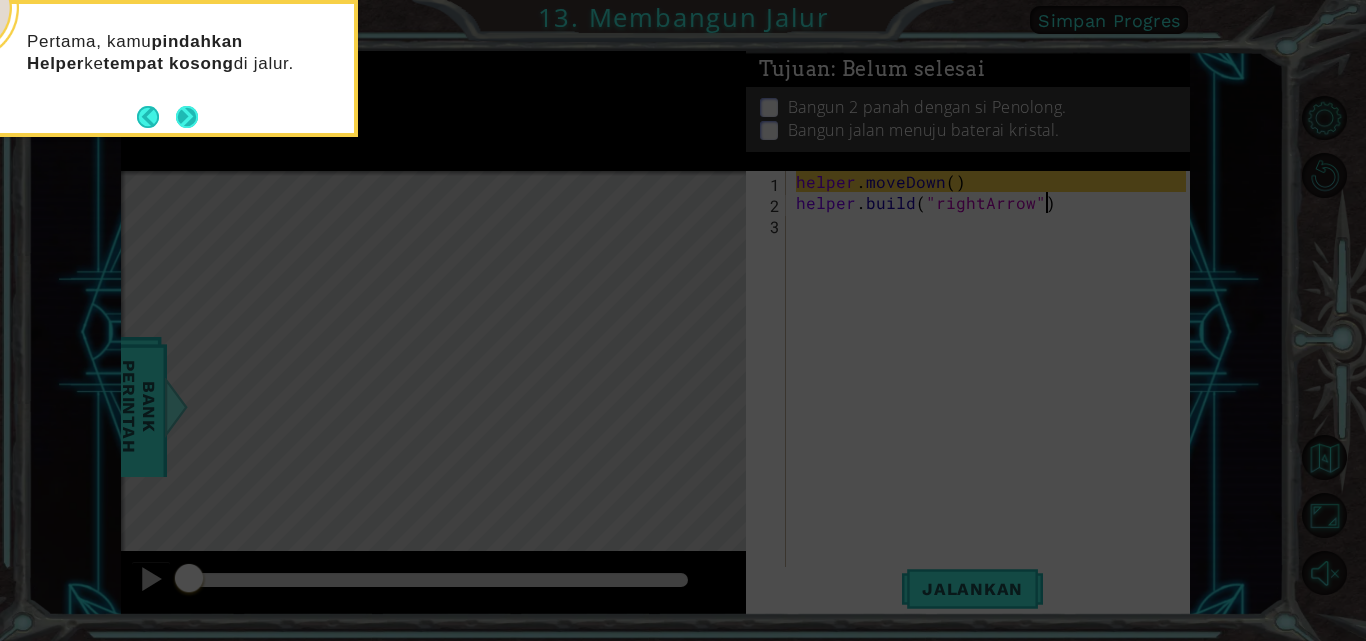 click at bounding box center [167, 117] 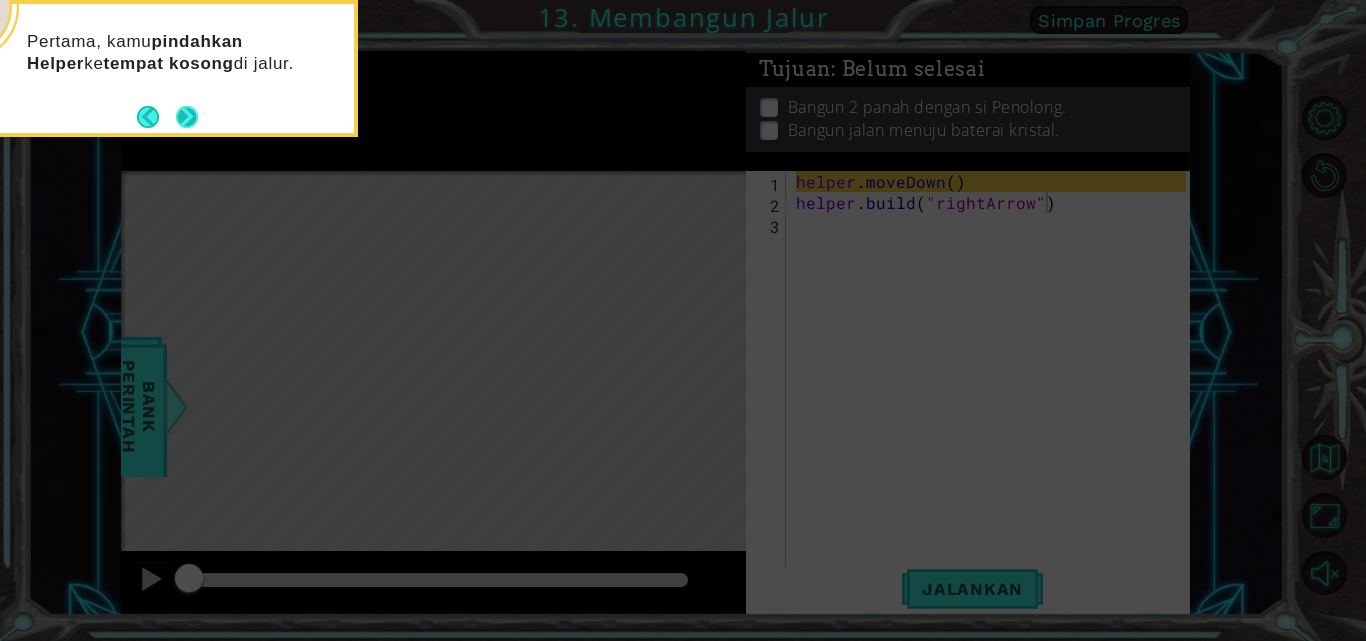 click at bounding box center [187, 116] 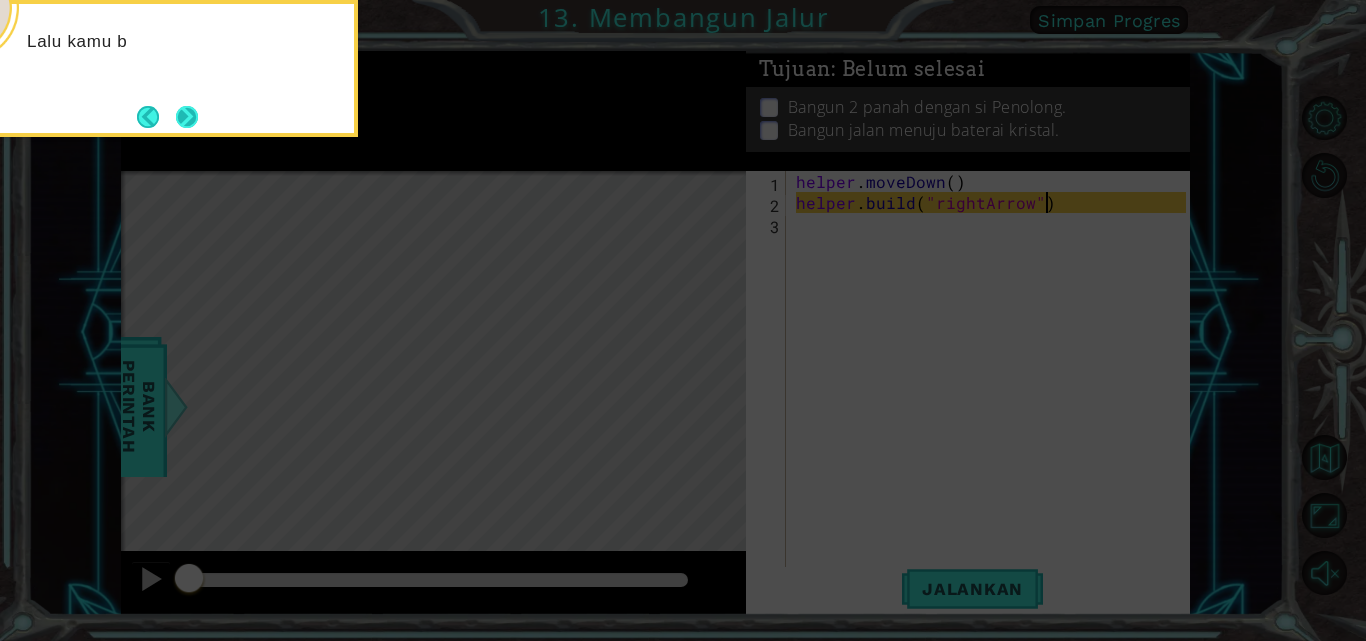 click at bounding box center (187, 117) 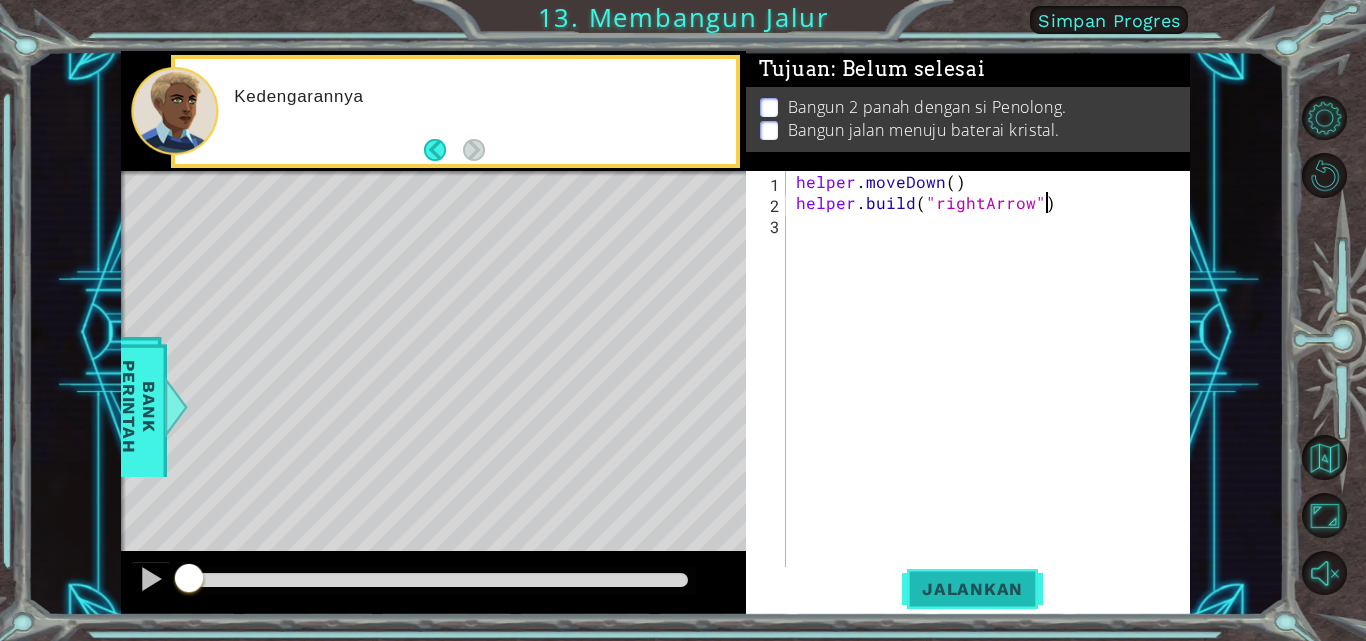 click on "Jalankan" at bounding box center [972, 589] 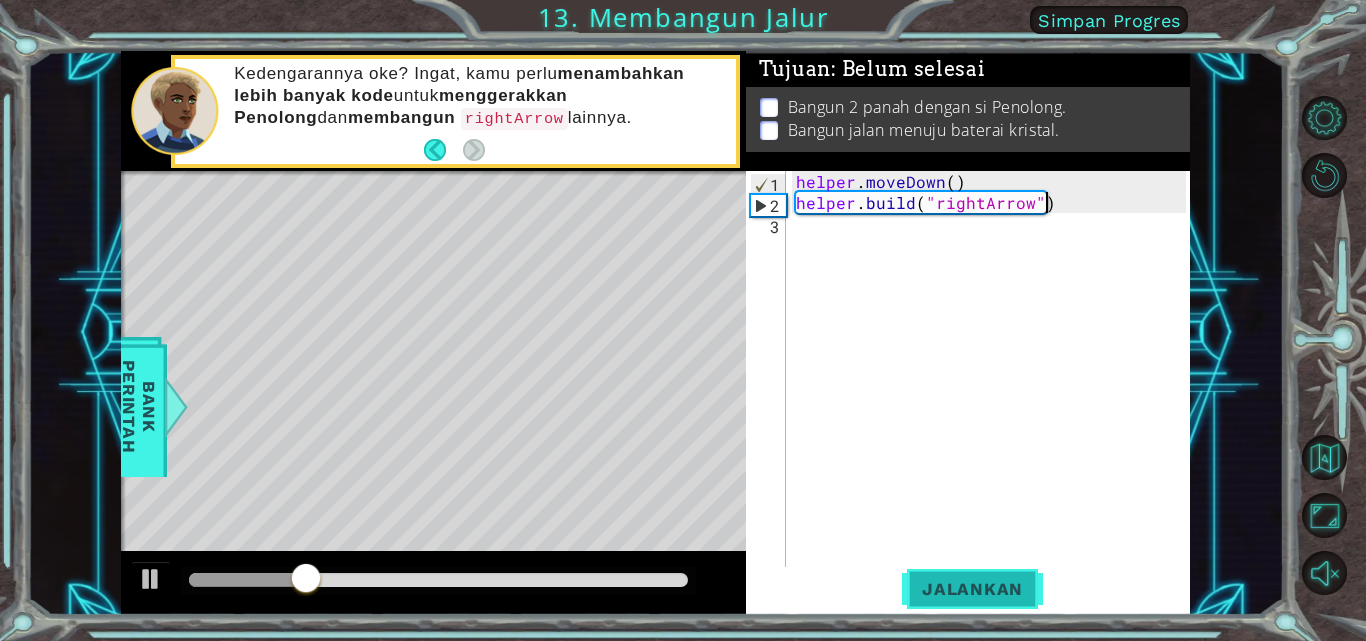click on "Jalankan" at bounding box center [972, 589] 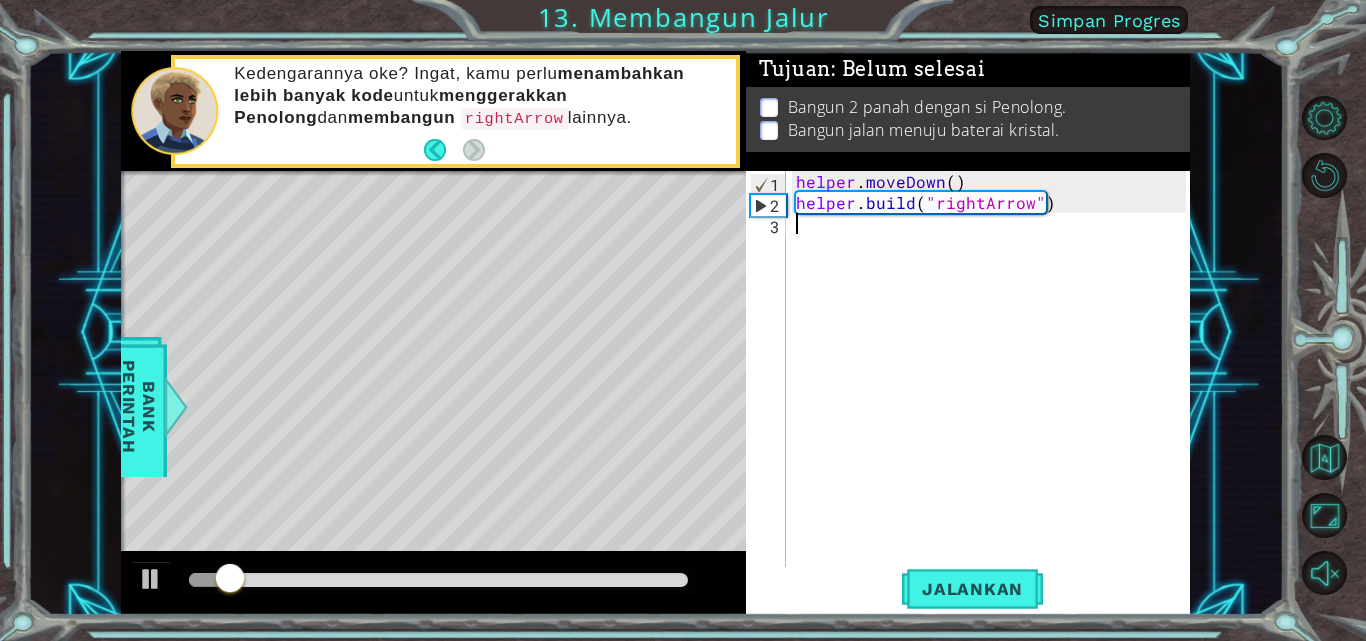 click on "helper . moveDown ( ) helper . build ( "rightArrow" )" at bounding box center [994, 391] 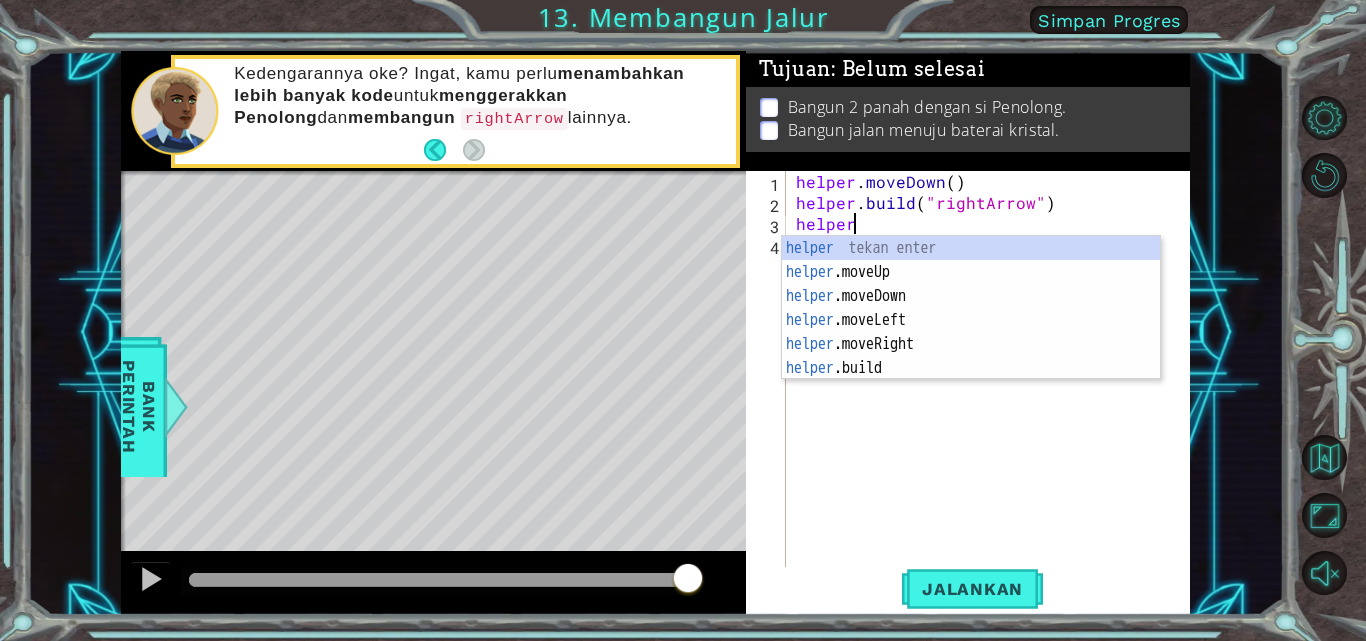 scroll, scrollTop: 0, scrollLeft: 3, axis: horizontal 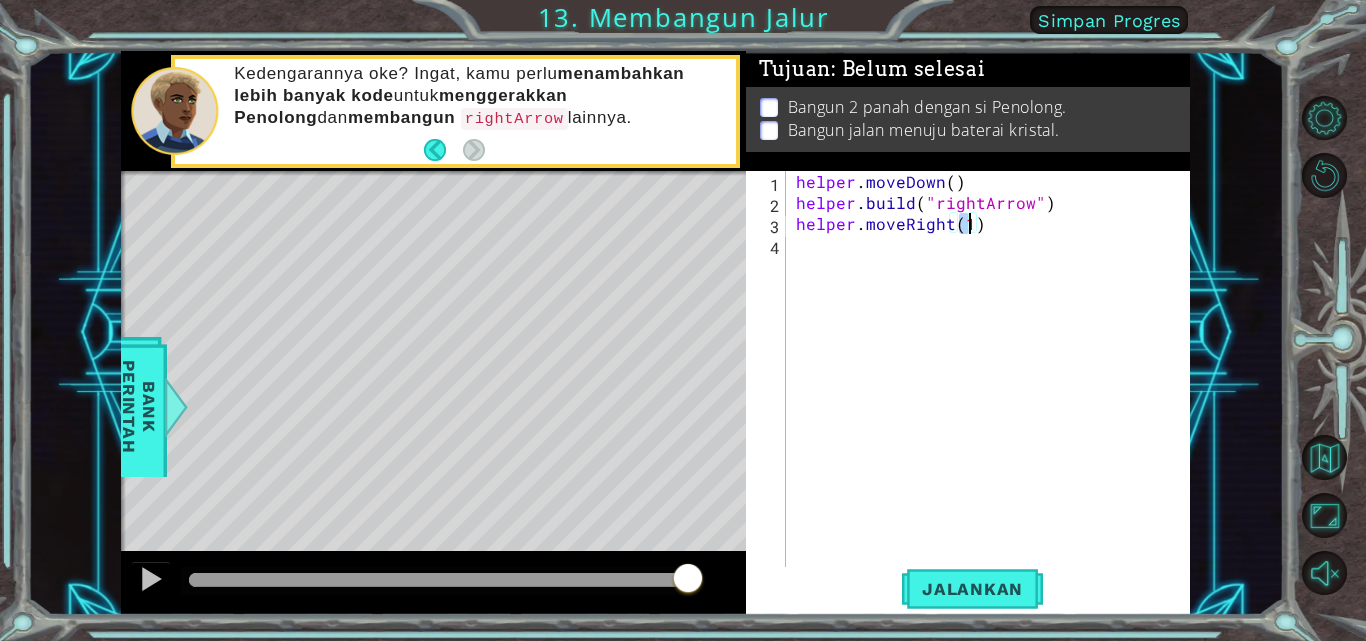 type on "helper.moveRight(3)" 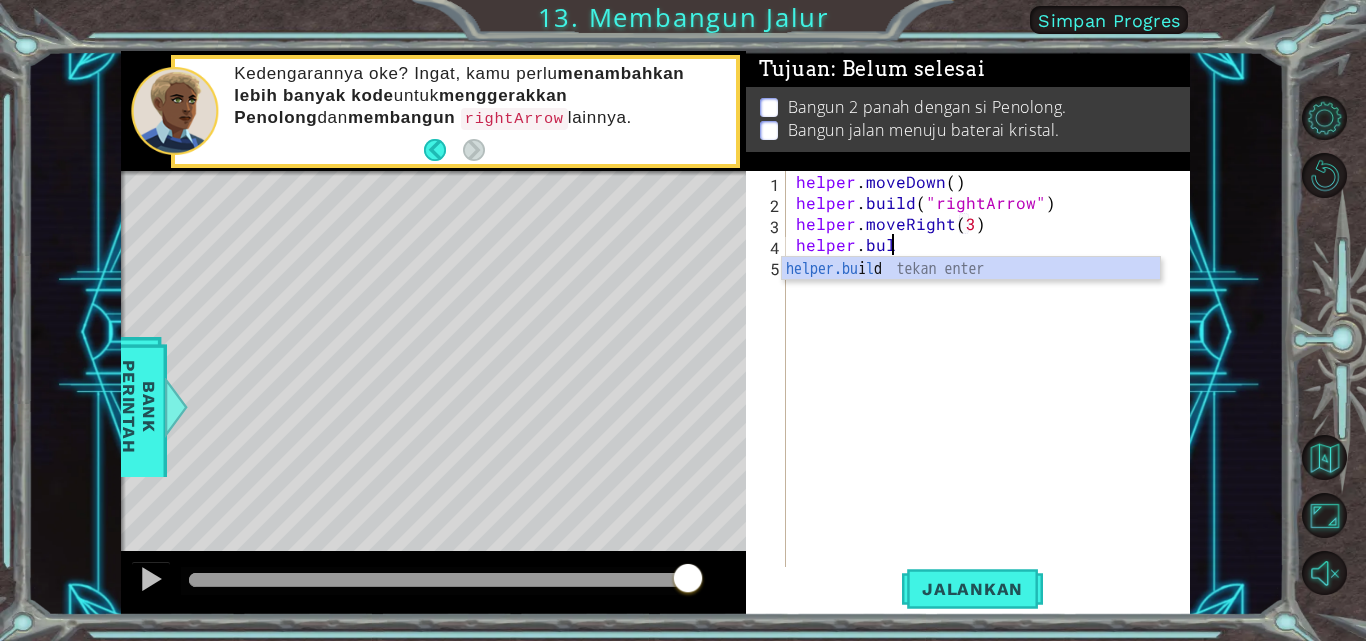 scroll, scrollTop: 0, scrollLeft: 6, axis: horizontal 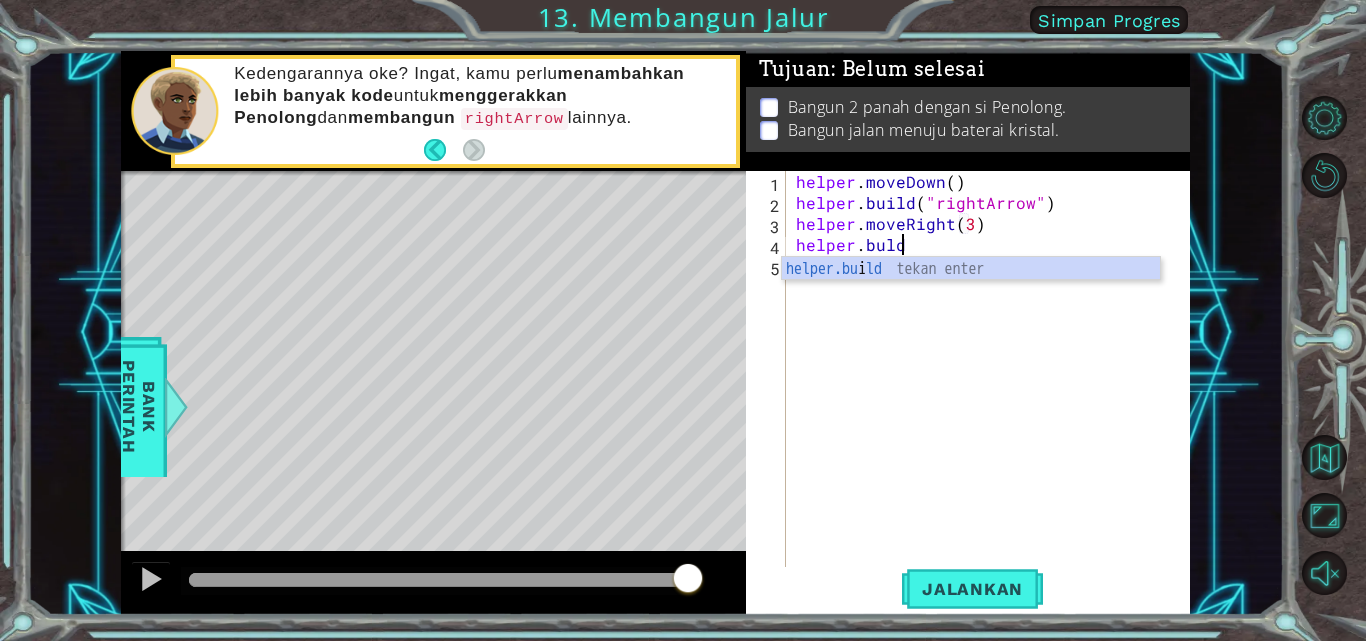 type on "helper.build("rightArrow")" 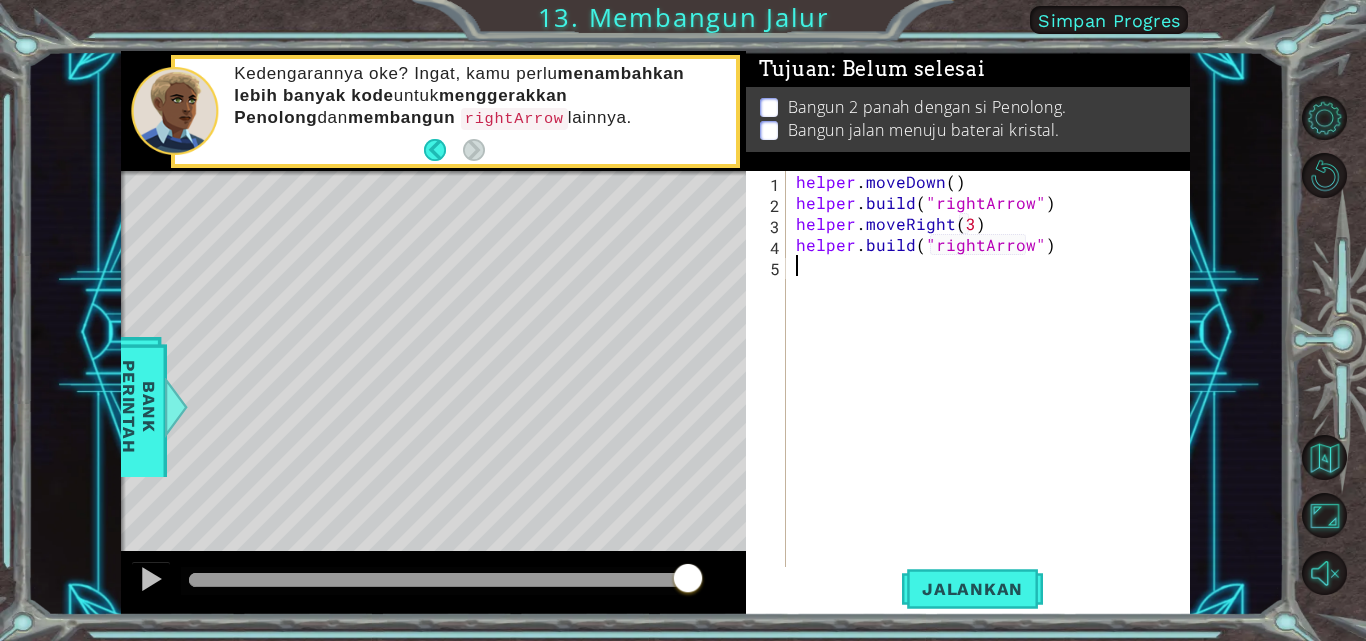 scroll, scrollTop: 0, scrollLeft: 0, axis: both 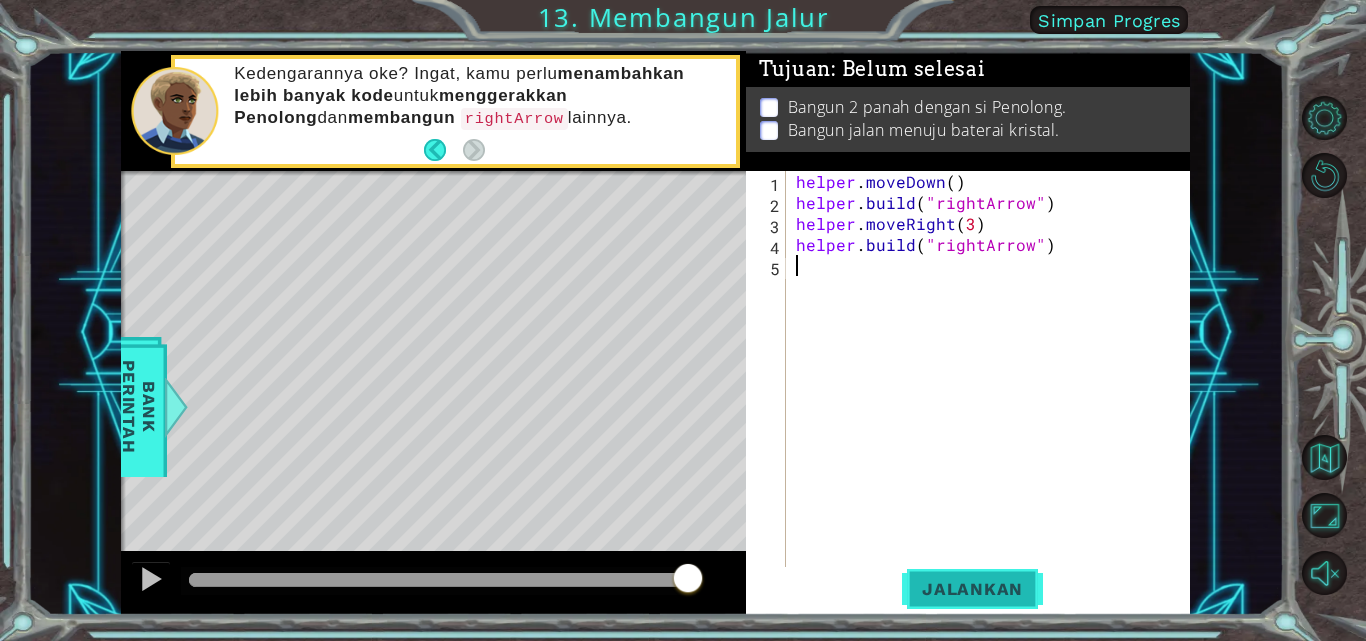 type 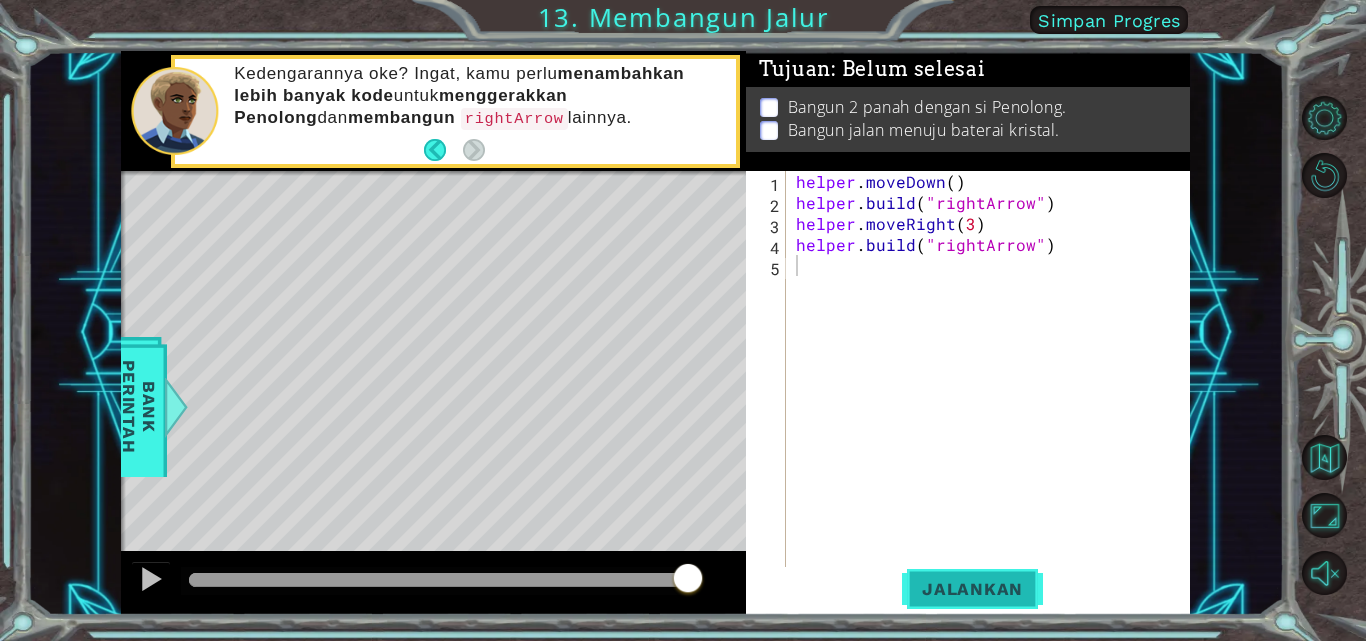 click on "Jalankan" at bounding box center [972, 589] 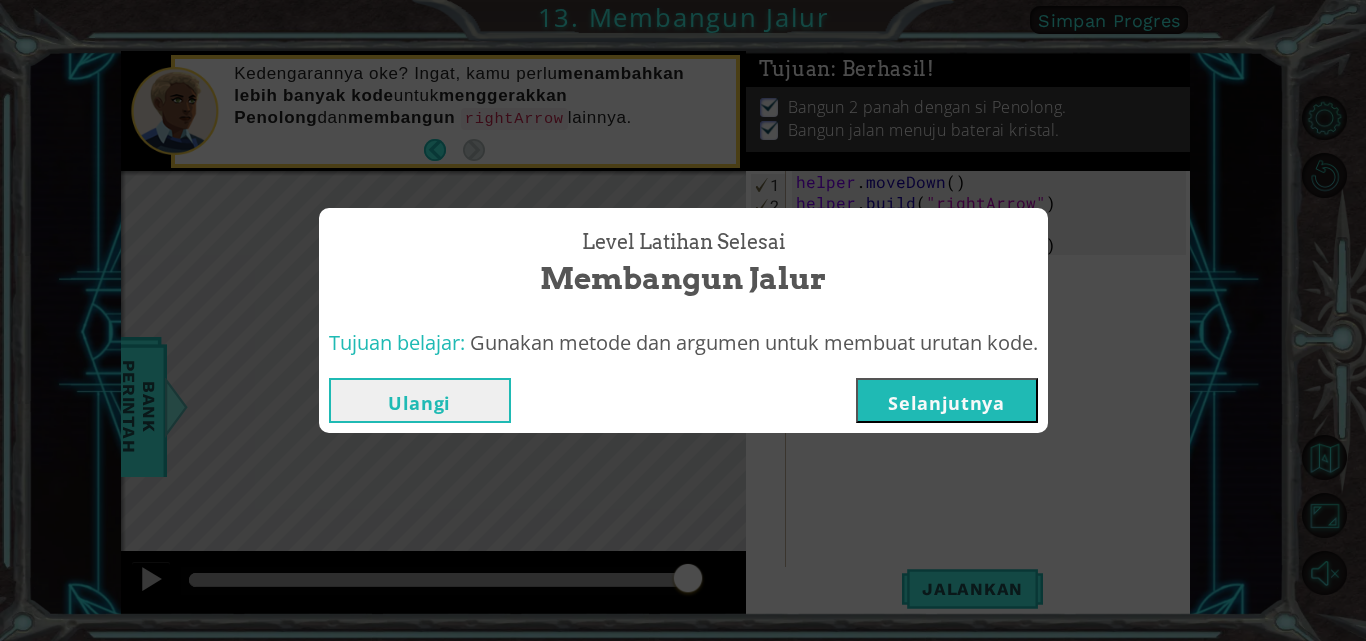 click on "Selanjutnya" at bounding box center (947, 400) 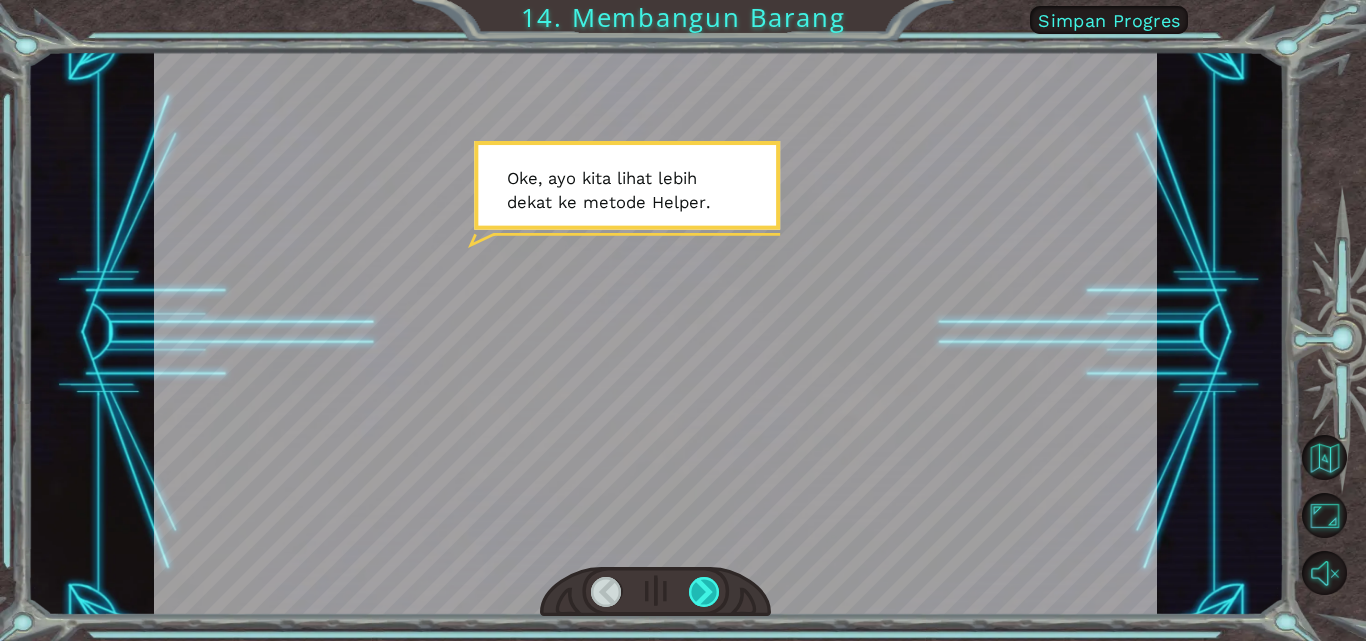 click at bounding box center (704, 592) 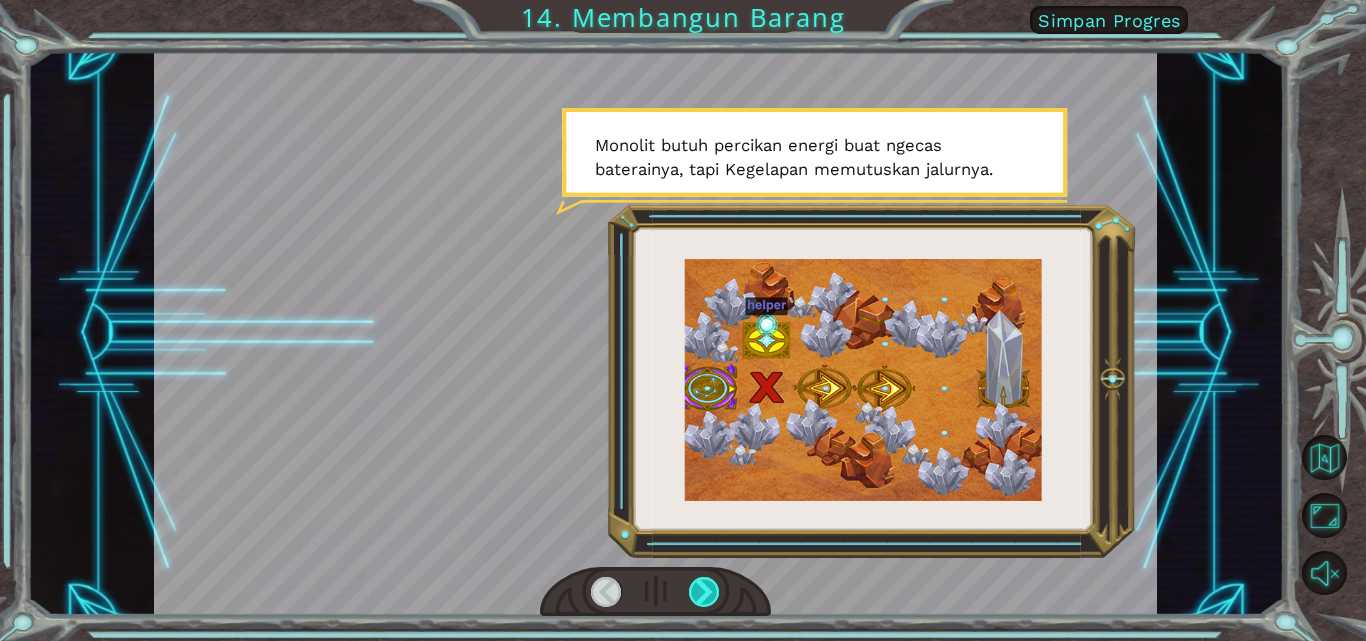 click at bounding box center (704, 592) 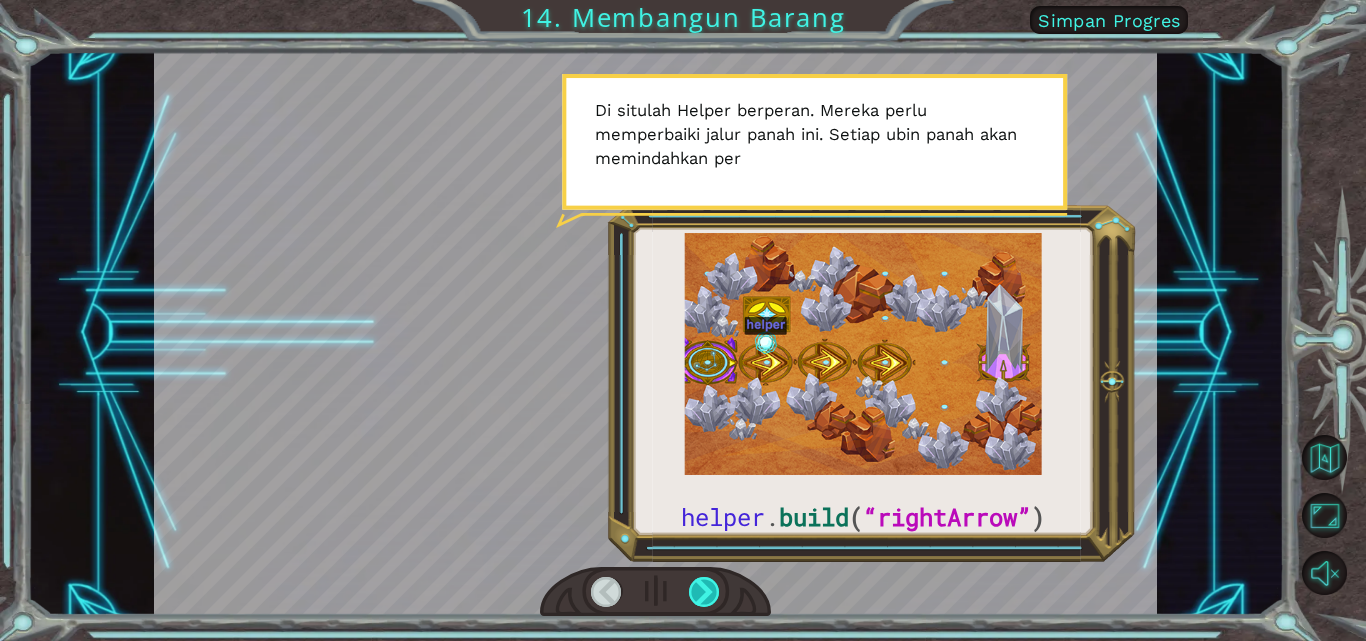 click at bounding box center (704, 592) 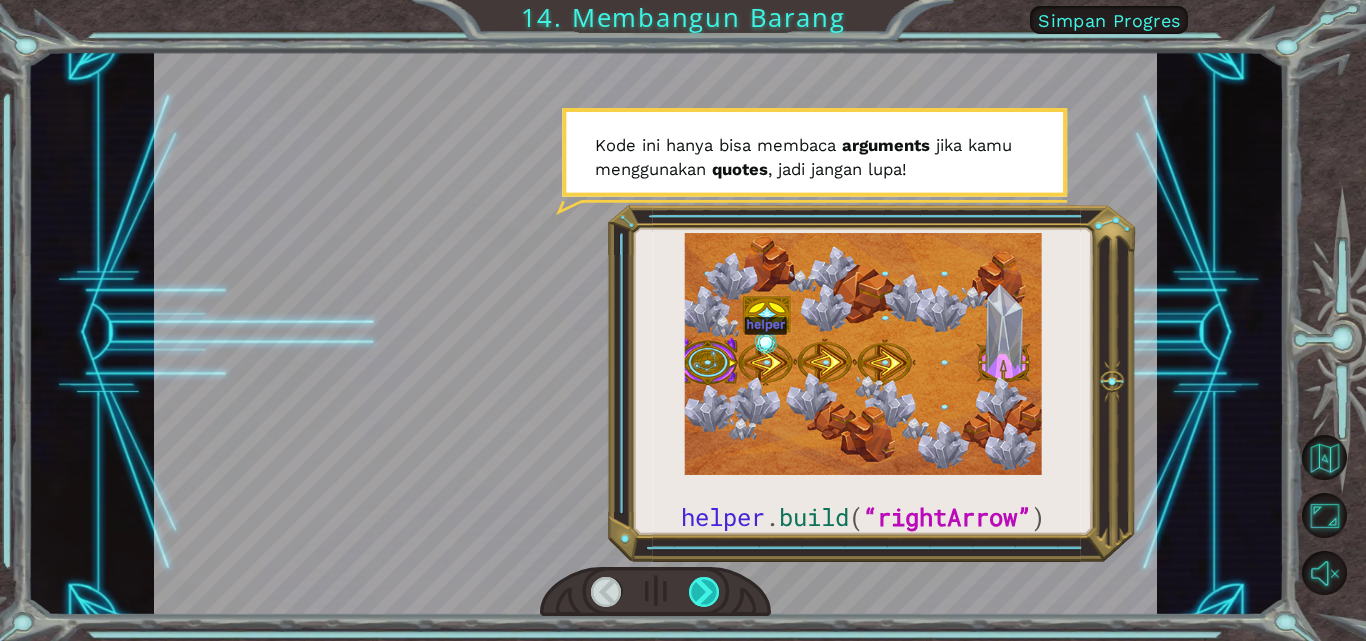 click at bounding box center (704, 592) 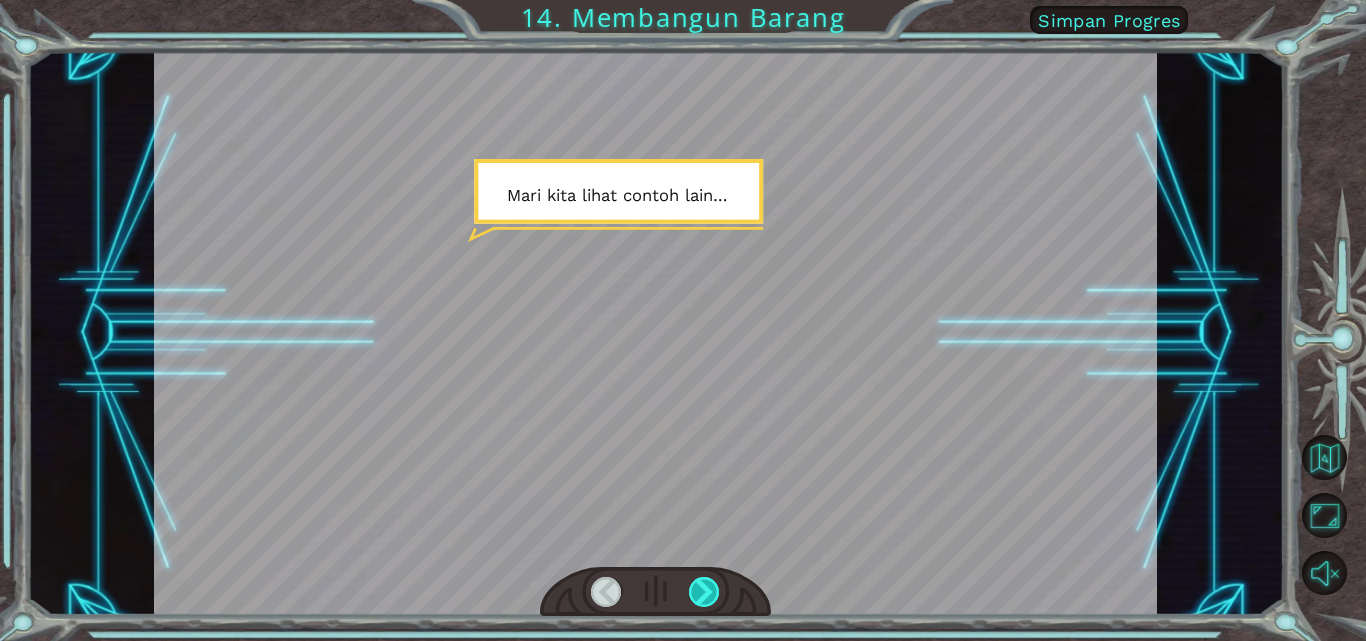 click at bounding box center (704, 592) 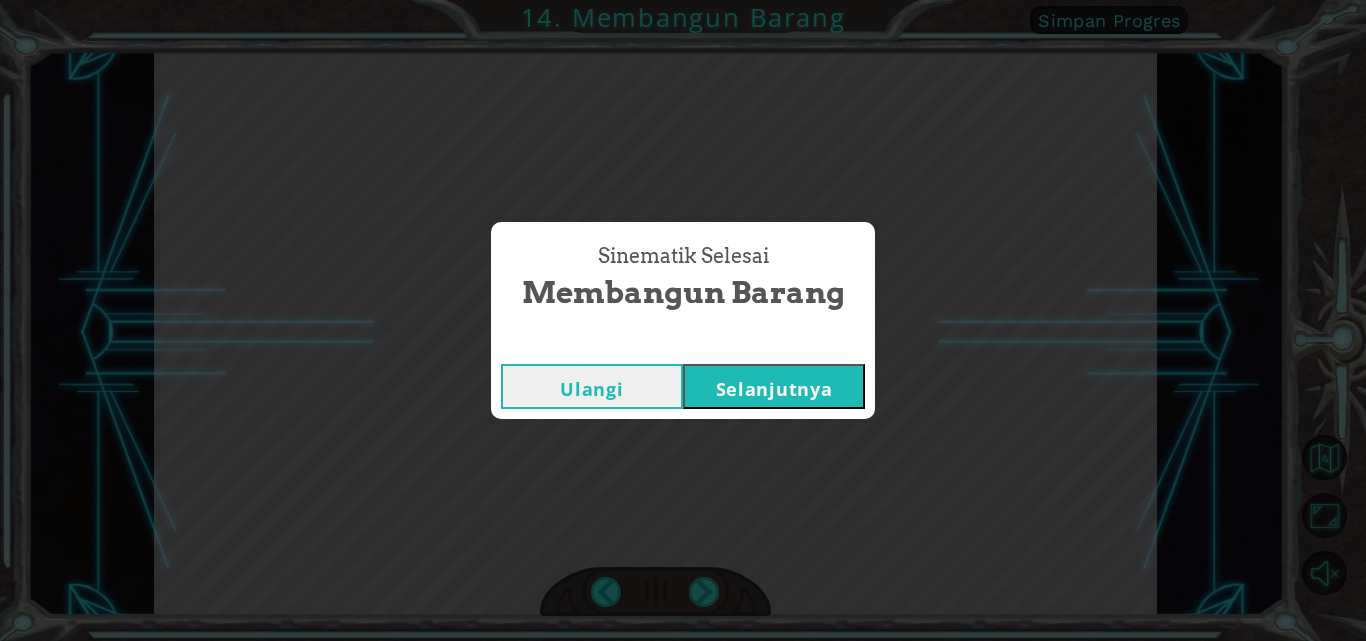 click on "Selanjutnya" at bounding box center [774, 386] 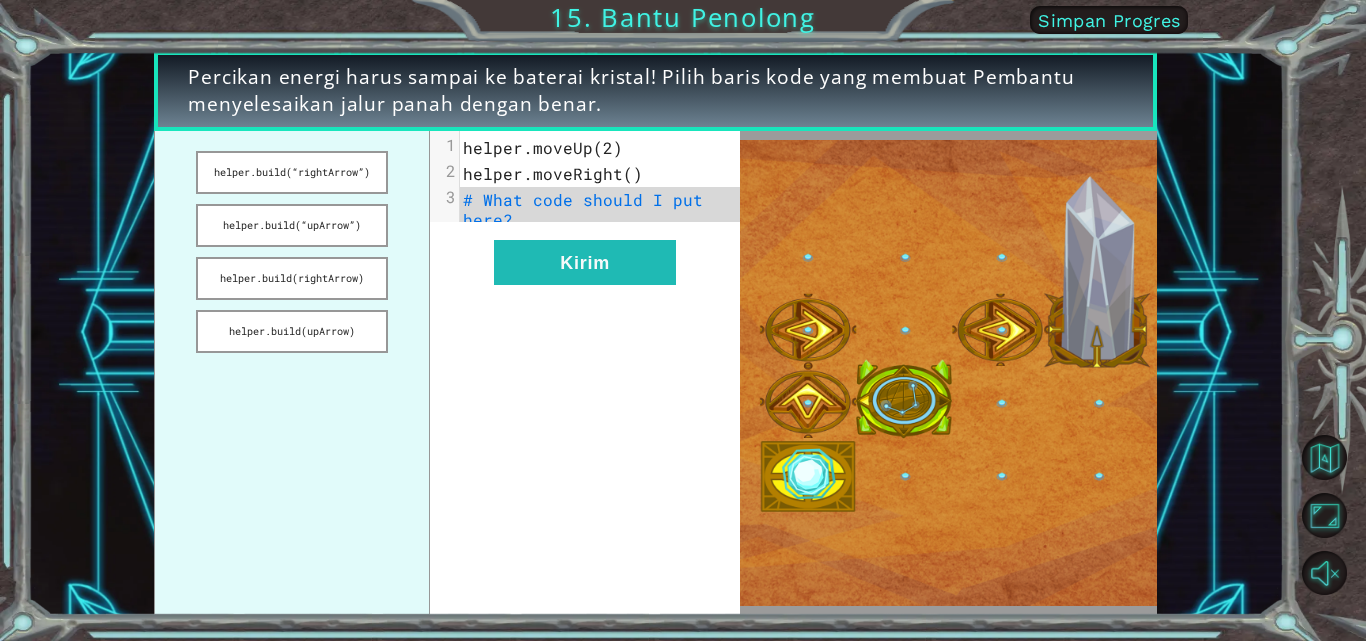 drag, startPoint x: 297, startPoint y: 279, endPoint x: 418, endPoint y: 281, distance: 121.016525 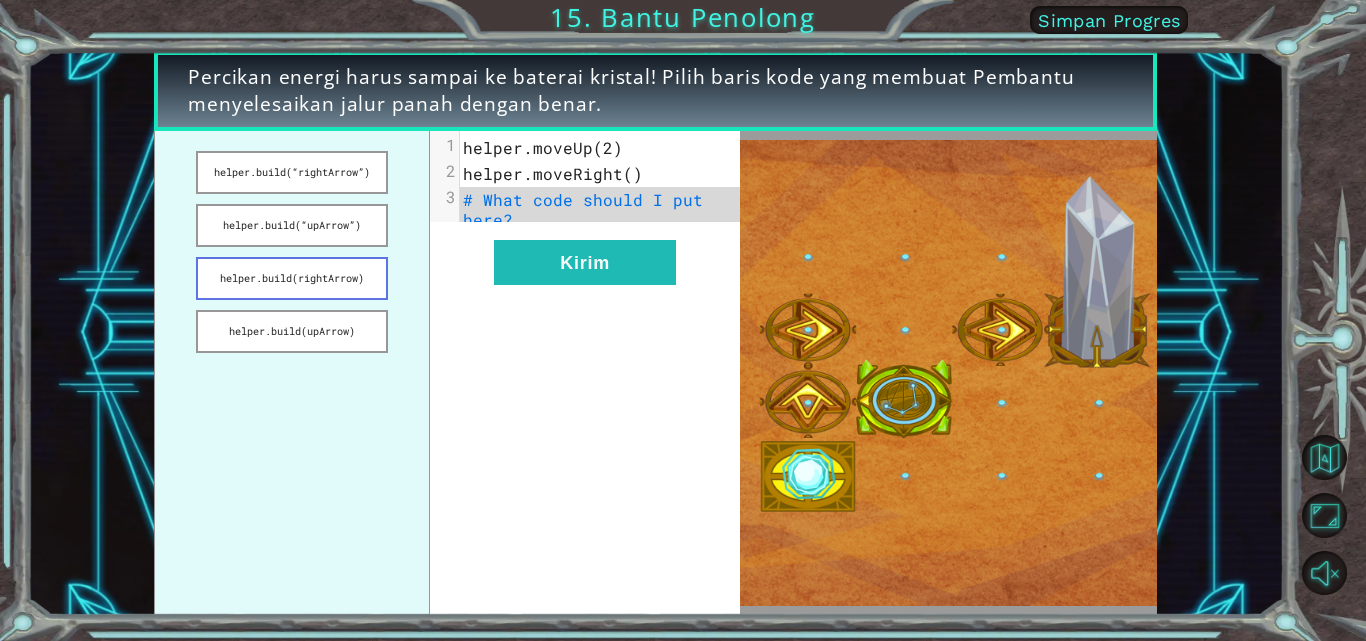 click on "helper.build(rightArrow)" at bounding box center (292, 278) 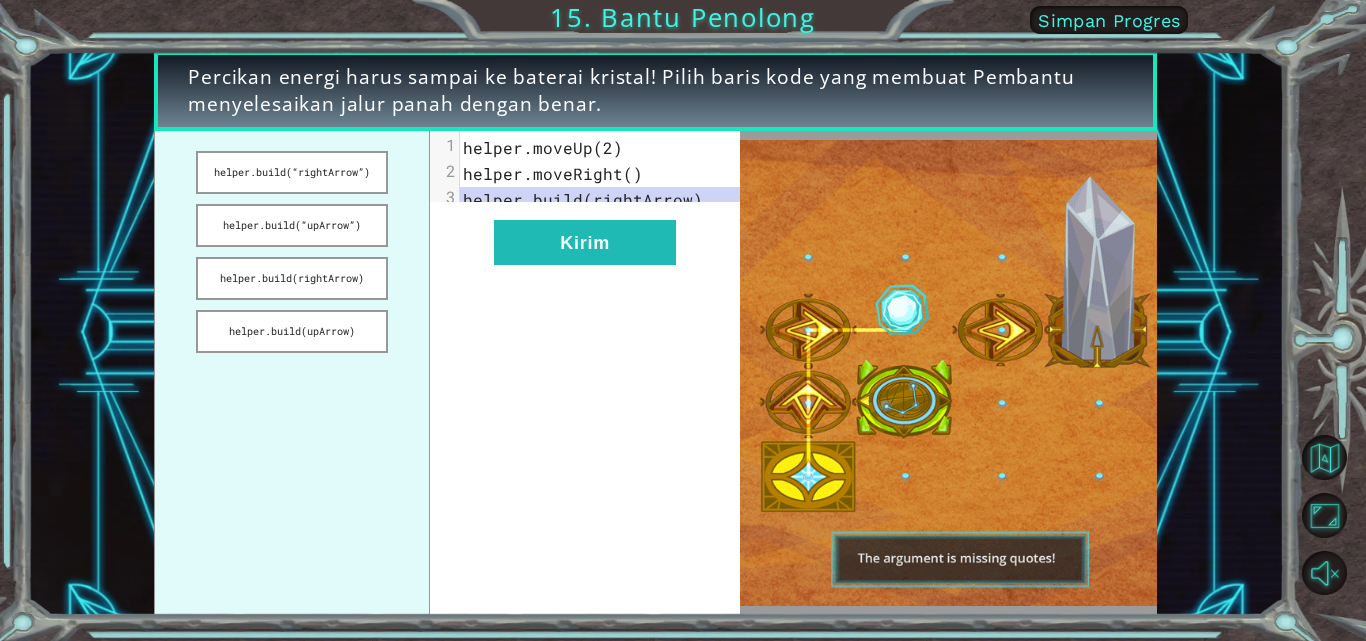 click on "helper.build(rightArrow)" at bounding box center (583, 199) 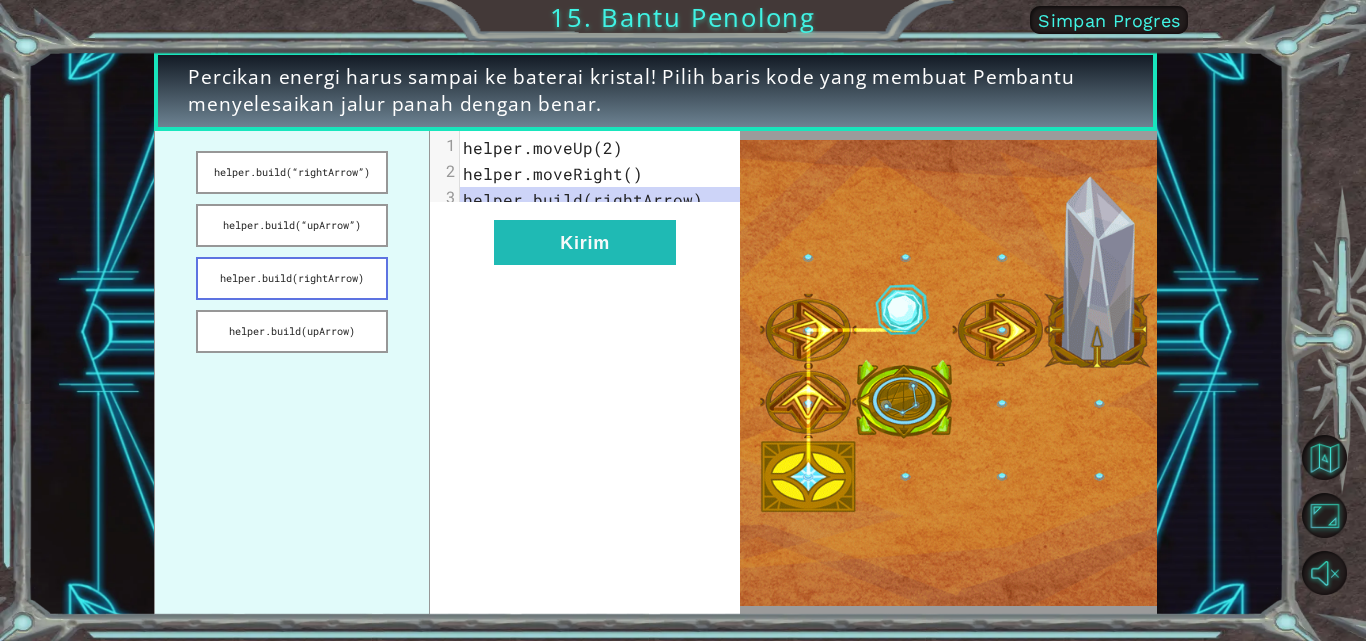 click on "helper.build(rightArrow)" at bounding box center (292, 278) 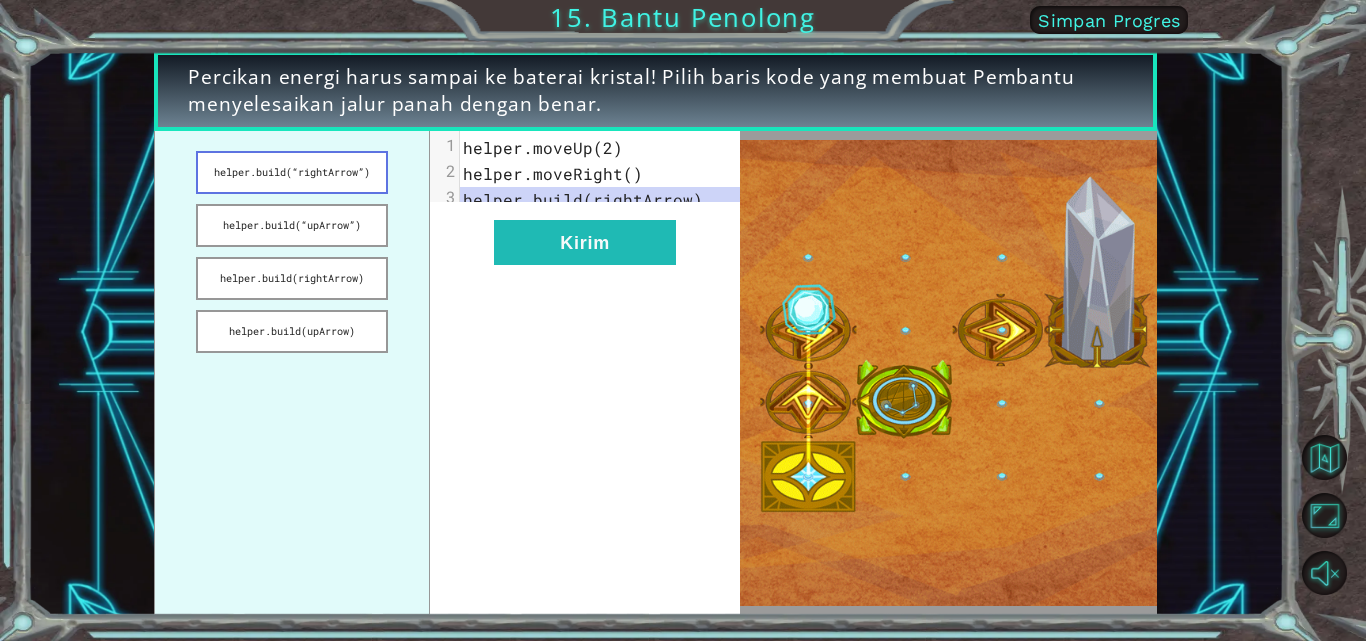 click on "helper.build(“rightArrow”)" at bounding box center [292, 172] 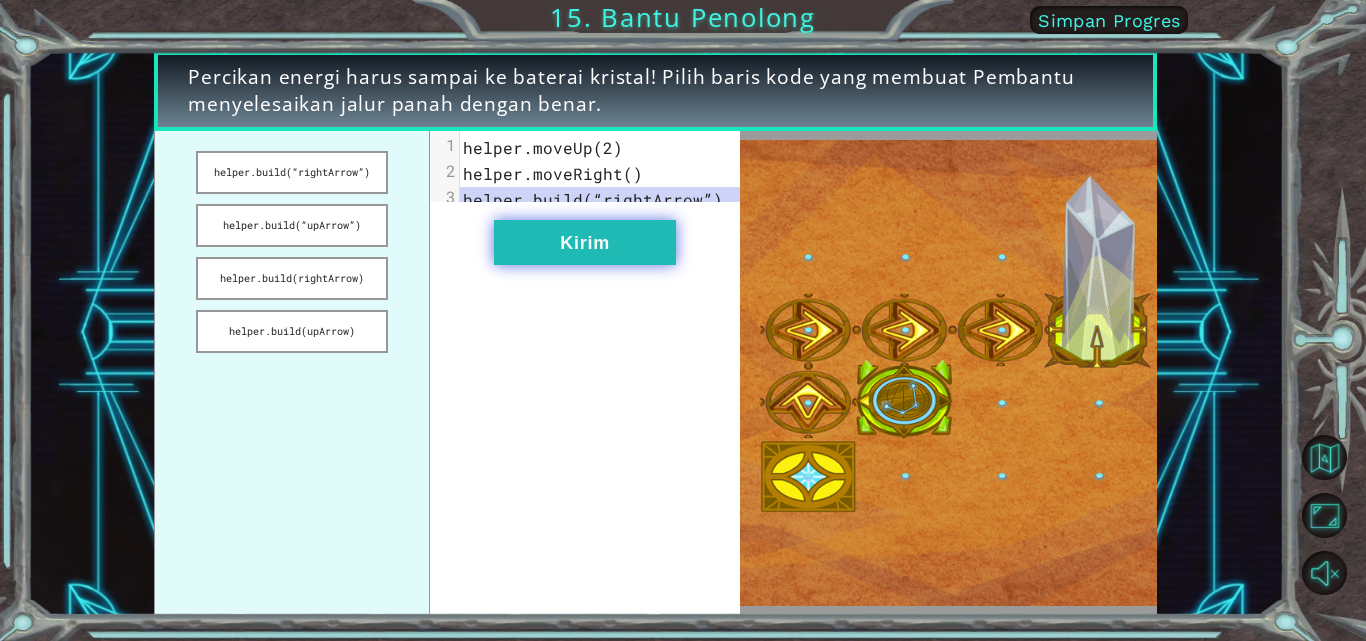 click on "Kirim" at bounding box center (585, 242) 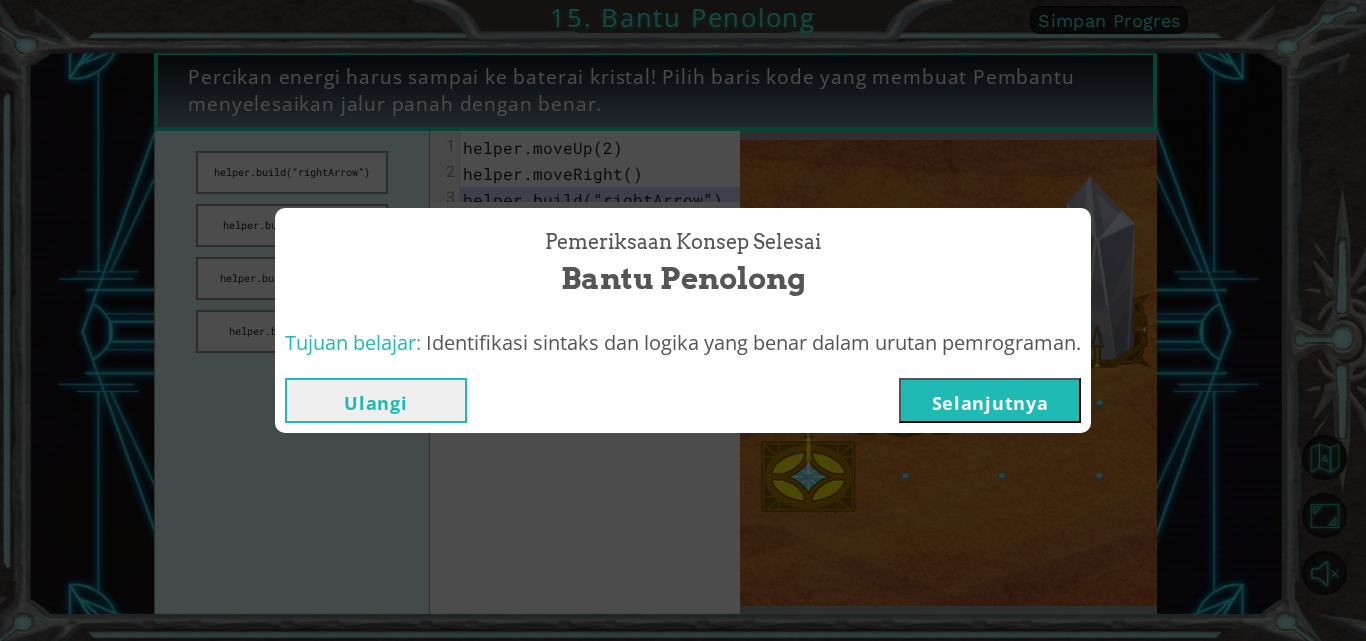 click on "Selanjutnya" at bounding box center [990, 400] 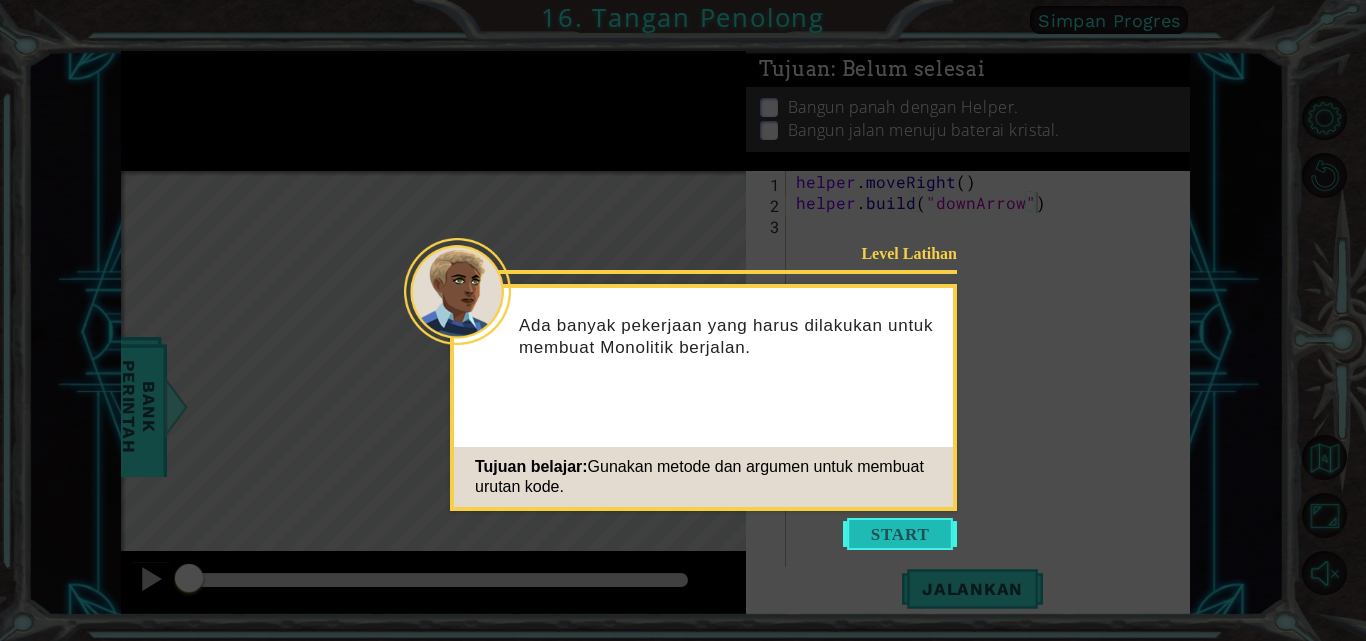 click at bounding box center (900, 534) 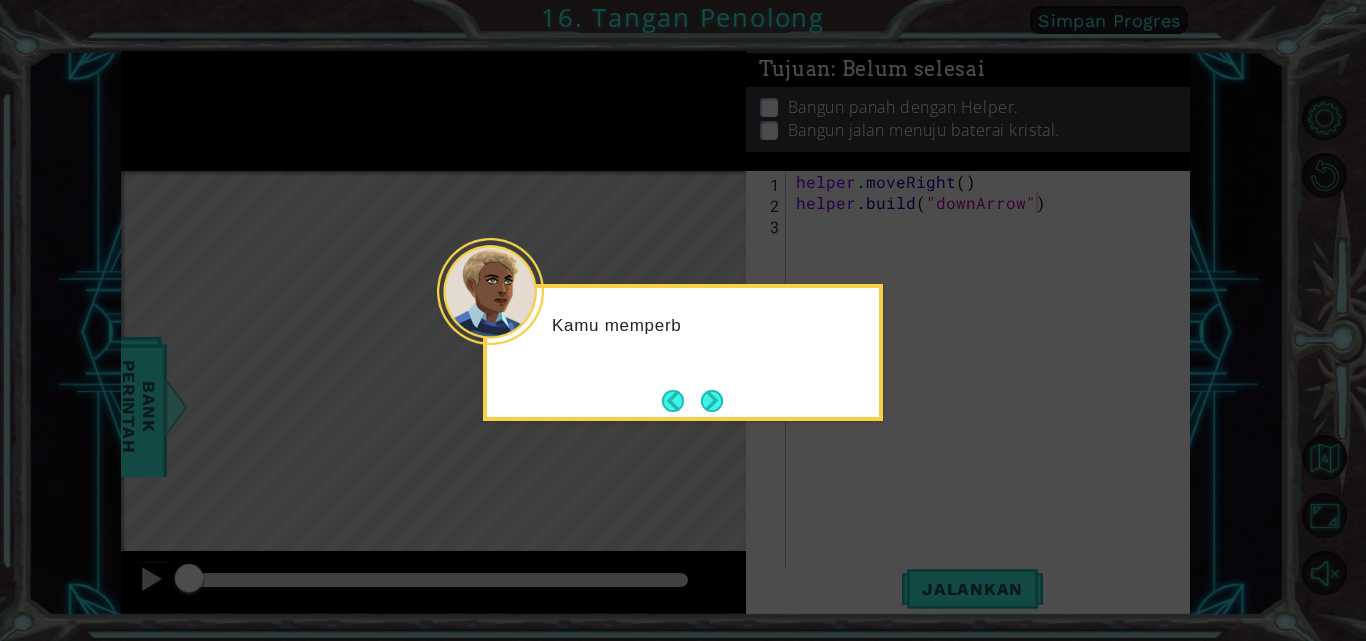 drag, startPoint x: 727, startPoint y: 397, endPoint x: 696, endPoint y: 396, distance: 31.016125 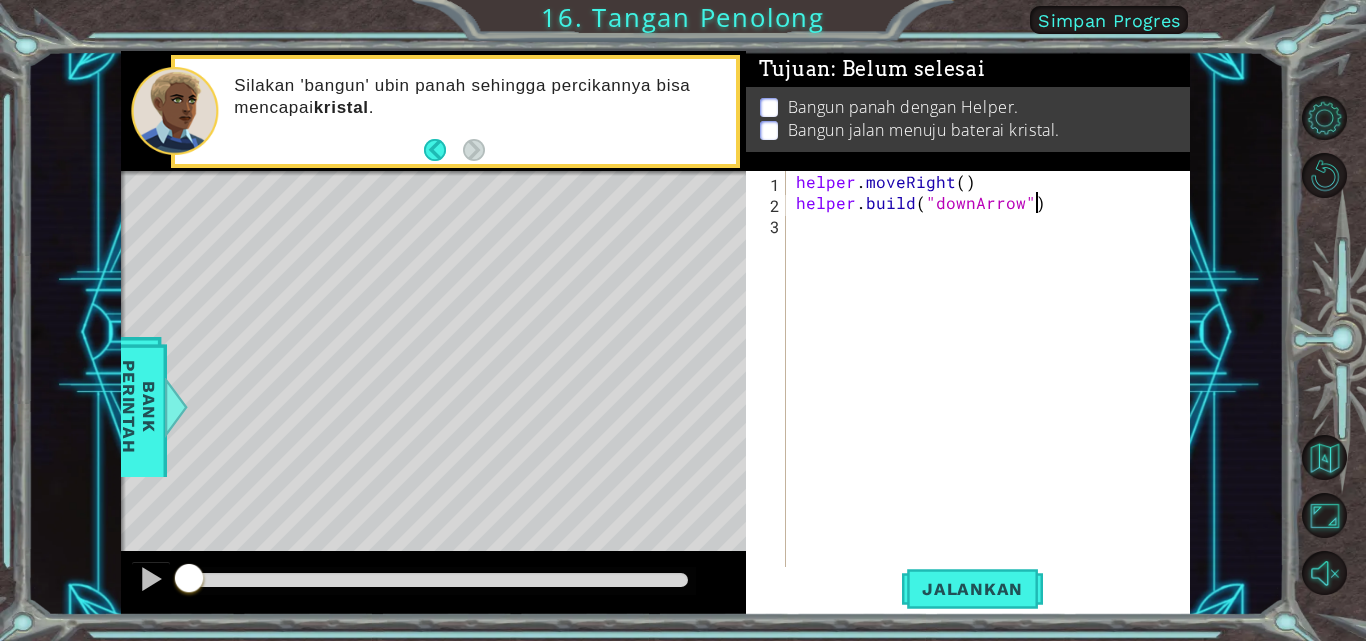 click on "helper . moveRight ( ) helper . build ( "downArrow" )" at bounding box center [994, 391] 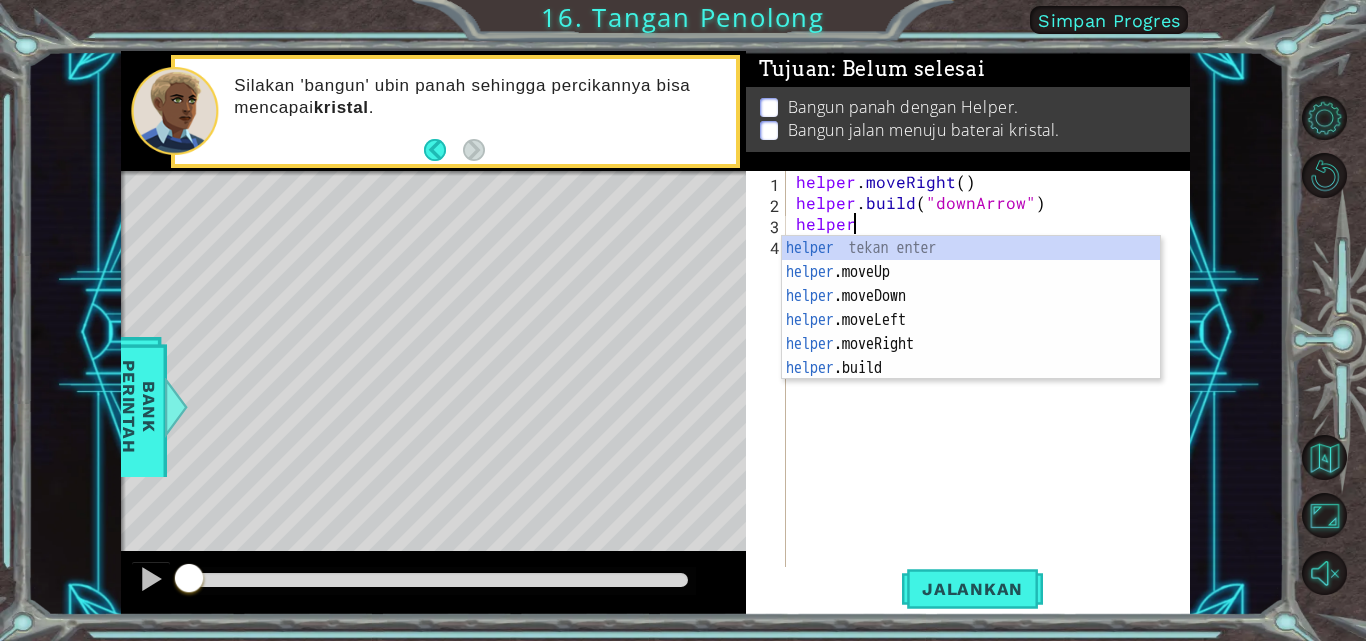 scroll, scrollTop: 0, scrollLeft: 3, axis: horizontal 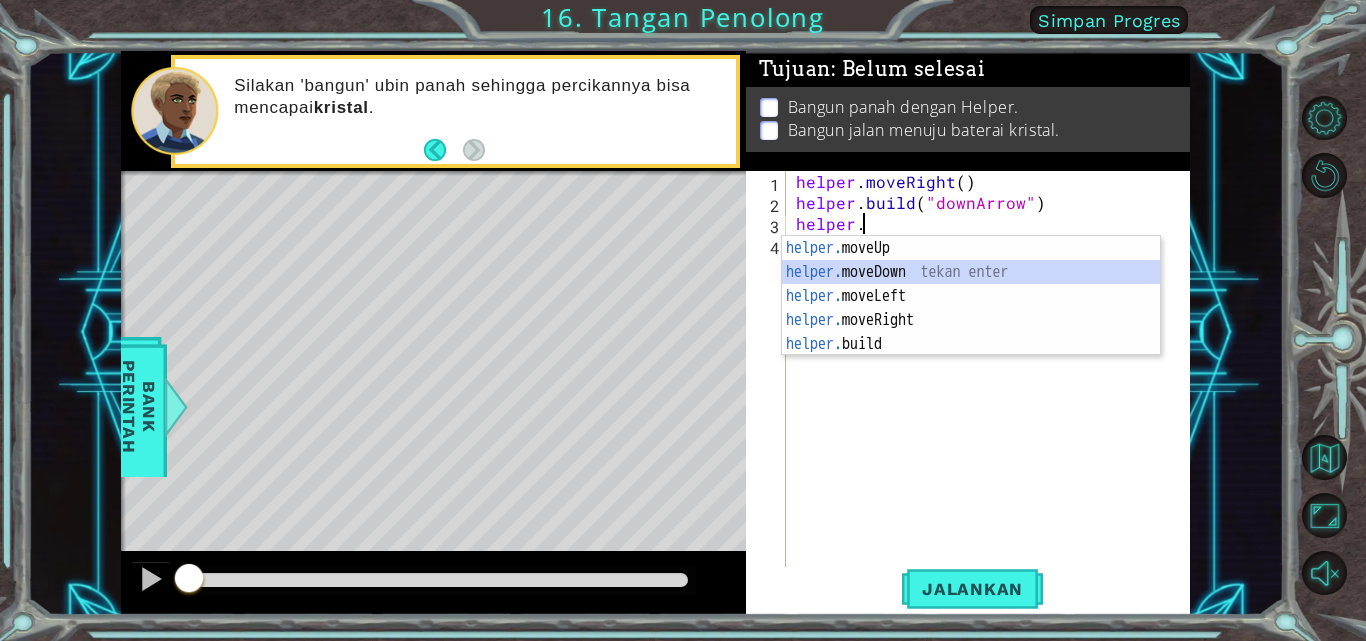 type on "helper.moveDown(1)" 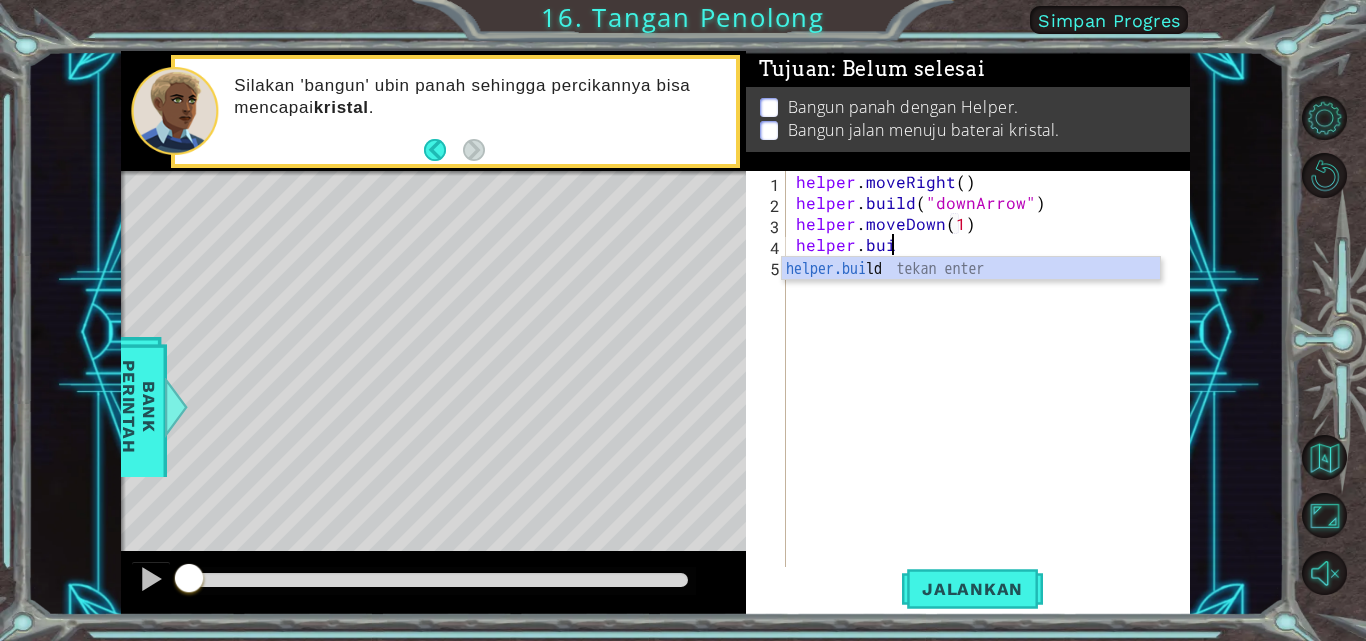 scroll, scrollTop: 0, scrollLeft: 6, axis: horizontal 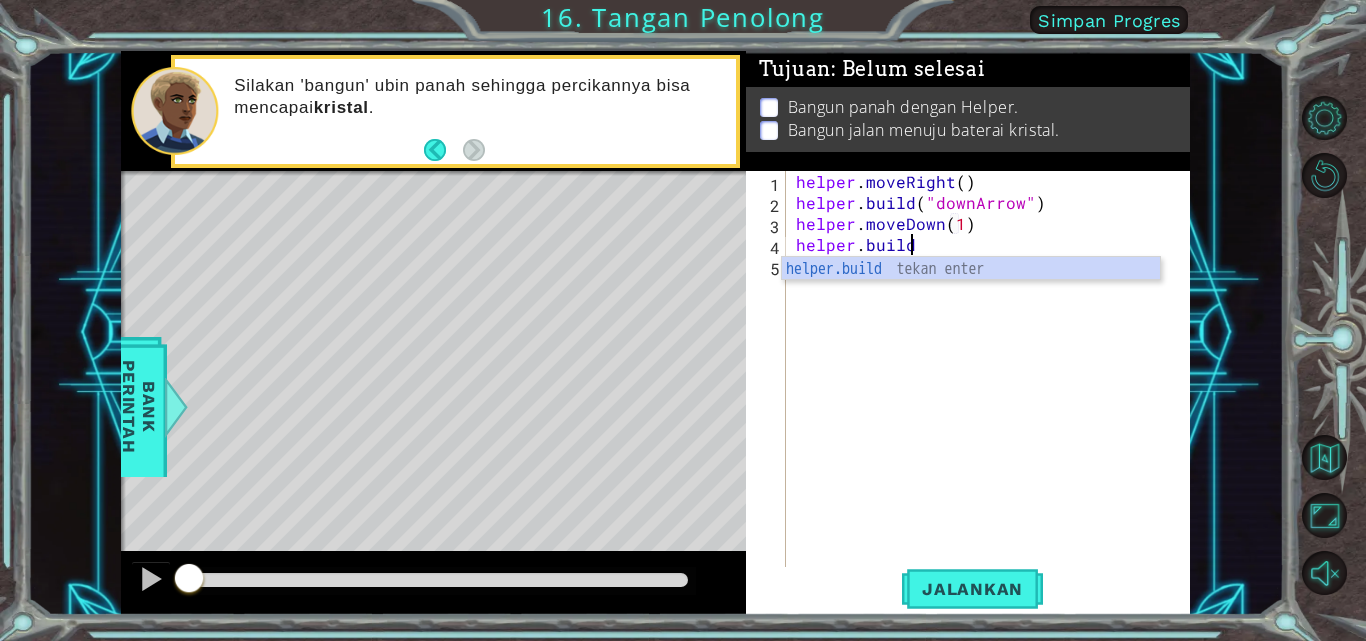 type on "helper.build("rightArrow")" 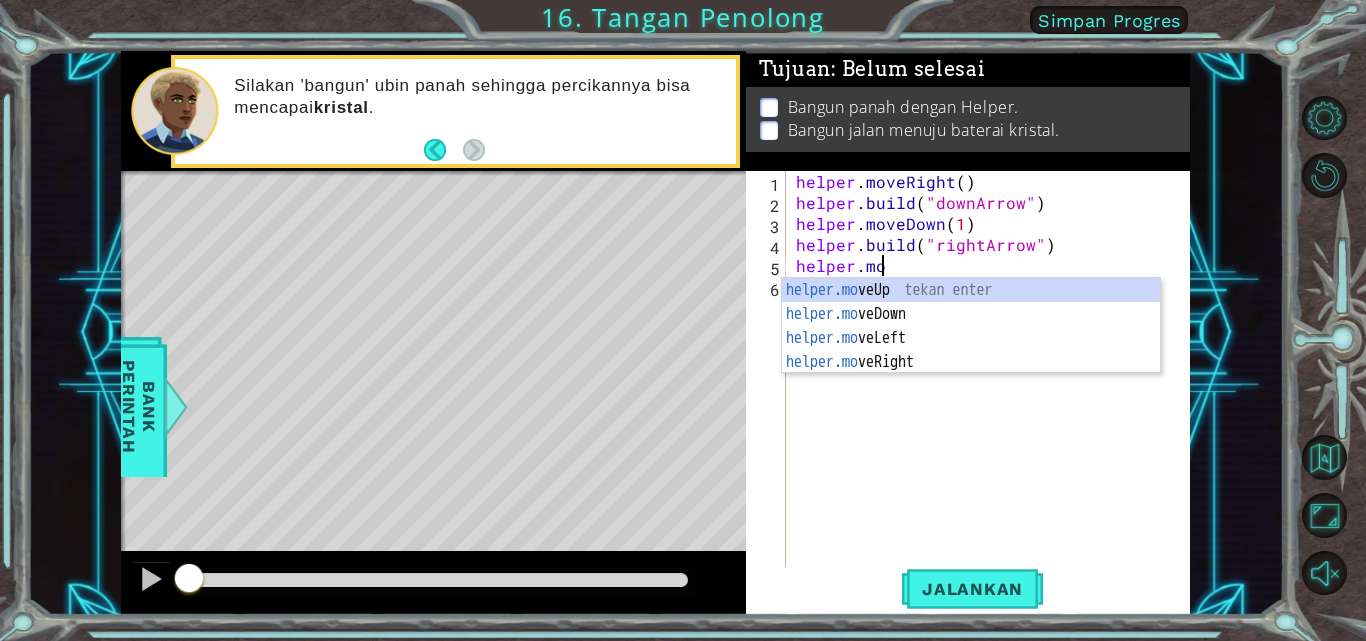 scroll, scrollTop: 0, scrollLeft: 6, axis: horizontal 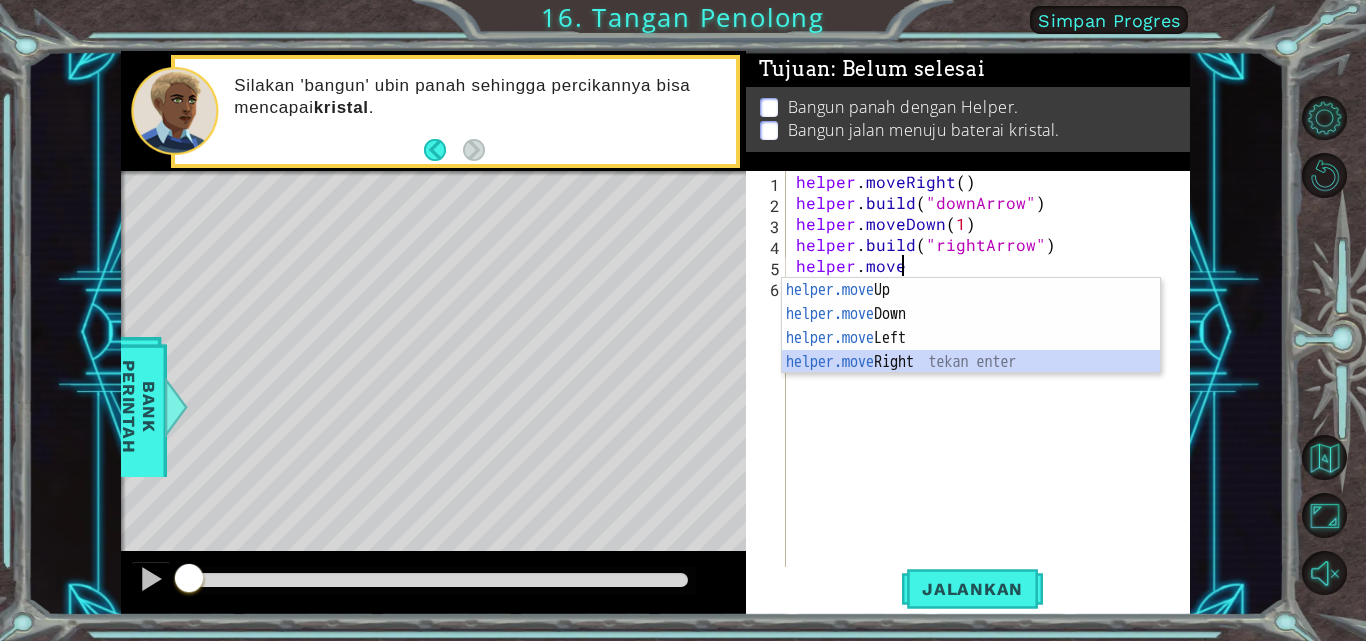 type on "helper.moveRight(1)" 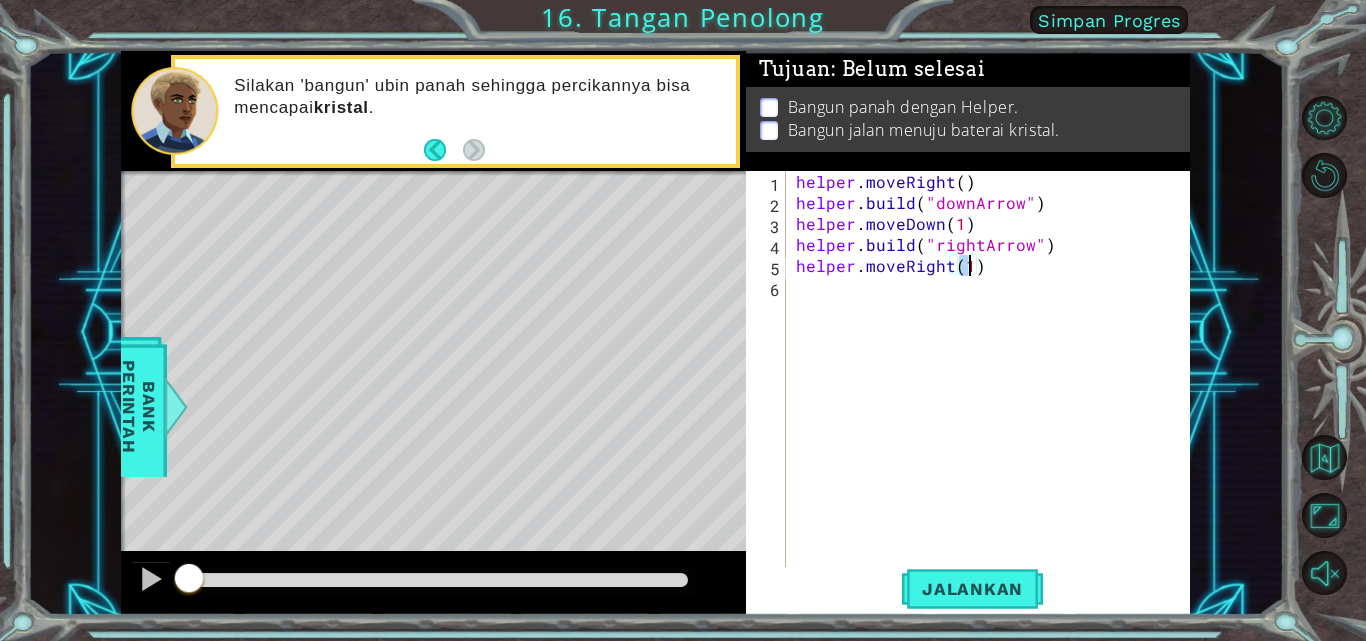 scroll, scrollTop: 0, scrollLeft: 0, axis: both 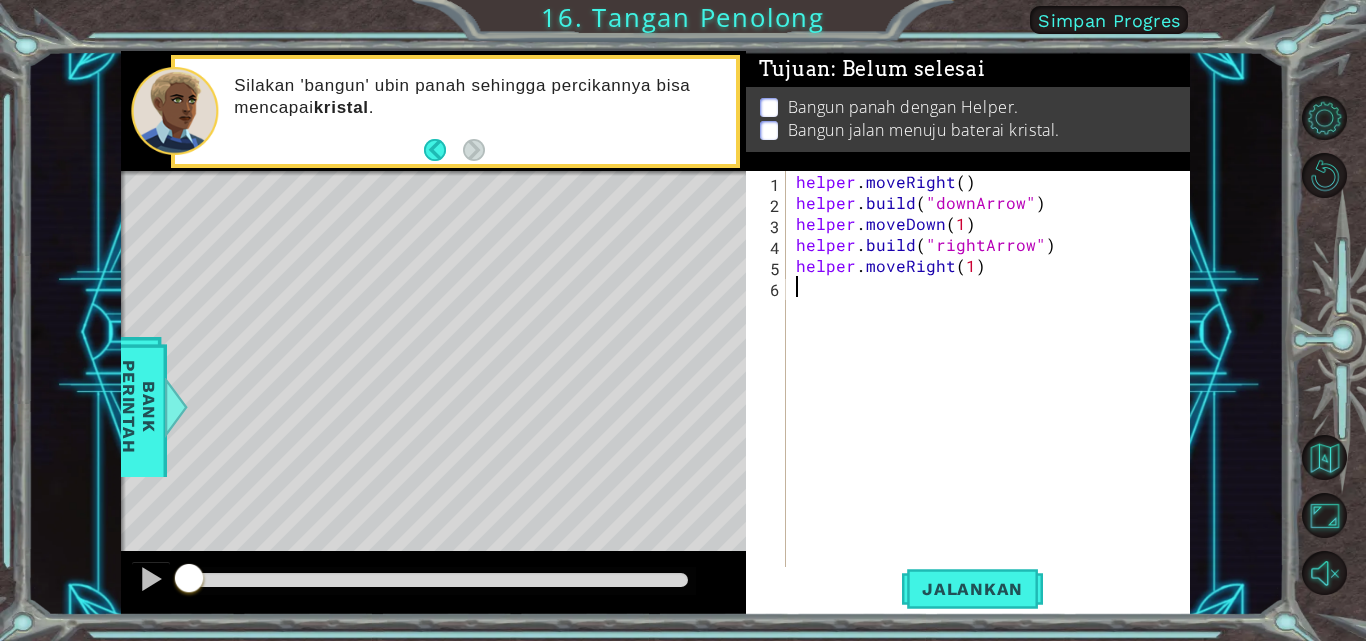 type on "j" 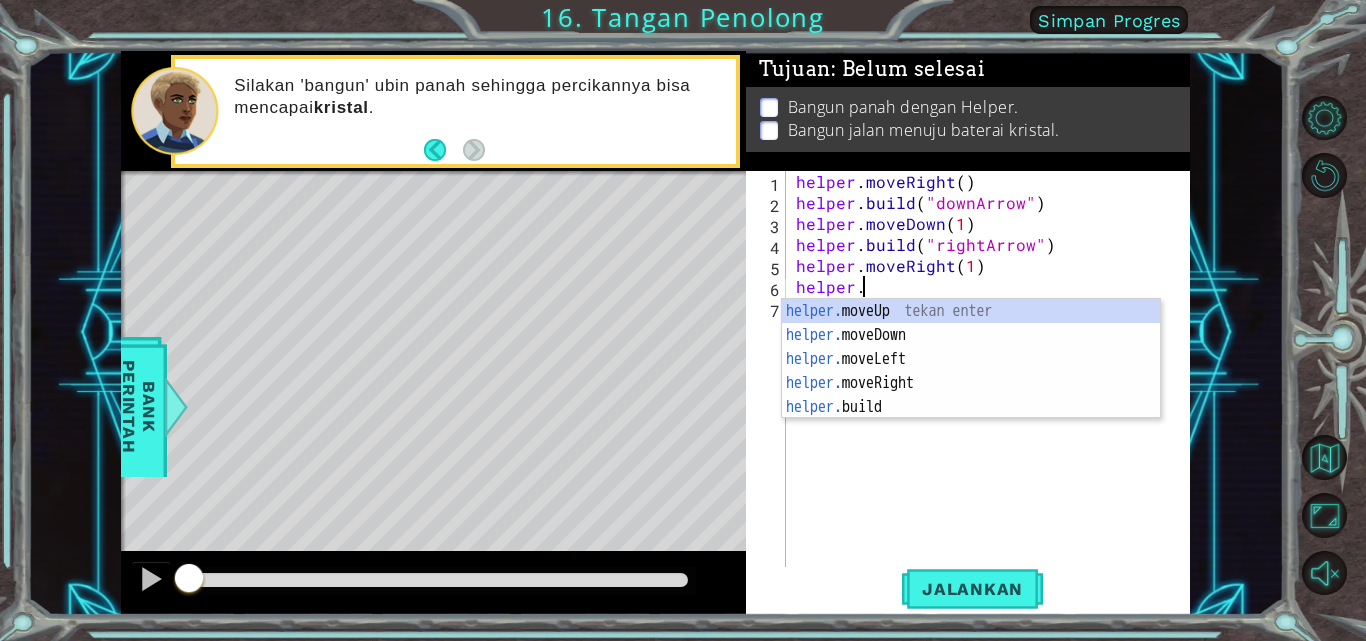 scroll, scrollTop: 0, scrollLeft: 4, axis: horizontal 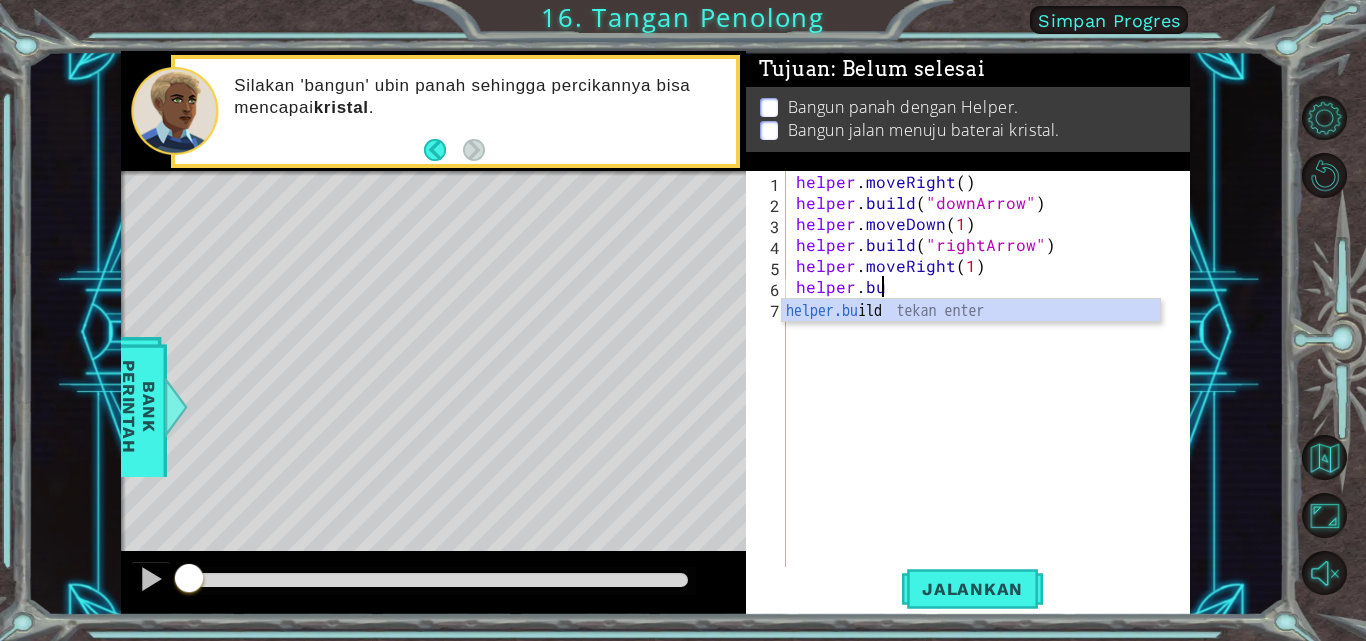 type on "helper.build("rightArrow")" 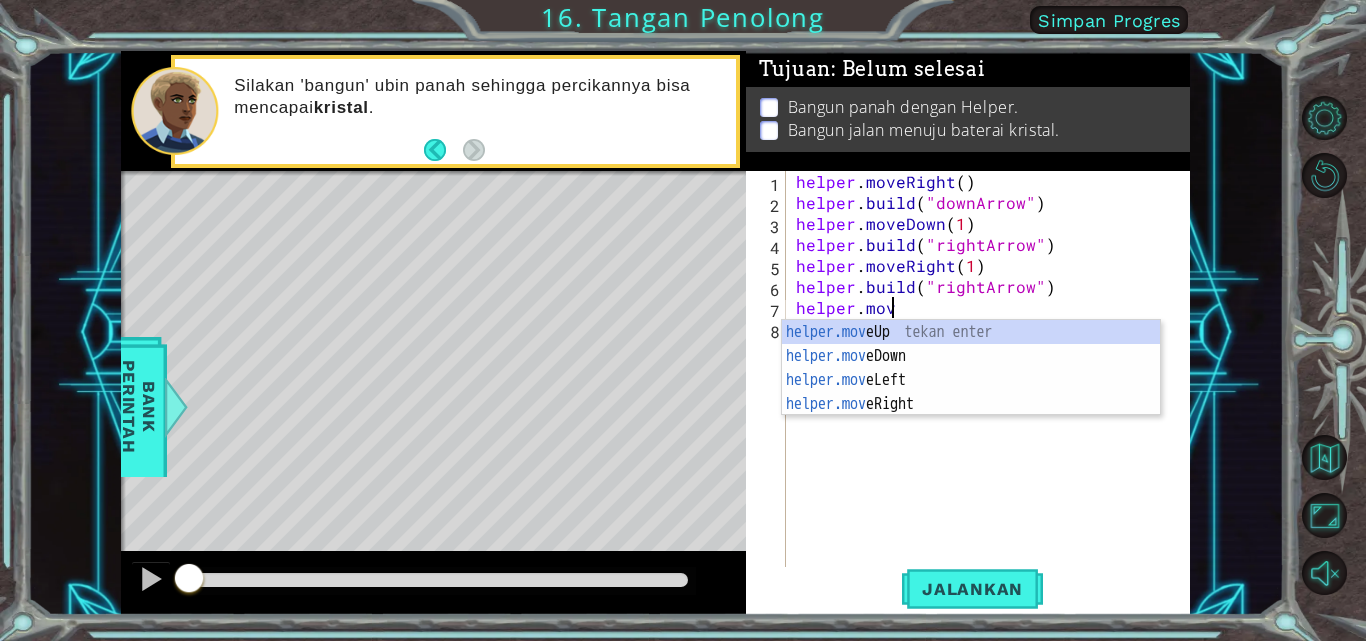 scroll, scrollTop: 0, scrollLeft: 6, axis: horizontal 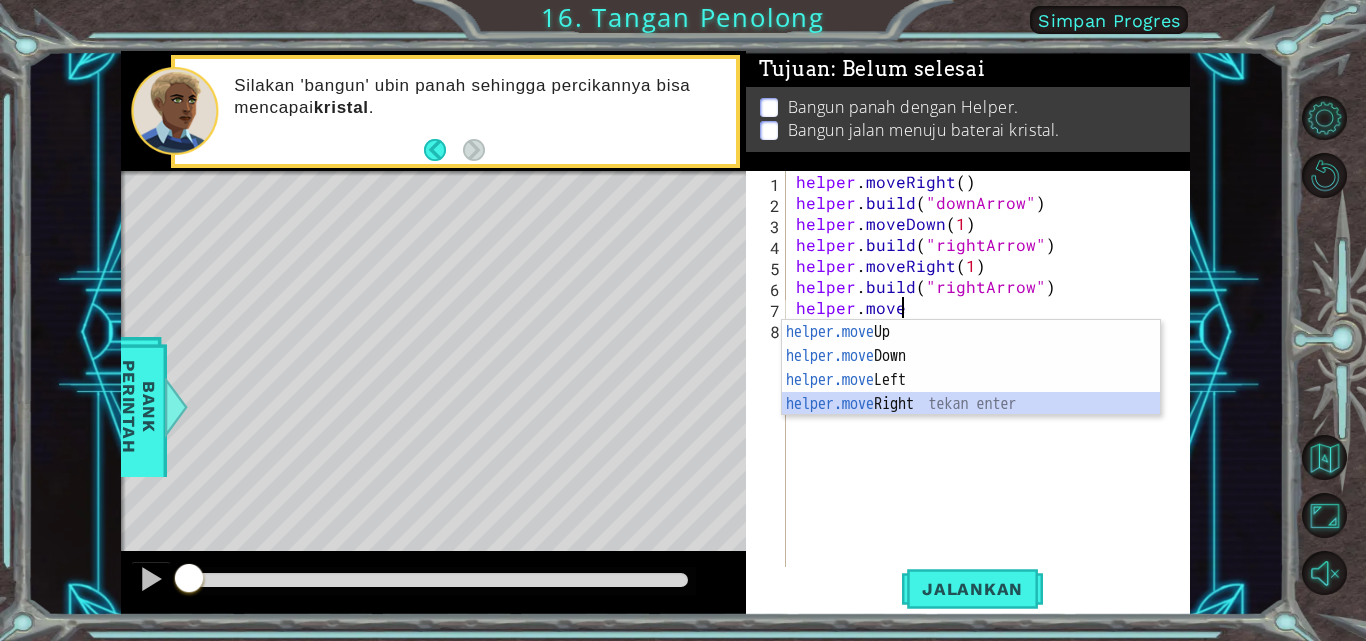 type on "helper.moveRight(1)" 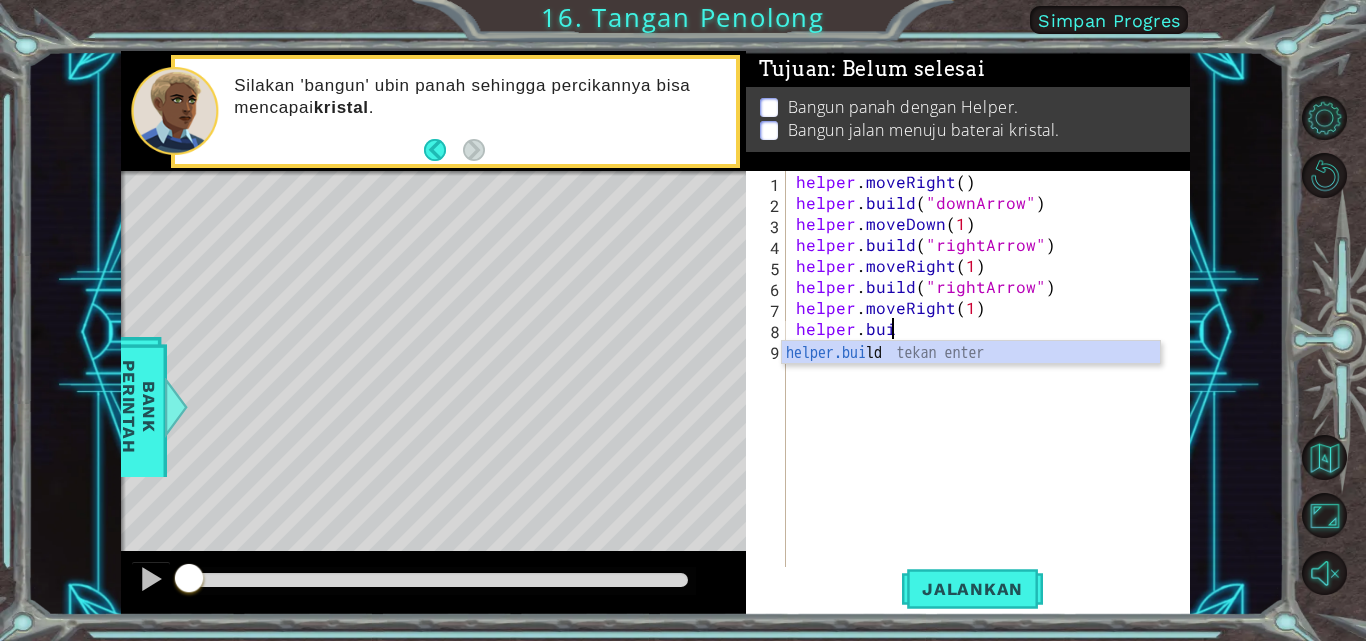 scroll, scrollTop: 0, scrollLeft: 6, axis: horizontal 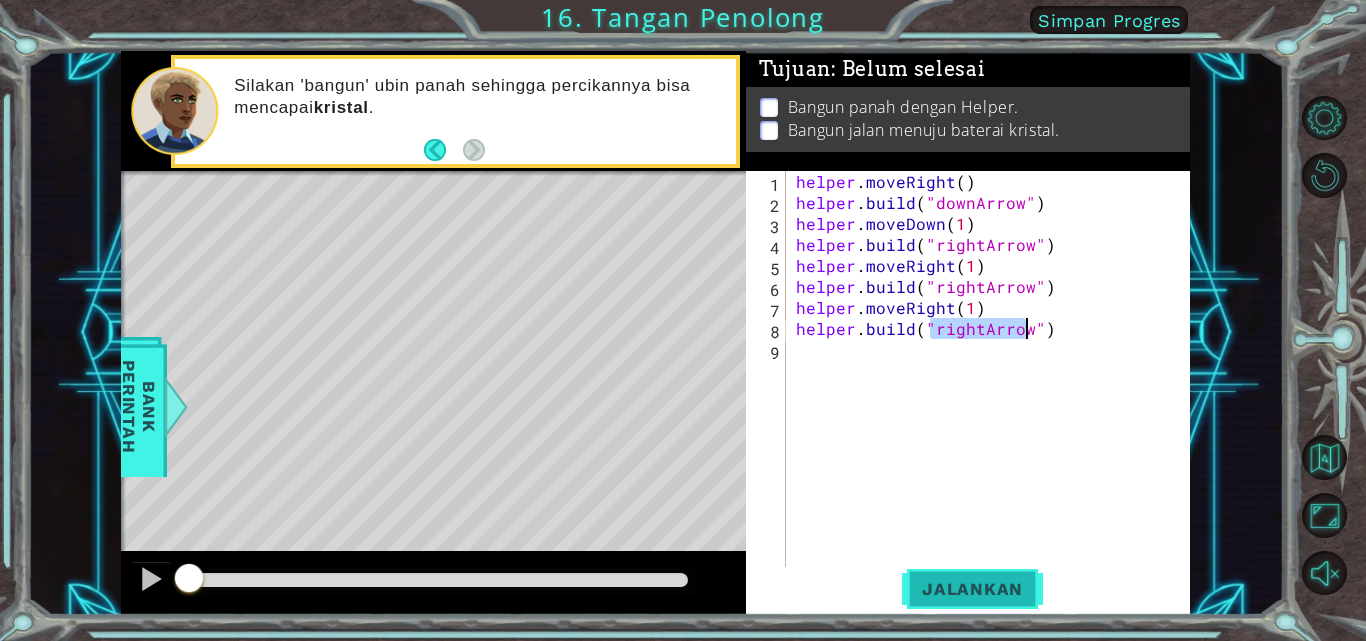 click on "Jalankan" at bounding box center (972, 589) 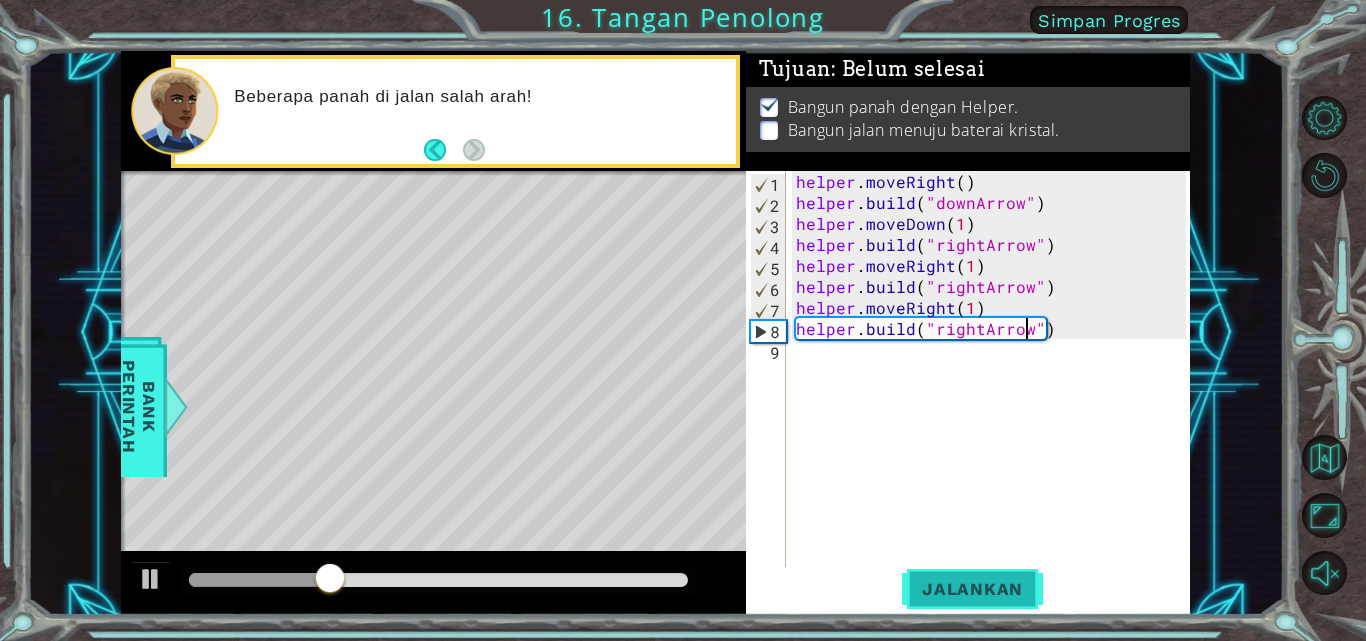 click on "Jalankan" at bounding box center [972, 589] 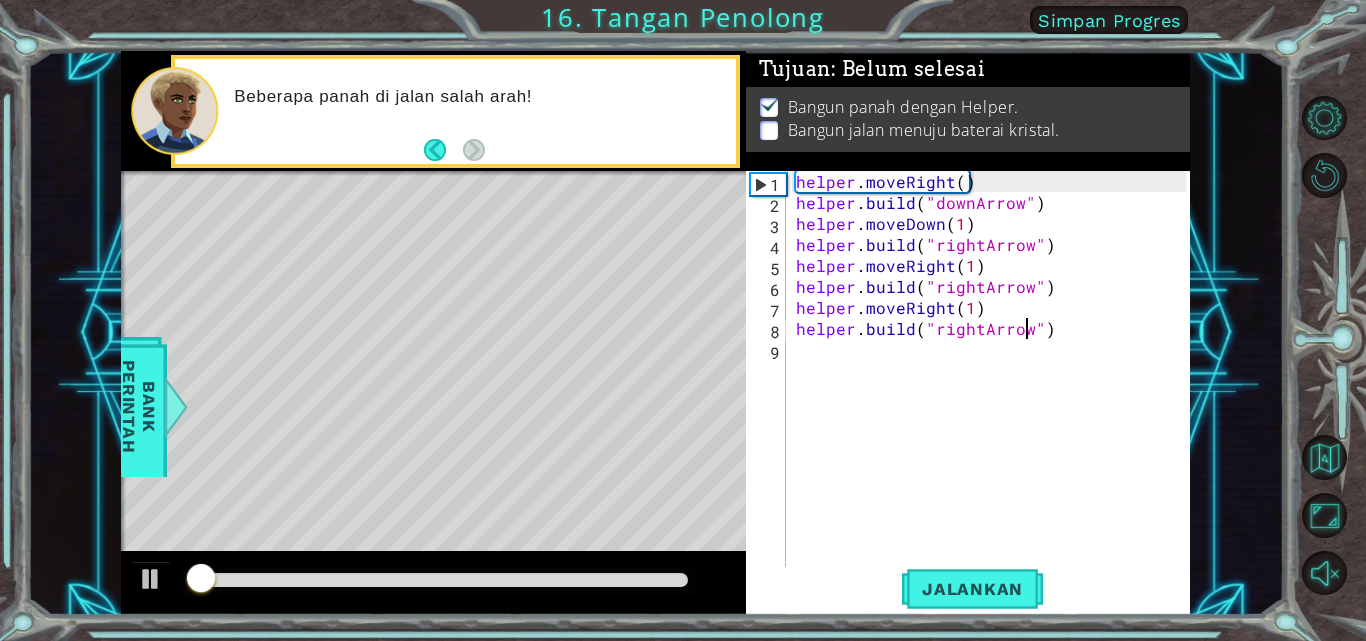 click on "helper . moveRight ( ) helper . build ( "downArrow" ) helper . moveDown ( 1 ) helper . build ( "rightArrow" ) helper . moveRight ( 1 ) helper . build ( "rightArrow" ) helper . moveRight ( 1 ) helper . build ( "rightArrow" )" at bounding box center [994, 391] 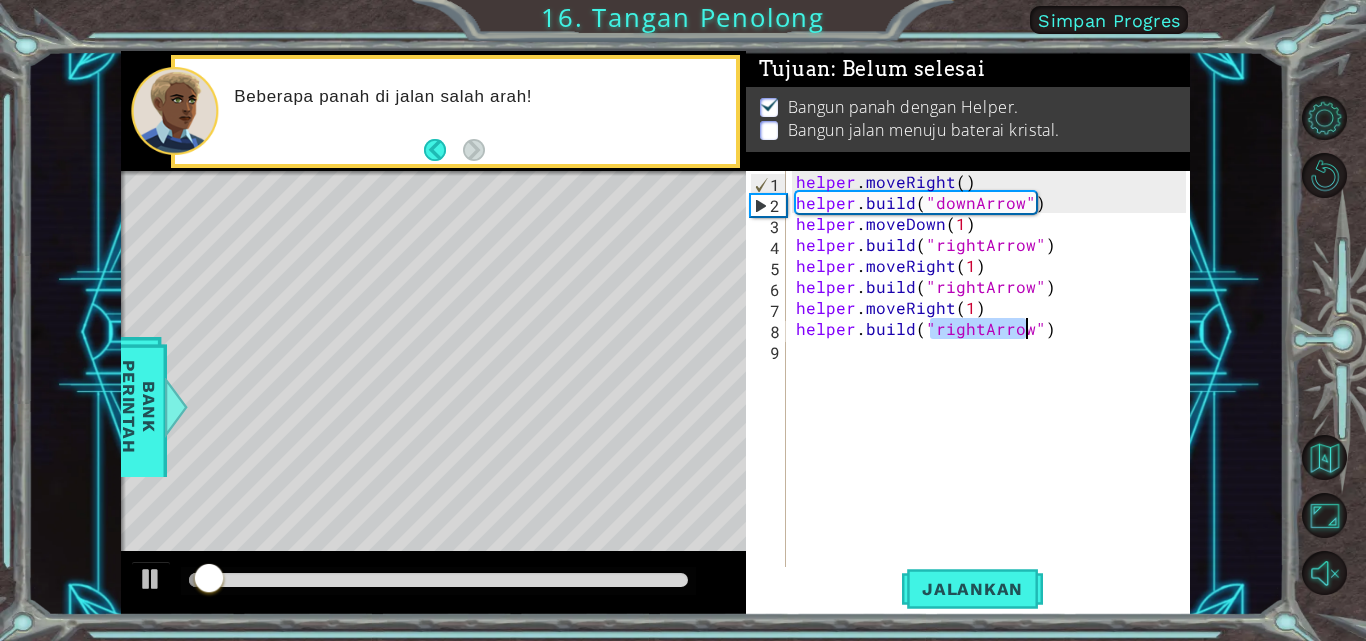 click on "helper . moveRight ( ) helper . build ( "downArrow" ) helper . moveDown ( 1 ) helper . build ( "rightArrow" ) helper . moveRight ( 1 ) helper . build ( "rightArrow" ) helper . moveRight ( 1 ) helper . build ( "rightArrow" )" at bounding box center [994, 391] 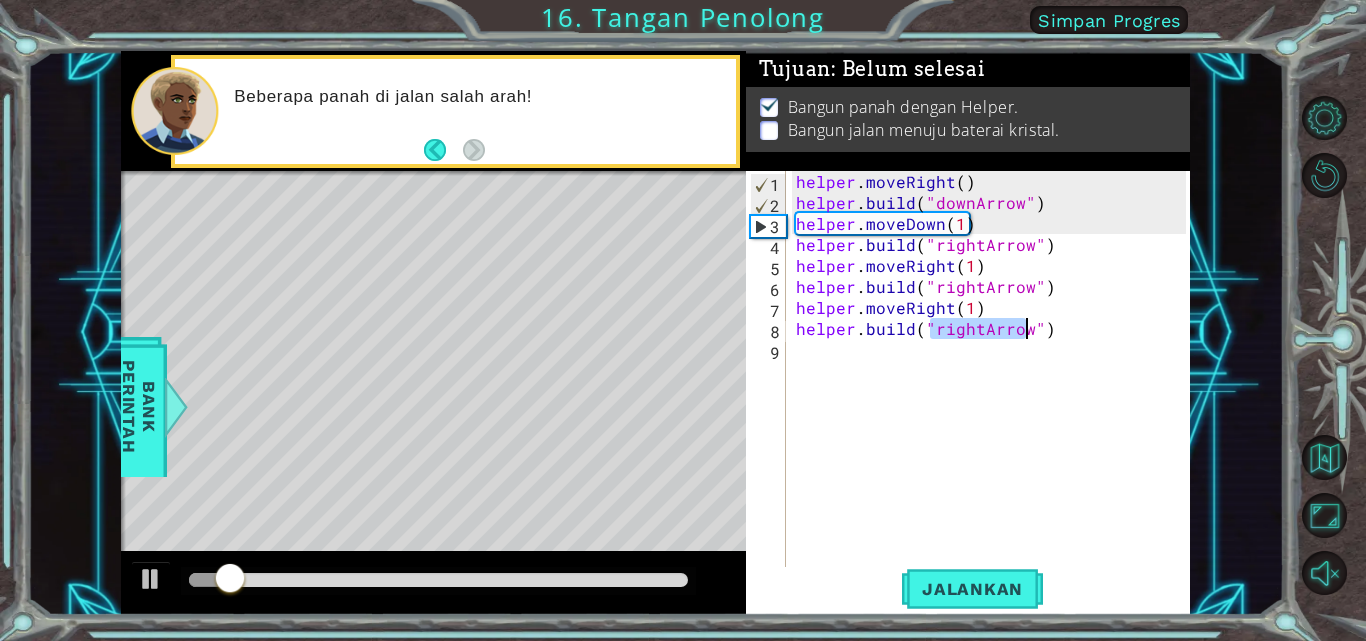 click on "helper . moveRight ( ) helper . build ( "downArrow" ) helper . moveDown ( 1 ) helper . build ( "rightArrow" ) helper . moveRight ( 1 ) helper . build ( "rightArrow" ) helper . moveRight ( 1 ) helper . build ( "rightArrow" )" at bounding box center (989, 370) 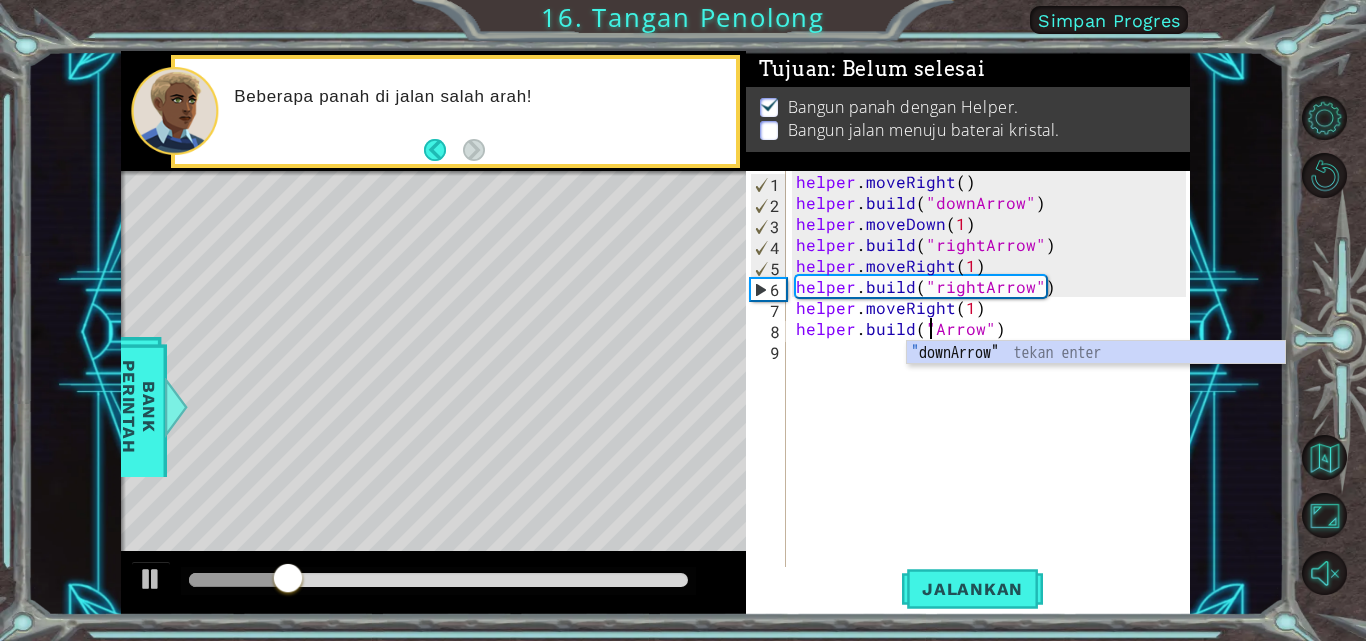 scroll, scrollTop: 0, scrollLeft: 10, axis: horizontal 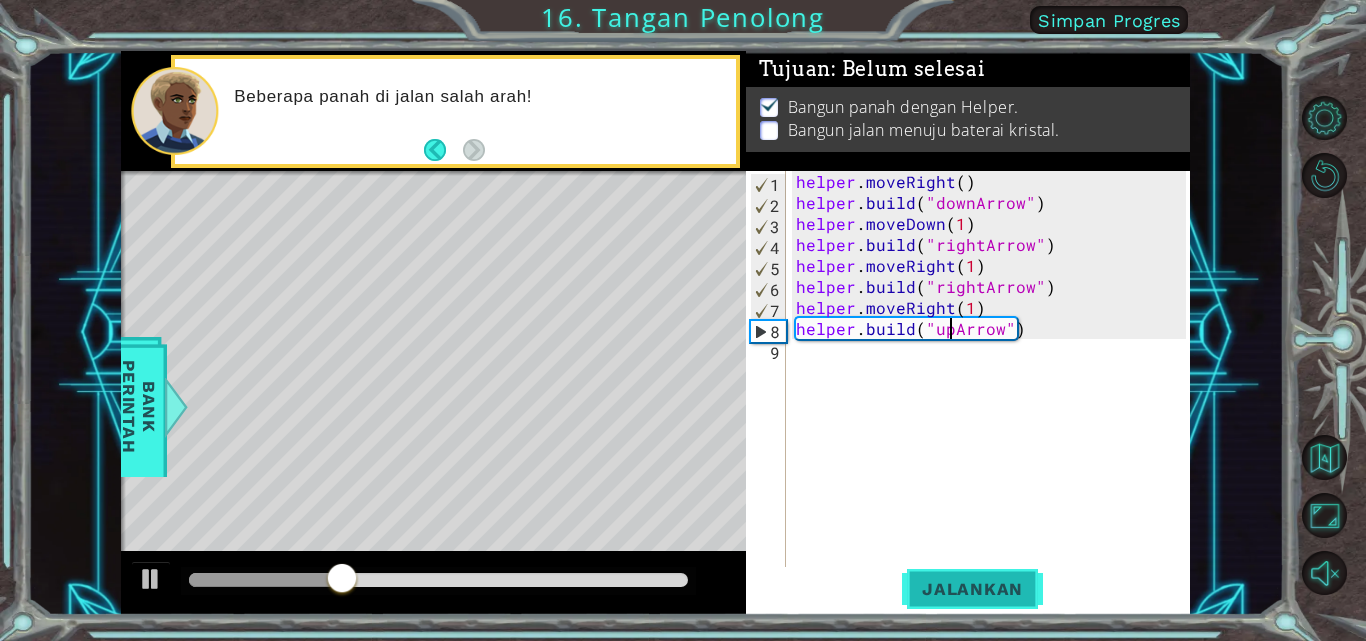 type on "helper.build("upArrow")" 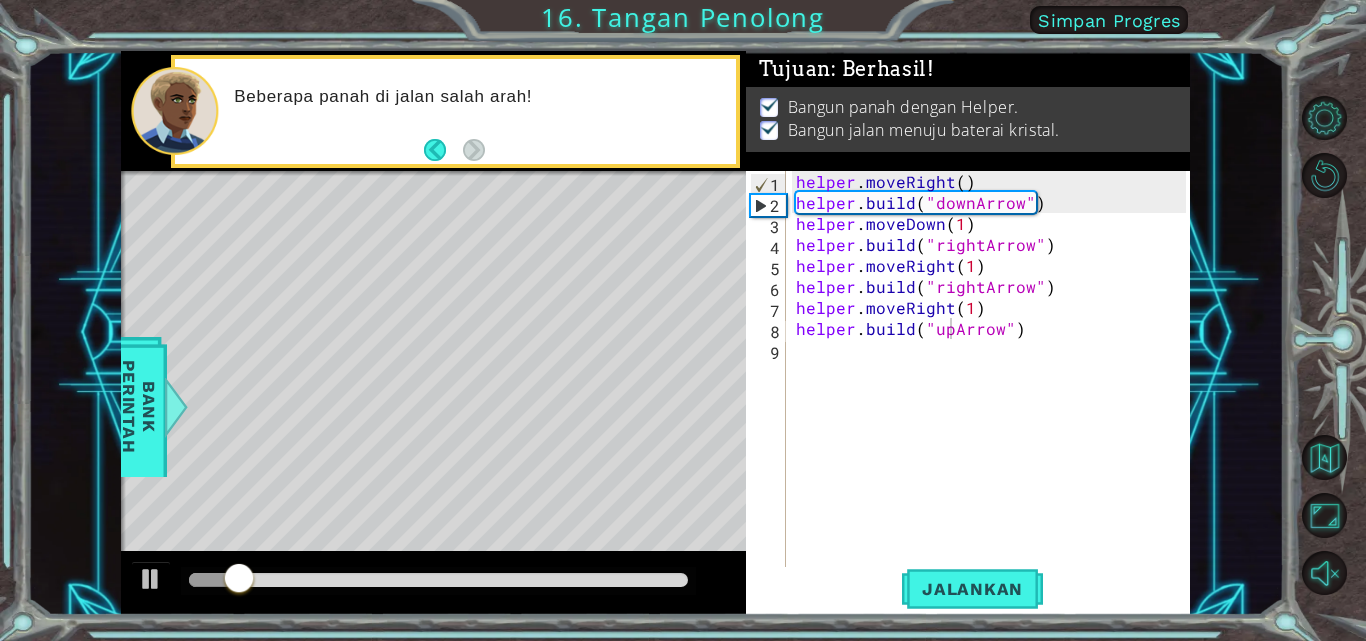 click at bounding box center [438, 581] 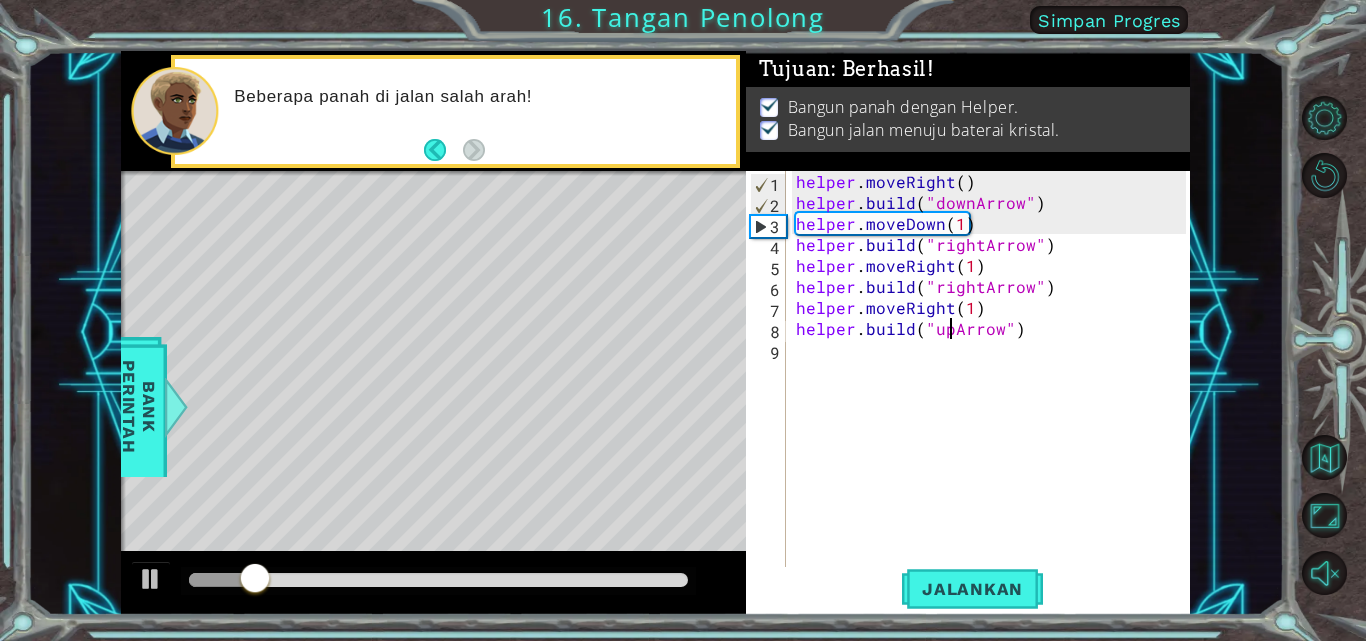 click at bounding box center [438, 580] 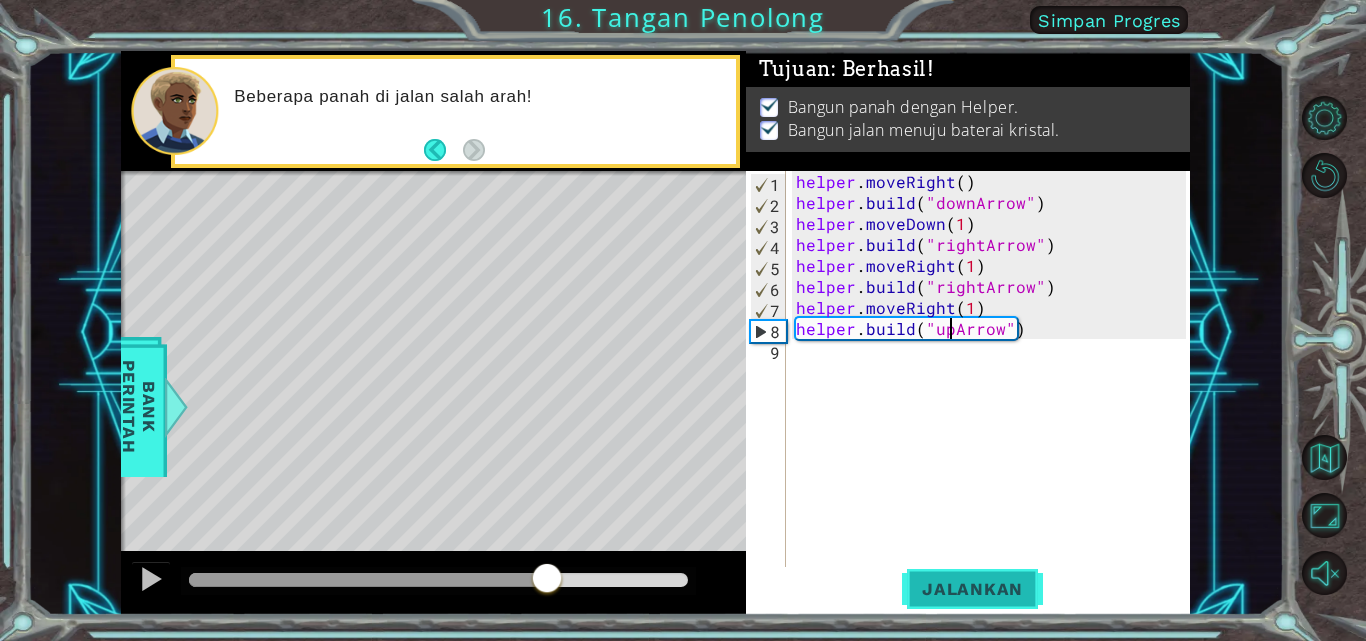 click on "Jalankan" at bounding box center [972, 589] 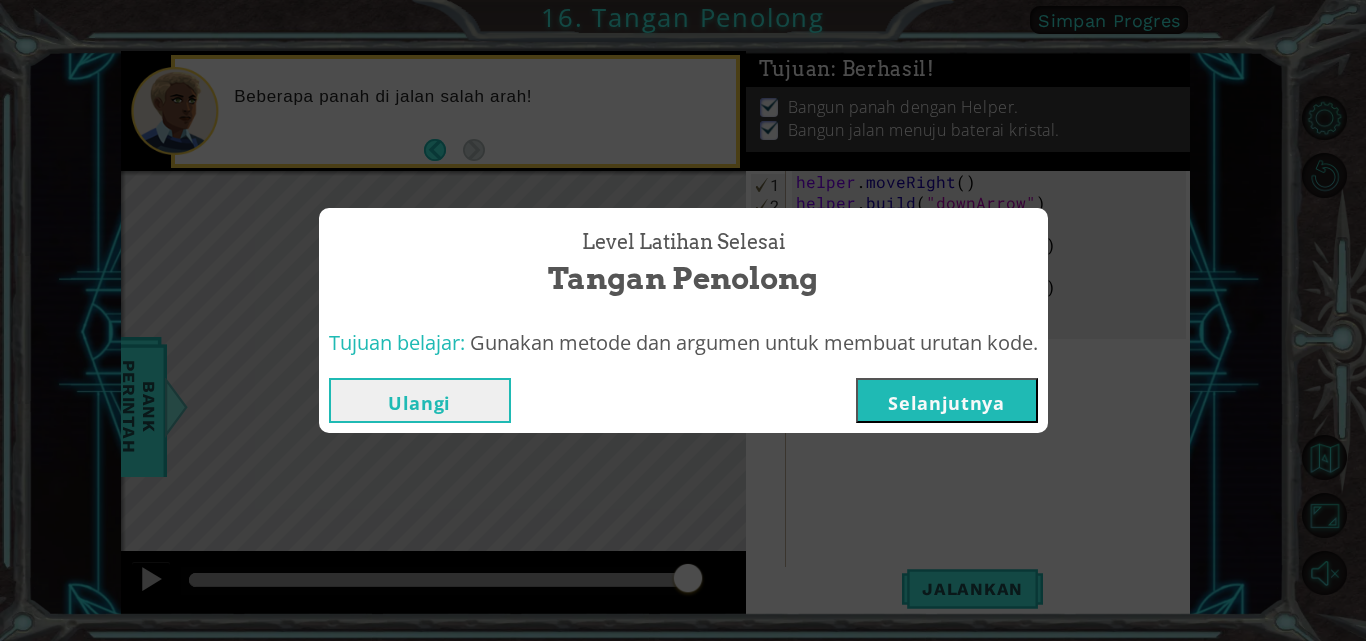 drag, startPoint x: 710, startPoint y: 430, endPoint x: 999, endPoint y: 358, distance: 297.83383 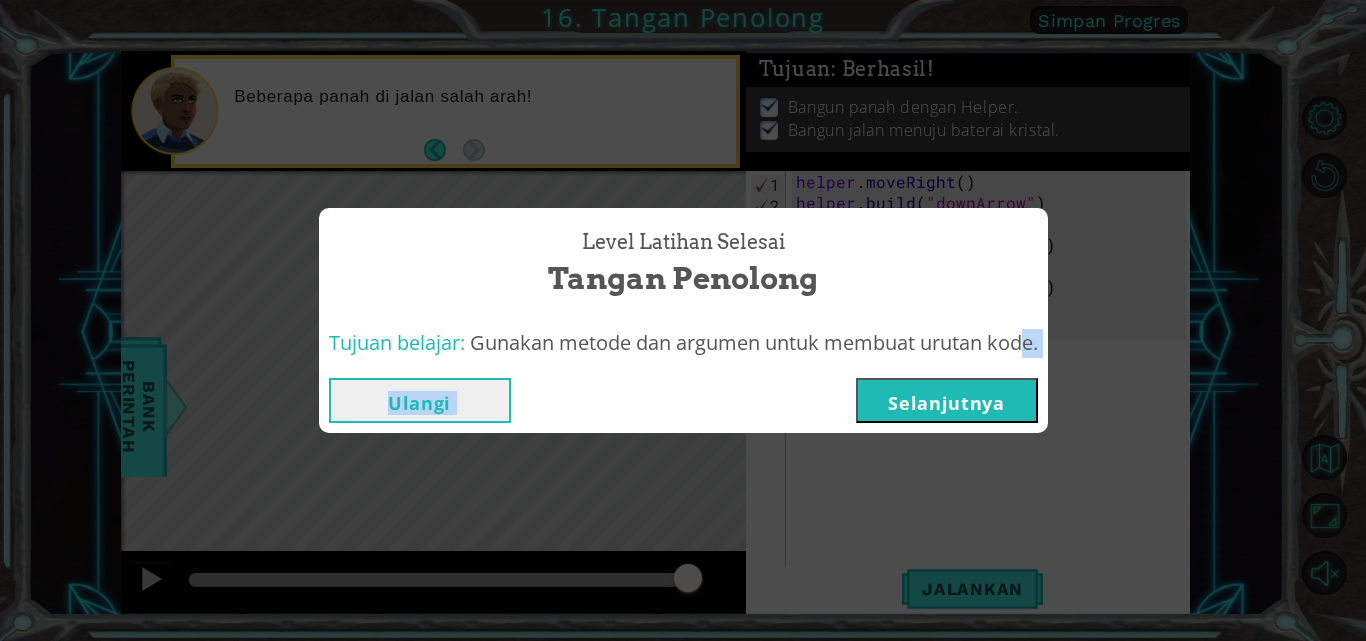 click on "Selanjutnya" at bounding box center [947, 400] 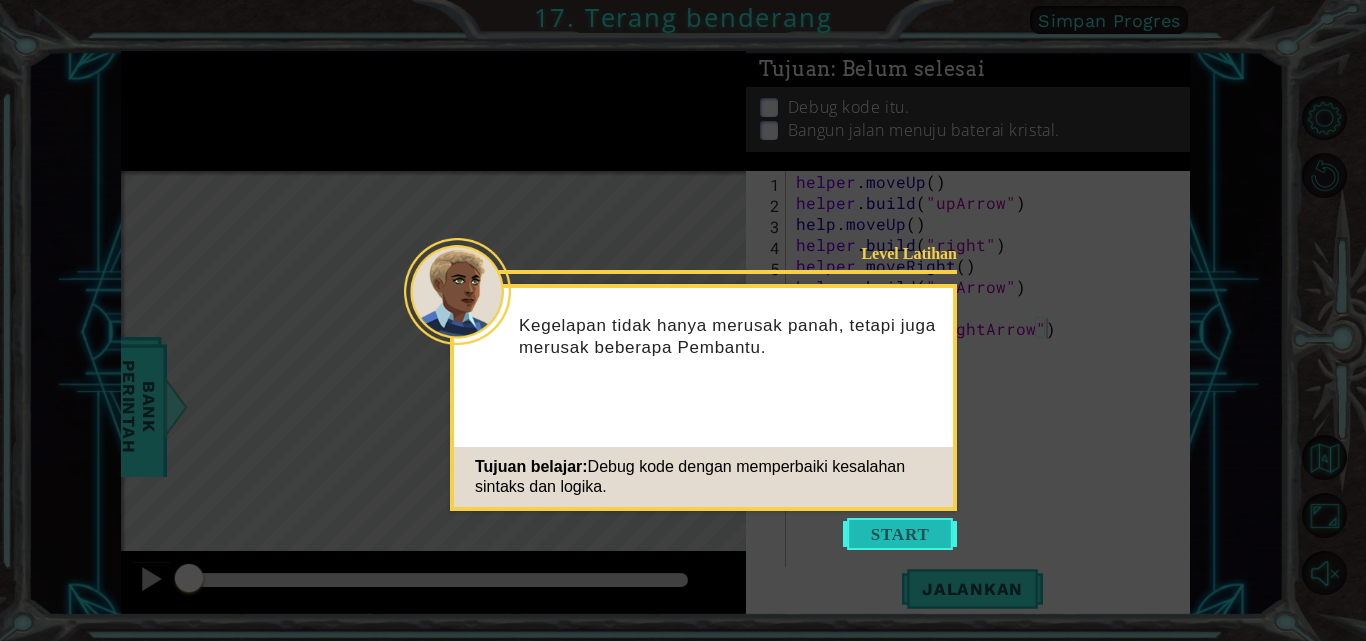 click at bounding box center (900, 534) 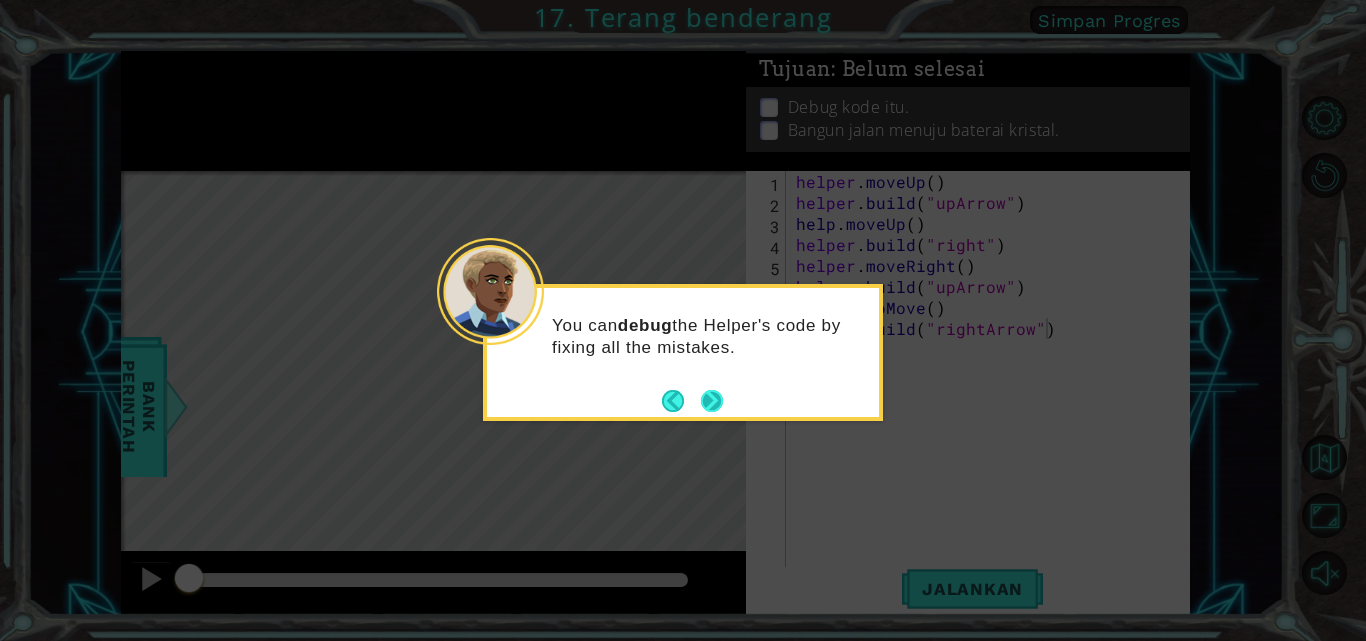 click at bounding box center [712, 401] 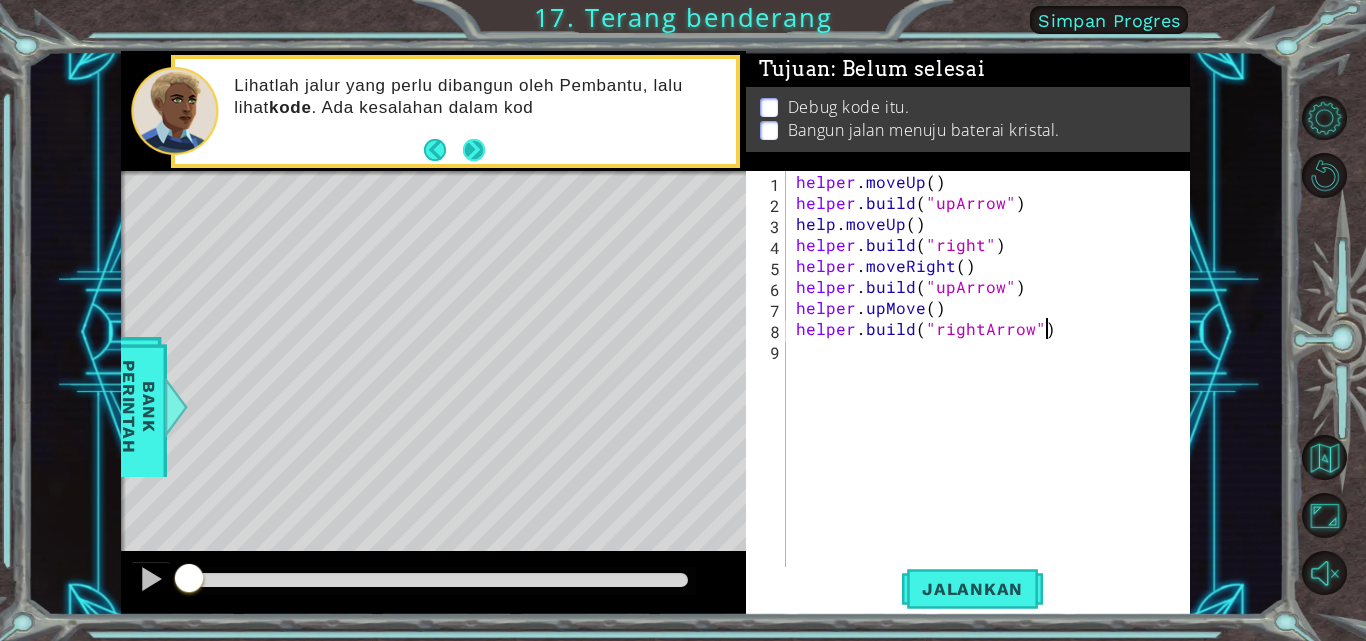 click at bounding box center [473, 150] 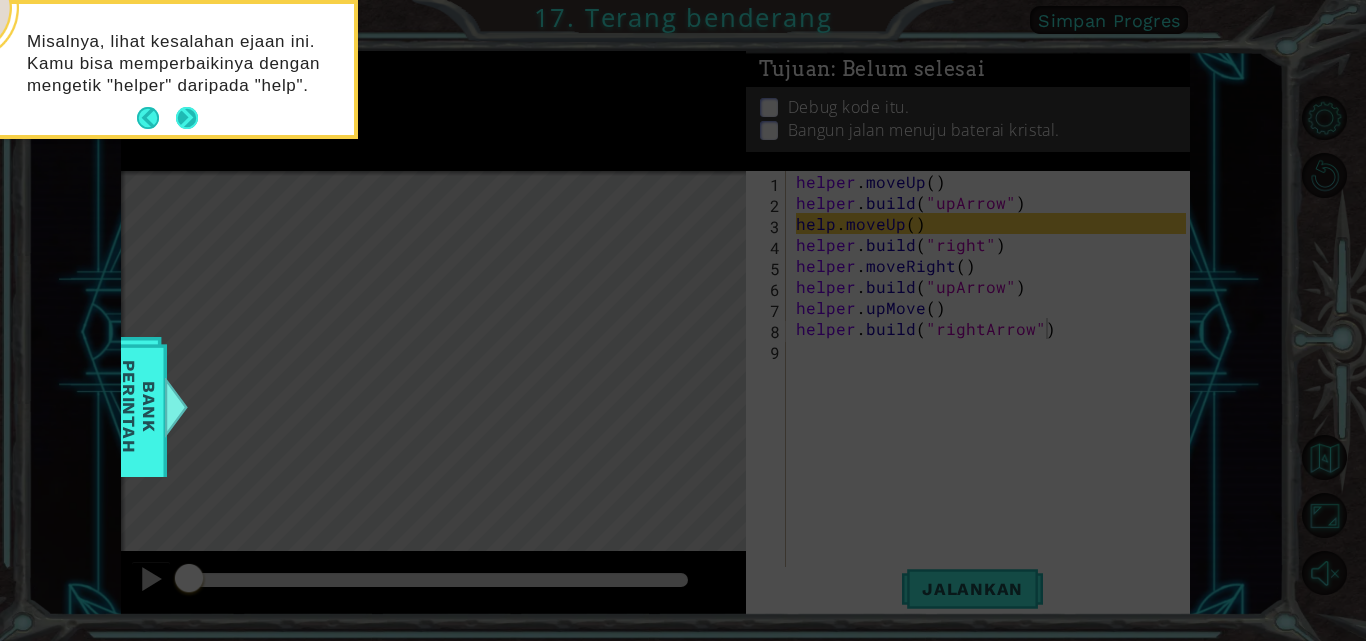 click at bounding box center (187, 118) 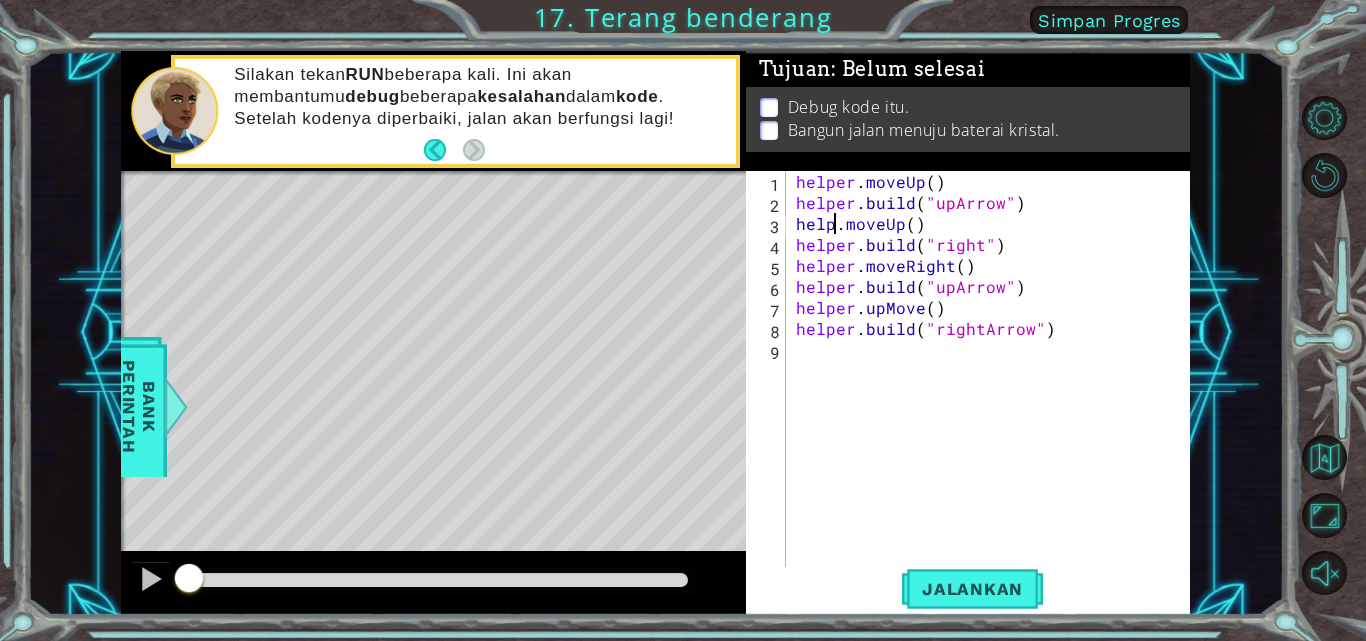 click on "helper . moveUp ( ) helper . build ( "upArrow" ) help . moveUp ( ) helper . build ( "right" ) helper . moveRight ( ) helper . build ( "upArrow" ) helper . upMove ( ) helper . build ( "rightArrow" )" at bounding box center (994, 391) 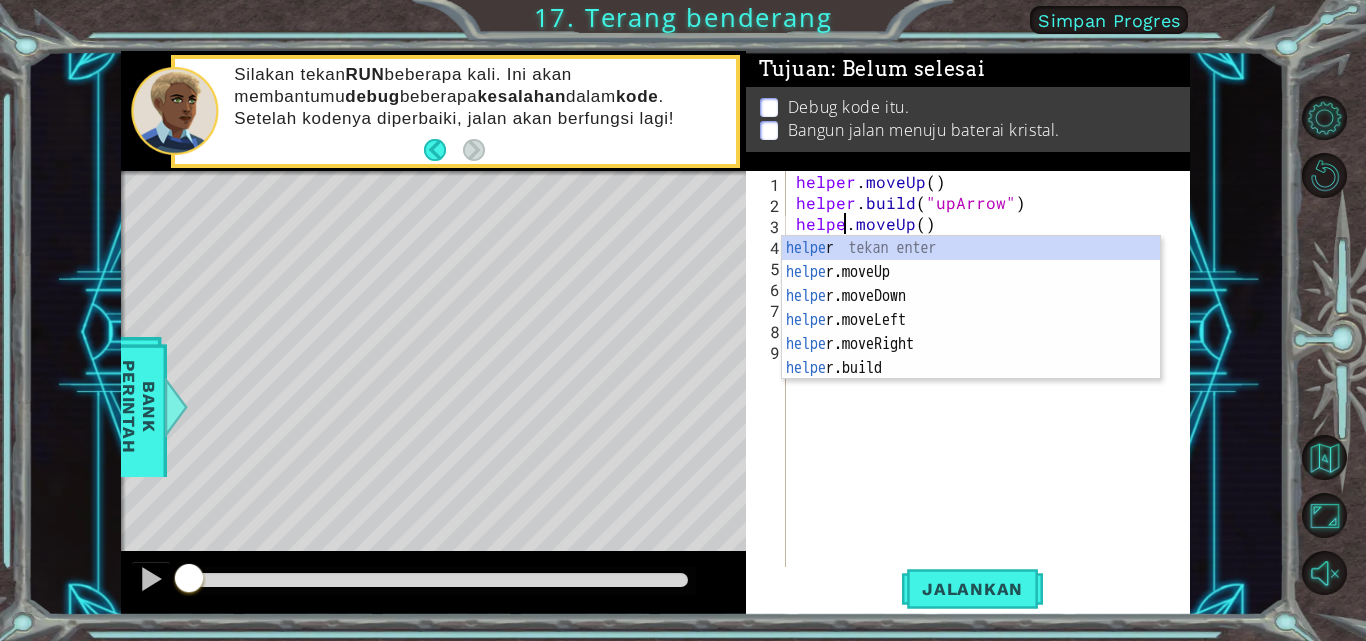 scroll, scrollTop: 0, scrollLeft: 4, axis: horizontal 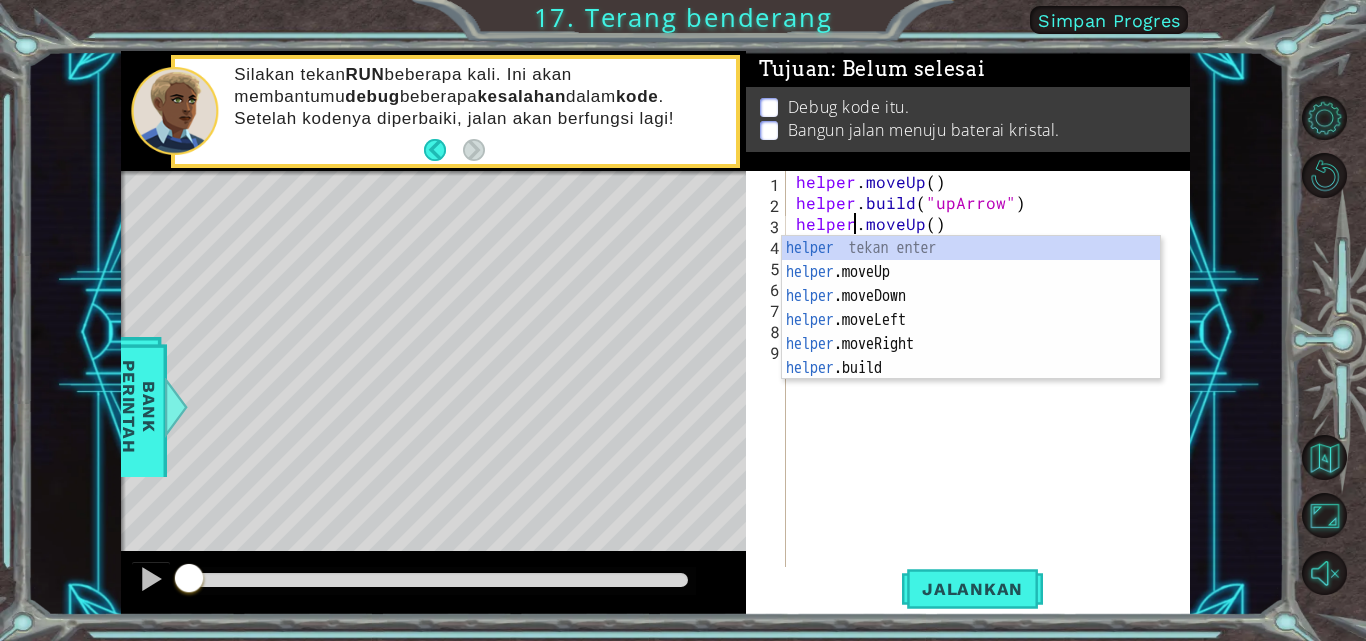 click on "helper . moveUp ( ) helper . build ( "upArrow" ) helper . moveUp ( ) helper . build ( "right" ) helper . moveRight ( ) helper . build ( "upArrow" ) helper . upMove ( ) helper . build ( "rightArrow" )" at bounding box center (994, 391) 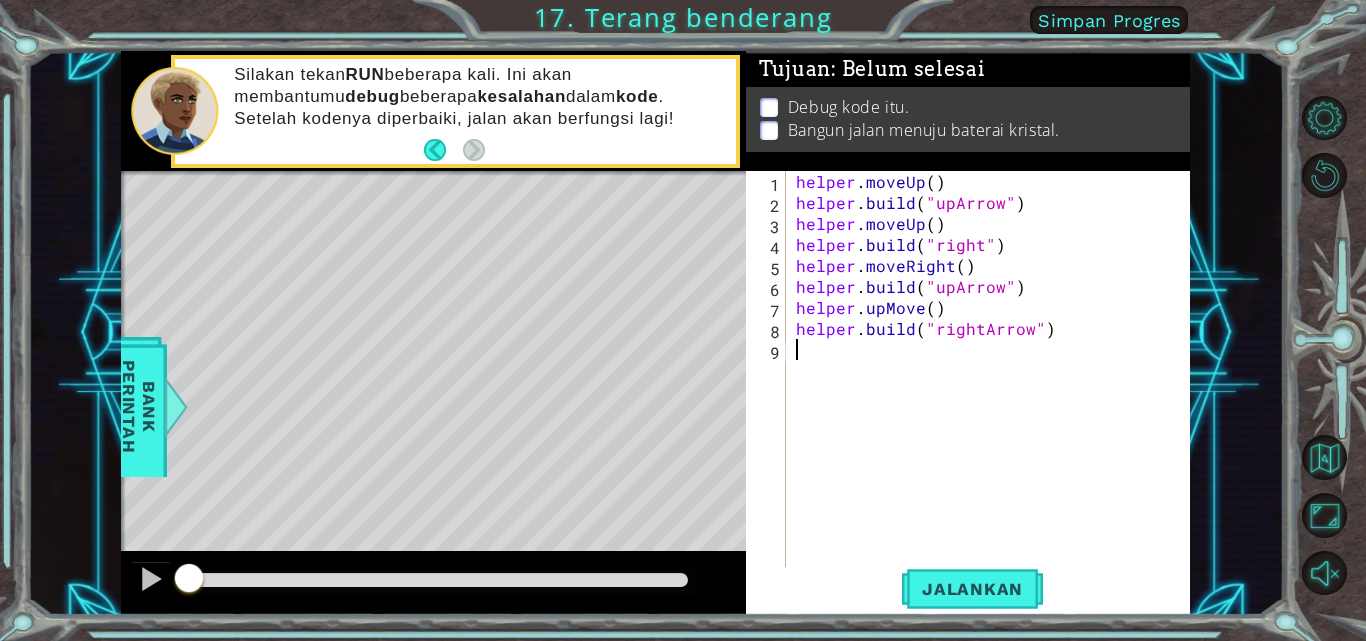 scroll, scrollTop: 0, scrollLeft: 0, axis: both 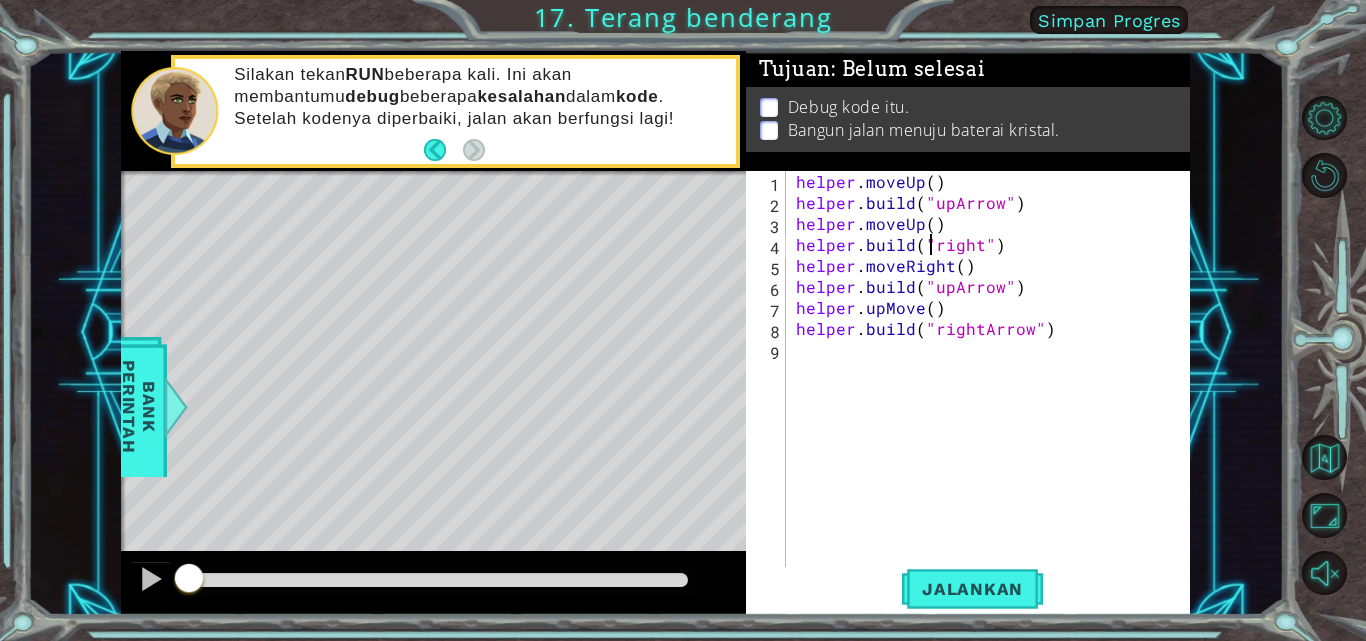 click on "helper . moveUp ( ) helper . build ( "upArrow" ) helper . moveUp ( ) helper . build ( "right" ) helper . moveRight ( ) helper . build ( "upArrow" ) helper . upMove ( ) helper . build ( "rightArrow" )" at bounding box center [994, 391] 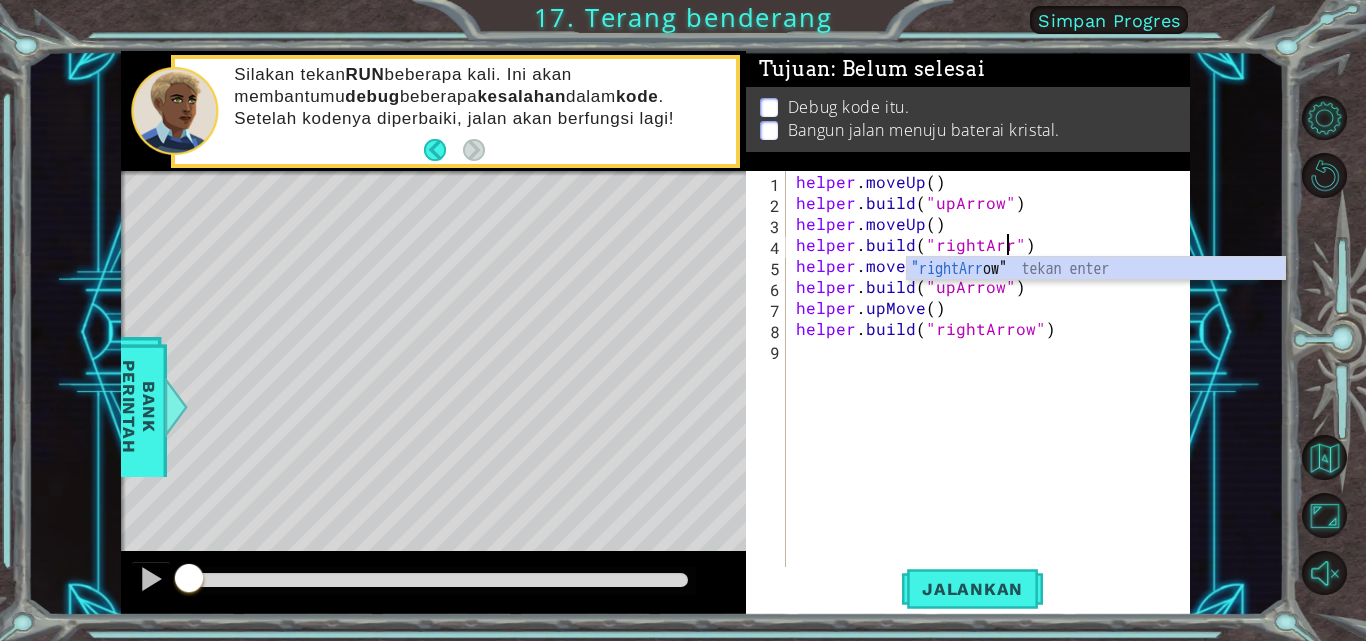 scroll, scrollTop: 0, scrollLeft: 15, axis: horizontal 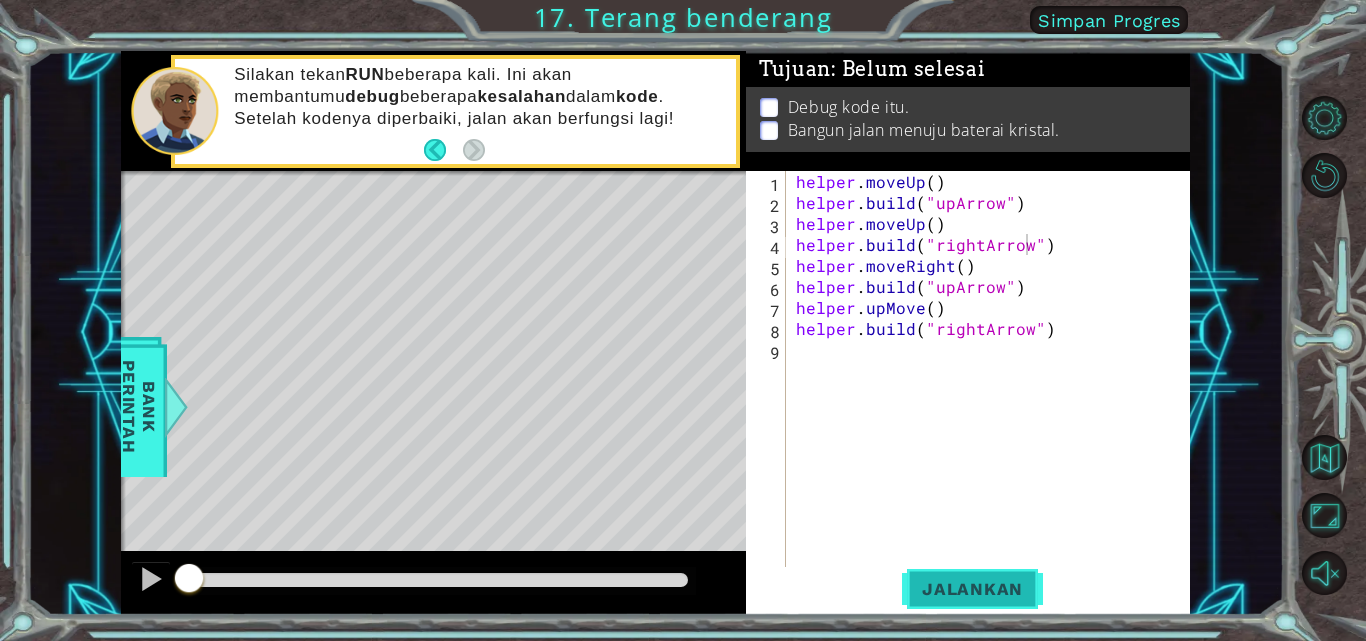 click on "Jalankan" at bounding box center [972, 589] 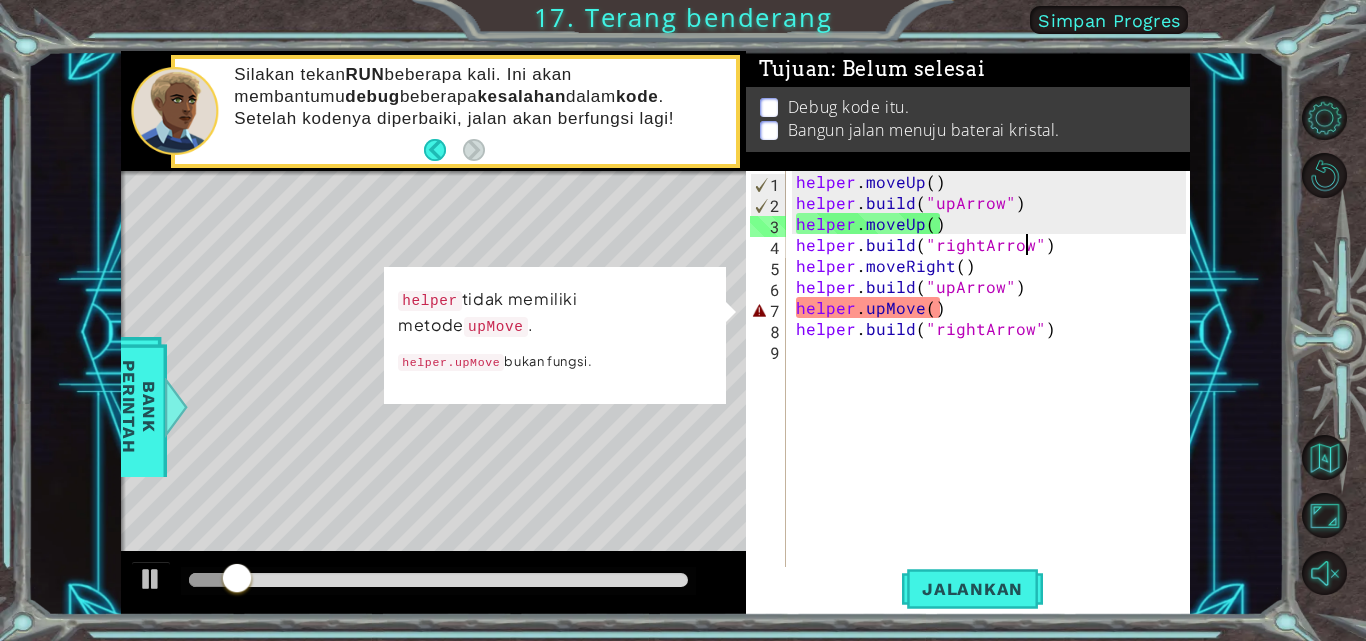 click on "helper . moveUp ( ) helper . build ( "upArrow" ) helper . moveUp ( ) helper . build ( "rightArrow" ) helper . moveRight ( ) helper . build ( "upArrow" ) helper . upMove ( ) helper . build ( "rightArrow" )" at bounding box center (994, 391) 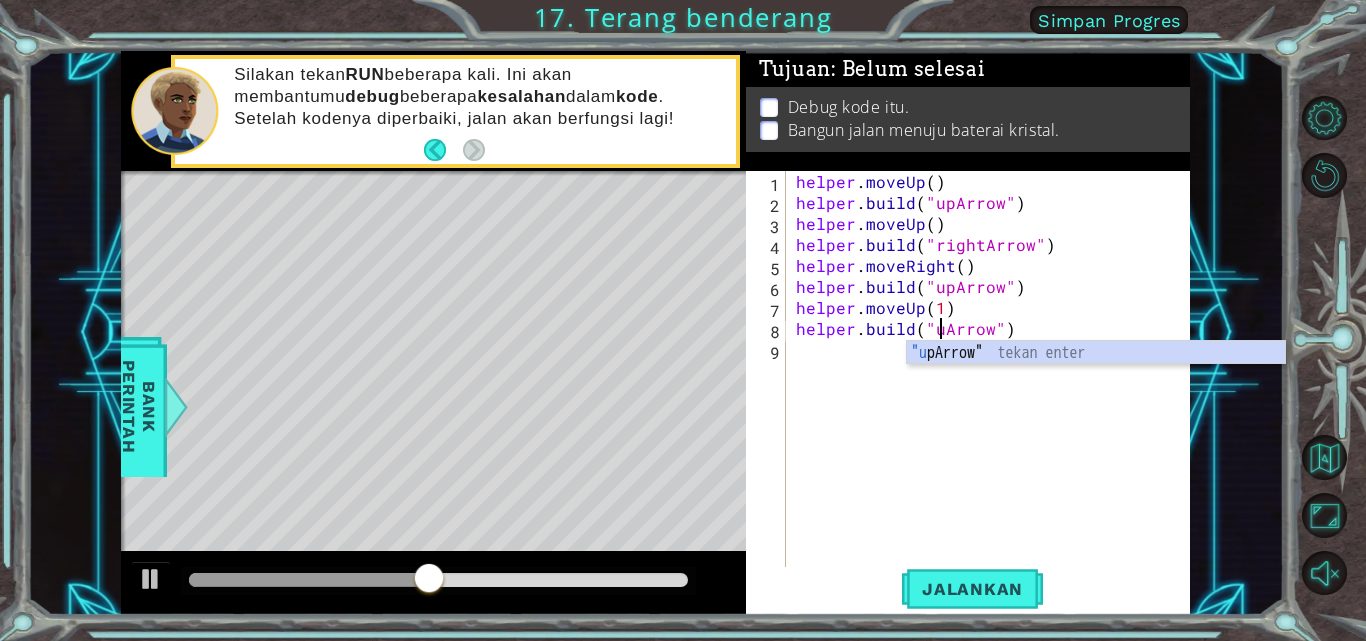 scroll, scrollTop: 0, scrollLeft: 10, axis: horizontal 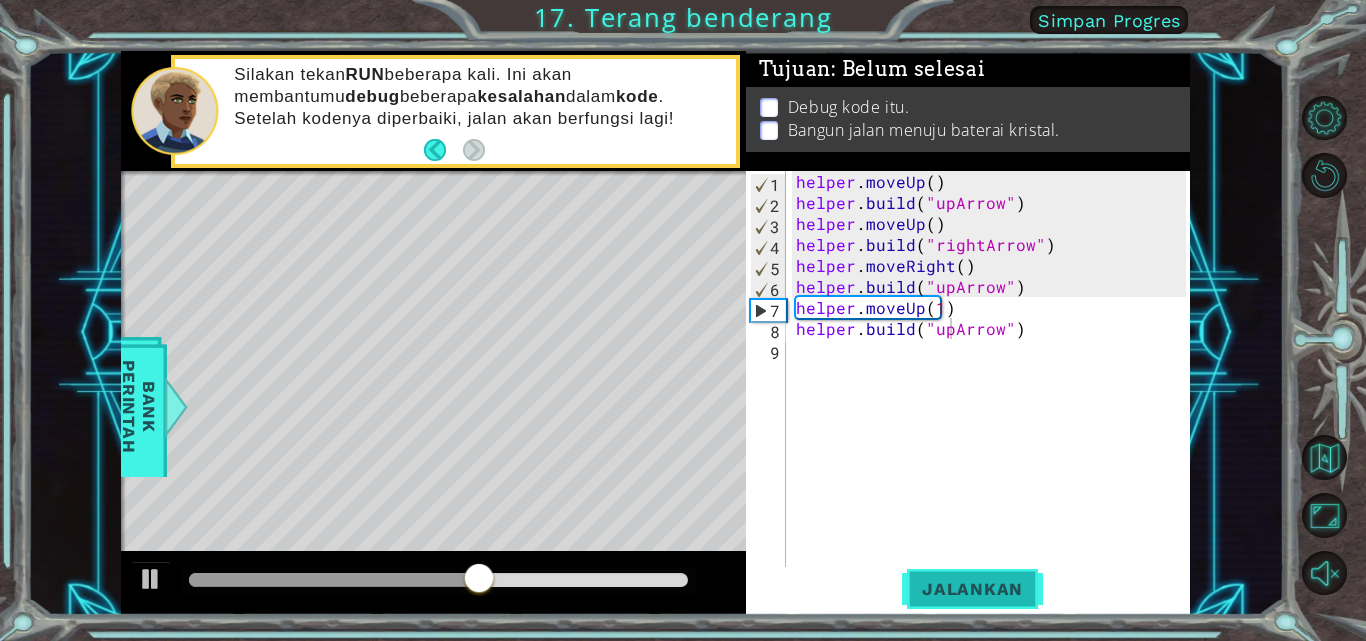 click on "Jalankan" at bounding box center [972, 589] 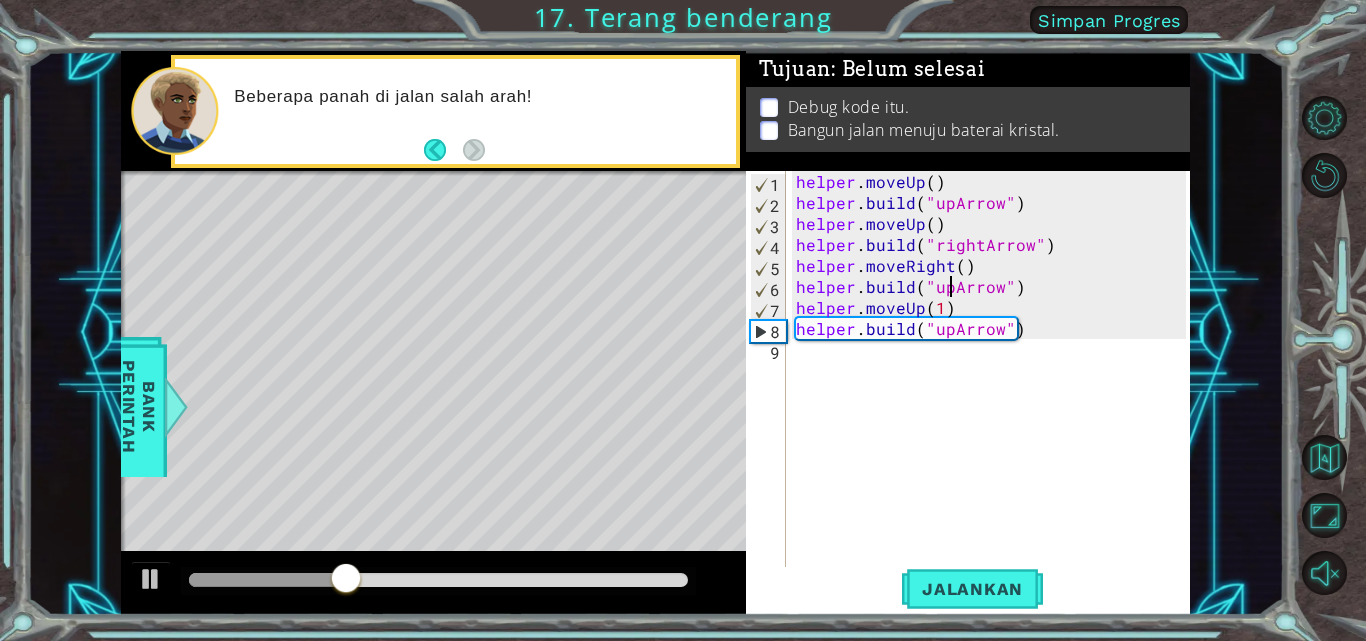 click on "helper . moveUp ( ) helper . build ( "upArrow" ) helper . moveUp ( ) helper . build ( "rightArrow" ) helper . moveRight ( ) helper . build ( "upArrow" ) helper . moveUp ( 1 ) helper . build ( "upArrow" )" at bounding box center (994, 391) 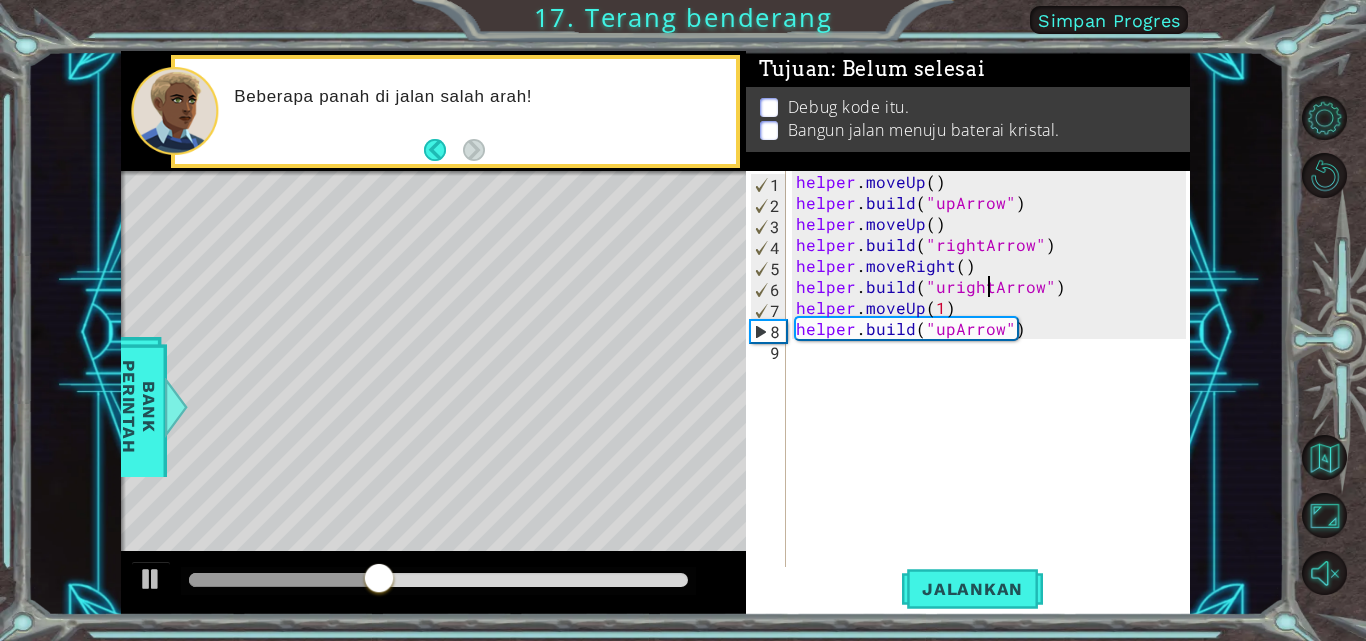 scroll, scrollTop: 0, scrollLeft: 13, axis: horizontal 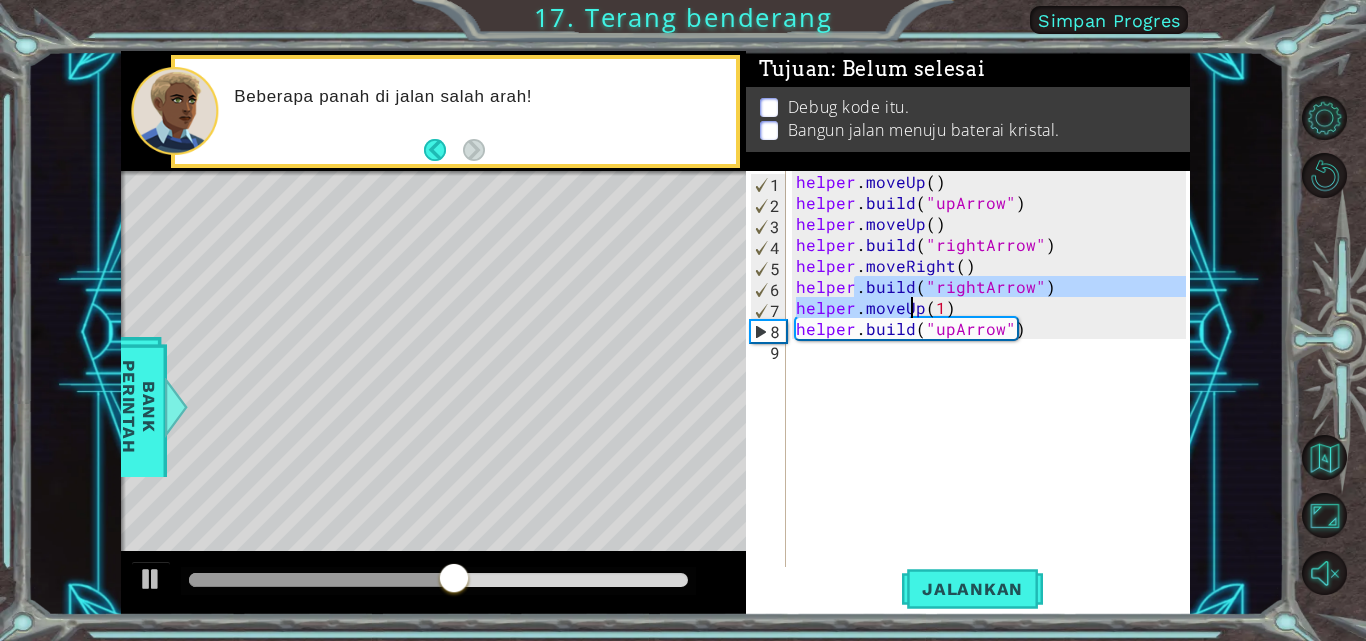 drag, startPoint x: 853, startPoint y: 296, endPoint x: 908, endPoint y: 310, distance: 56.753853 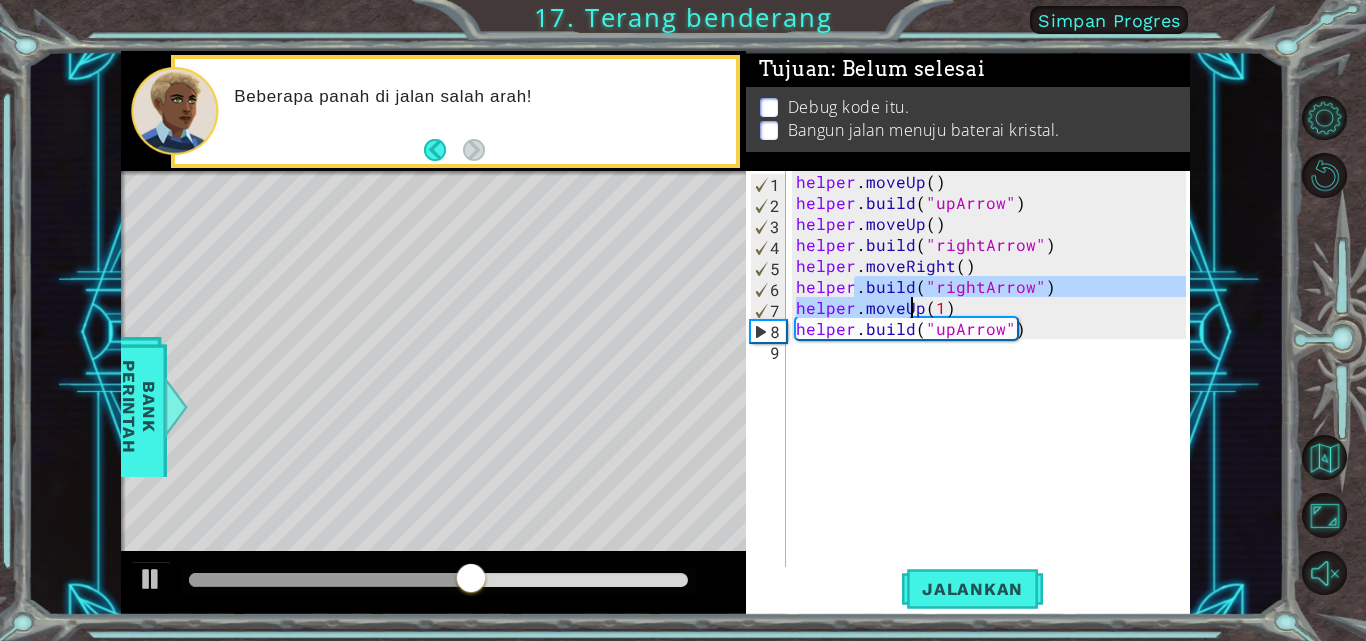 click on "helper . moveUp ( ) helper . build ( "upArrow" ) helper . moveUp ( ) helper . build ( "rightArrow" ) helper . moveRight ( ) helper . build ( "rightArrow" ) helper . moveUp ( 1 ) helper . build ( "upArrow" )" at bounding box center [989, 370] 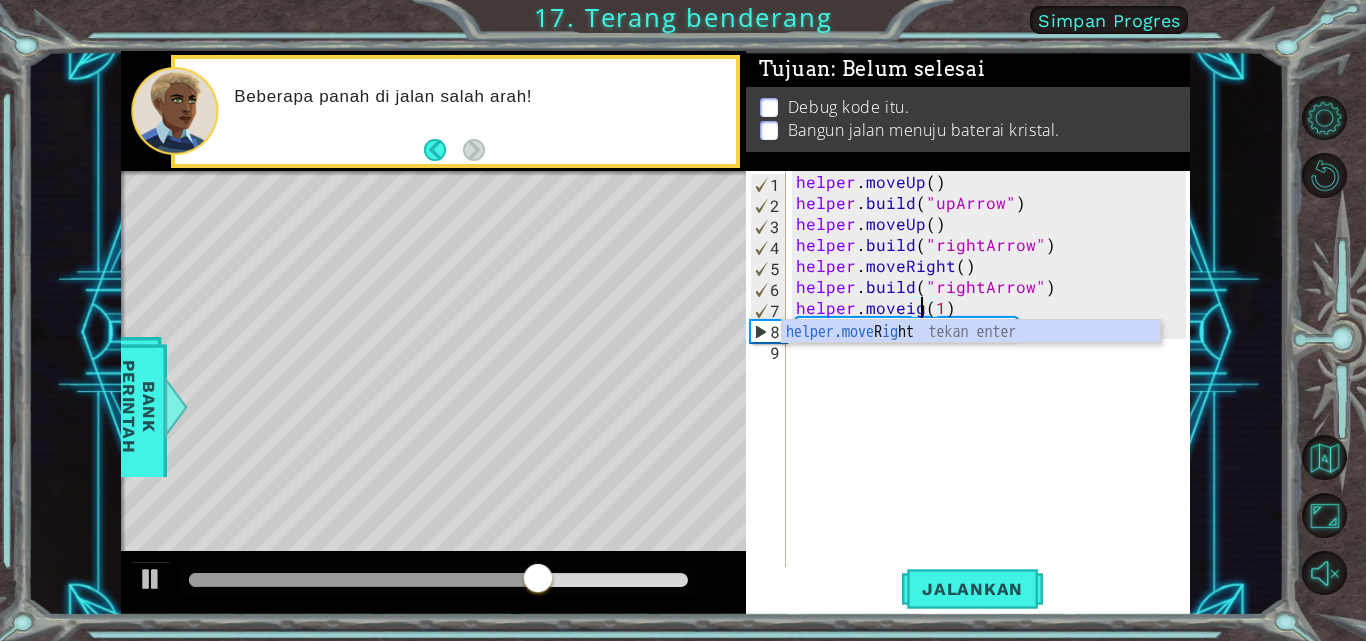 scroll, scrollTop: 0, scrollLeft: 10, axis: horizontal 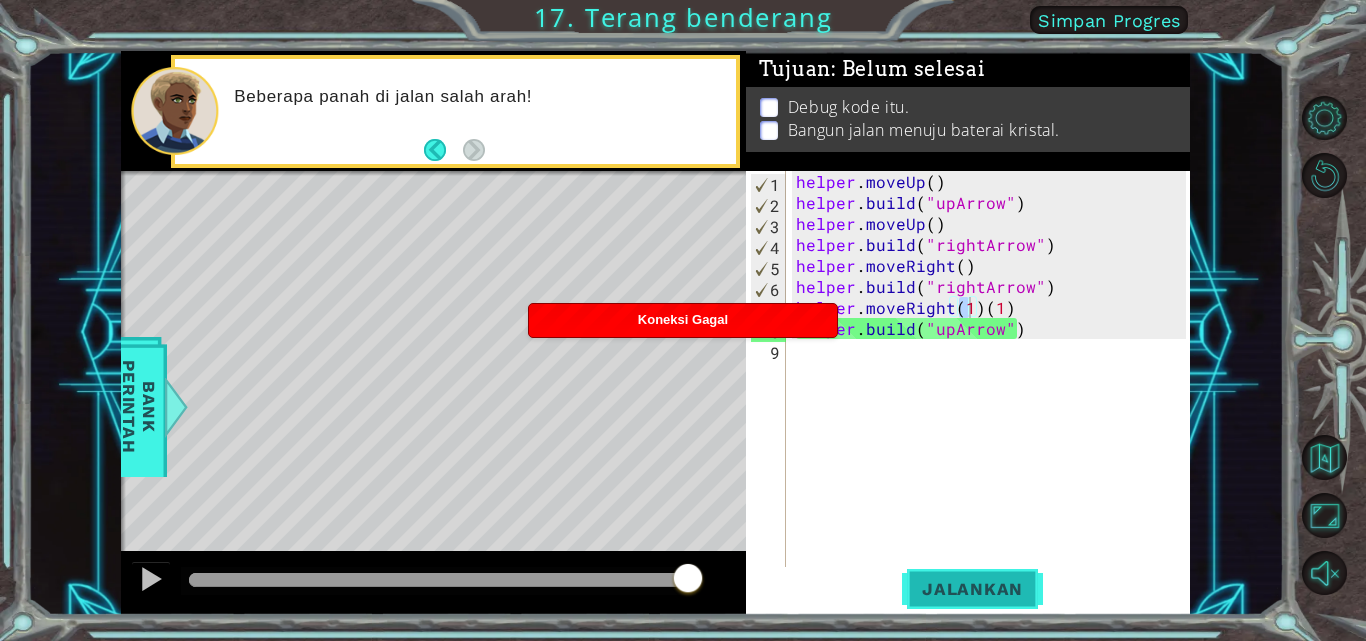 click on "Jalankan" at bounding box center [972, 589] 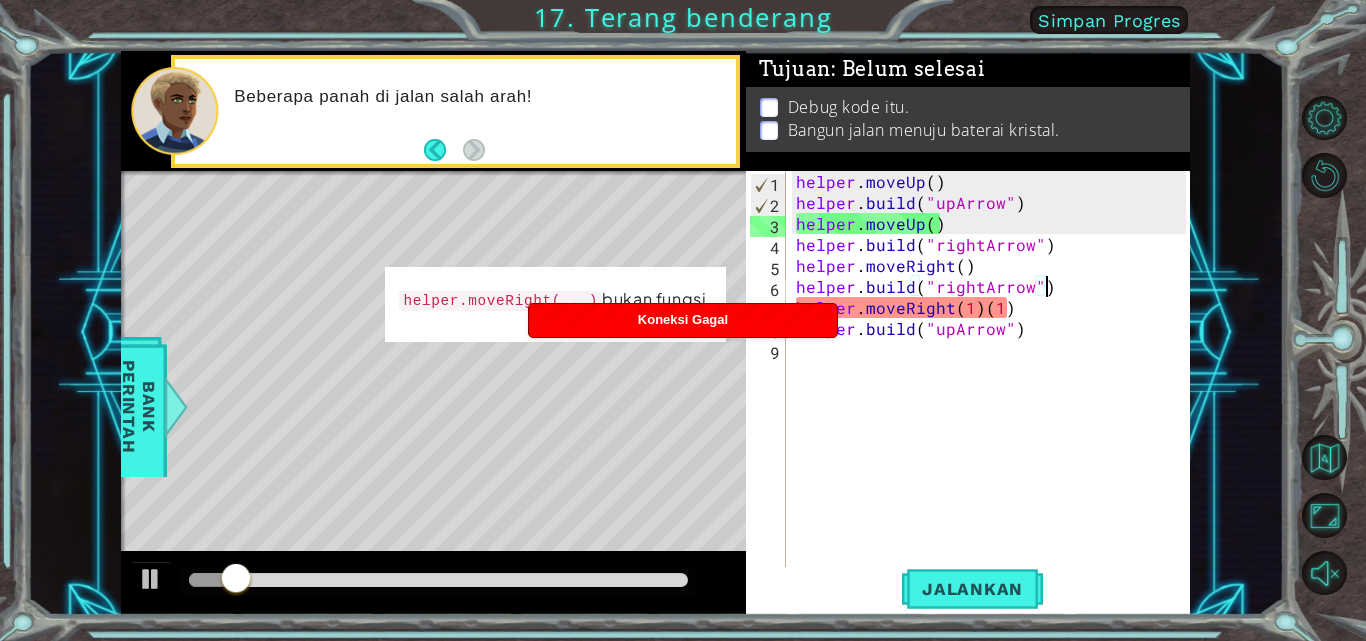 click on "helper . moveUp ( ) helper . build ( "upArrow" ) helper . moveUp ( ) helper . build ( "rightArrow" ) helper . moveRight ( ) helper . build ( "rightArrow" ) helper . moveRight ( 1 ) ( 1 ) helper . build ( "upArrow" )" at bounding box center (994, 391) 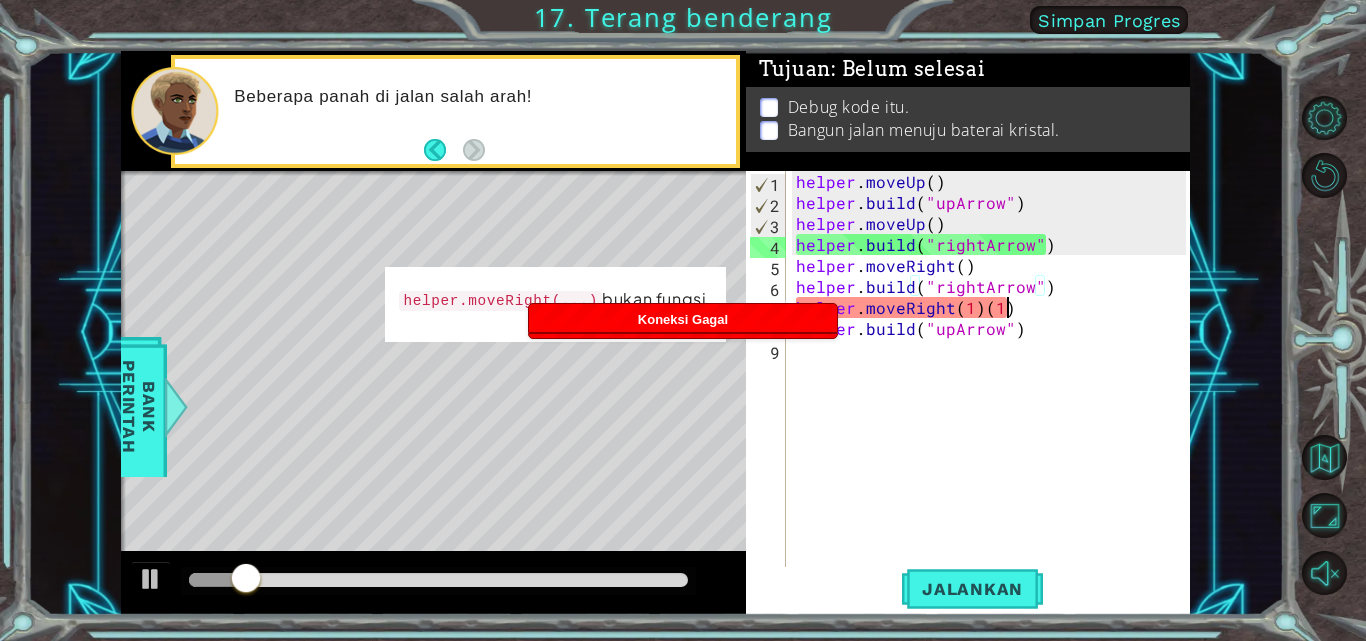click on "helper . moveUp ( ) helper . build ( "upArrow" ) helper . moveUp ( ) helper . build ( "rightArrow" ) helper . moveRight ( ) helper . build ( "rightArrow" ) helper . moveRight ( 1 ) ( 1 ) helper . build ( "upArrow" )" at bounding box center [994, 391] 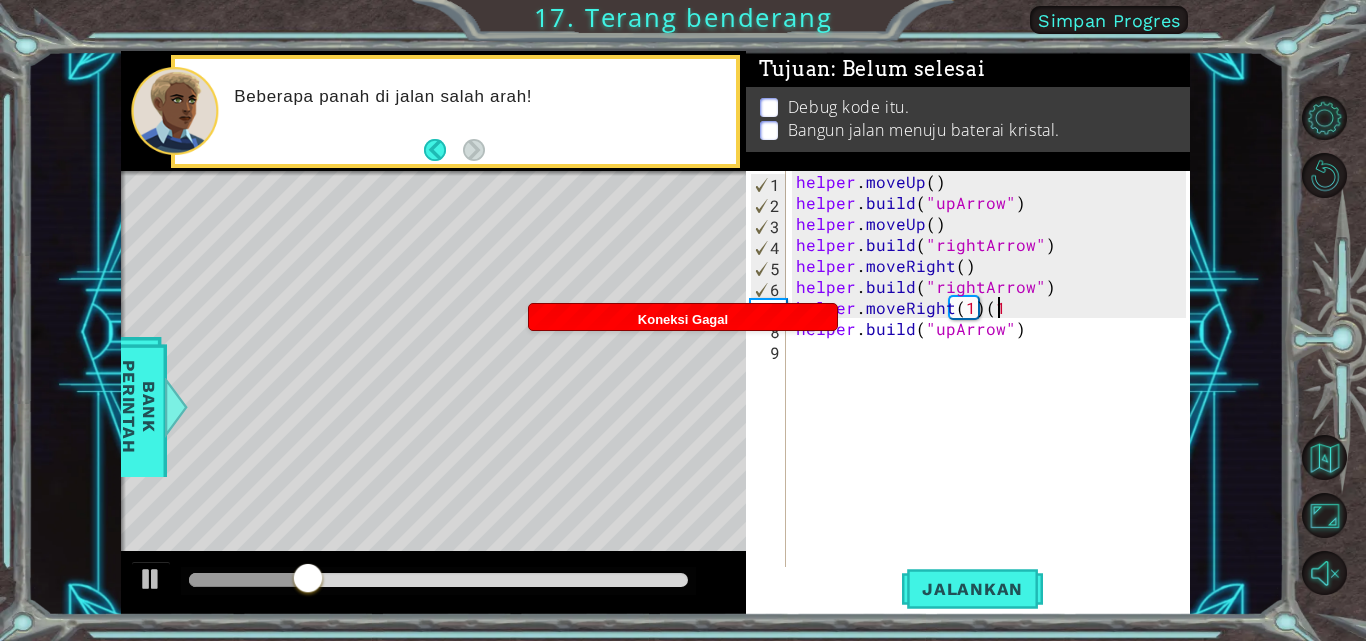 type on "helper.moveRight(1)" 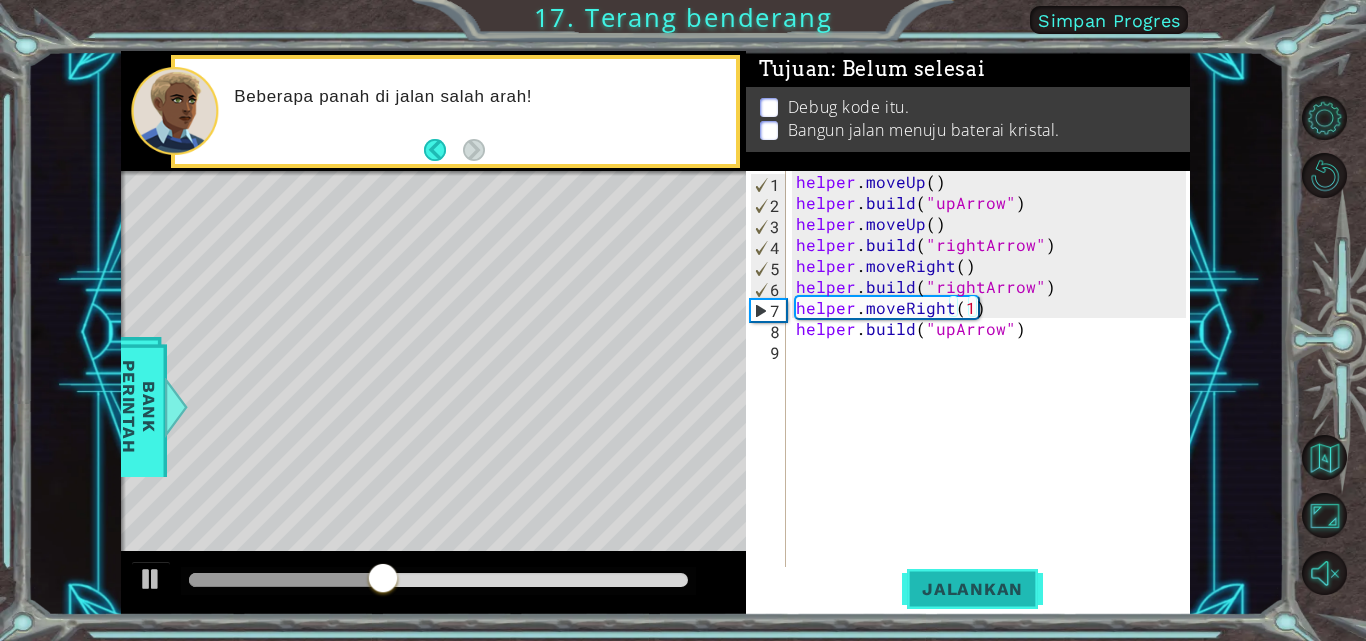 click on "Jalankan" at bounding box center (972, 589) 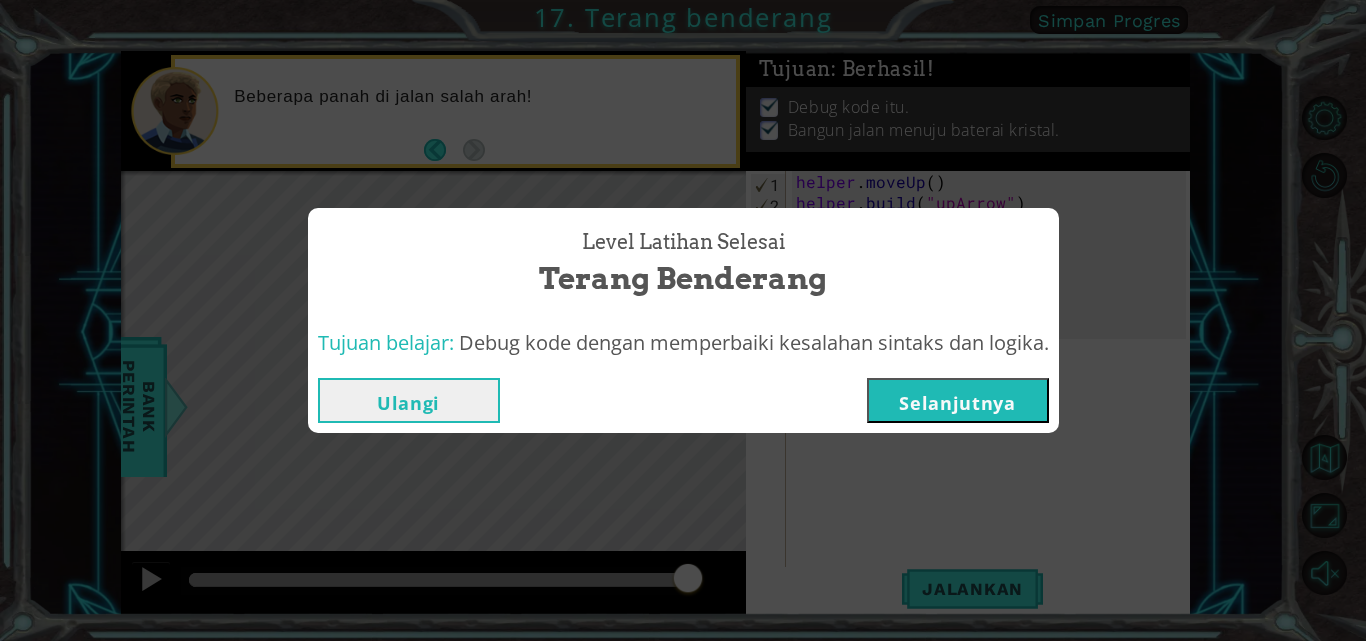 click on "Selanjutnya" at bounding box center (958, 400) 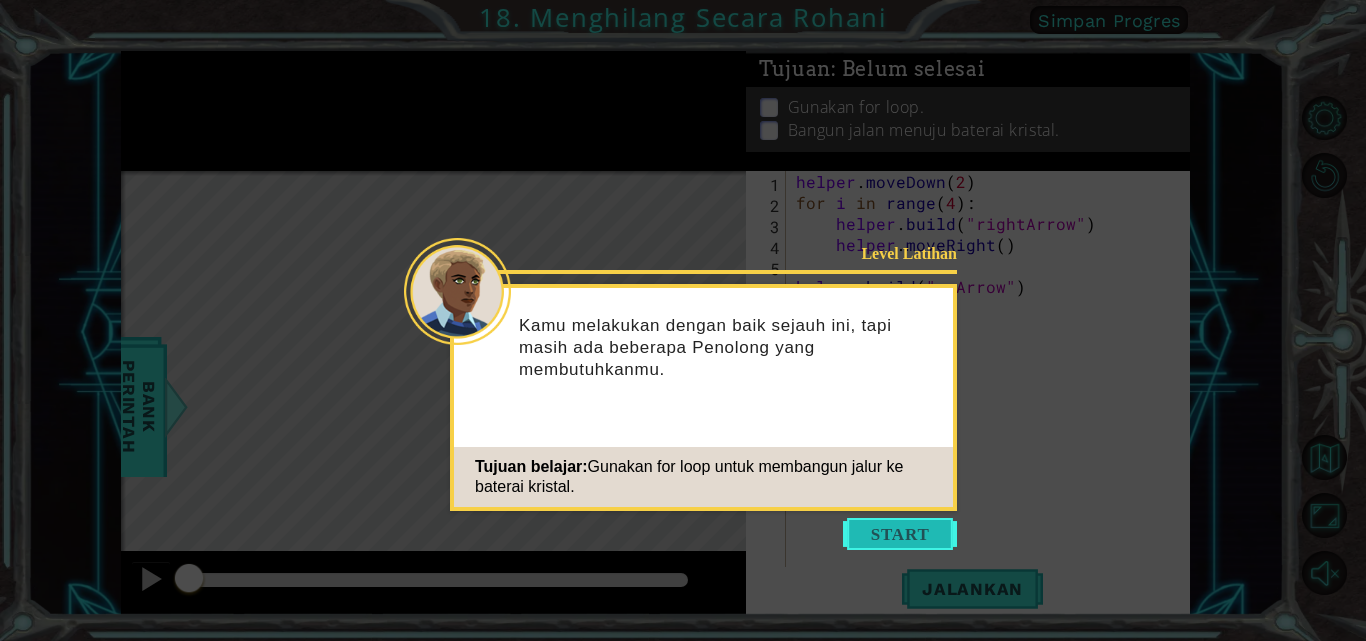 click at bounding box center (900, 534) 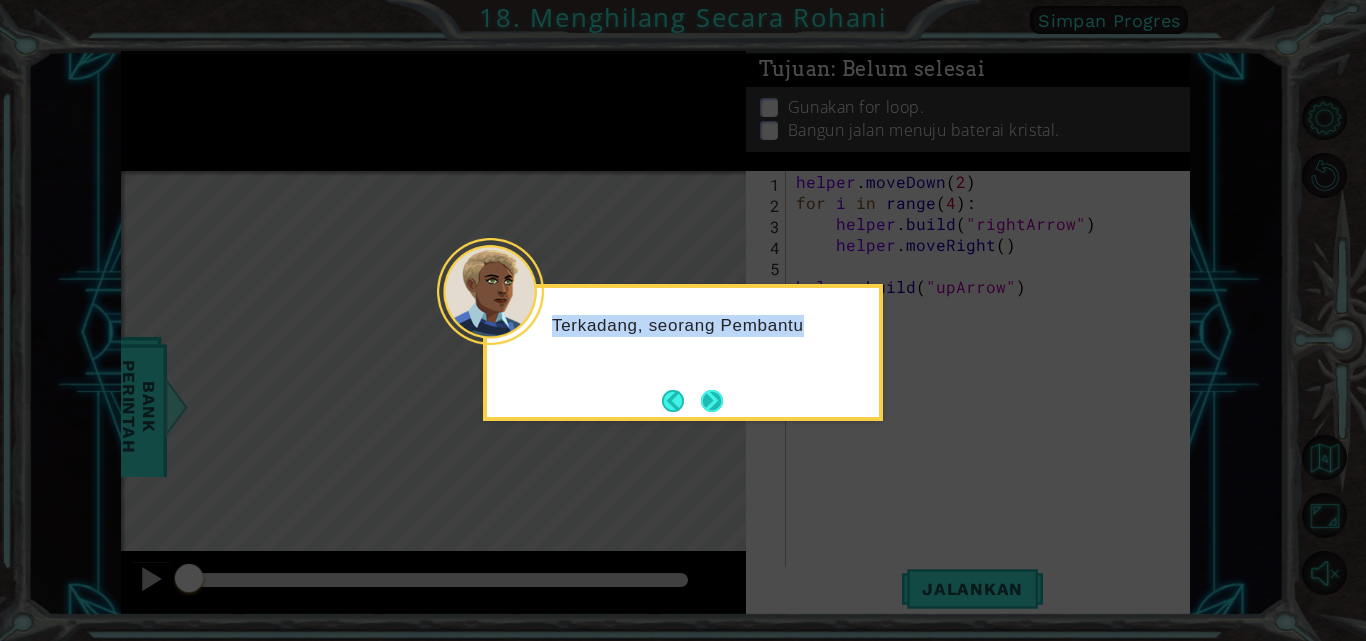drag, startPoint x: 742, startPoint y: 404, endPoint x: 723, endPoint y: 395, distance: 21.023796 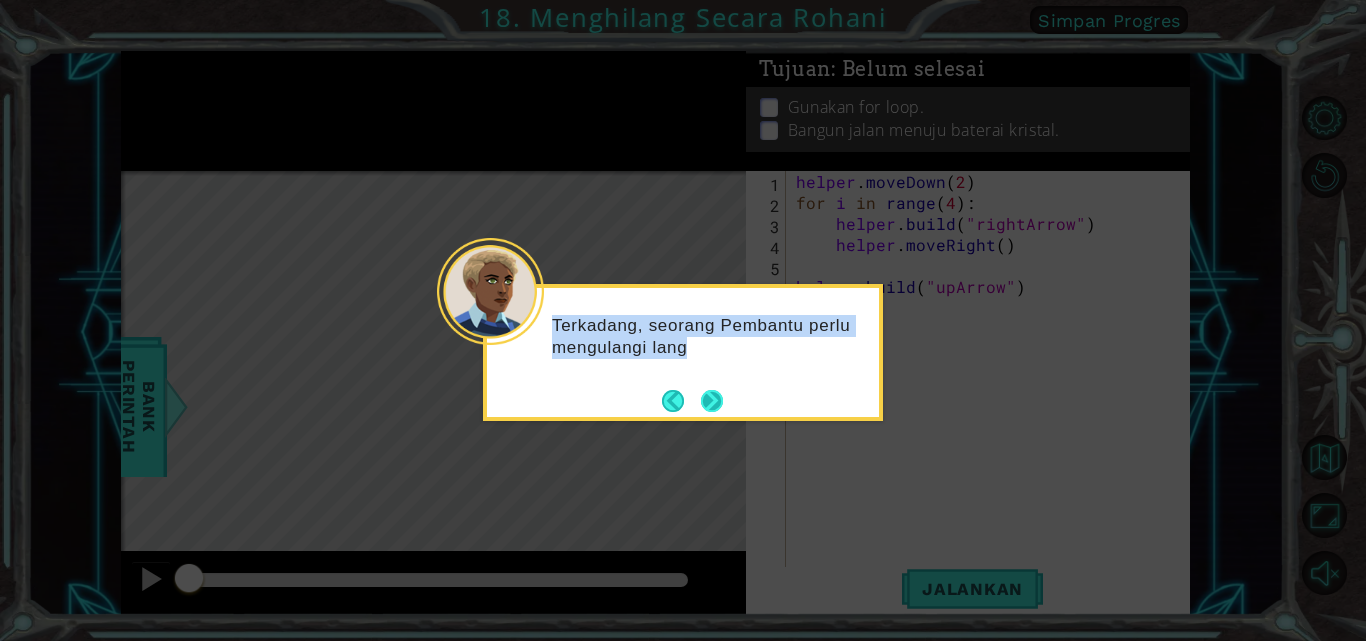 click at bounding box center (712, 401) 